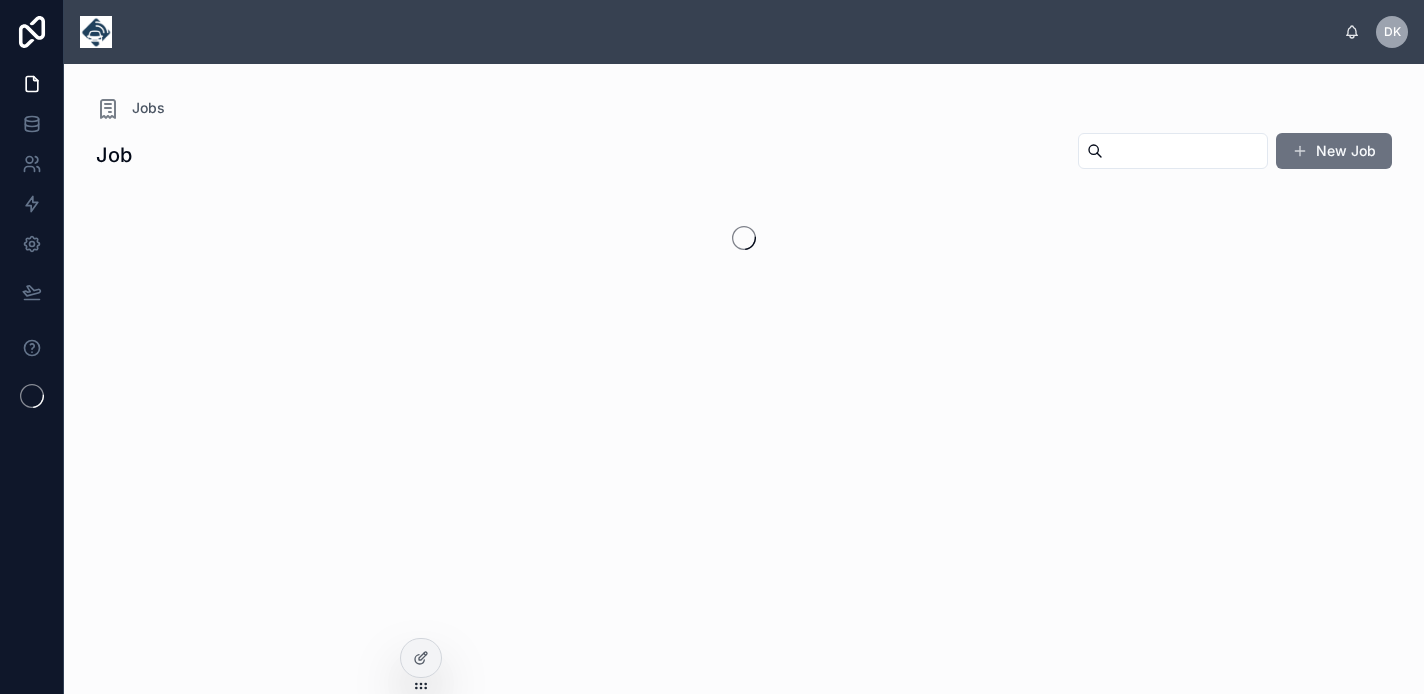 scroll, scrollTop: 0, scrollLeft: 0, axis: both 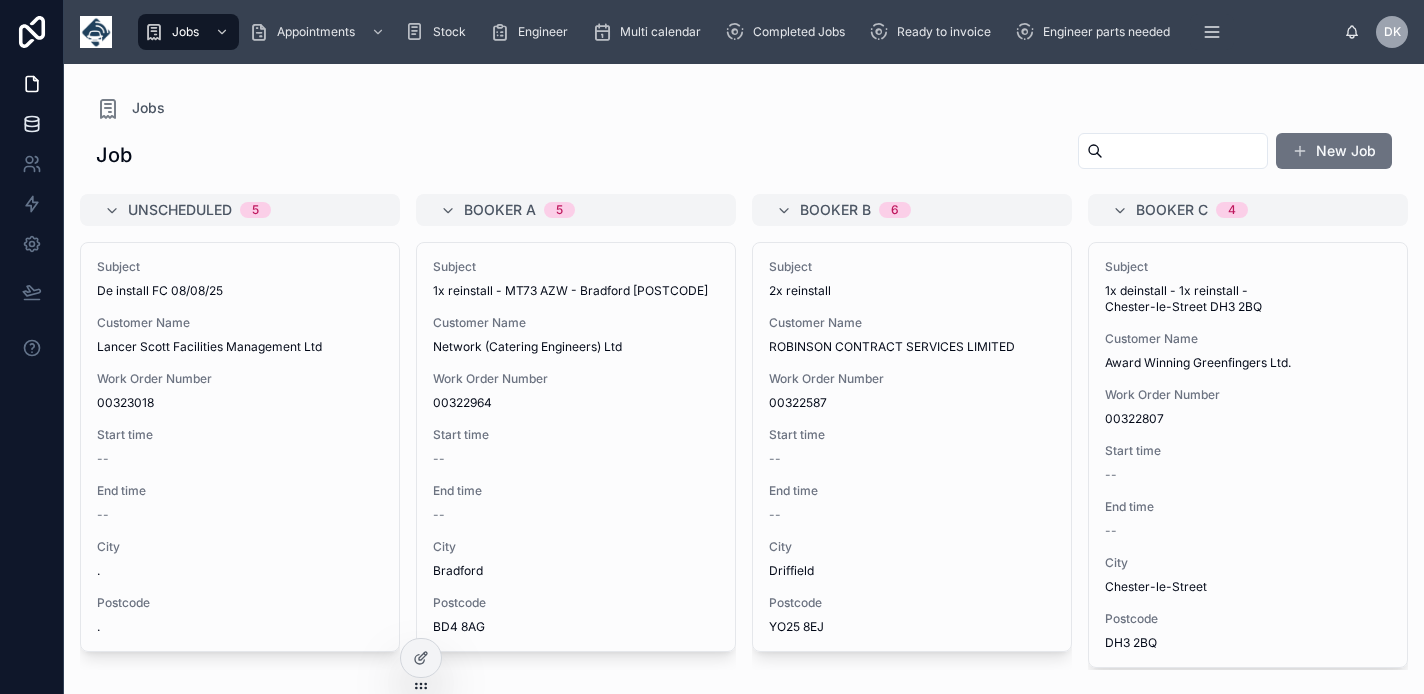 click 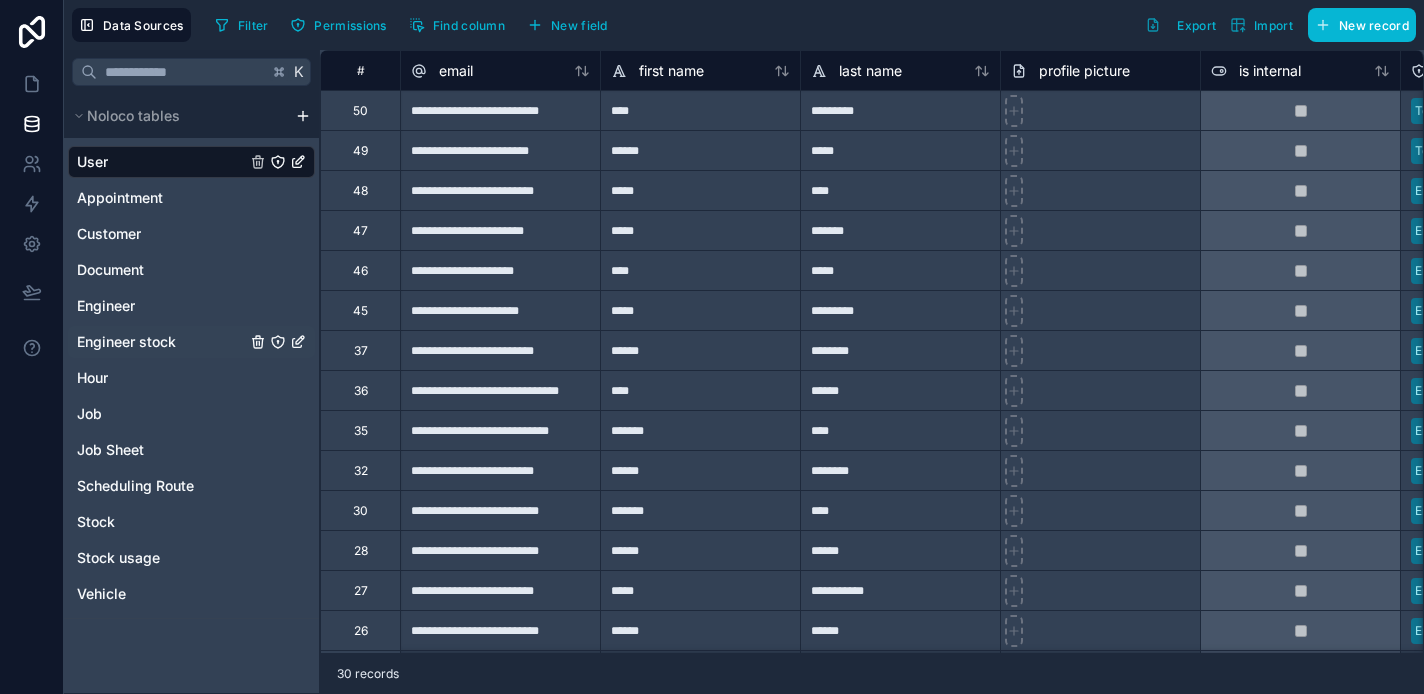 scroll, scrollTop: 0, scrollLeft: 0, axis: both 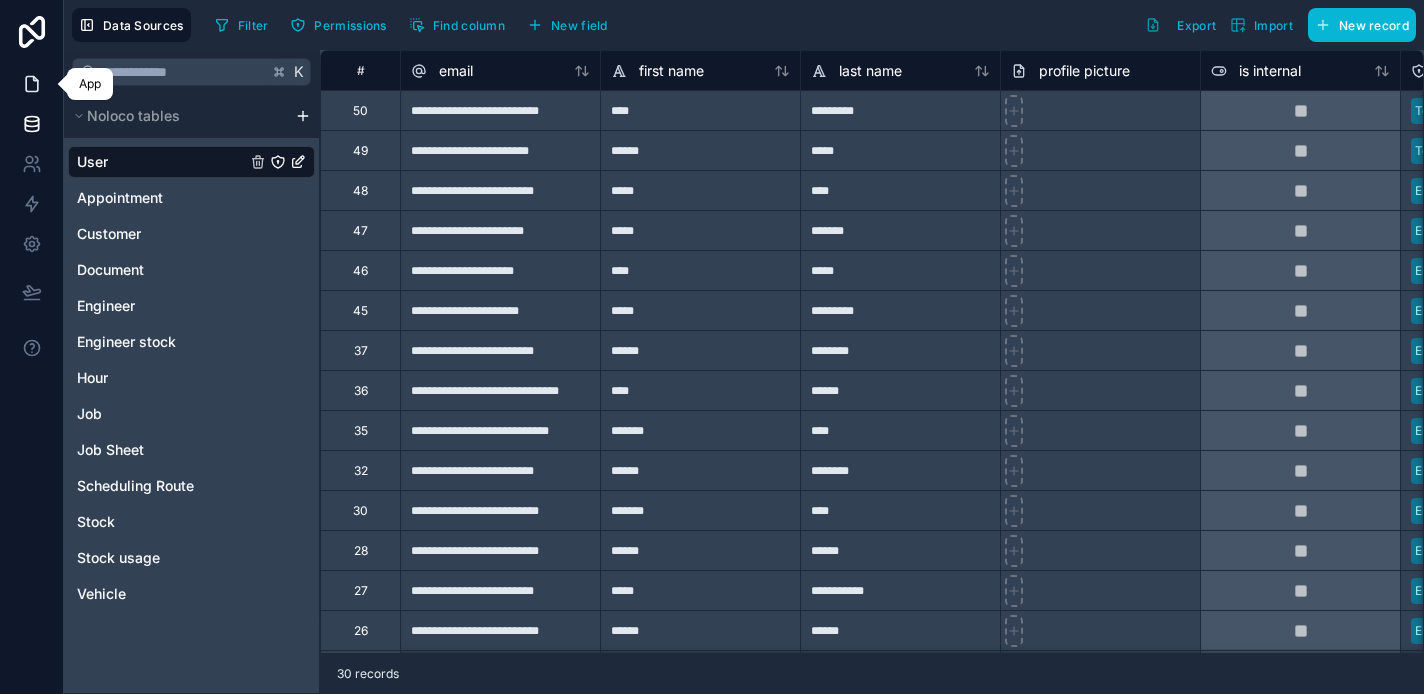 click 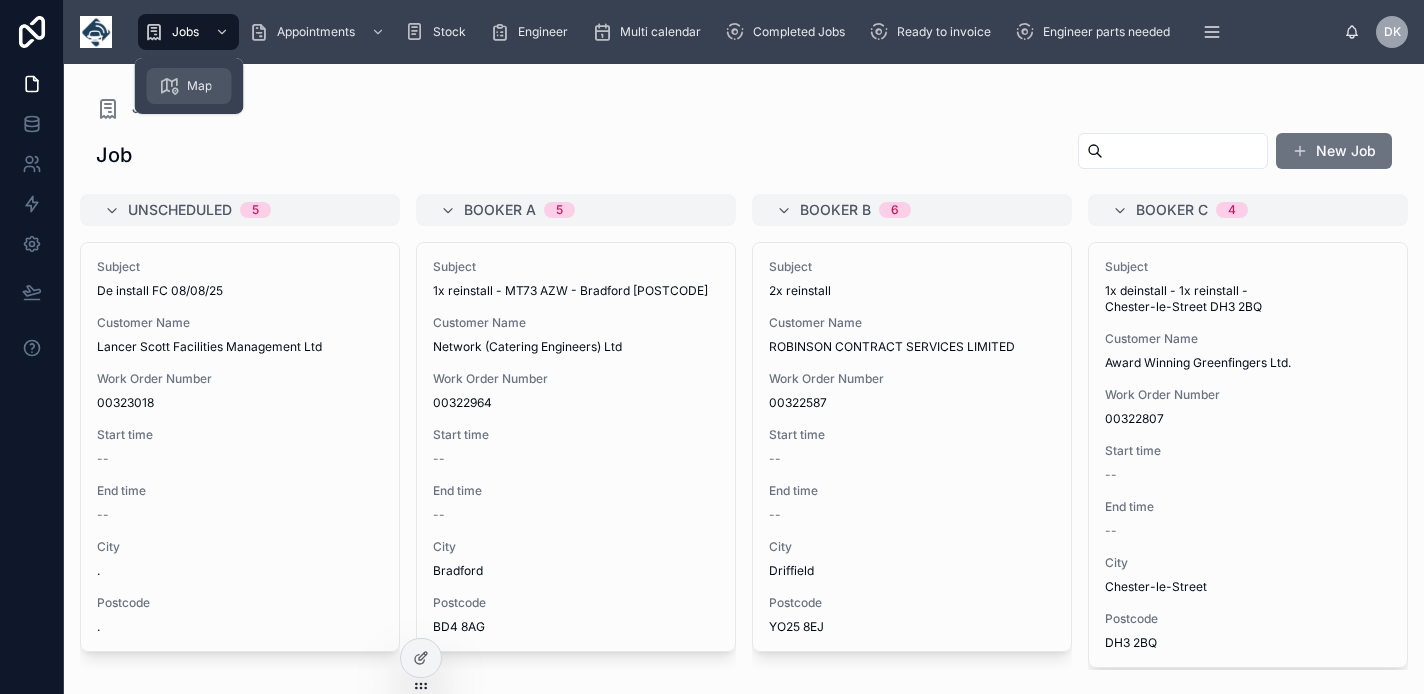 click on "Map" at bounding box center [199, 86] 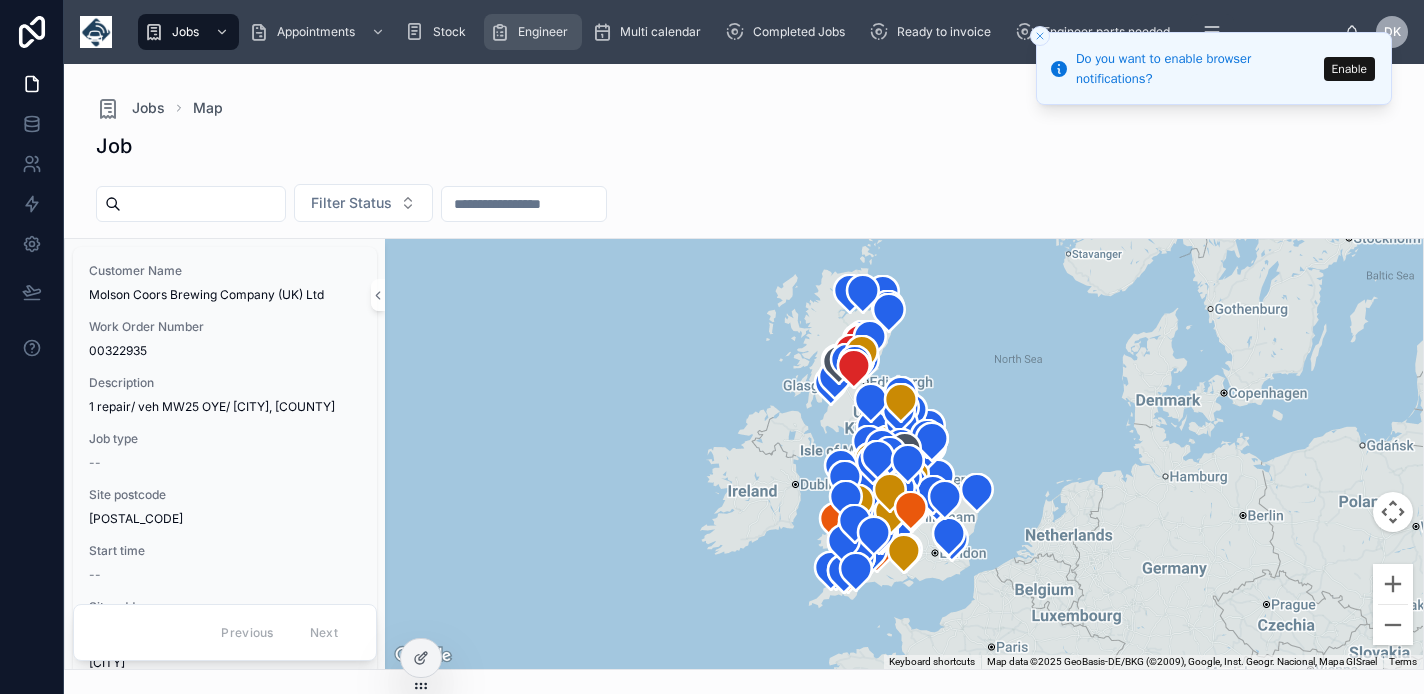 click on "Engineer" at bounding box center [543, 32] 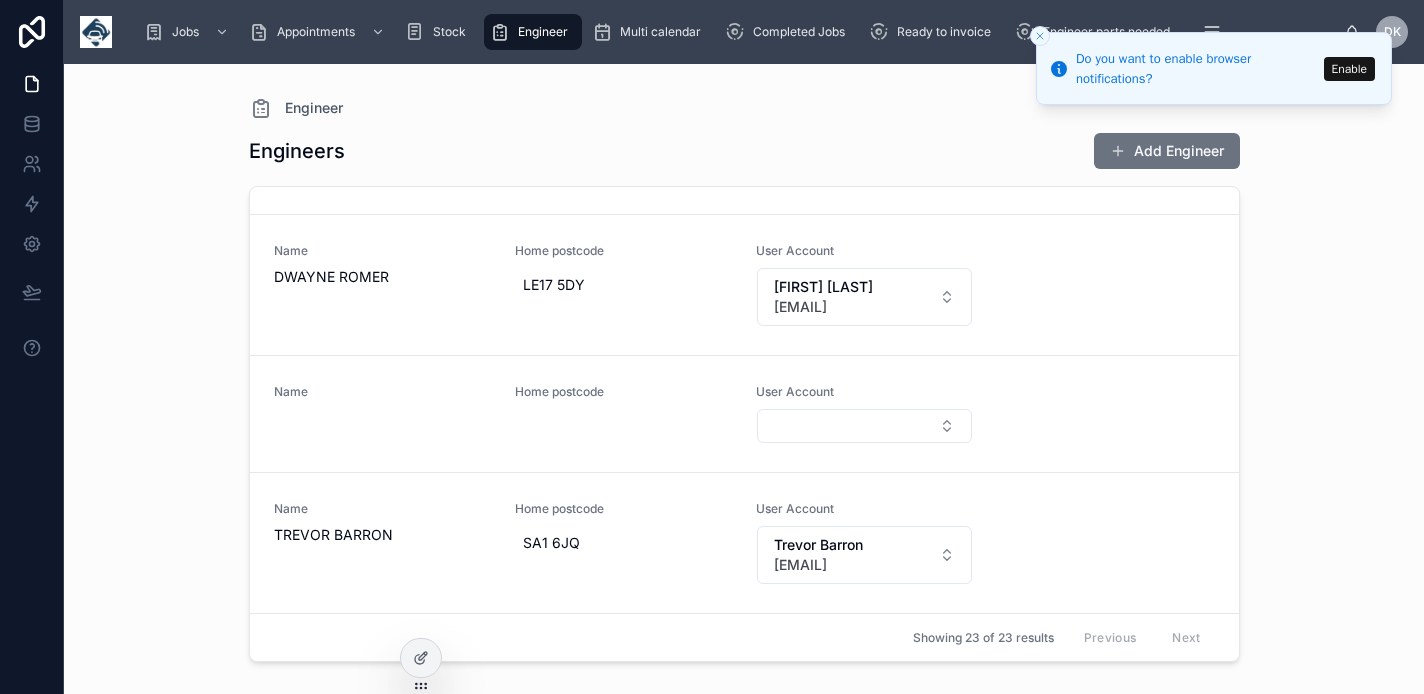 scroll, scrollTop: 2768, scrollLeft: 0, axis: vertical 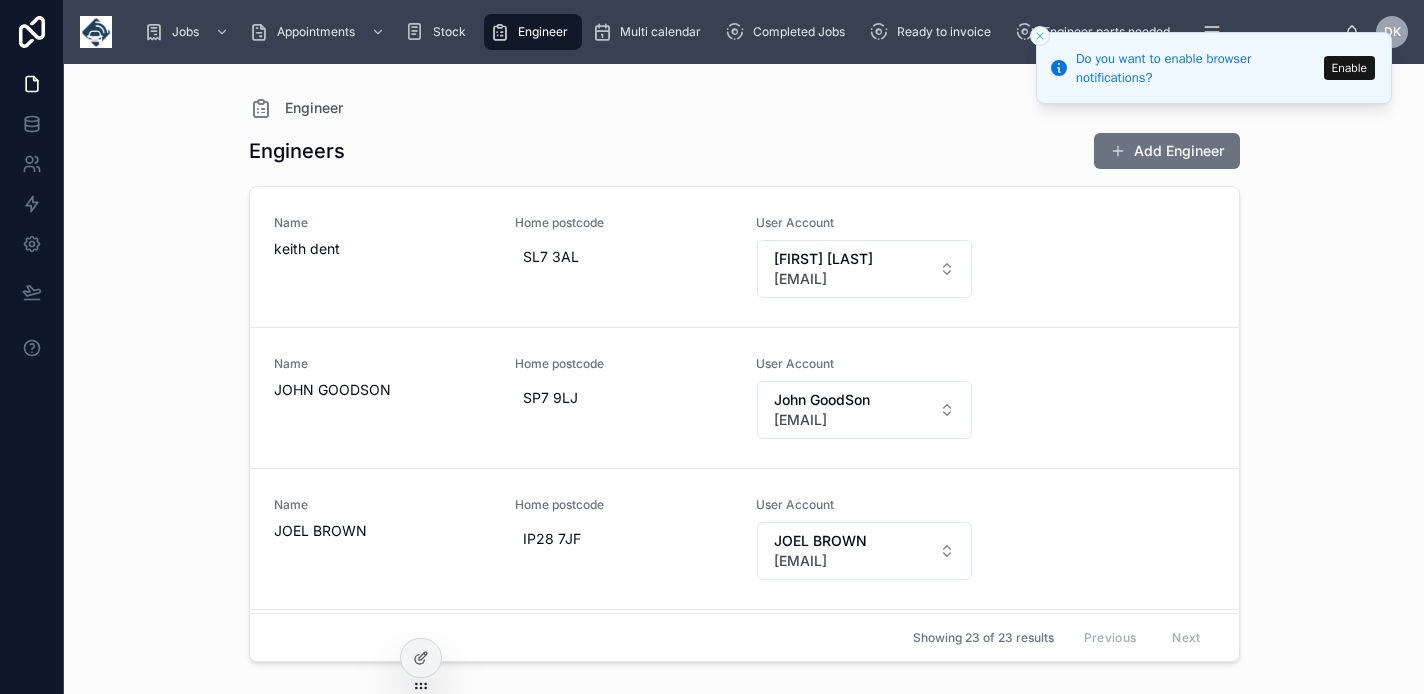 click 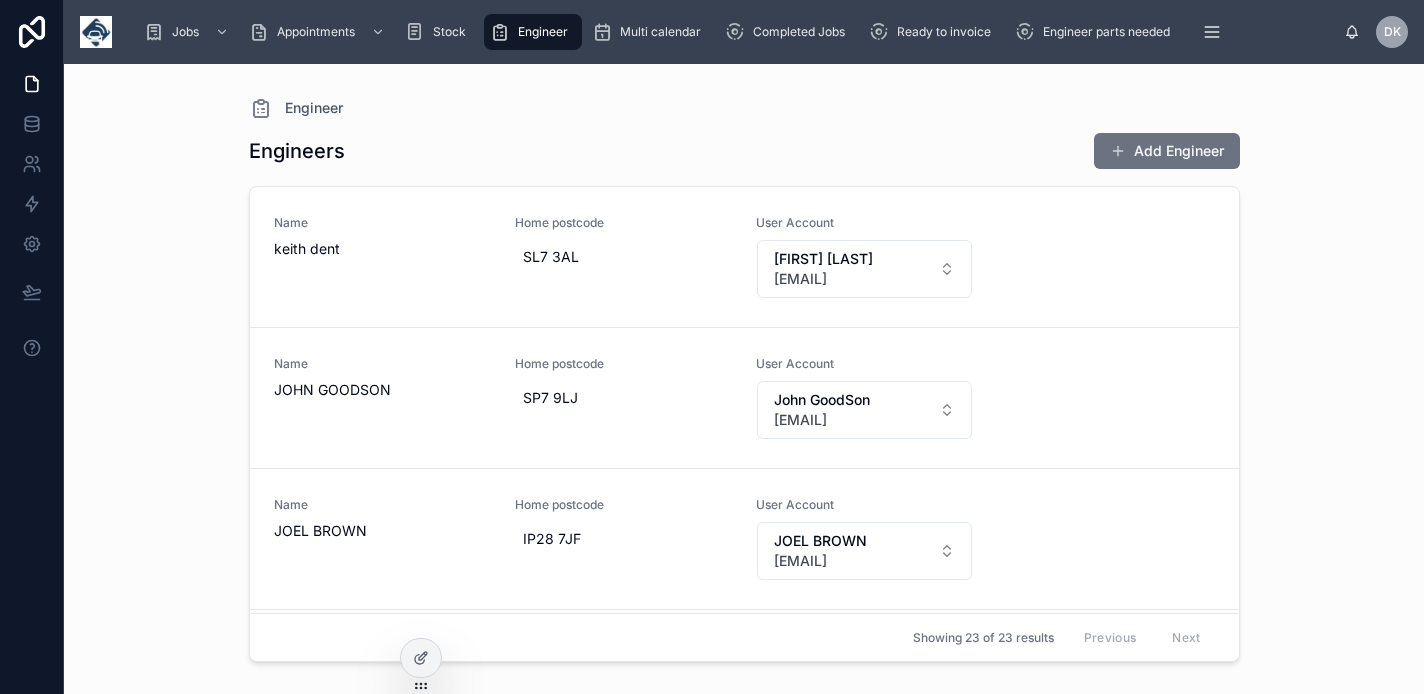 scroll, scrollTop: 0, scrollLeft: 0, axis: both 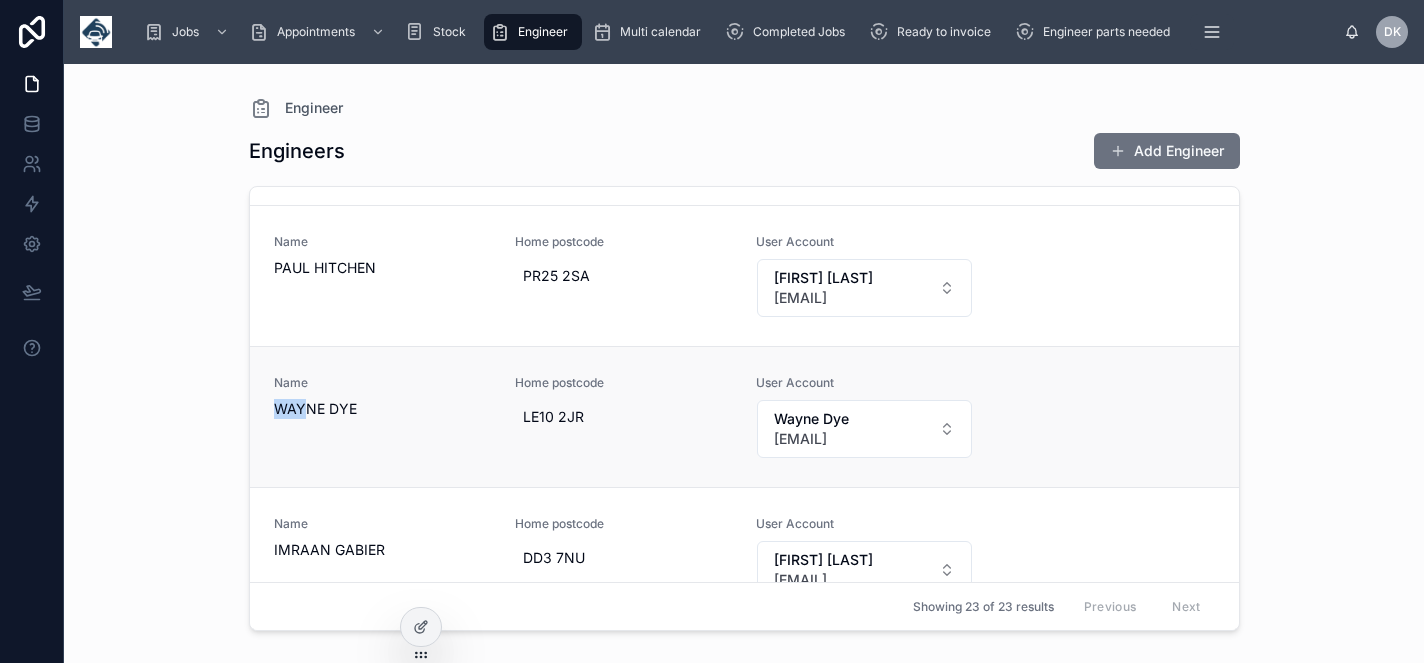 click on "Name WAYNE DYE Home postcode LE10 2JR User Account Wayne Dye waynefleetcomms@gmail.com" at bounding box center (744, 417) 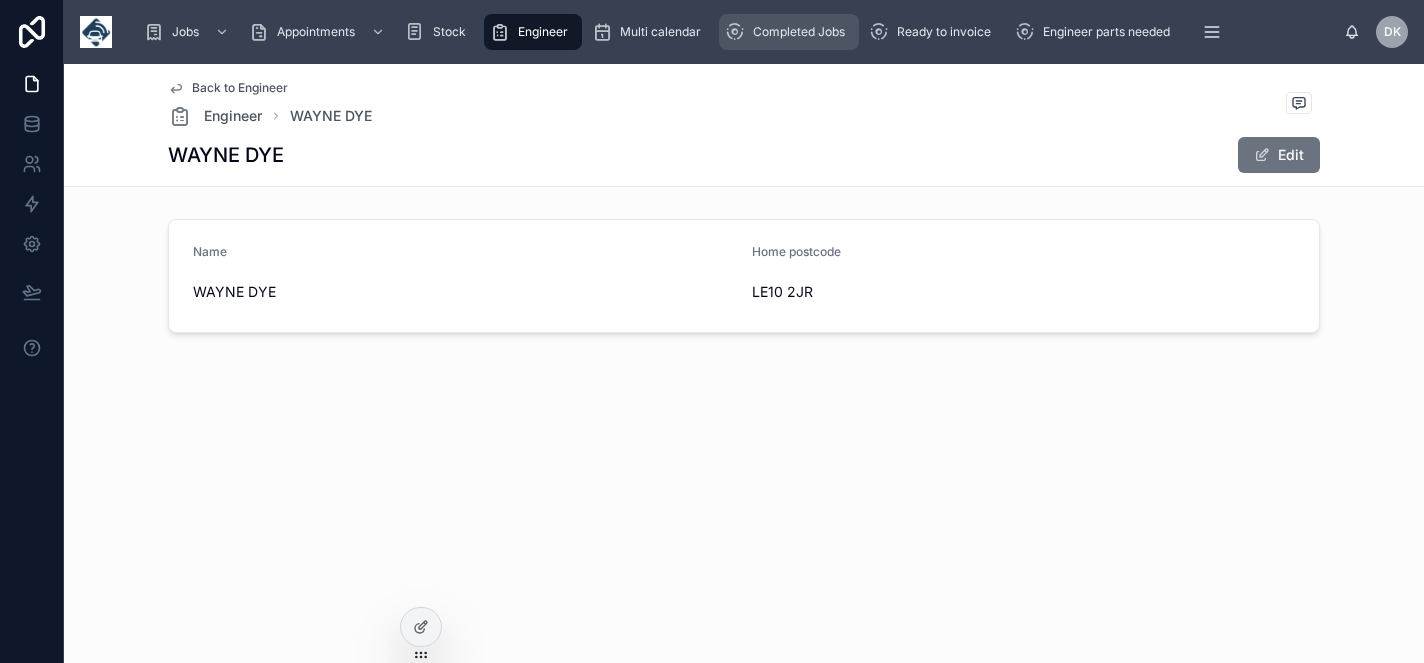 click on "Completed Jobs" at bounding box center [799, 32] 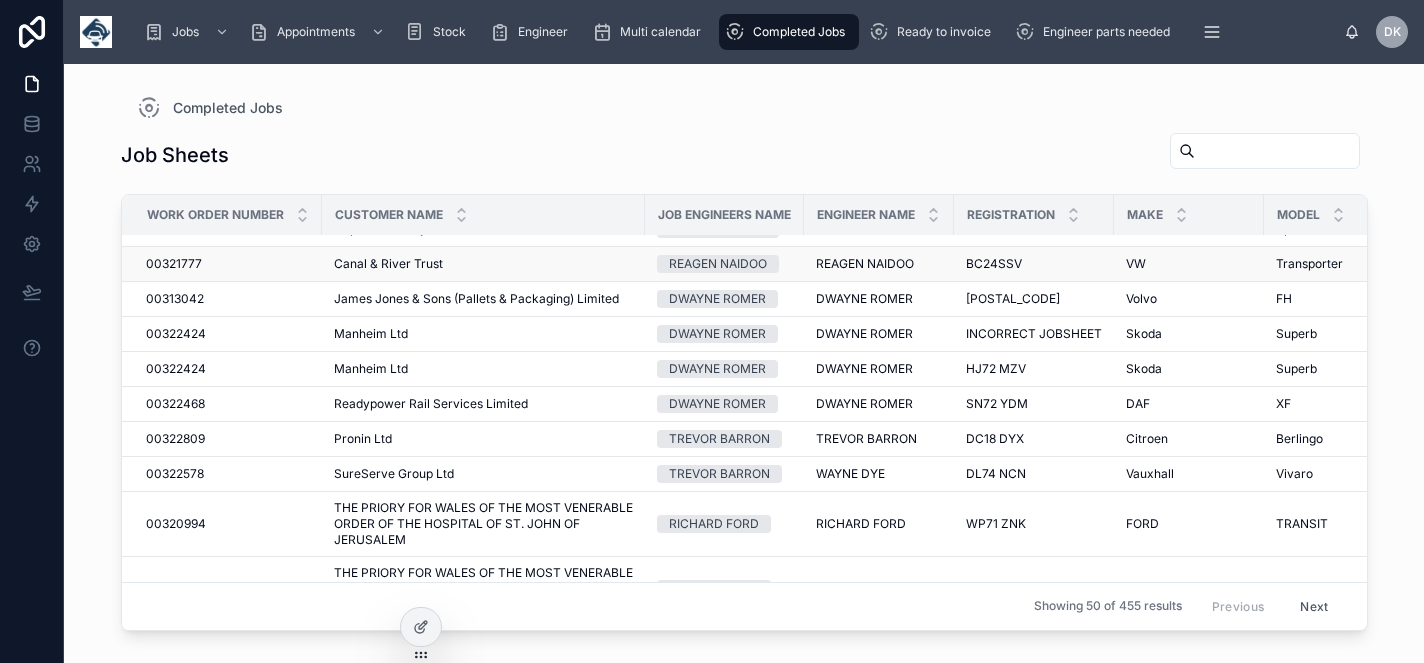 scroll, scrollTop: 65, scrollLeft: 0, axis: vertical 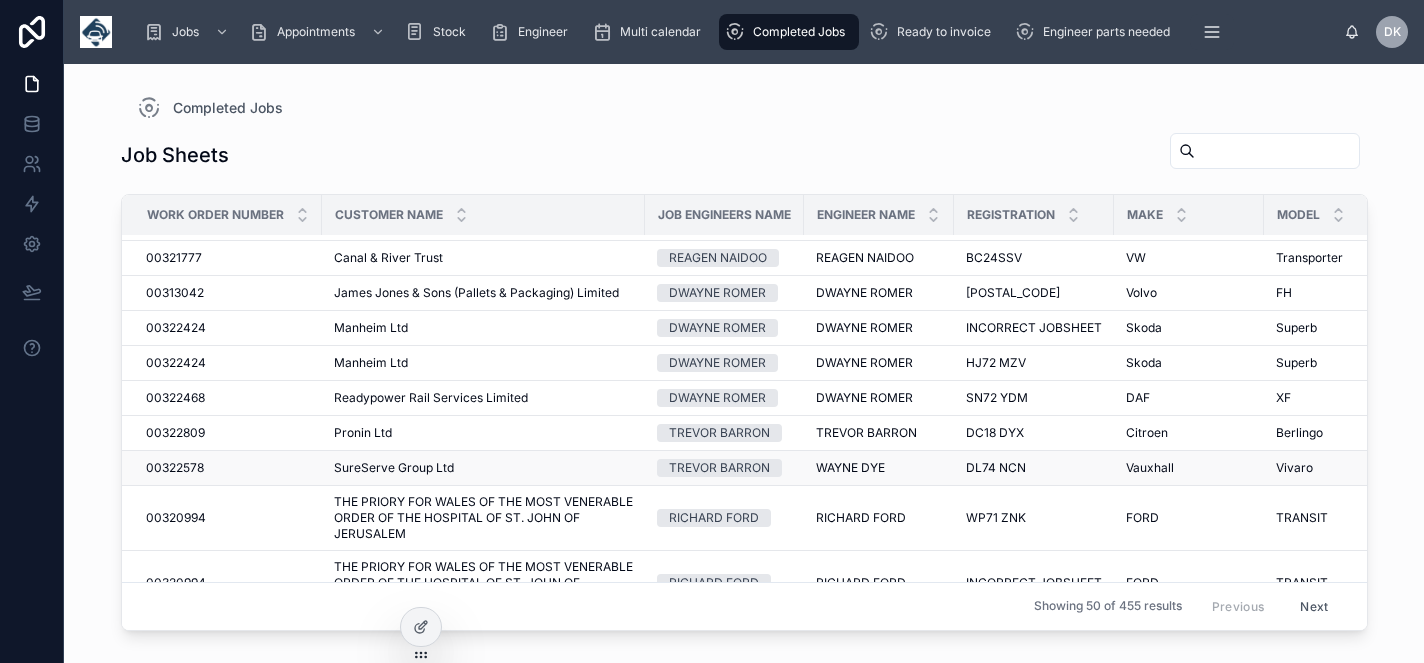 click on "WAYNE DYE" at bounding box center [850, 468] 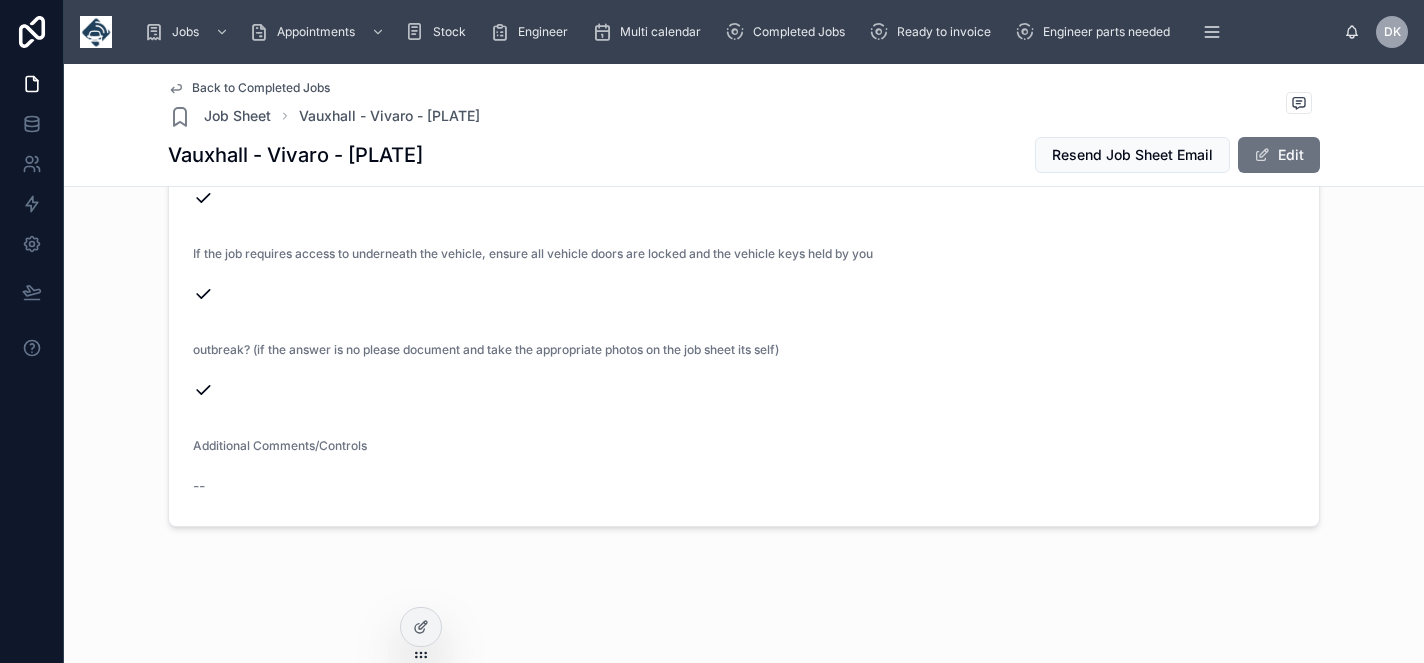 scroll, scrollTop: 8333, scrollLeft: 0, axis: vertical 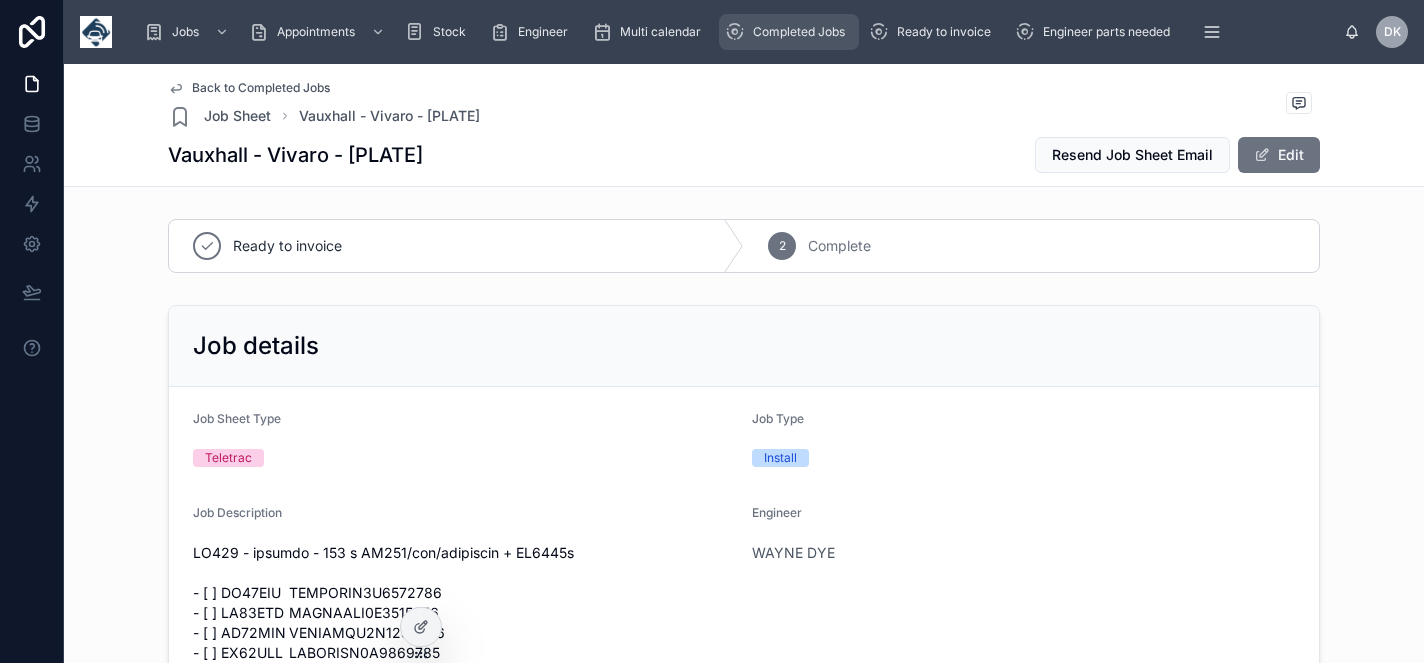 click on "Completed Jobs" at bounding box center [799, 32] 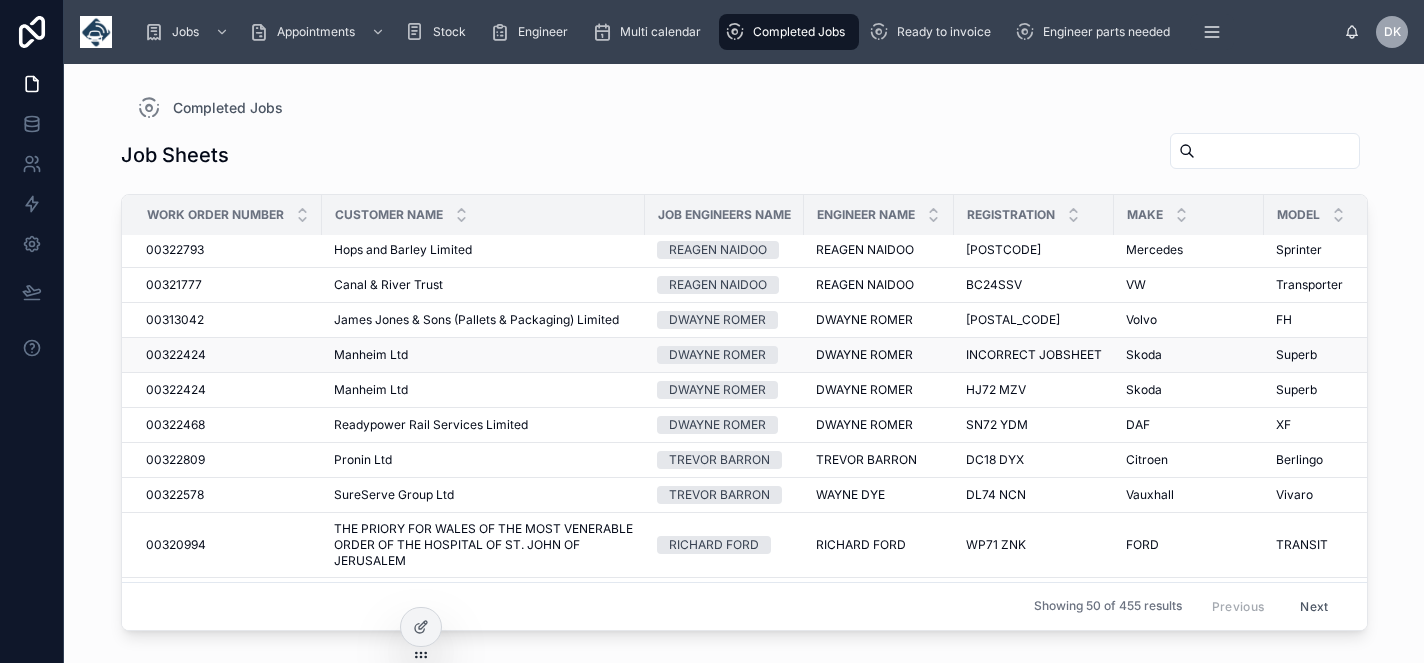 scroll, scrollTop: 43, scrollLeft: 0, axis: vertical 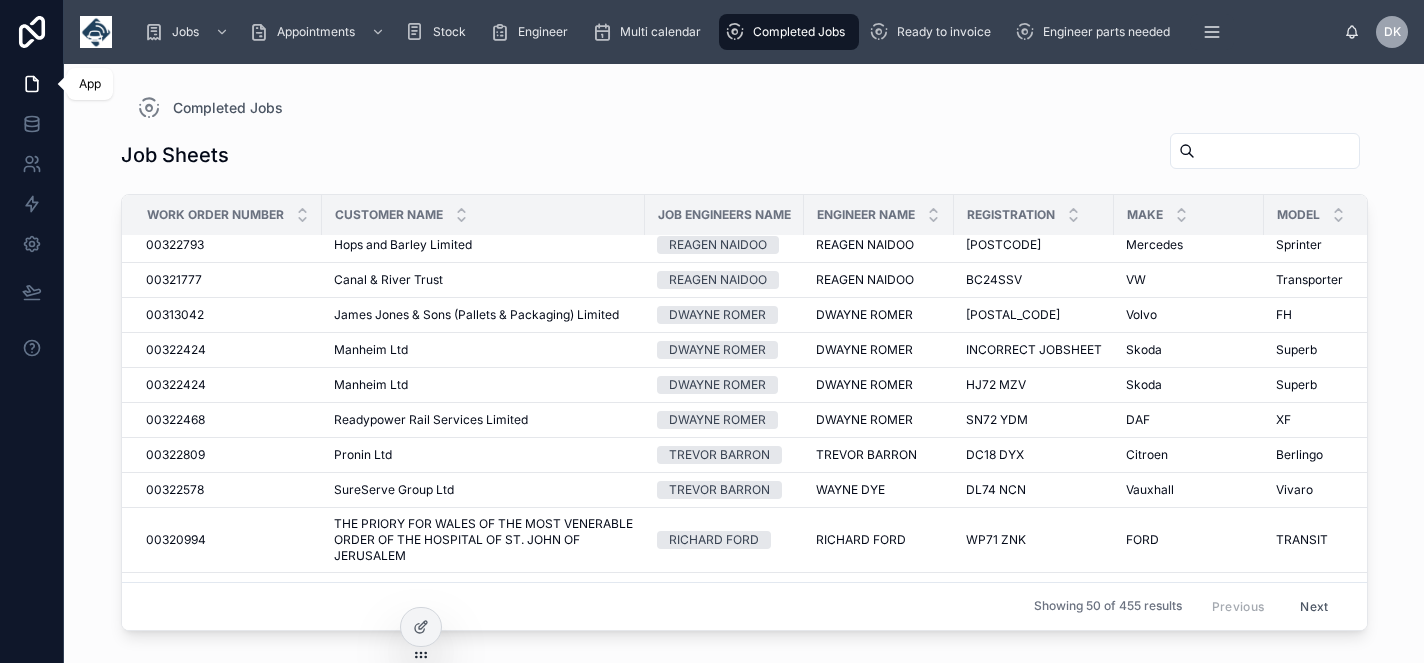 click 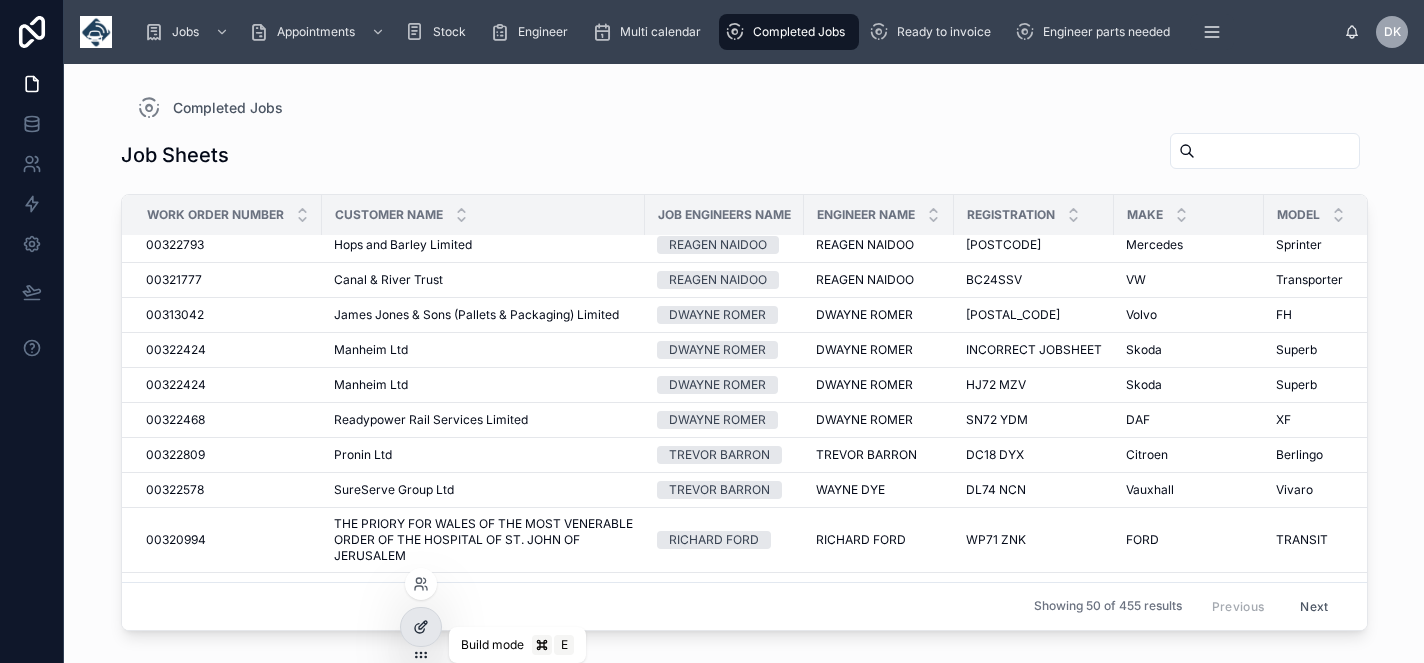 click 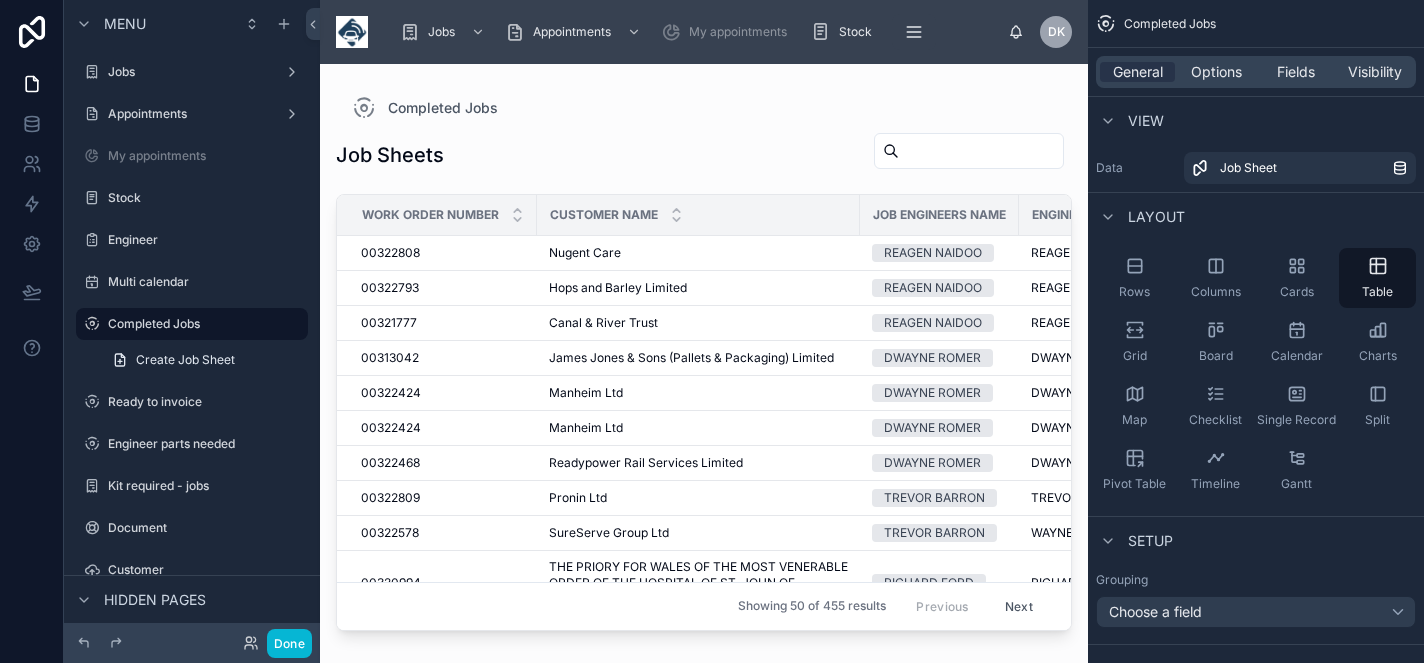 scroll, scrollTop: 0, scrollLeft: 0, axis: both 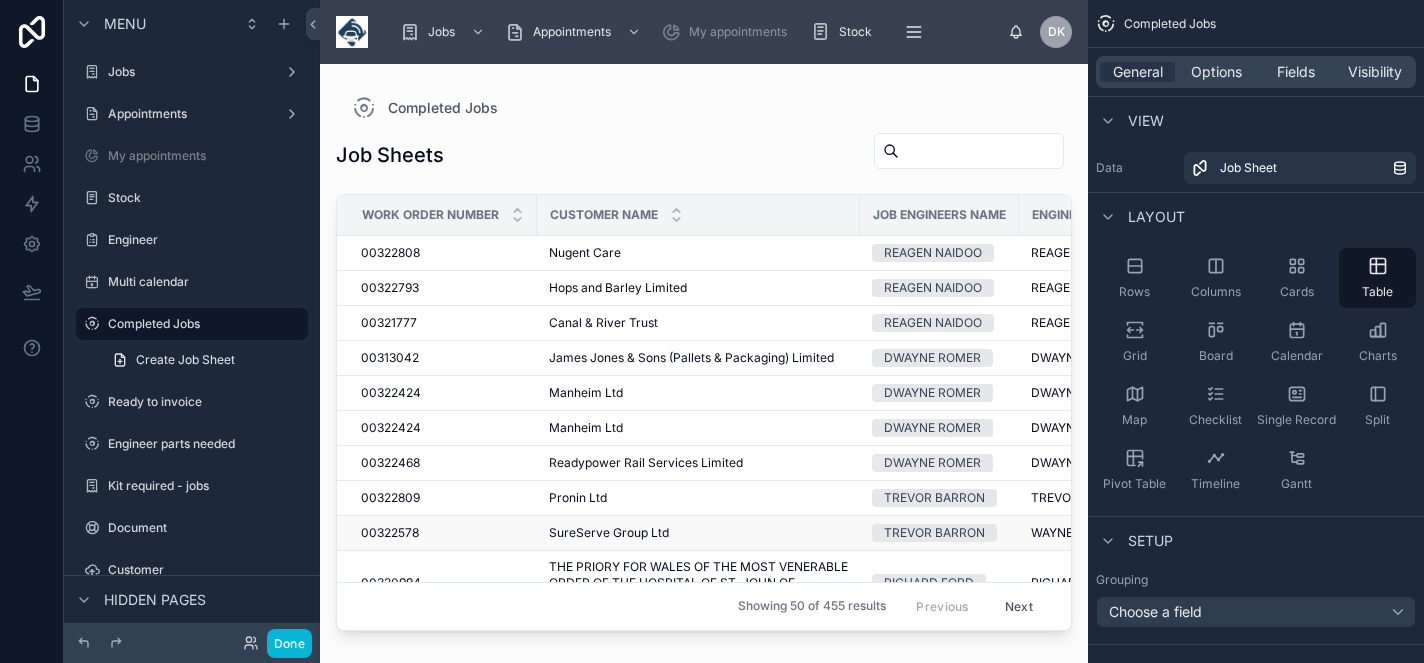 click on "TREVOR BARRON" at bounding box center (934, 533) 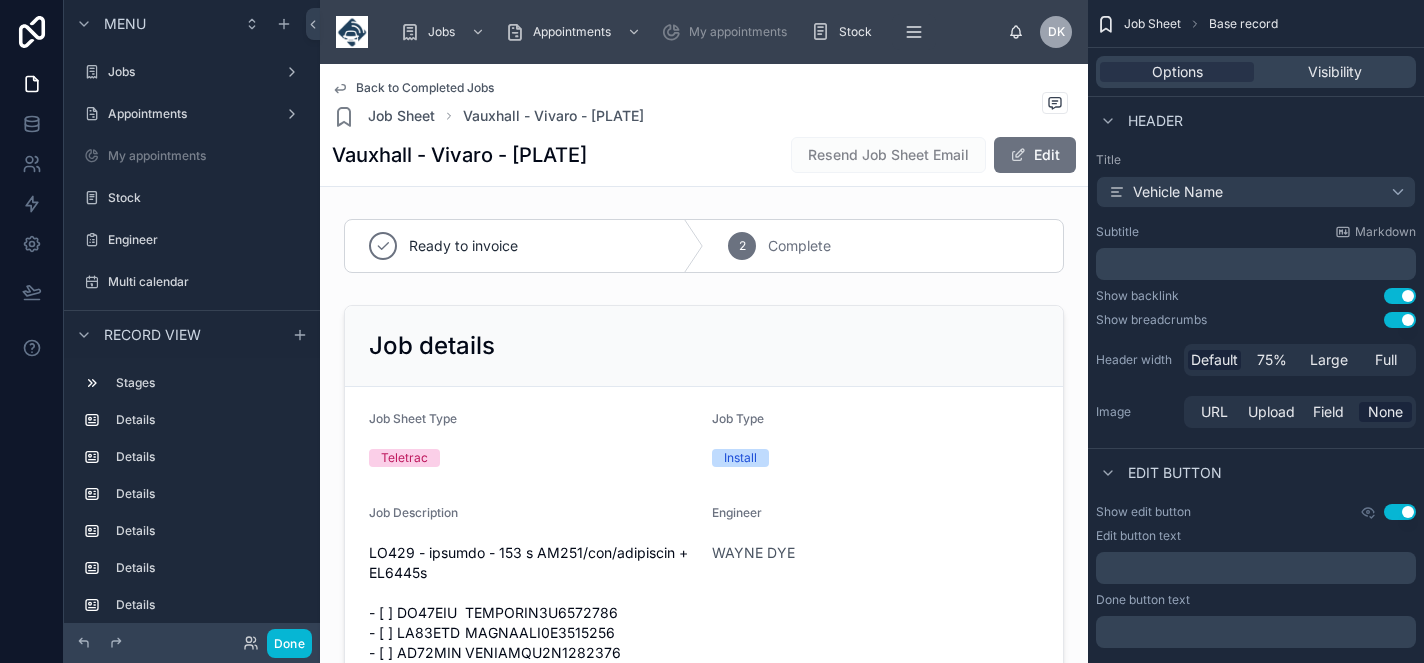 scroll, scrollTop: 403, scrollLeft: 0, axis: vertical 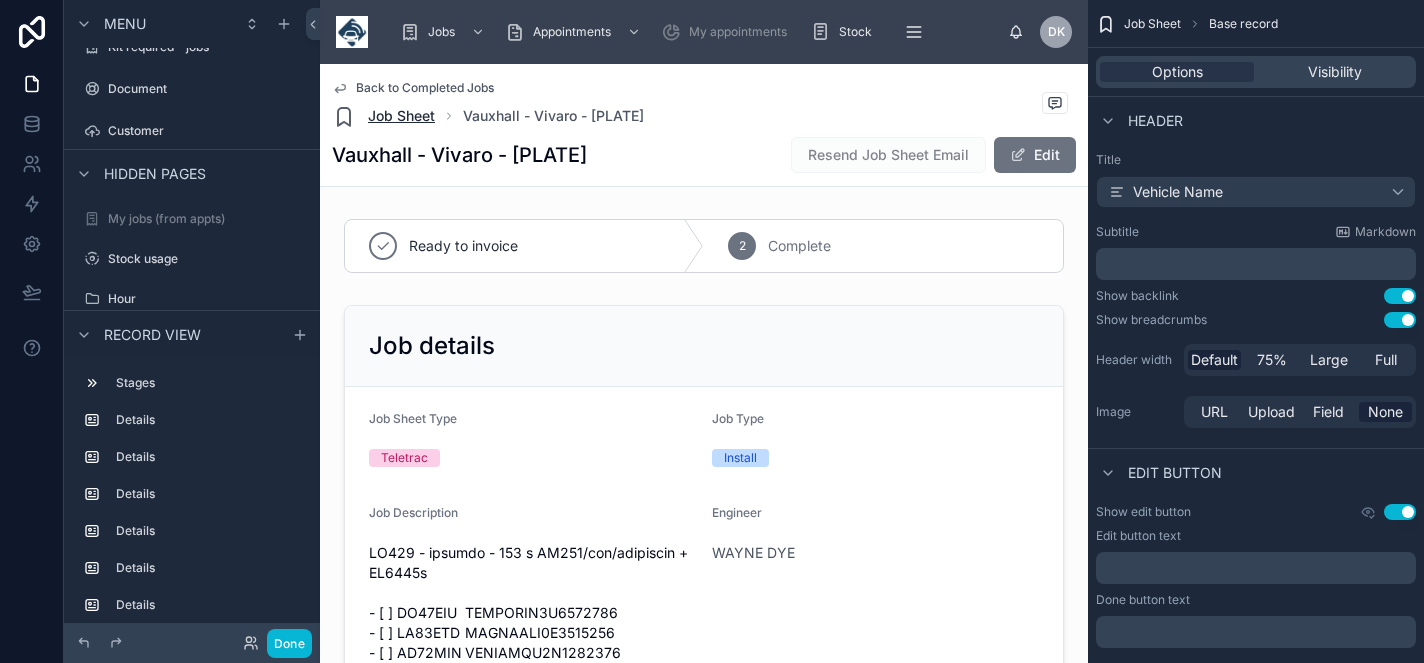 click on "Job Sheet" at bounding box center [401, 116] 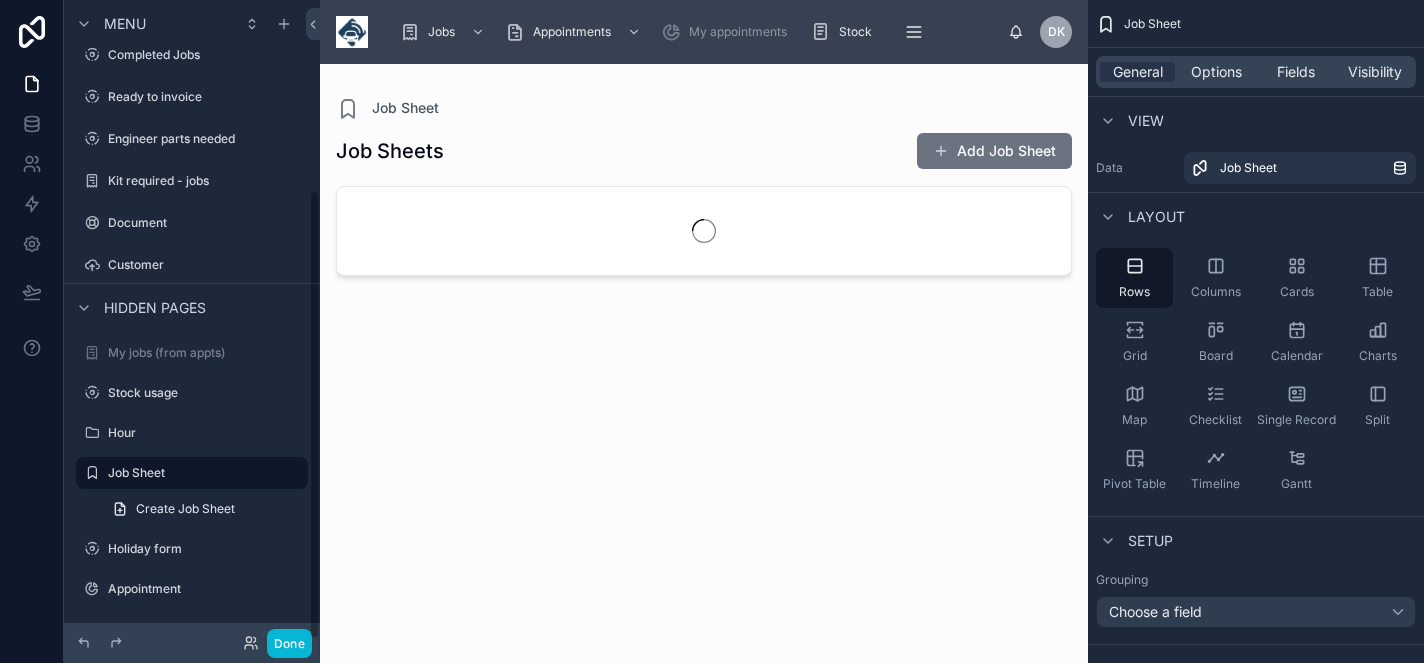 scroll, scrollTop: 269, scrollLeft: 0, axis: vertical 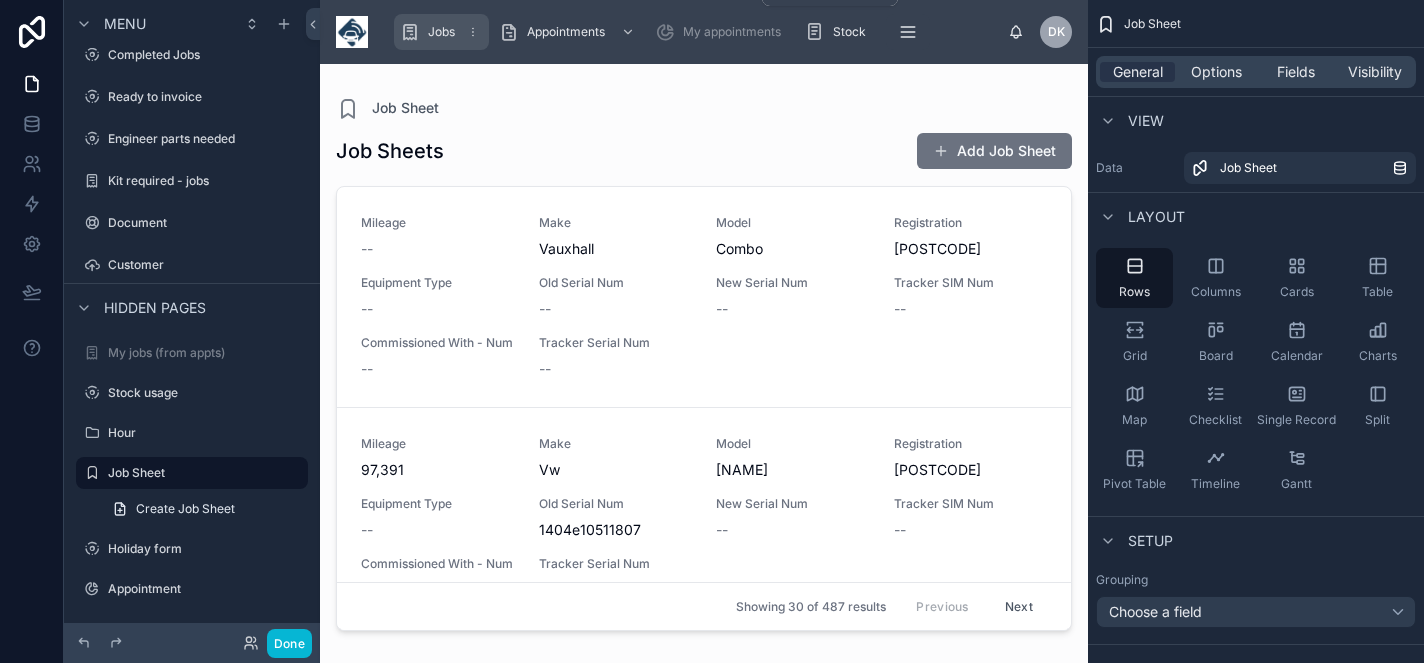 click on "Jobs" at bounding box center (441, 32) 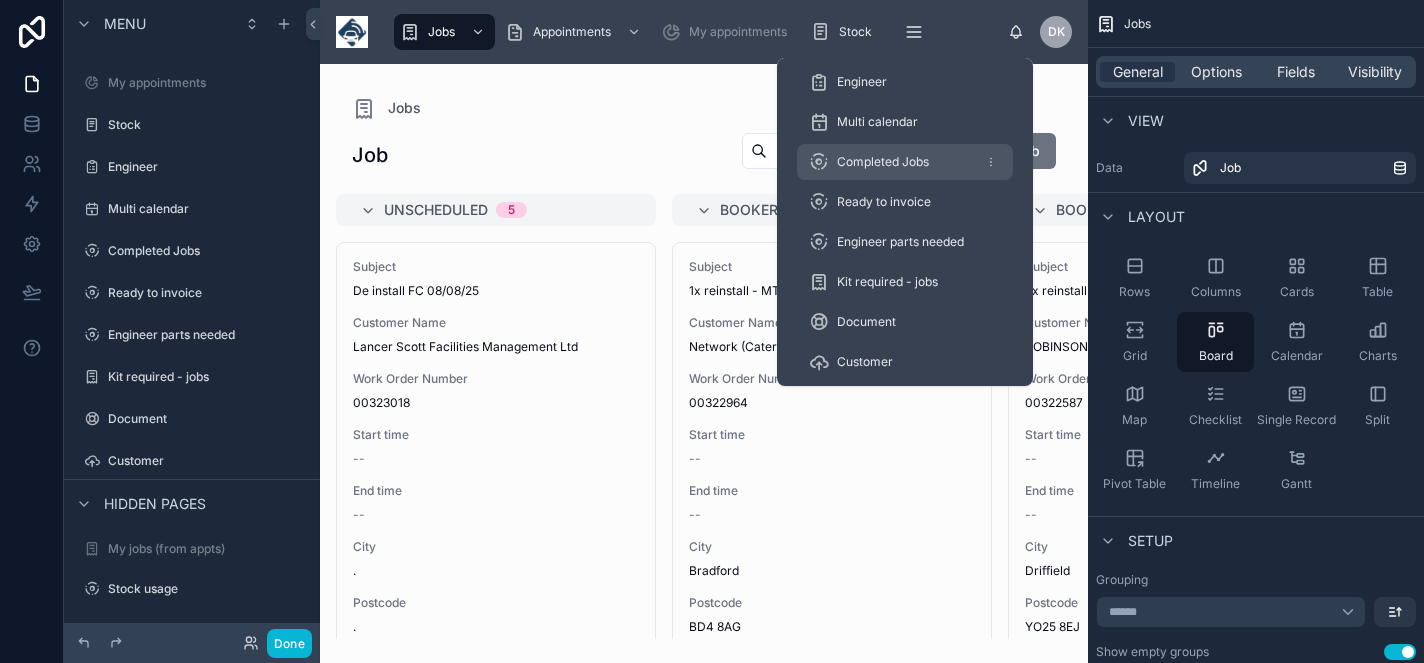 click on "Completed Jobs" at bounding box center [883, 162] 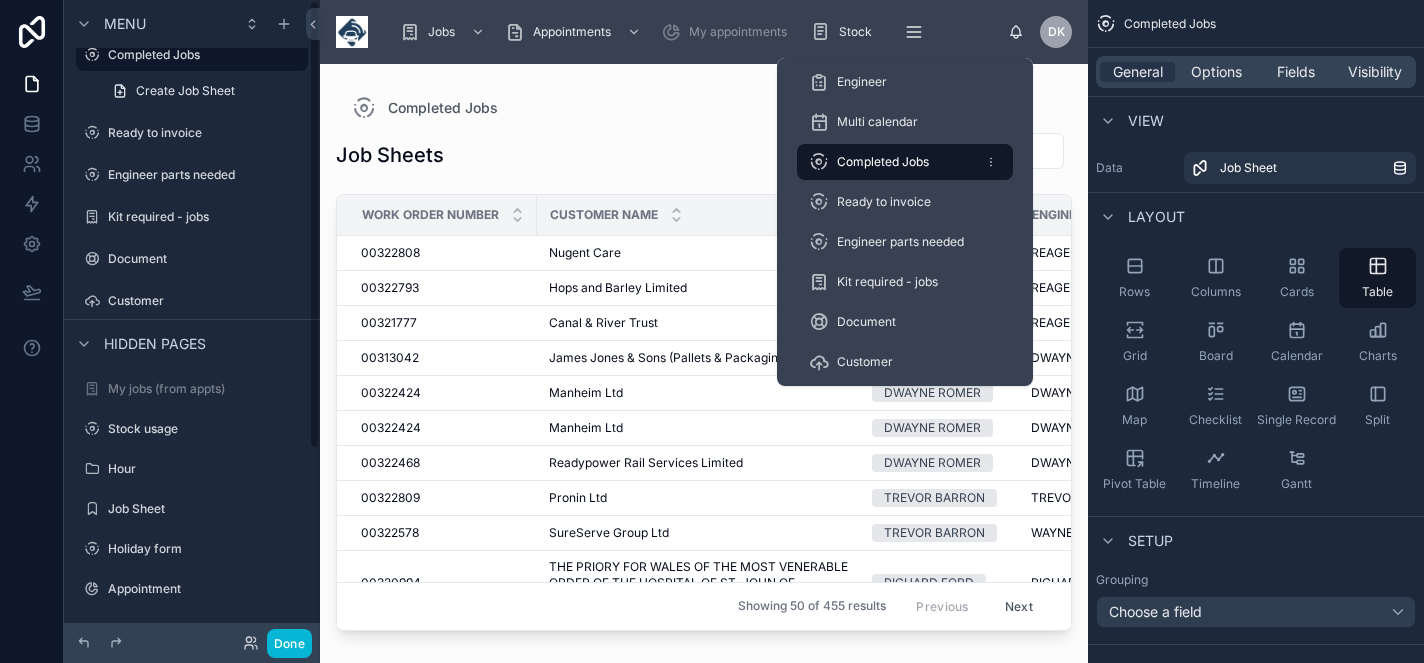 scroll, scrollTop: 0, scrollLeft: 0, axis: both 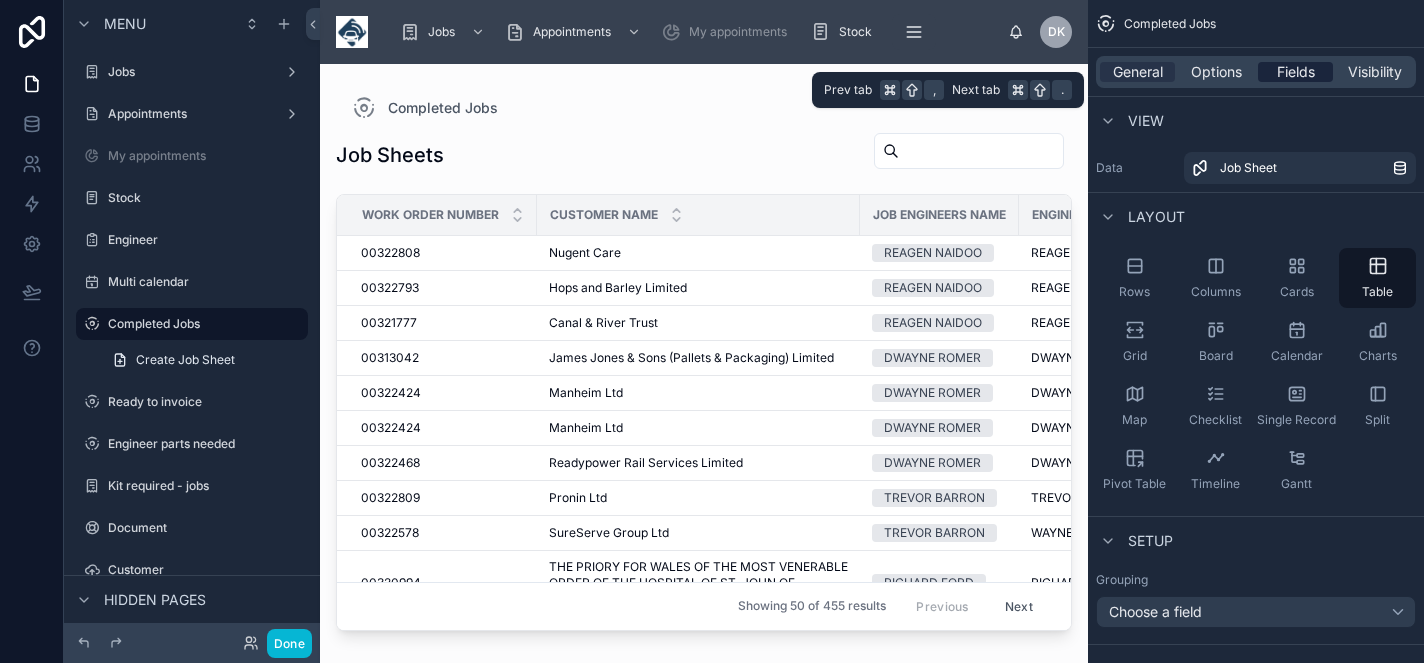 click on "Fields" at bounding box center [1296, 72] 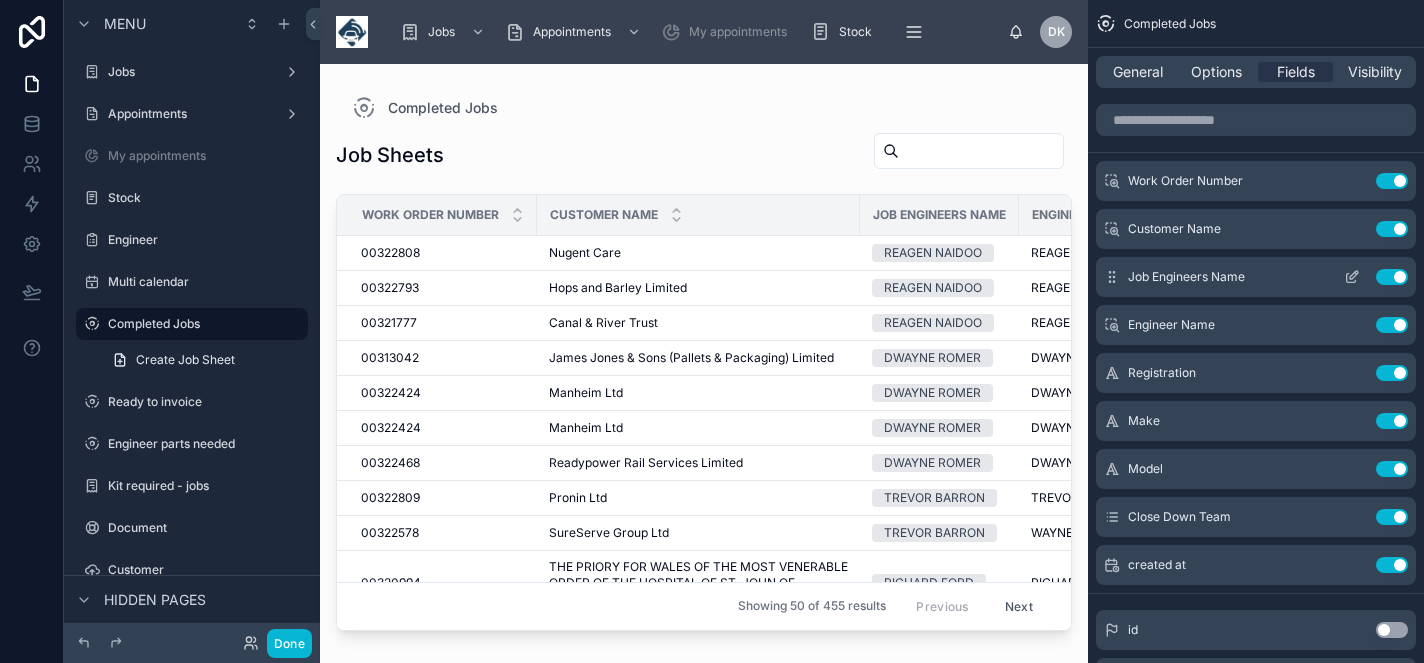 click 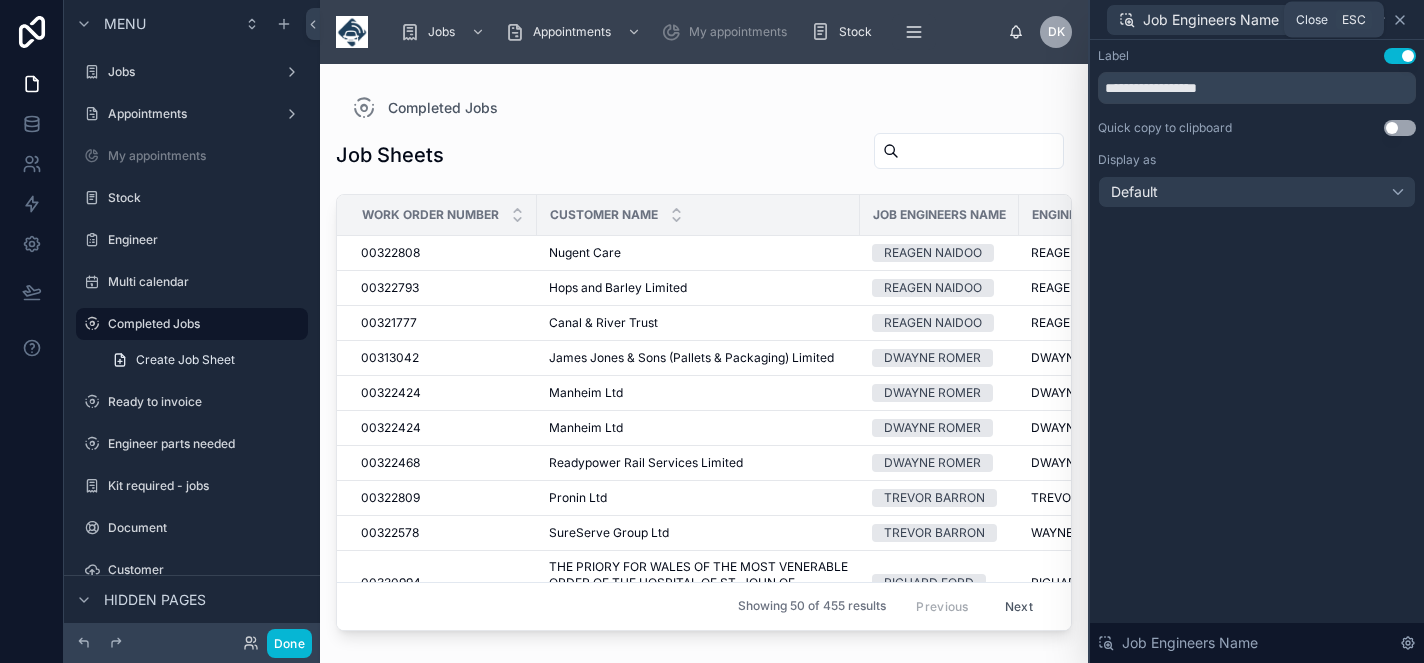 click 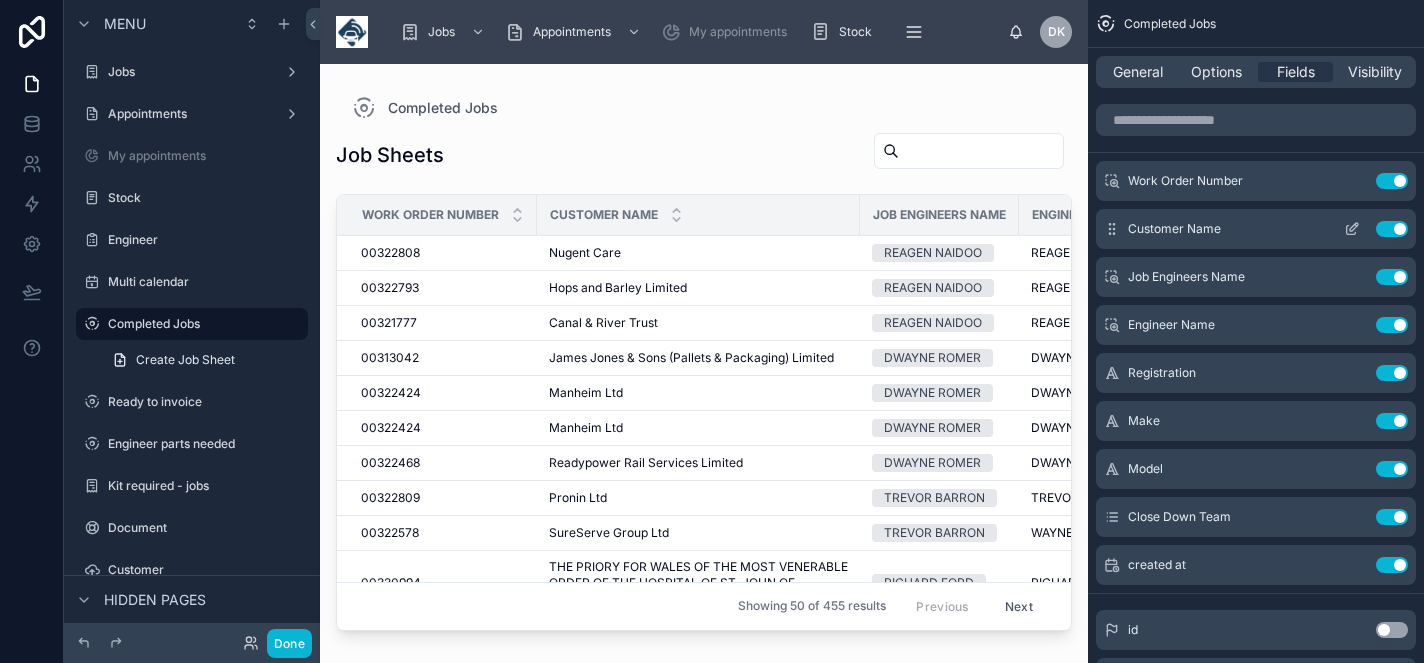 scroll, scrollTop: 0, scrollLeft: 0, axis: both 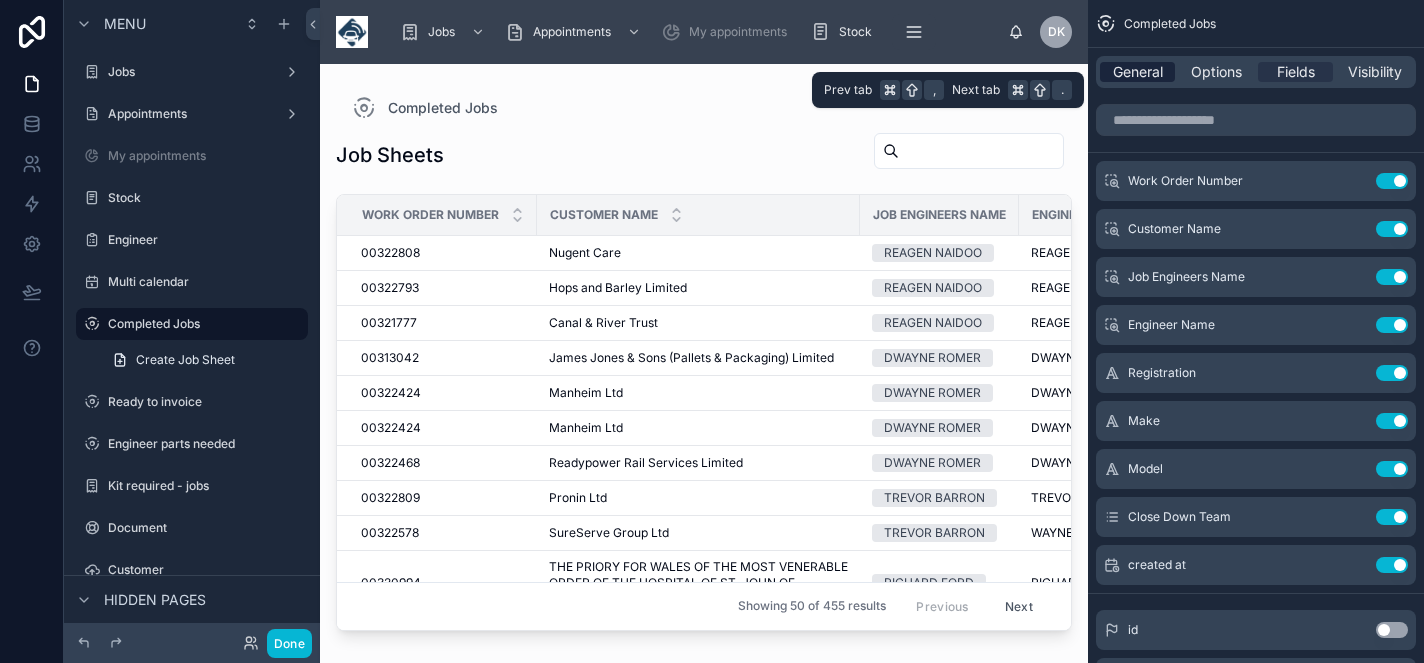 click on "General" at bounding box center (1138, 72) 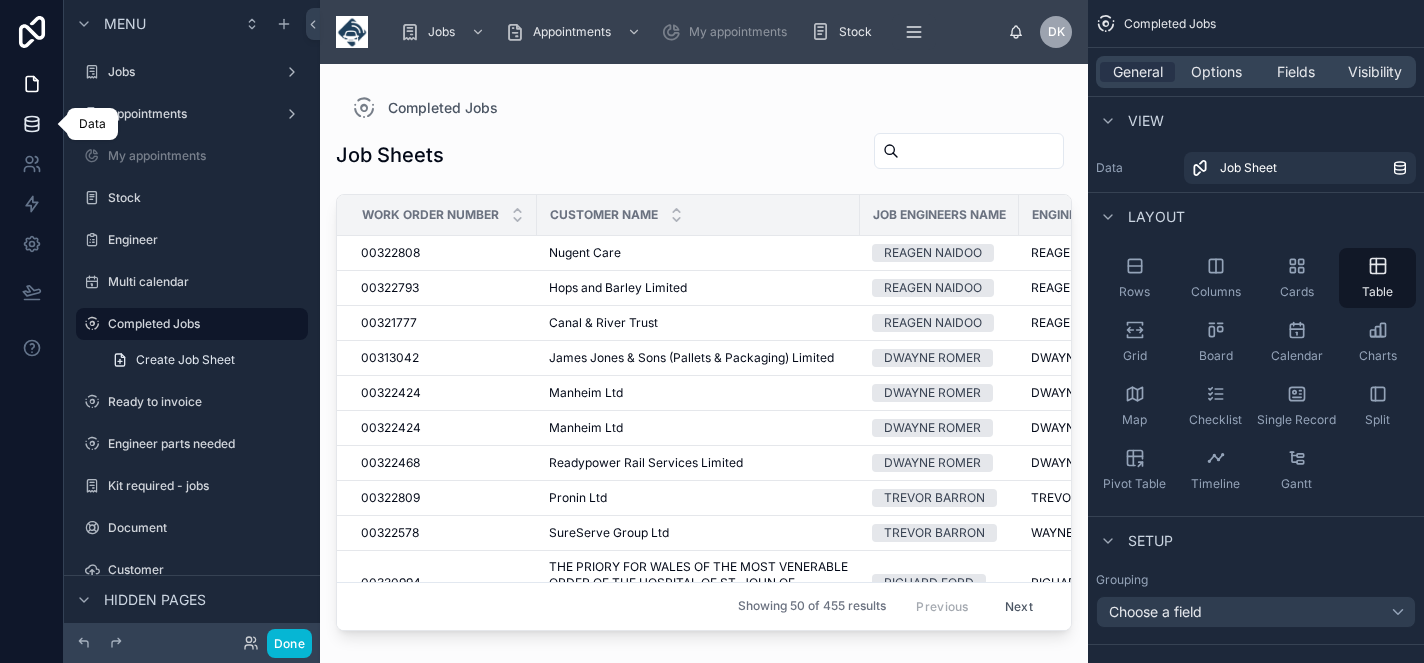 click 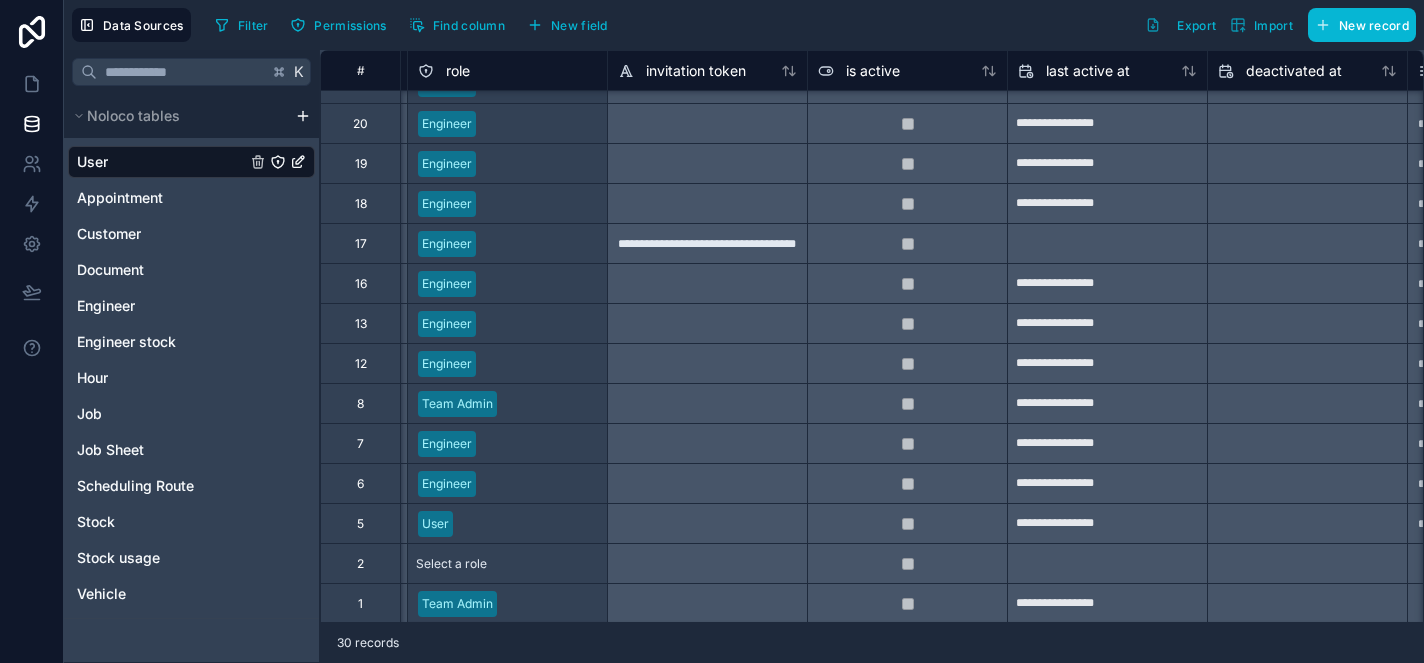 scroll, scrollTop: 667, scrollLeft: 977, axis: both 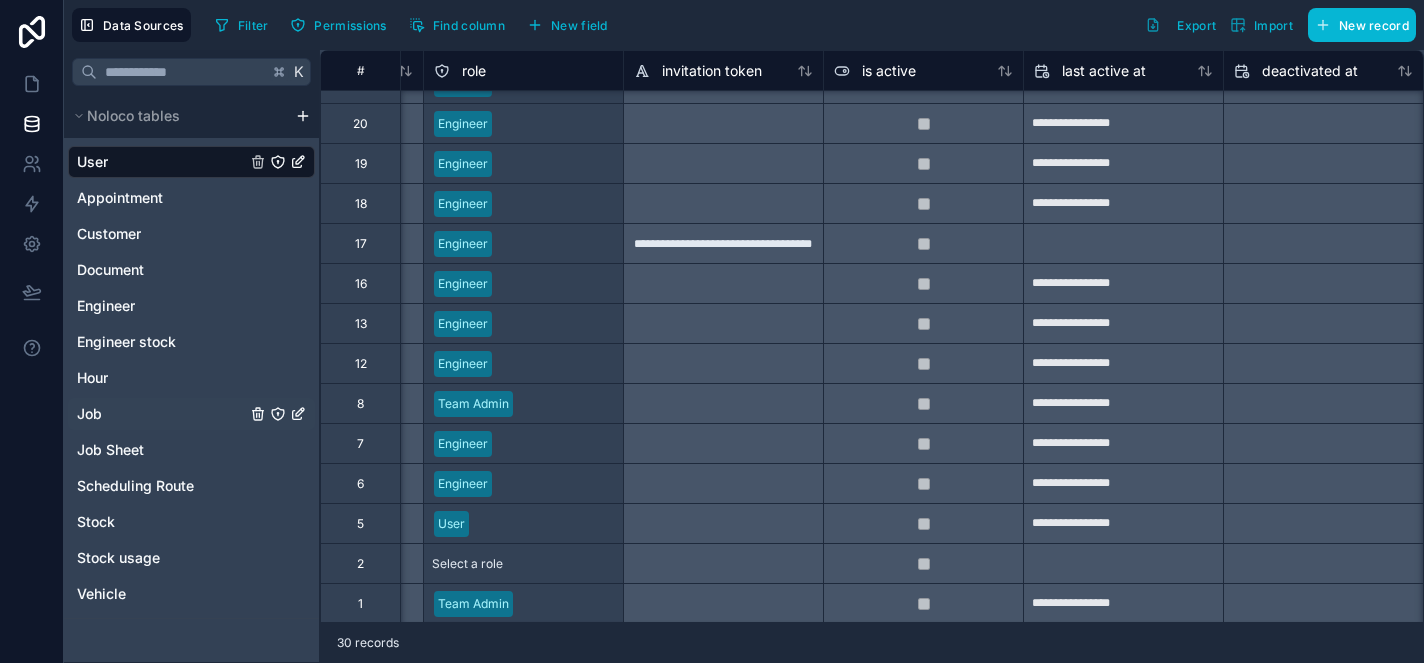 click on "Job" at bounding box center [191, 414] 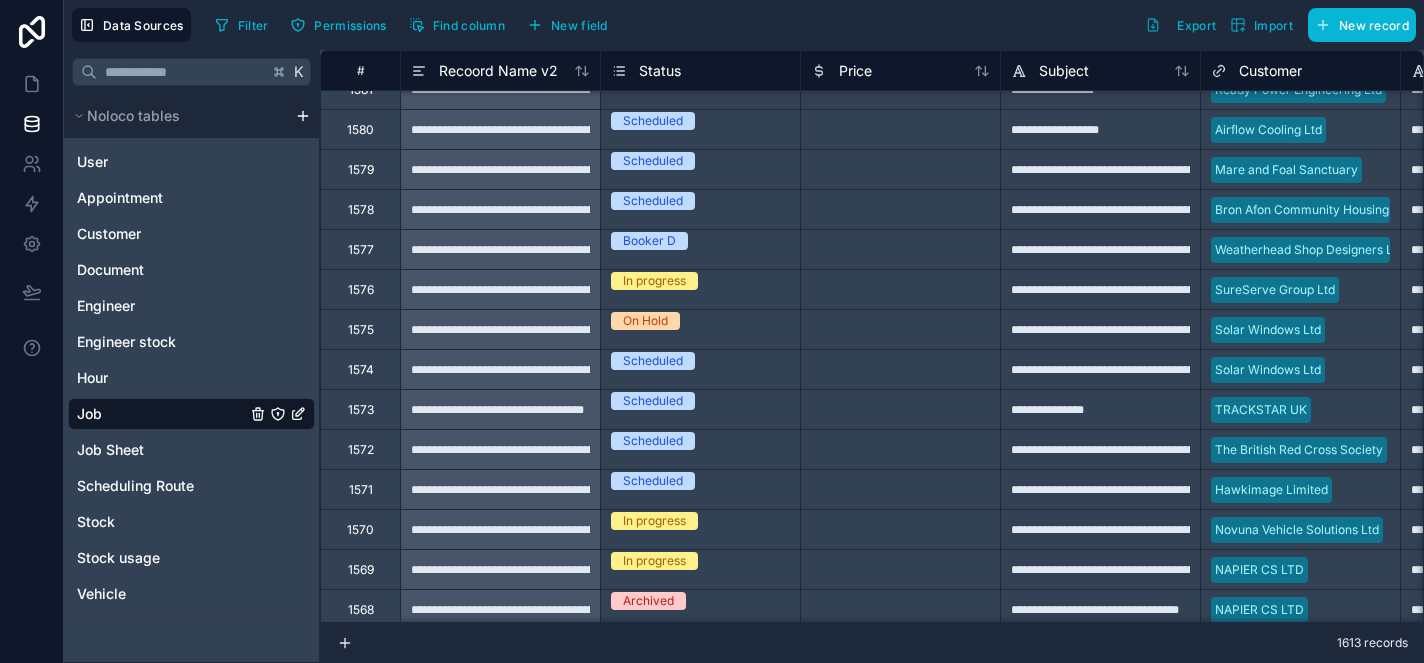 type on "**********" 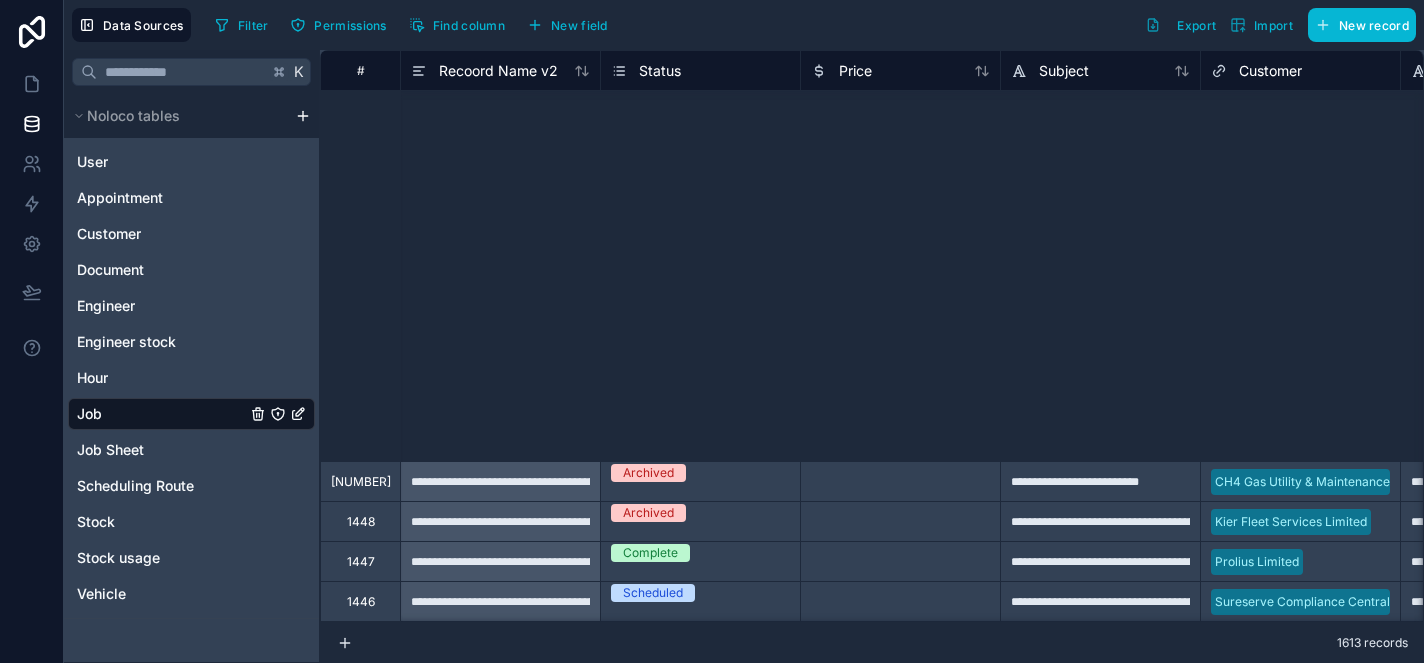 type on "**********" 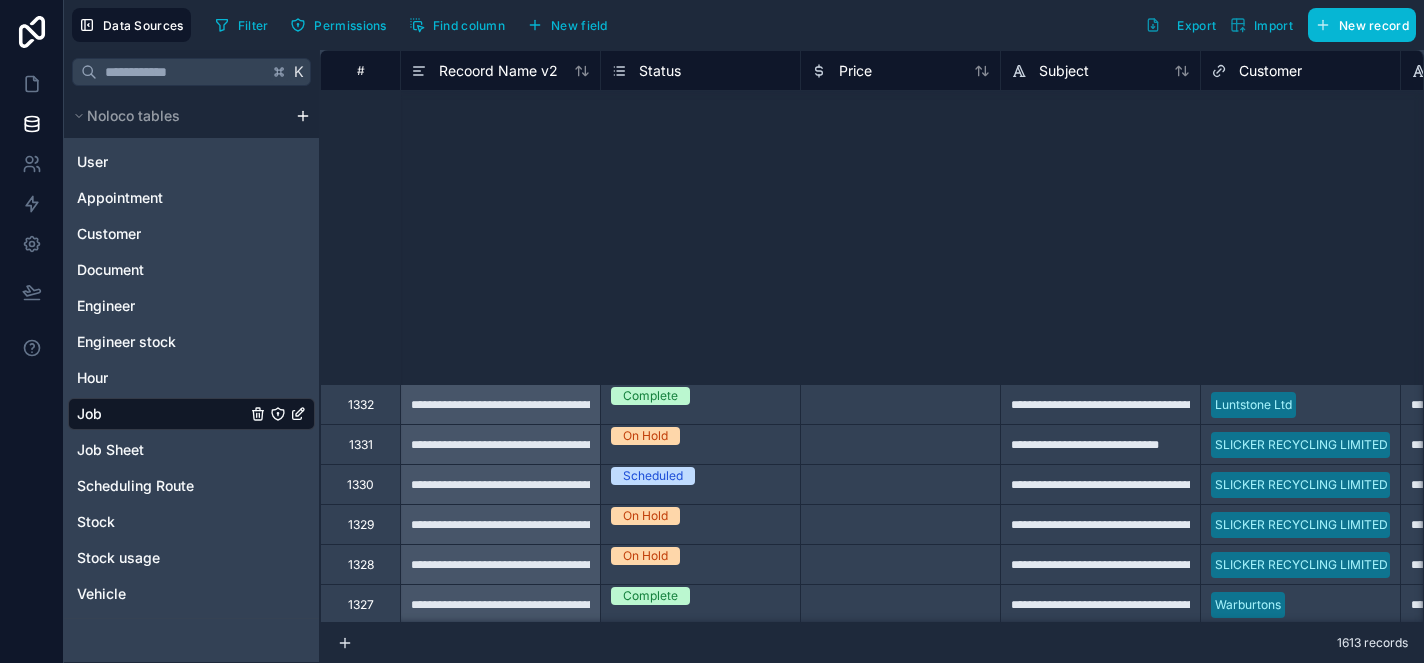 type on "**********" 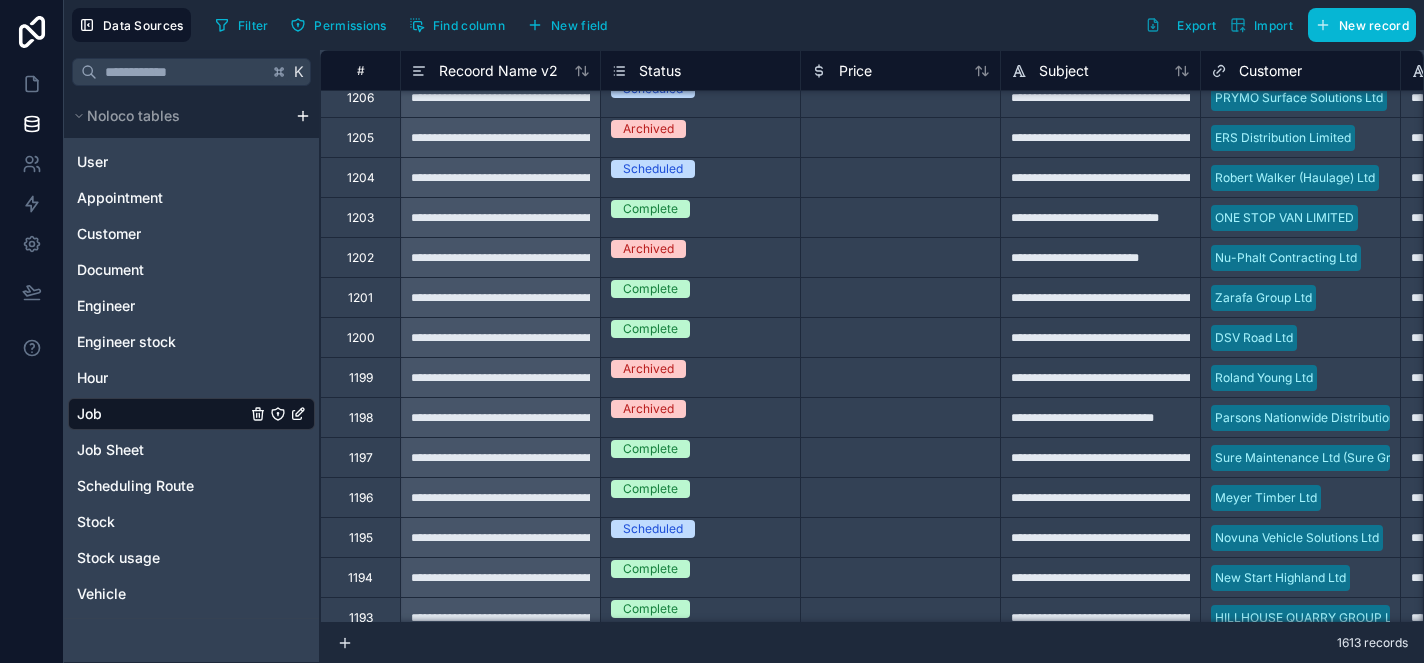 type on "**********" 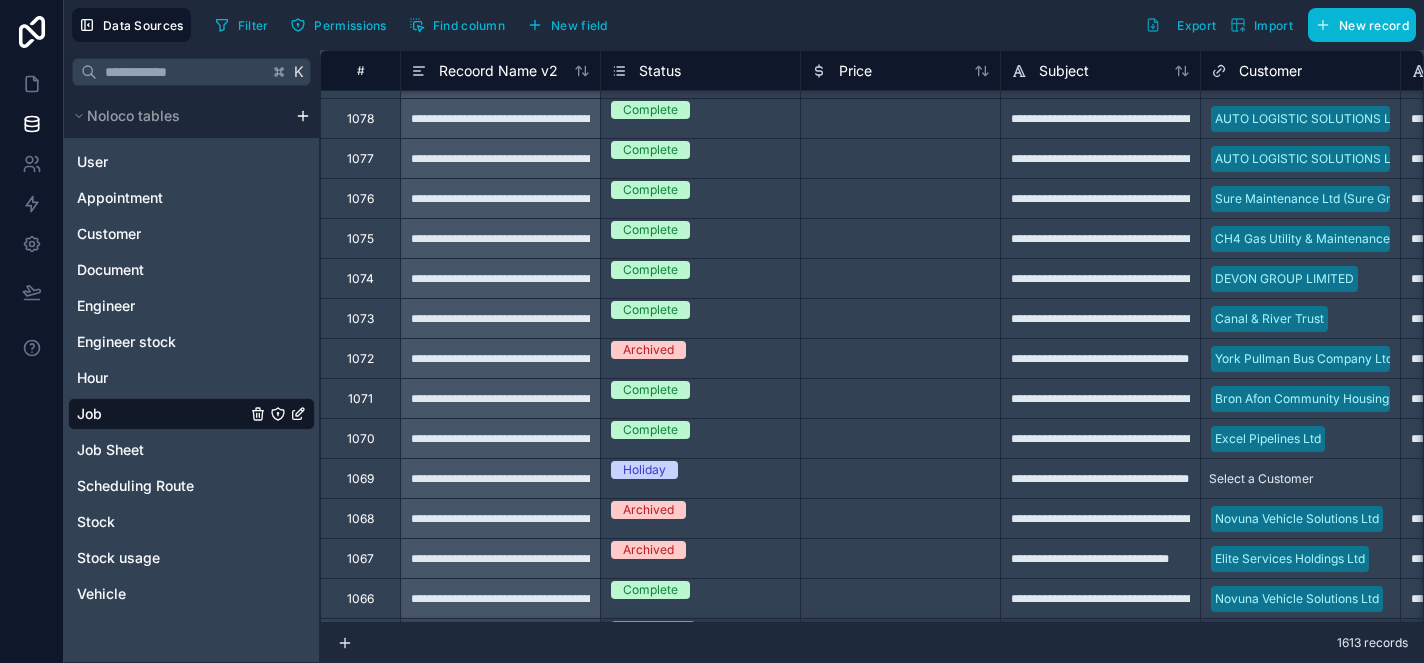 scroll, scrollTop: 22159, scrollLeft: 0, axis: vertical 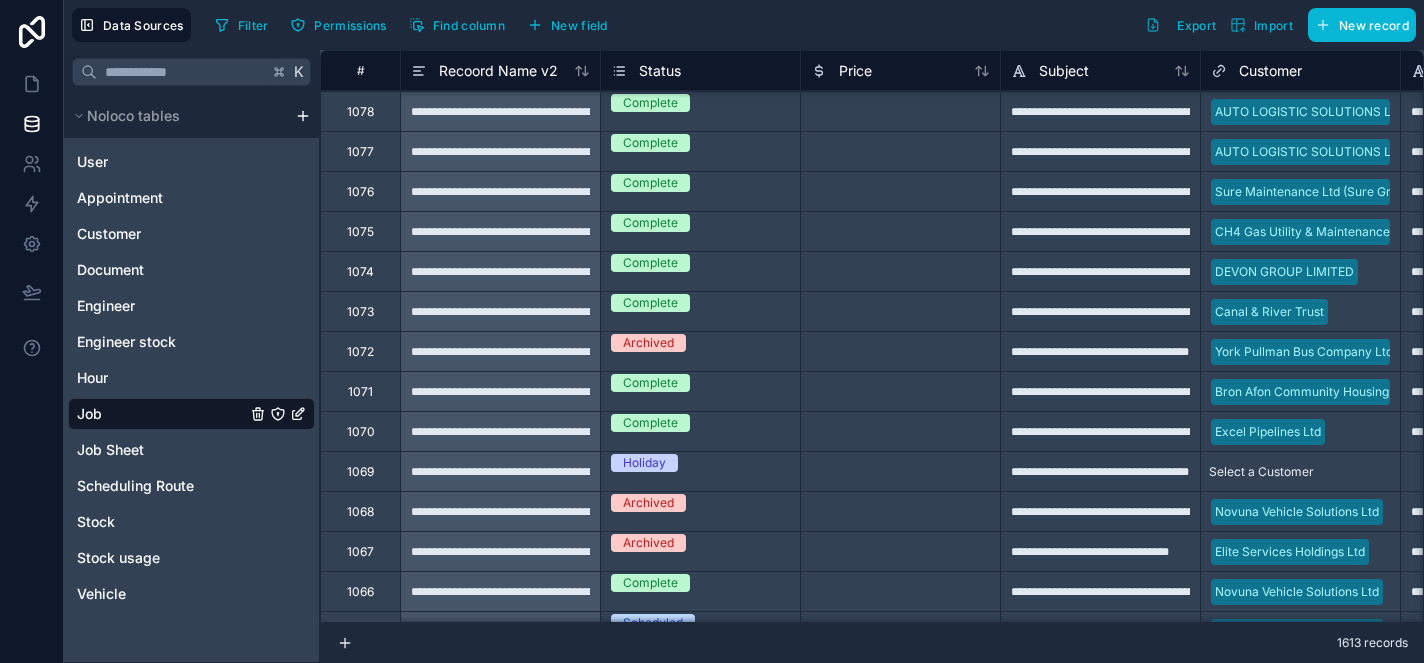 type on "**********" 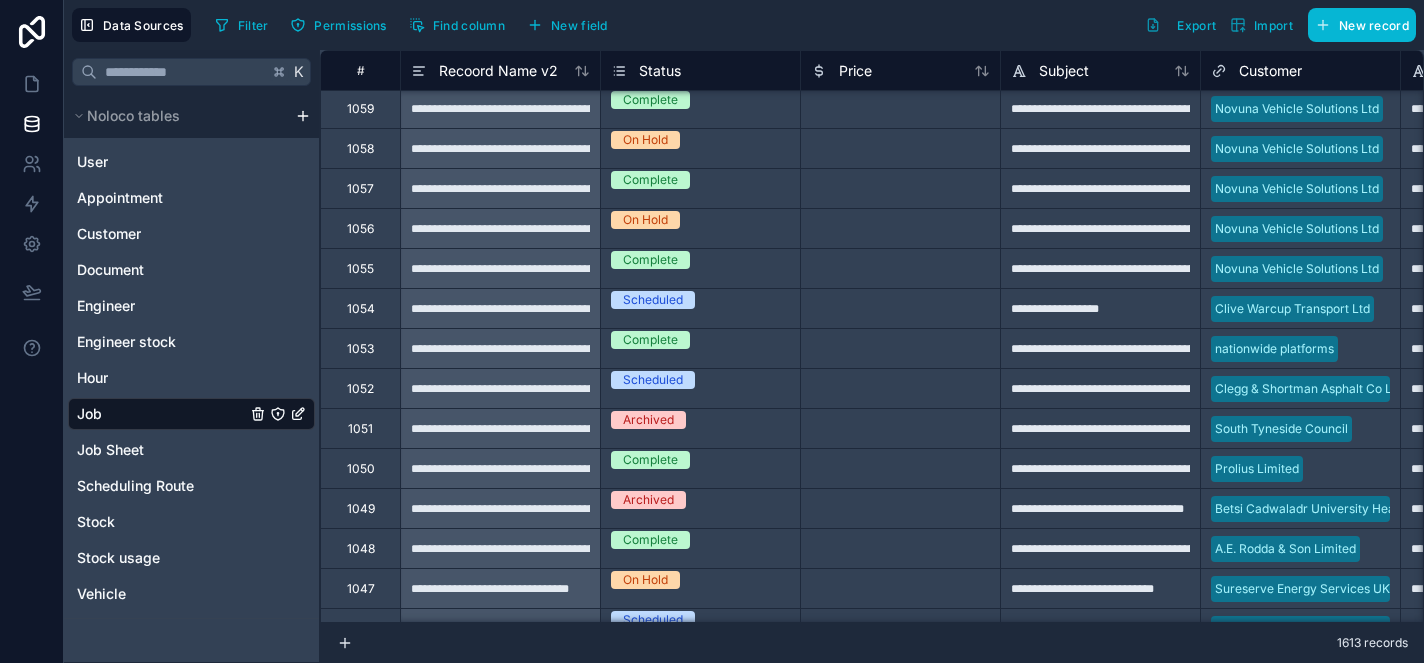 scroll, scrollTop: 23038, scrollLeft: 0, axis: vertical 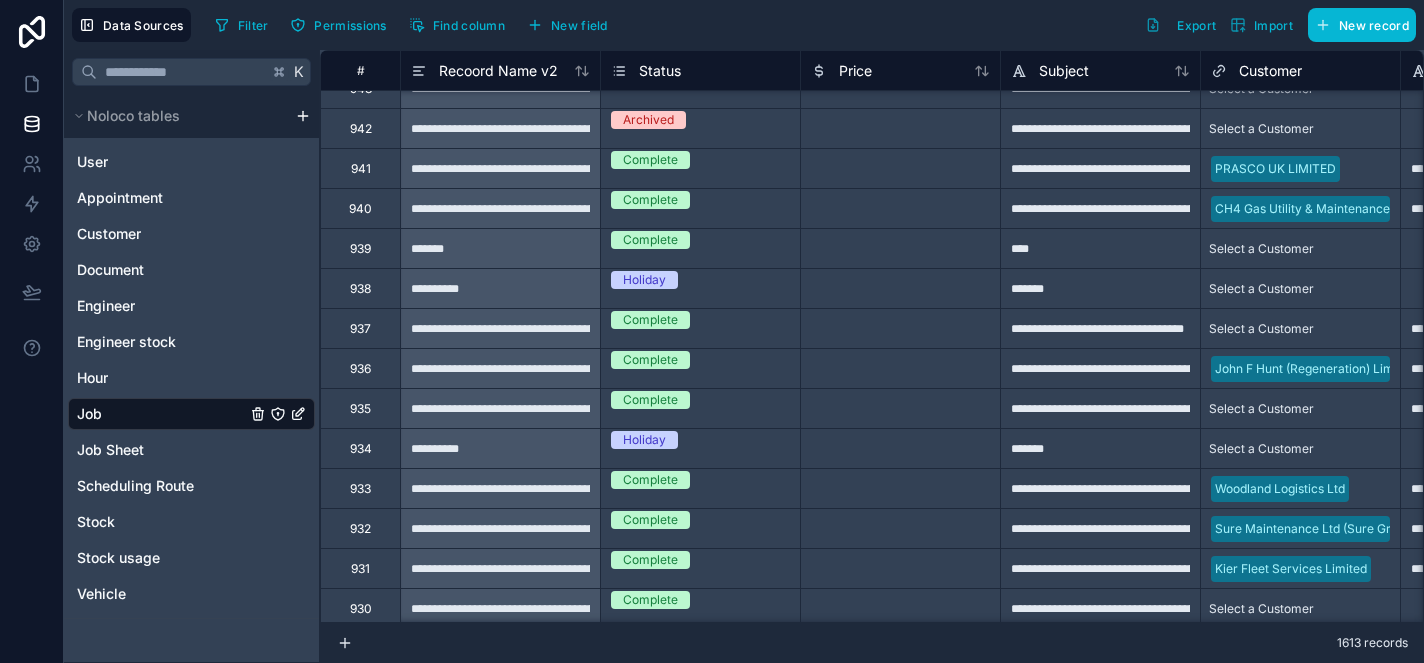 type on "**********" 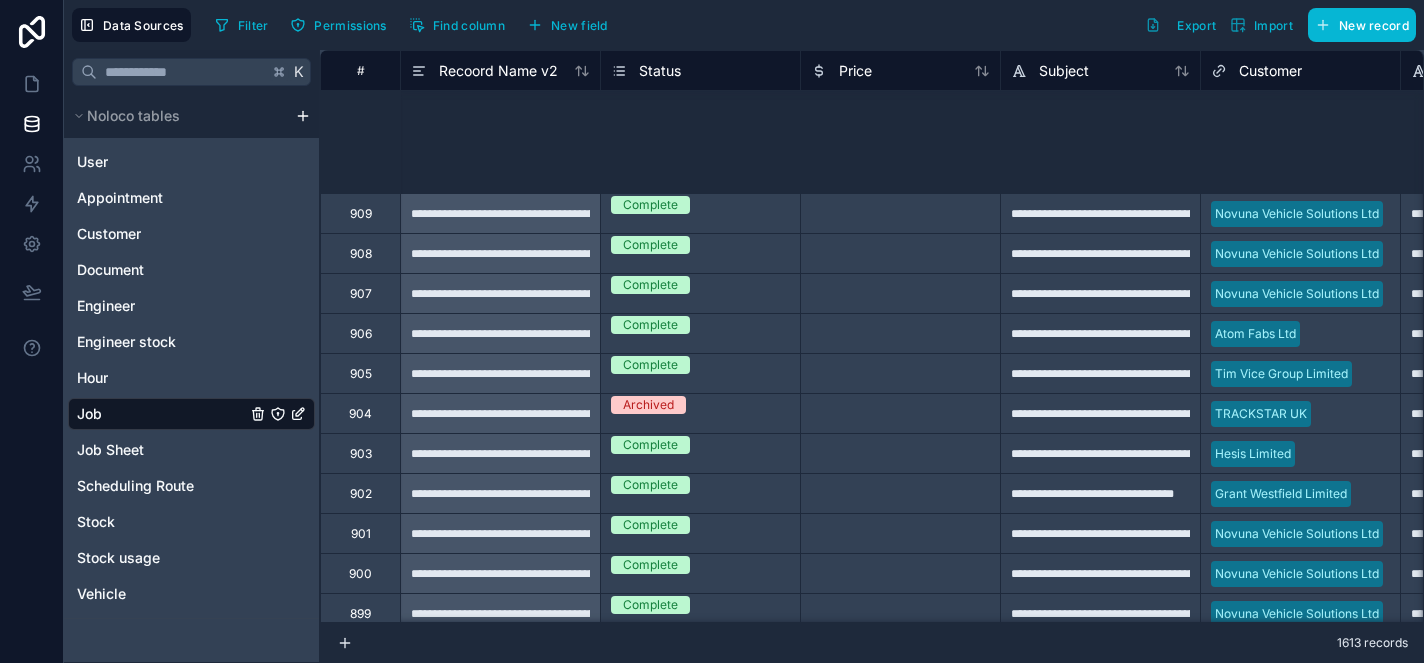 type 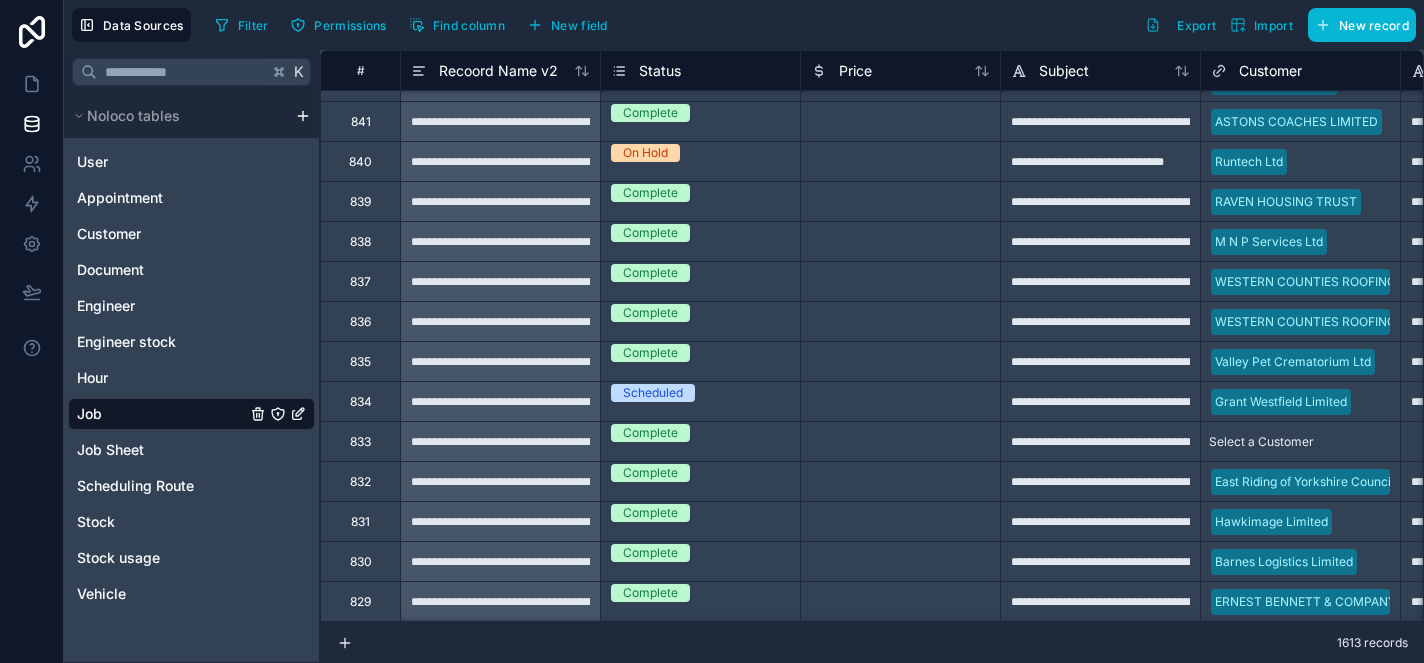 scroll, scrollTop: 32935, scrollLeft: 0, axis: vertical 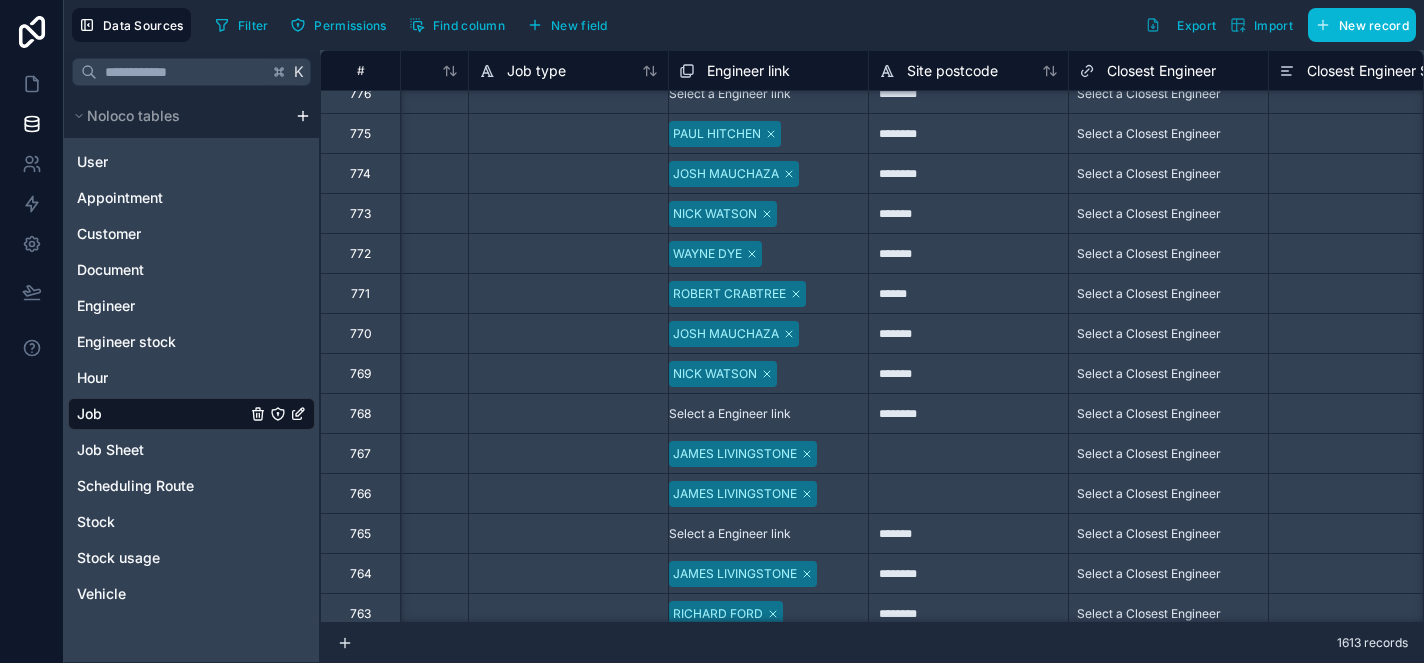 type 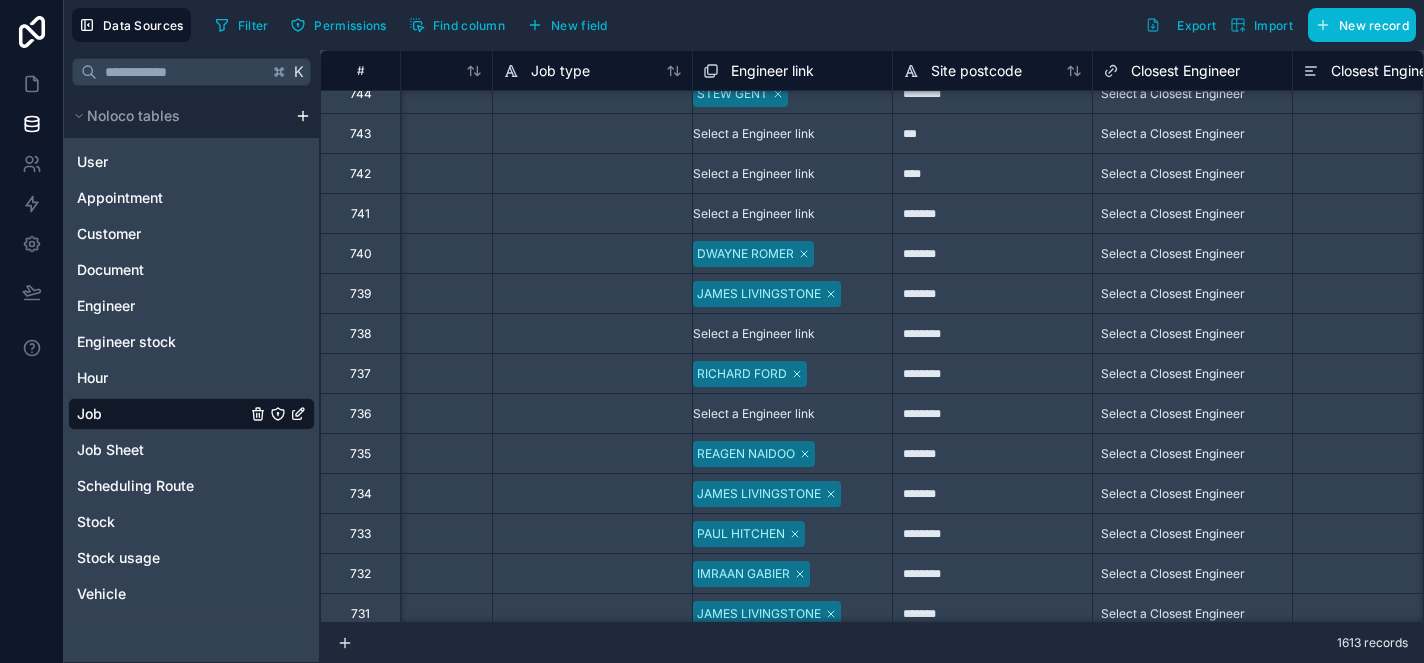 scroll, scrollTop: 35540, scrollLeft: 1498, axis: both 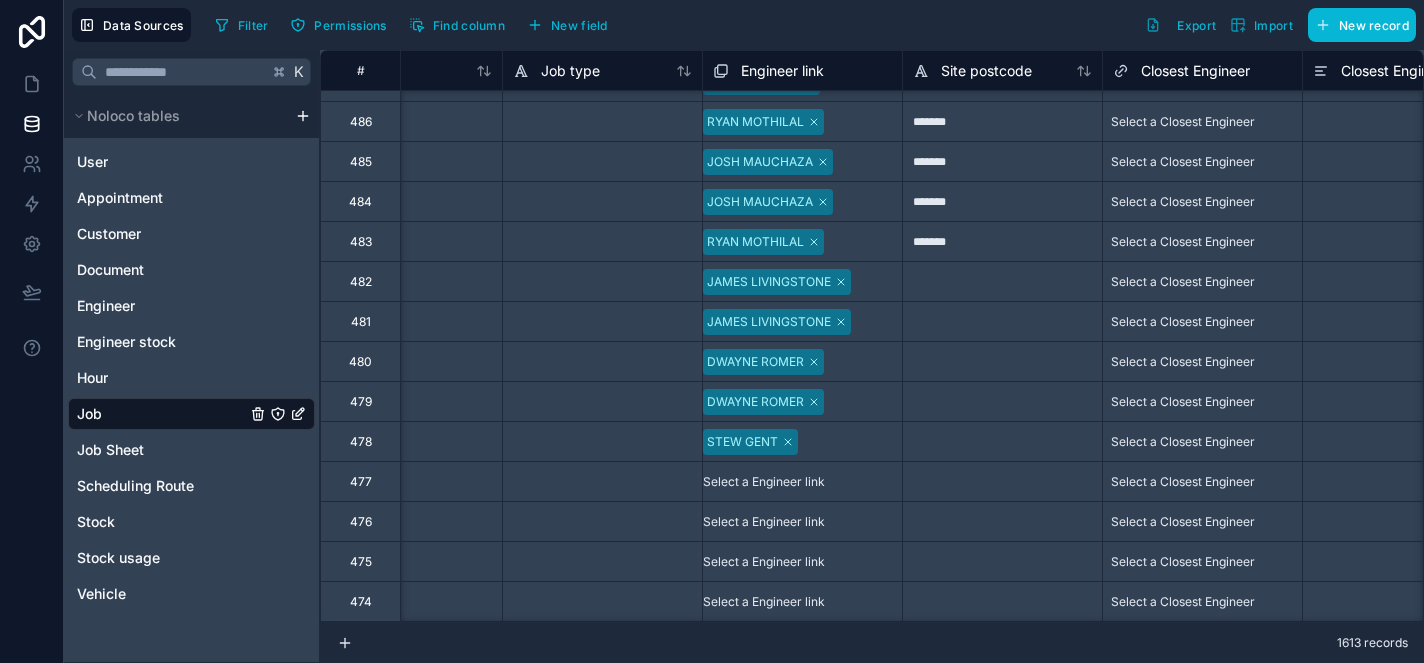 type on "**********" 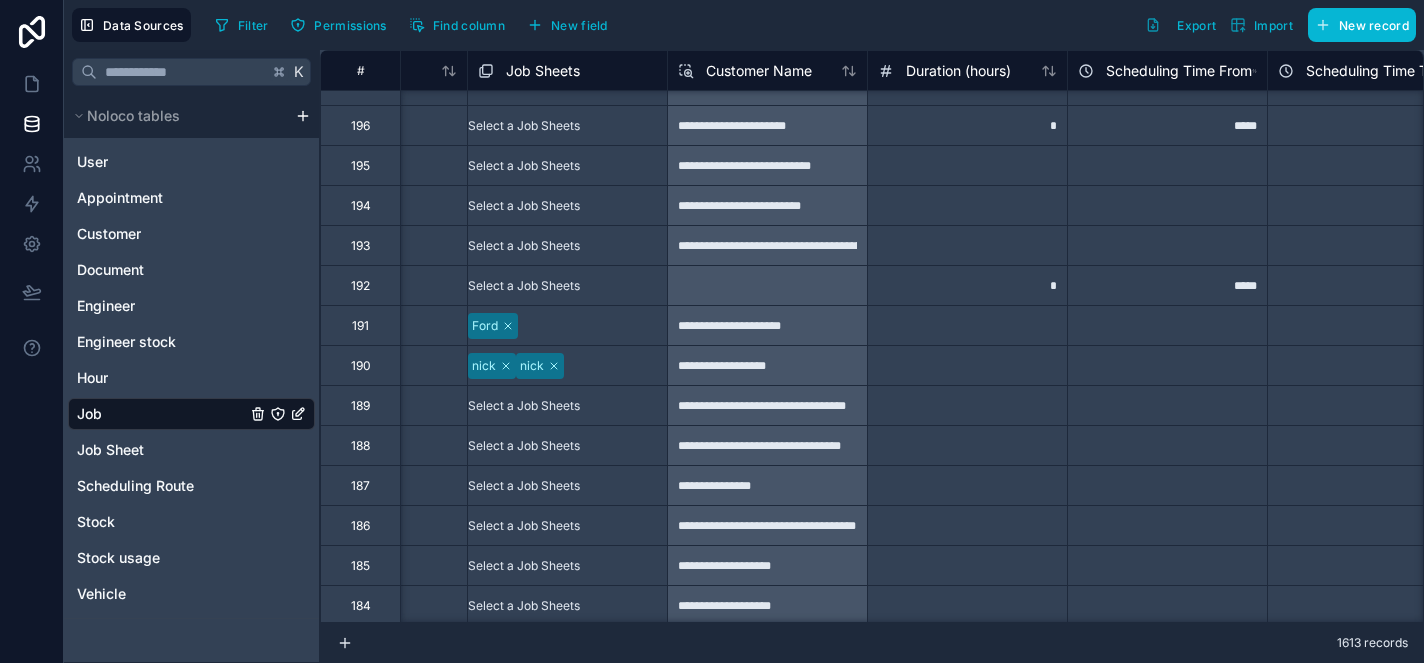 scroll, scrollTop: 57425, scrollLeft: 7692, axis: both 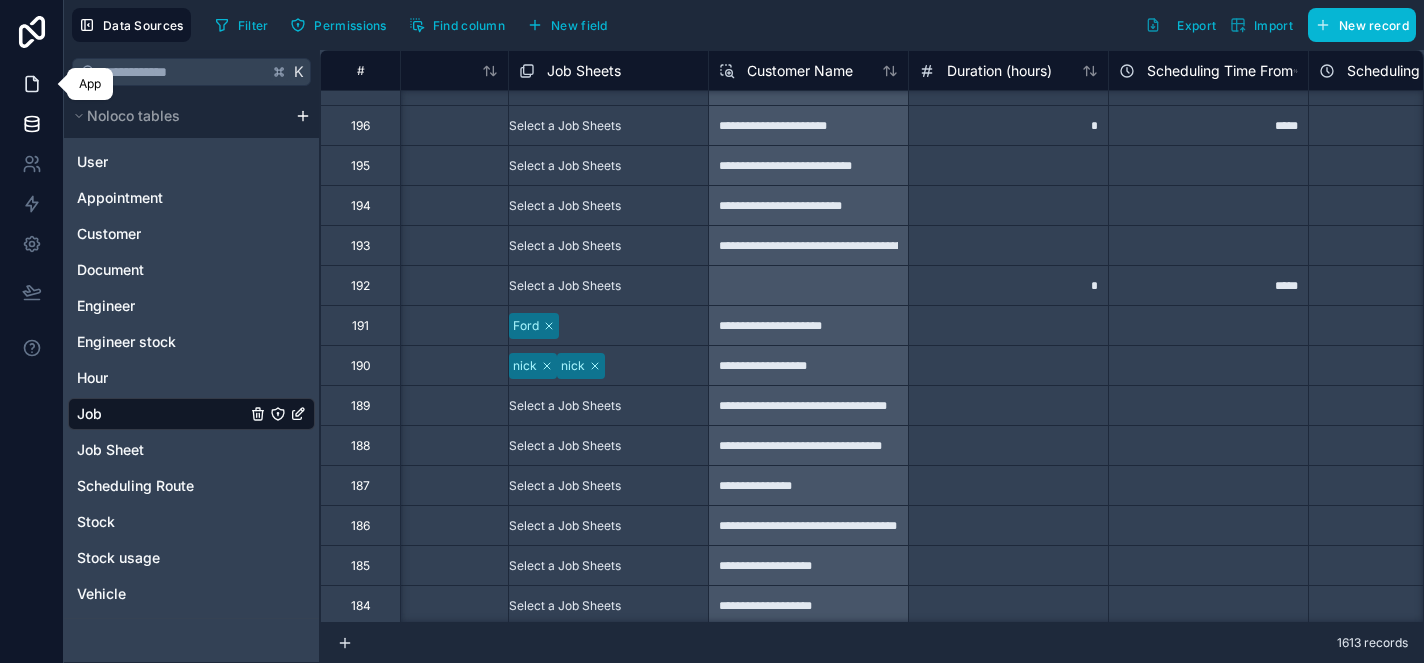 click 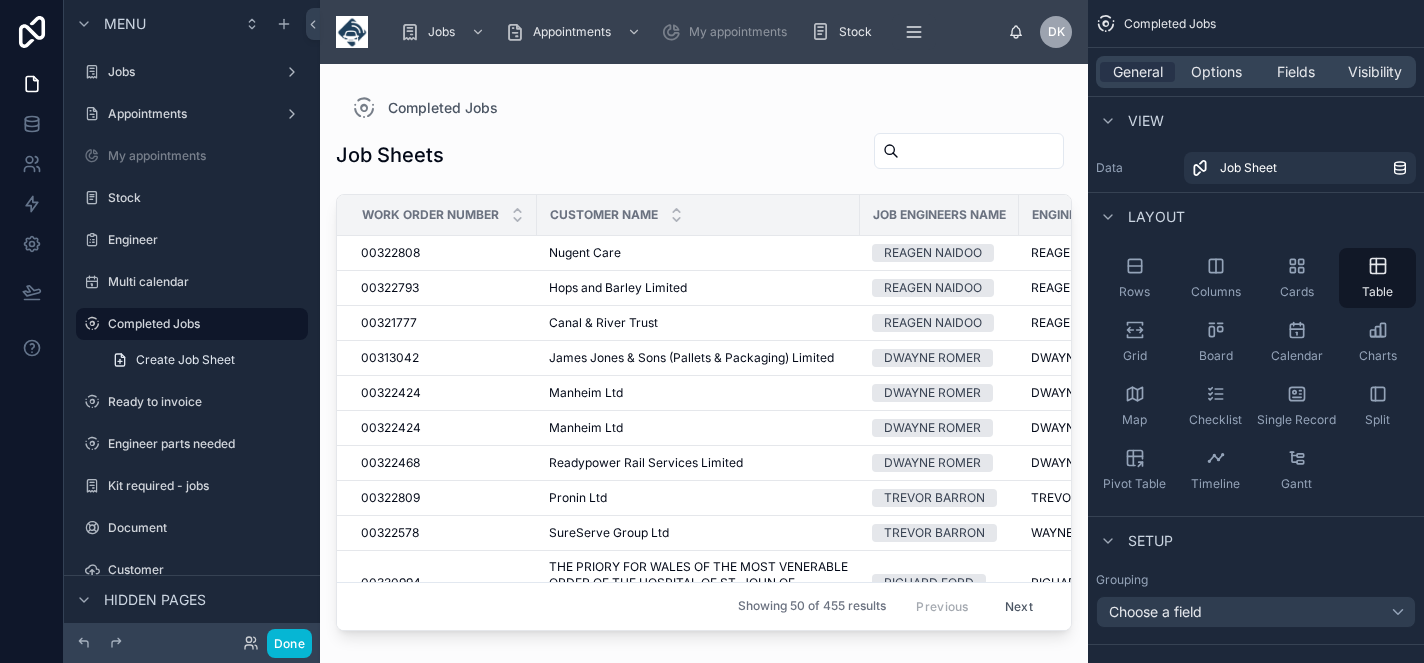 scroll, scrollTop: 0, scrollLeft: 0, axis: both 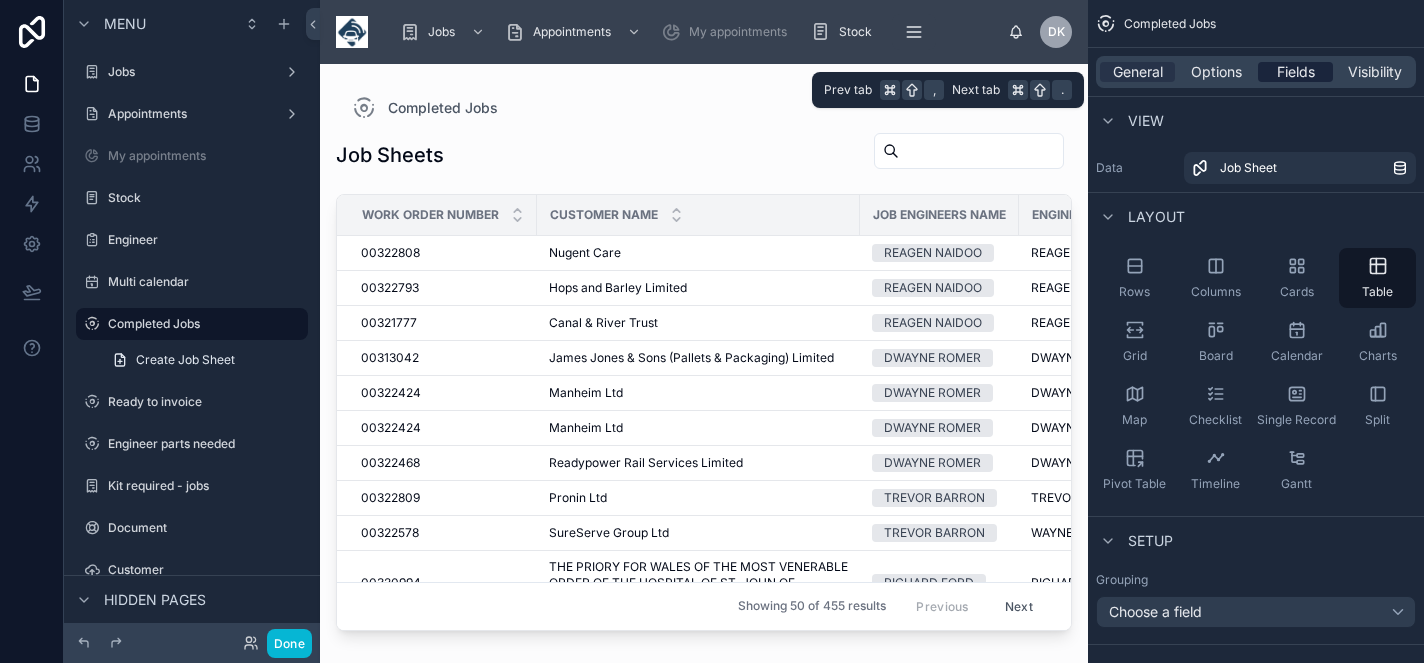 click on "Fields" at bounding box center [1296, 72] 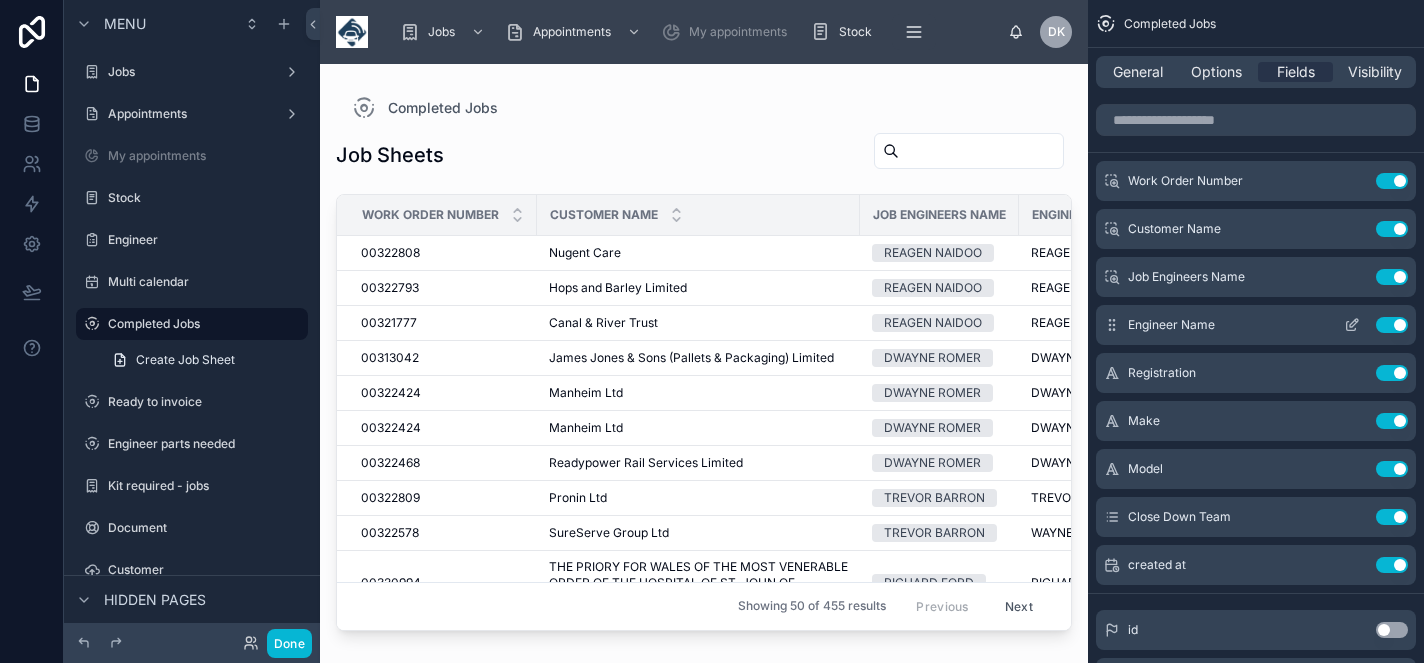 click 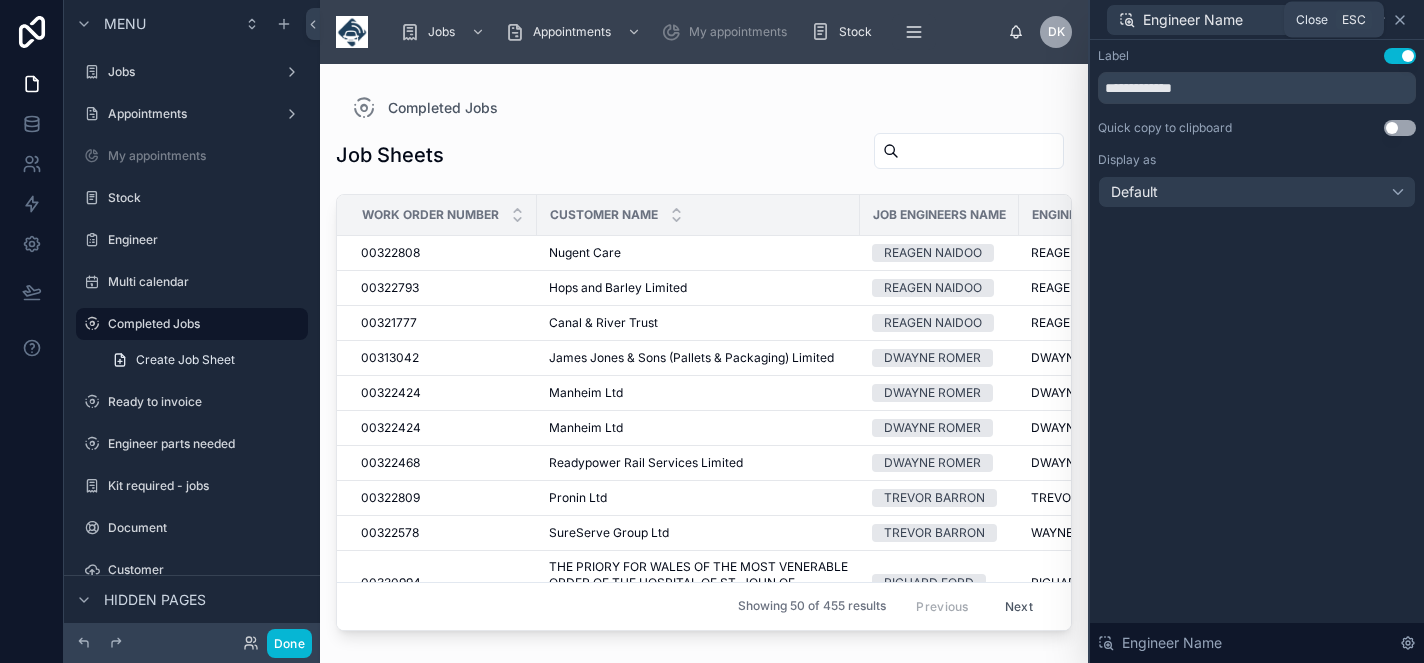 click 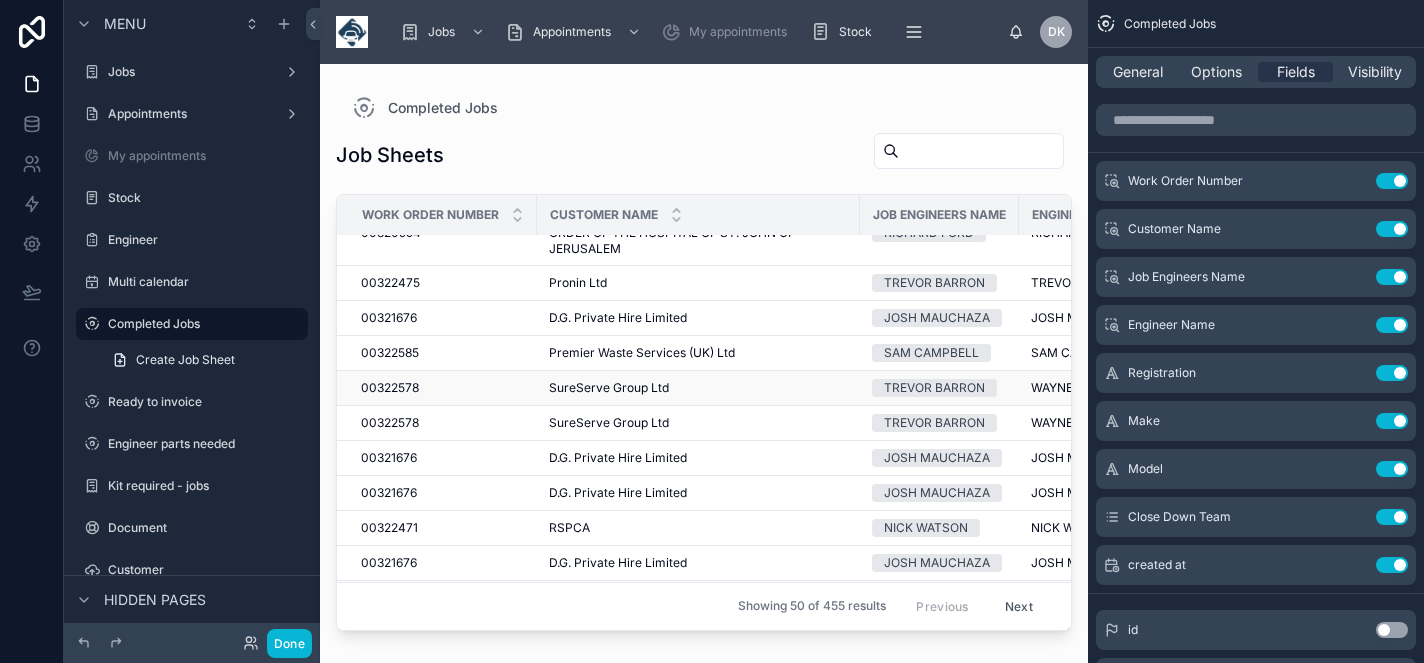 scroll, scrollTop: 415, scrollLeft: -1, axis: both 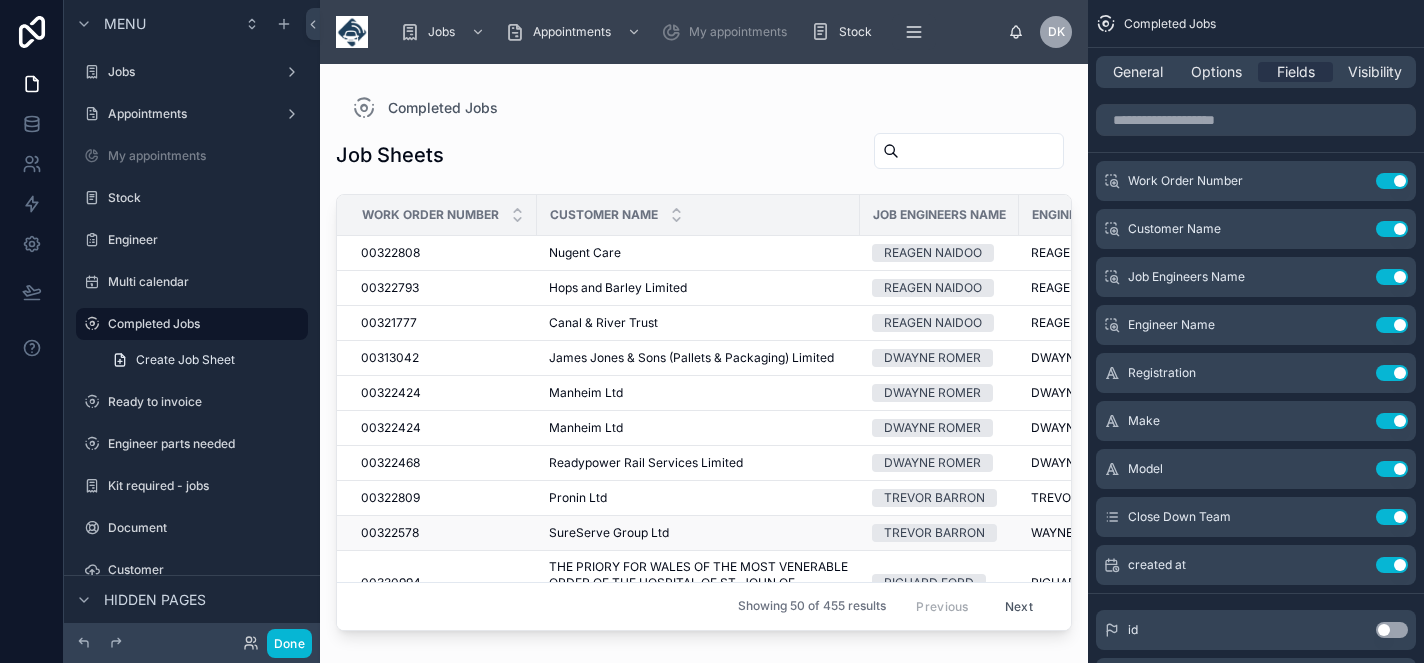 click on "00322578" at bounding box center [390, 533] 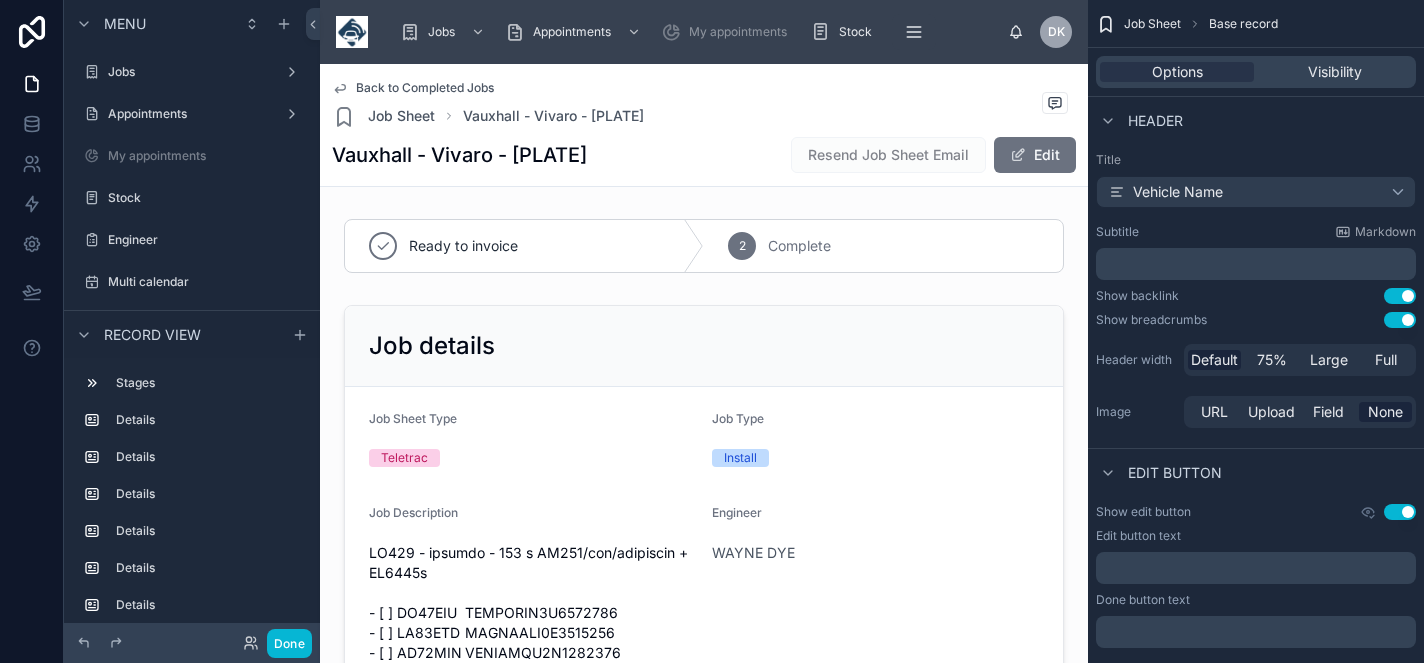 scroll, scrollTop: 403, scrollLeft: 0, axis: vertical 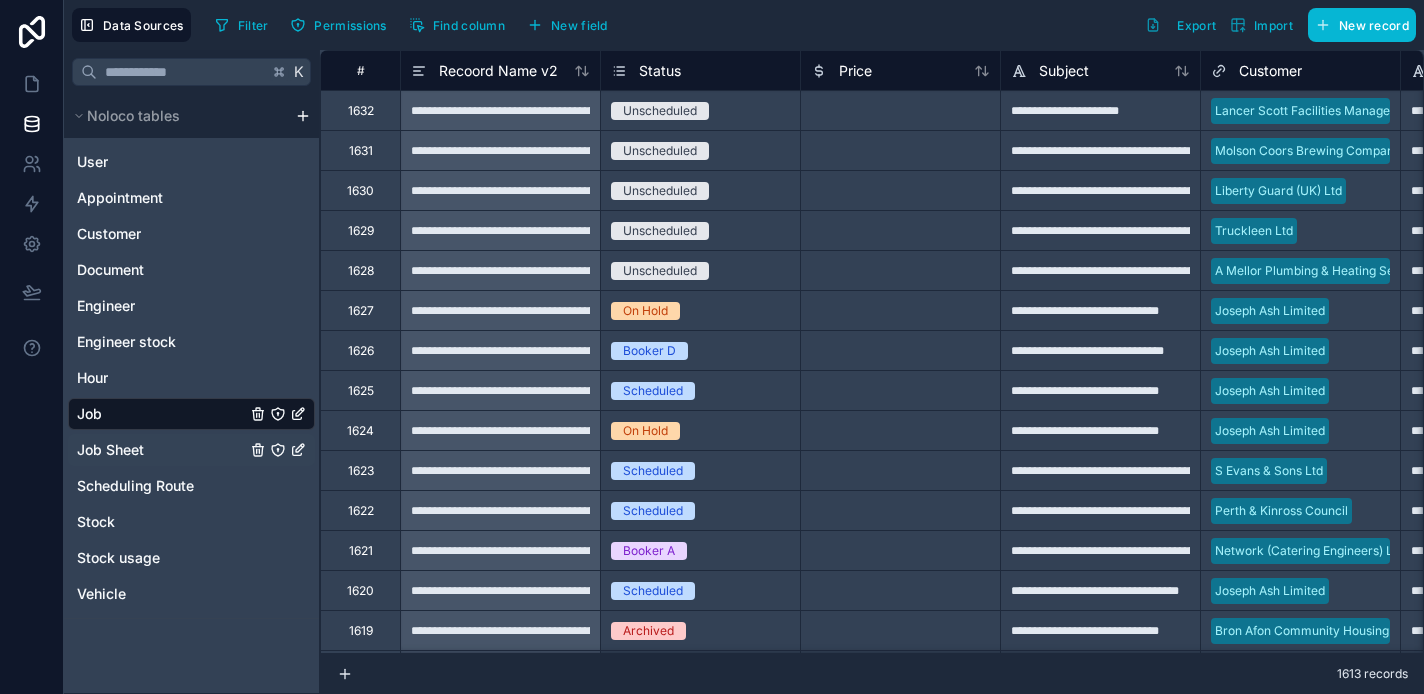 click on "Job Sheet" at bounding box center [191, 450] 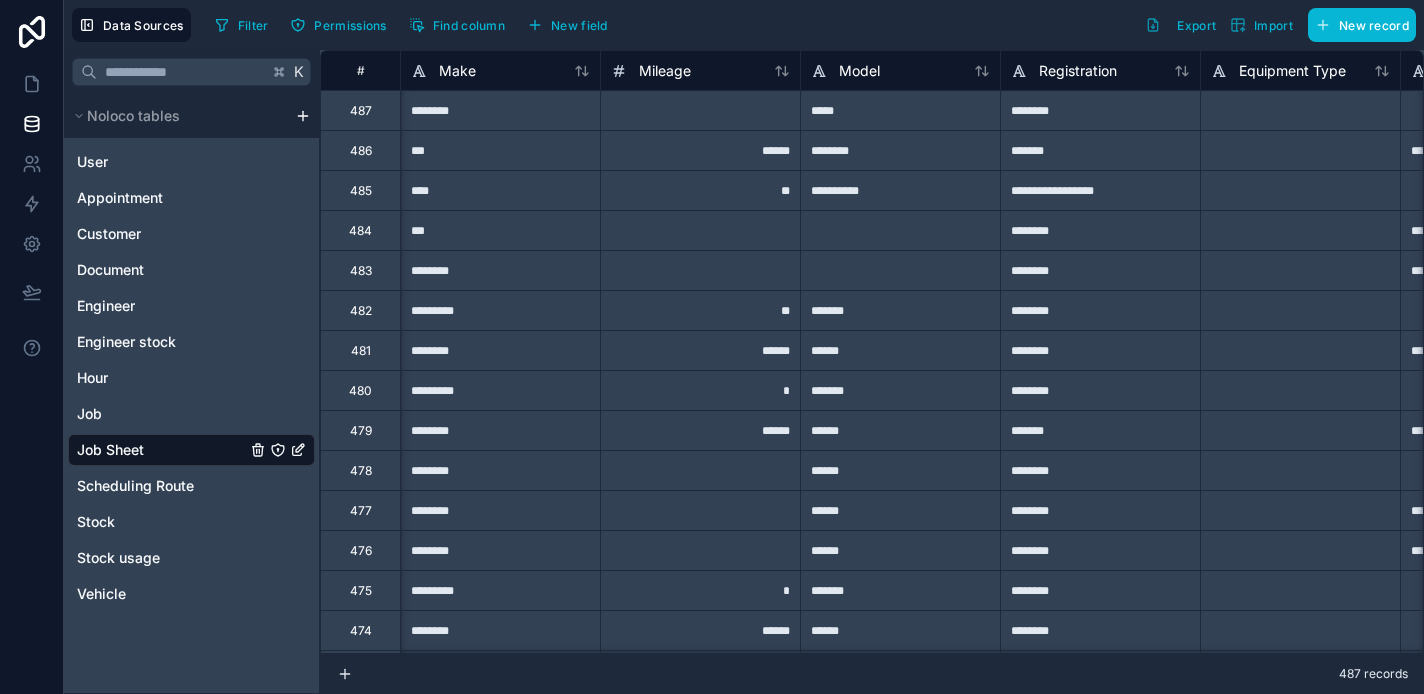 scroll, scrollTop: 0, scrollLeft: 0, axis: both 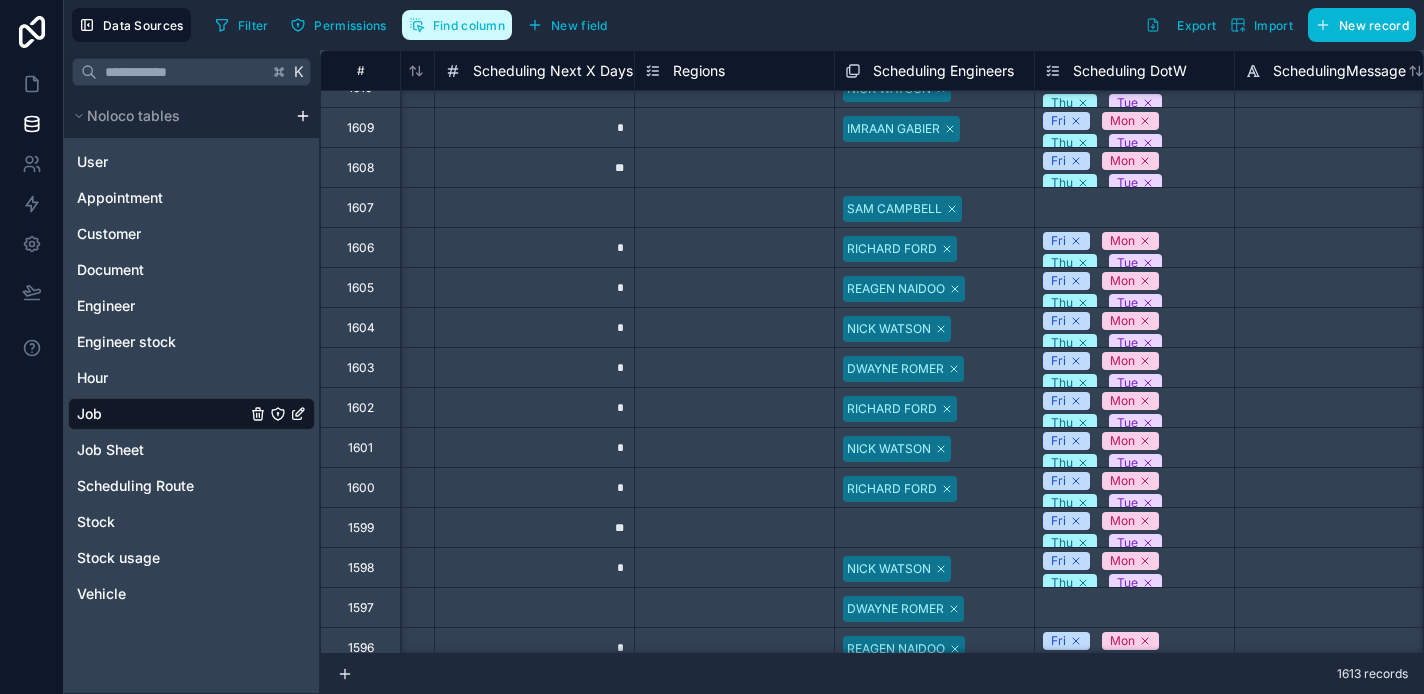 click on "Find column" at bounding box center (469, 25) 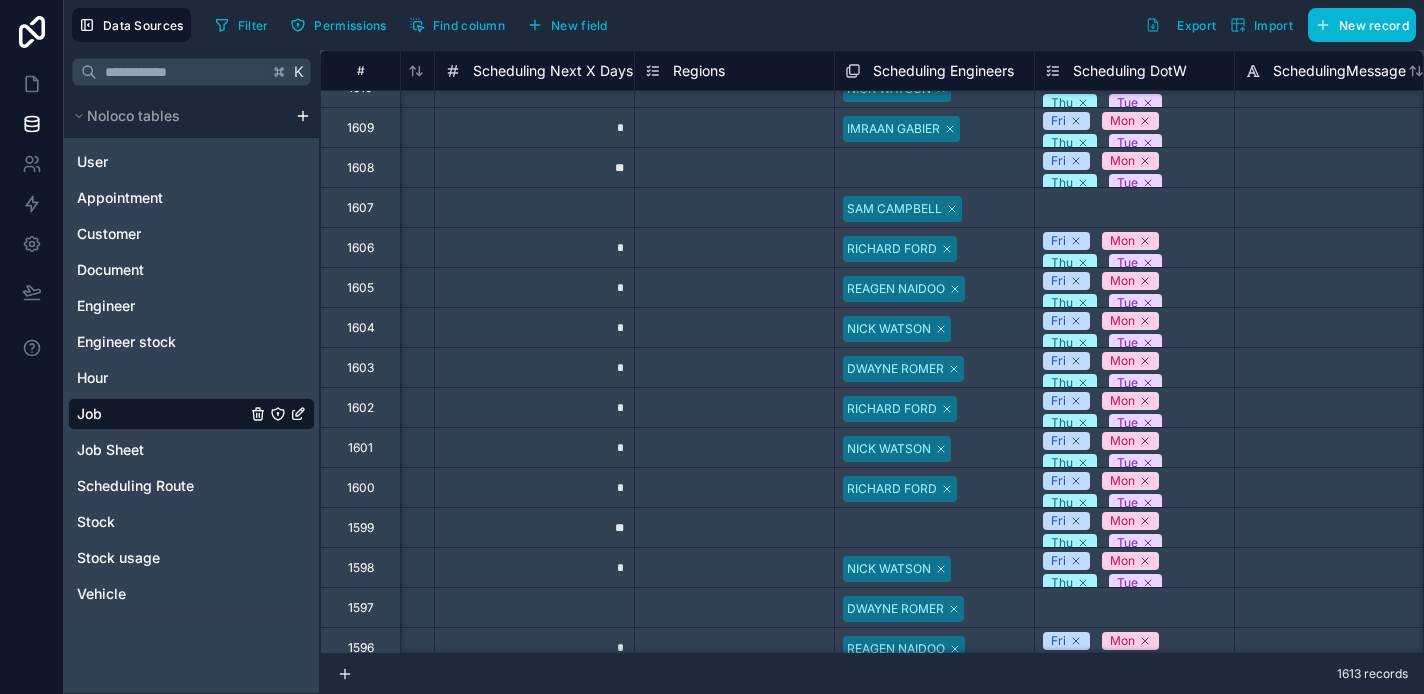 click on "Filter Permissions Find column New field Export Import New record" at bounding box center [811, 25] 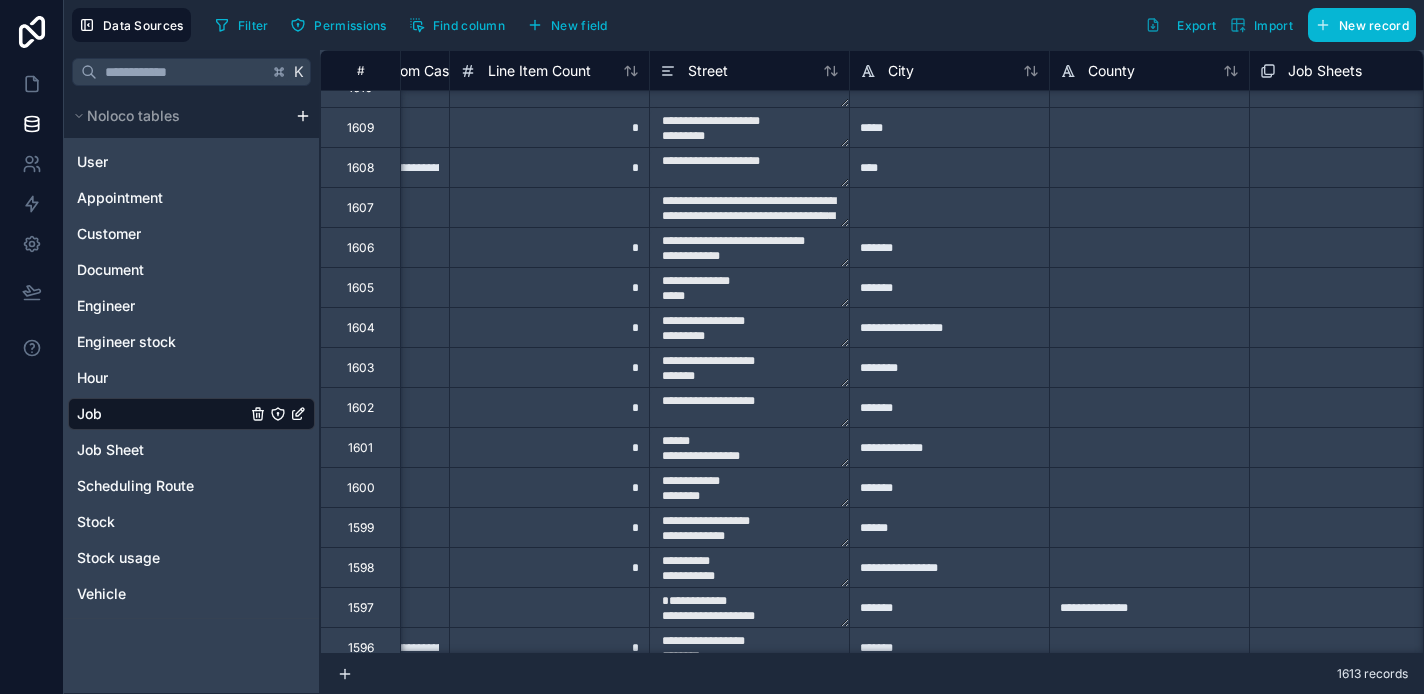 scroll, scrollTop: 903, scrollLeft: 6897, axis: both 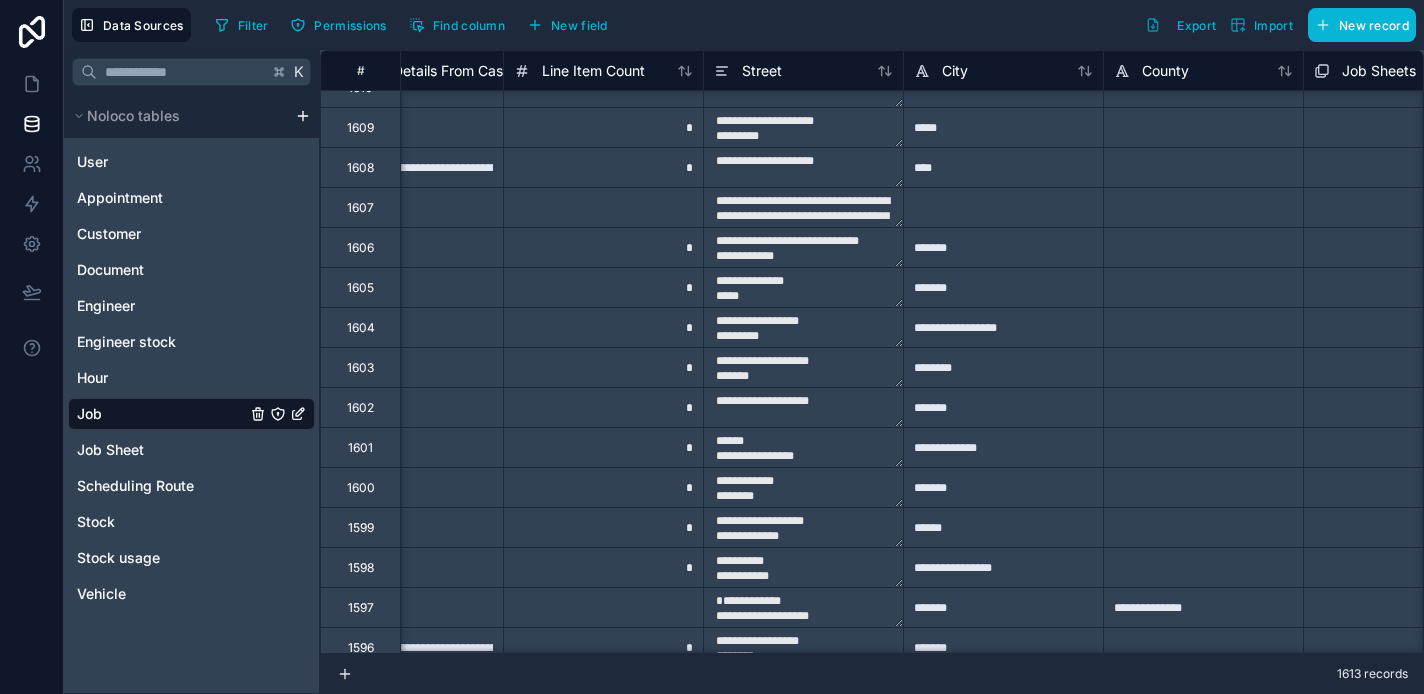 click on "*" at bounding box center (603, 287) 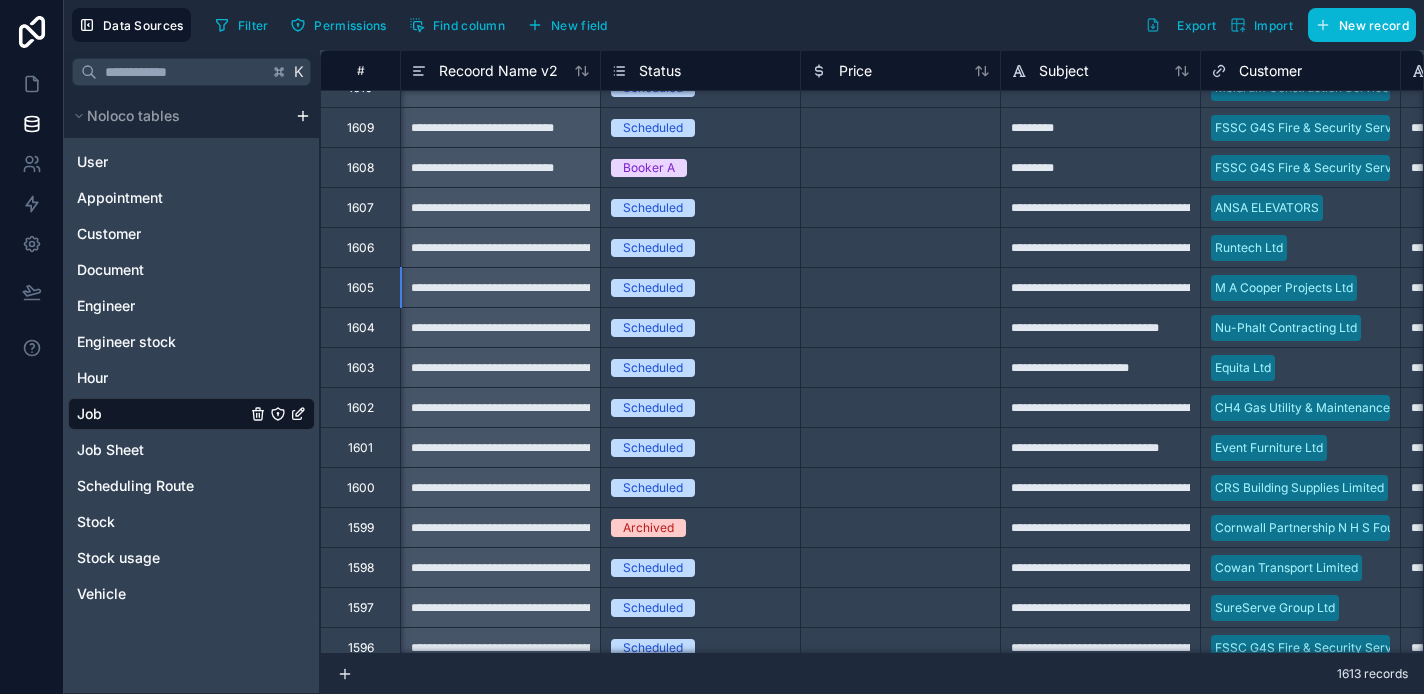 scroll, scrollTop: 903, scrollLeft: 0, axis: vertical 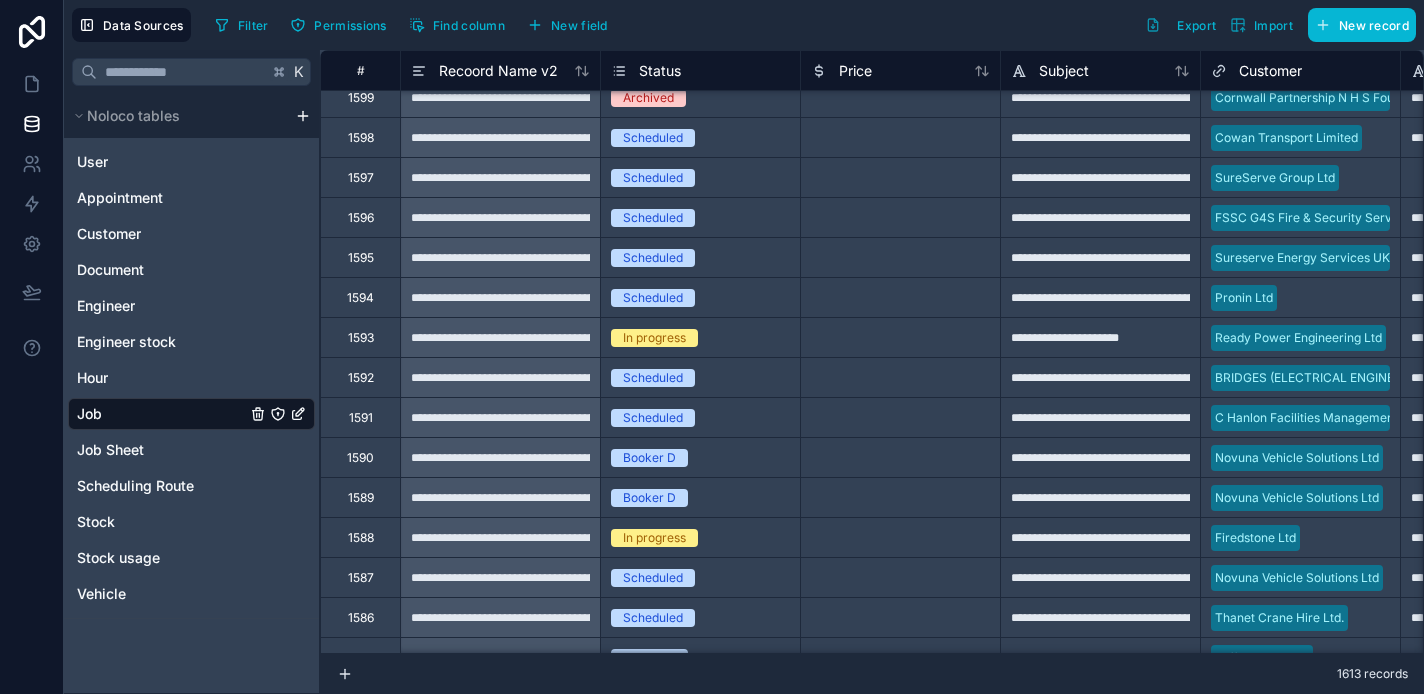 type on "**********" 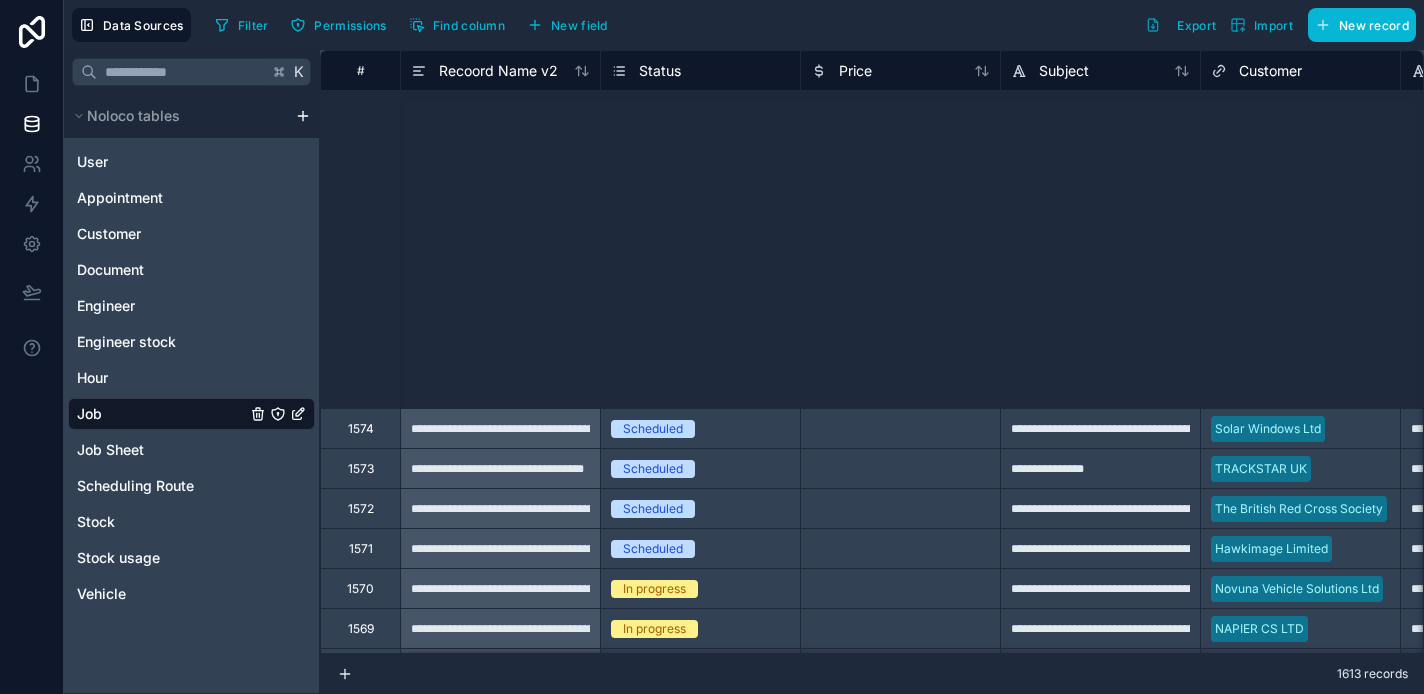 scroll, scrollTop: 2987, scrollLeft: 0, axis: vertical 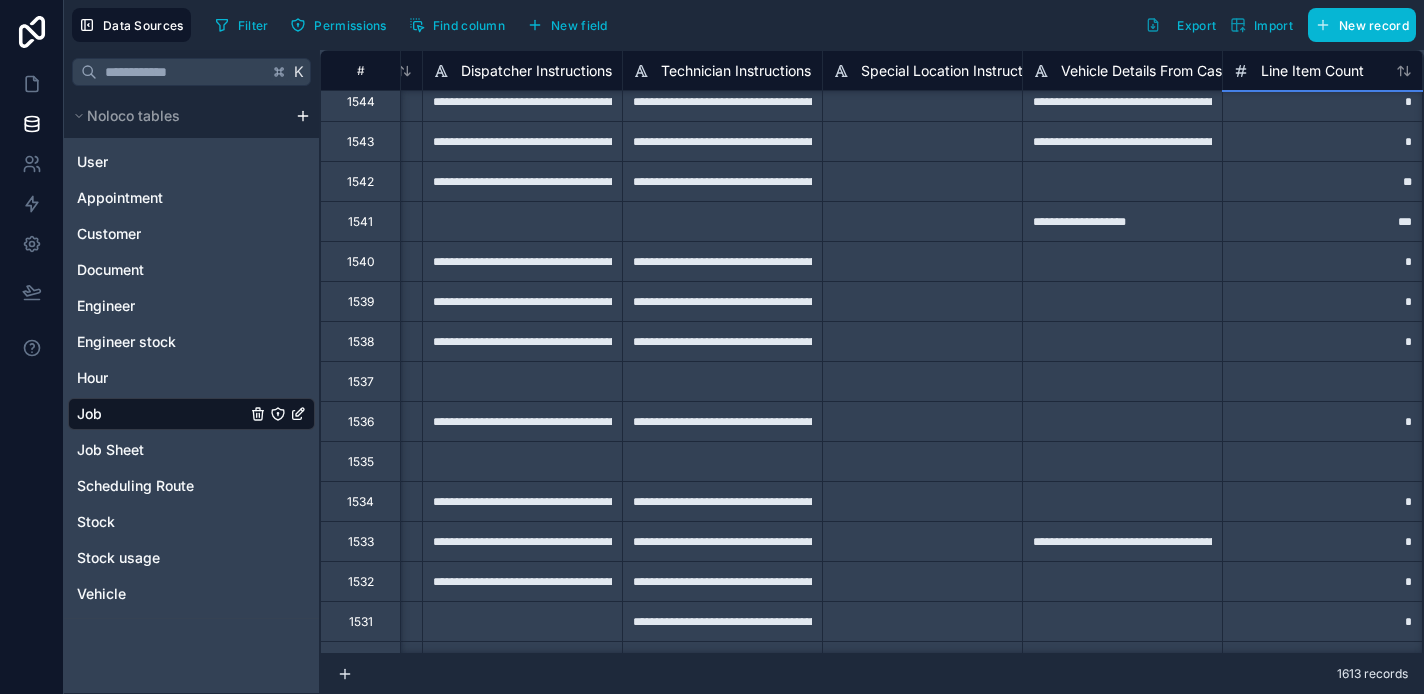 type on "**********" 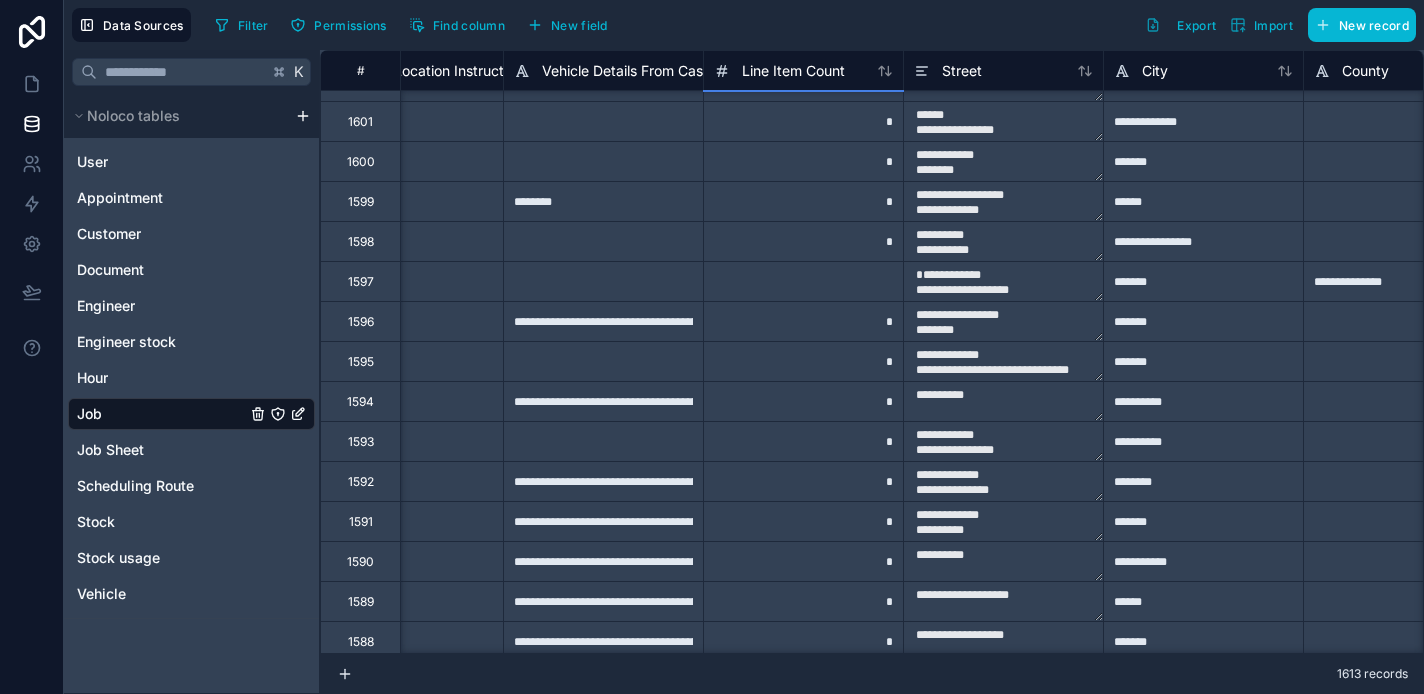 scroll, scrollTop: 1229, scrollLeft: 6698, axis: both 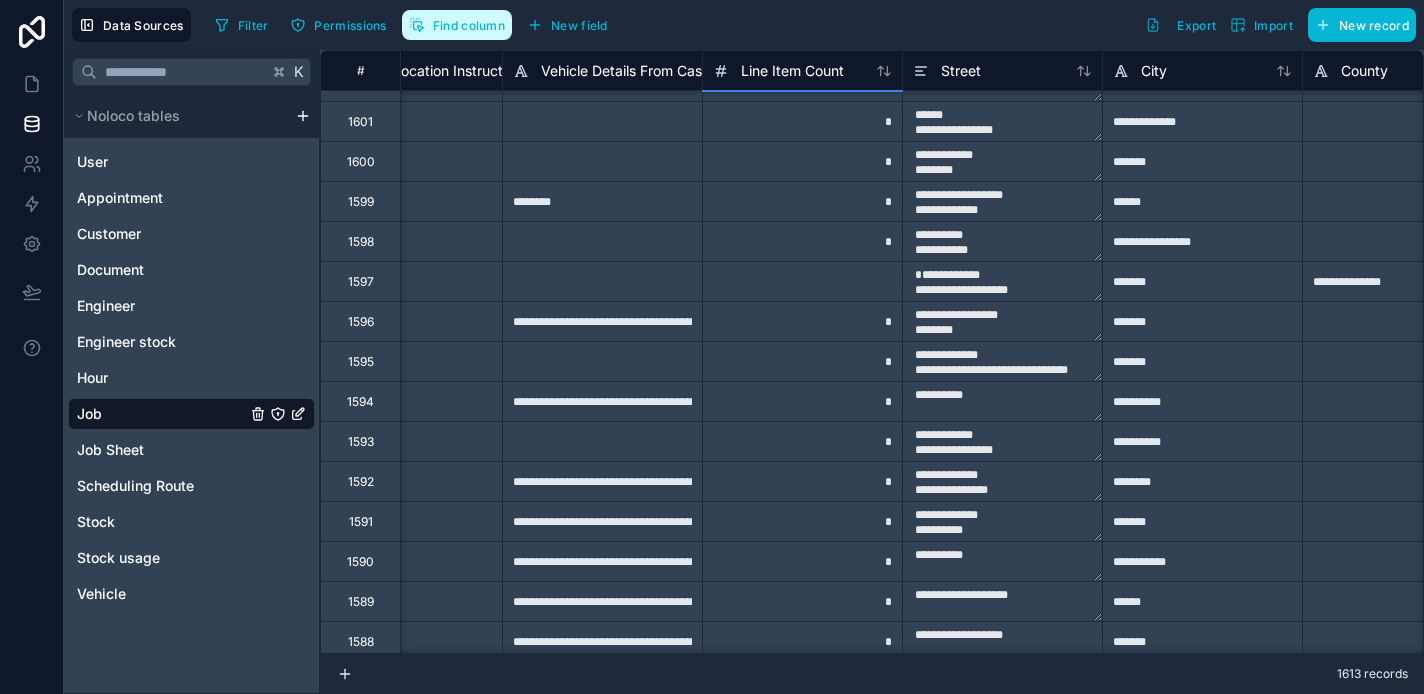 click on "Find column" at bounding box center [469, 25] 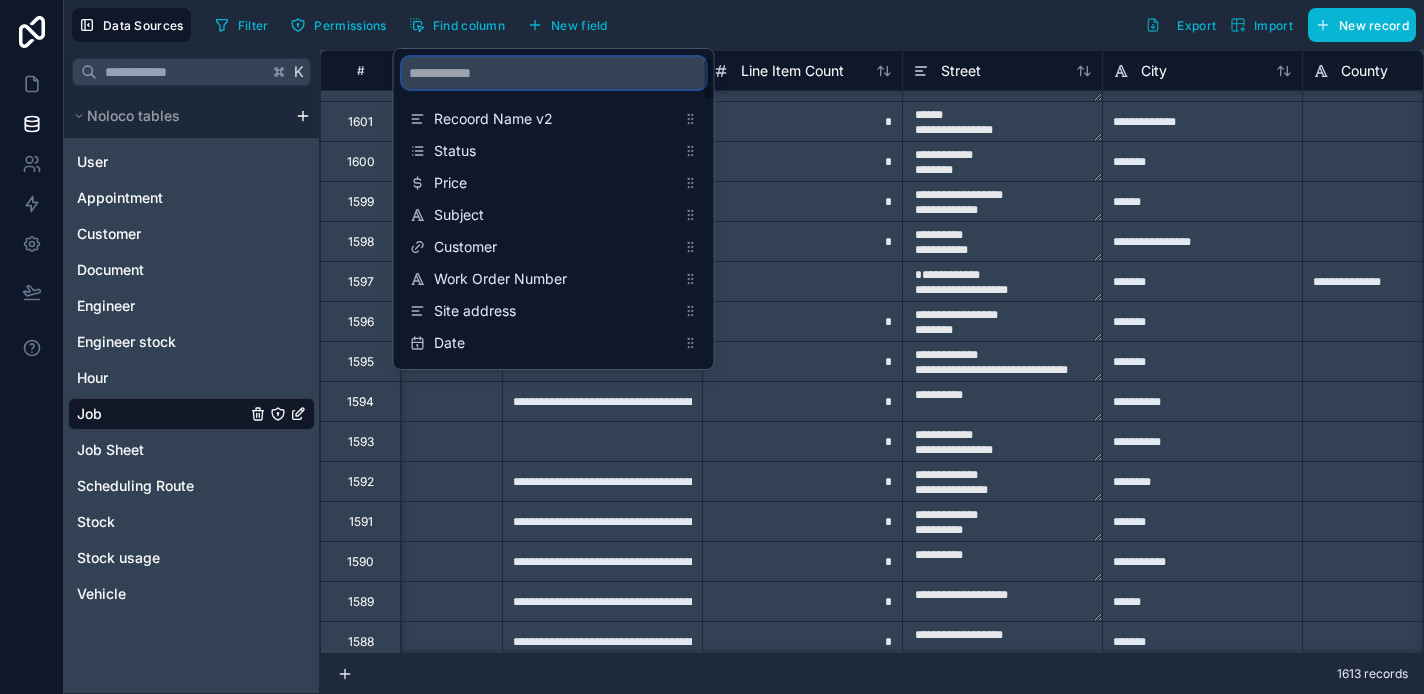 click at bounding box center [554, 73] 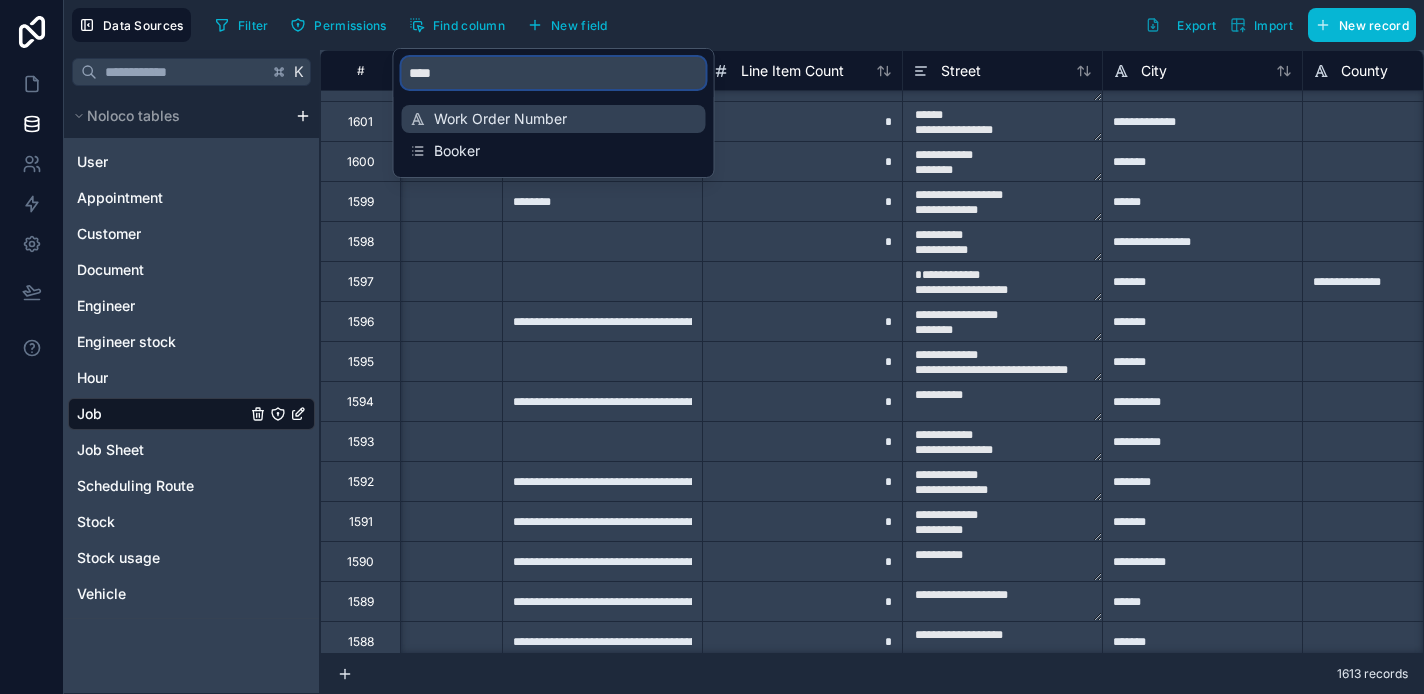 type on "****" 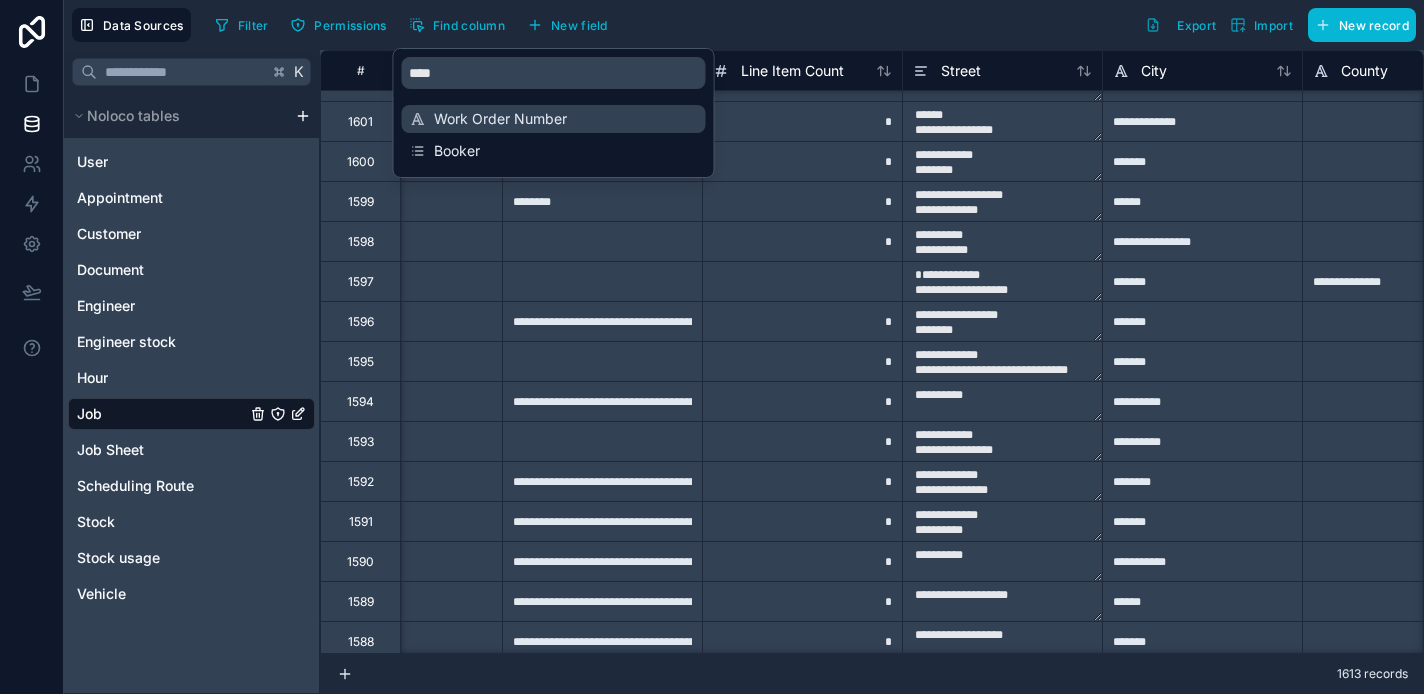 click on "Work Order Number" at bounding box center [555, 119] 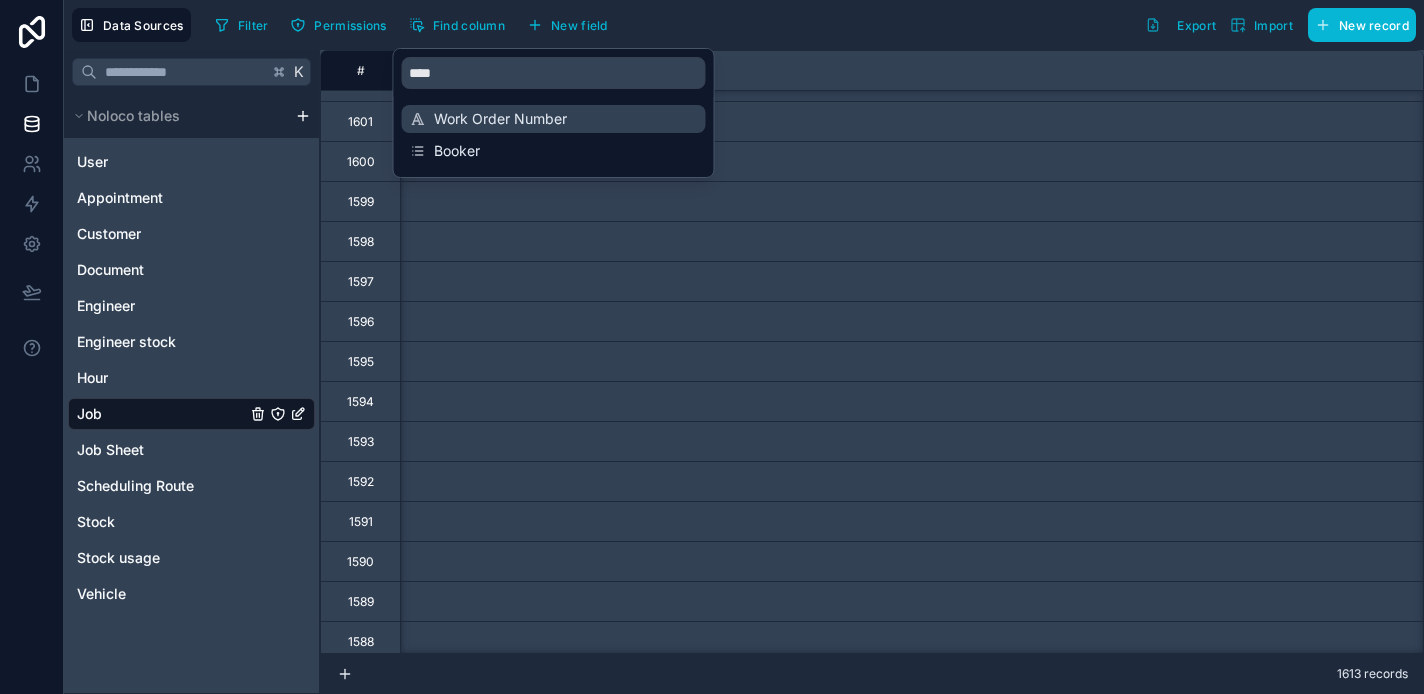 scroll, scrollTop: 1229, scrollLeft: 1000, axis: both 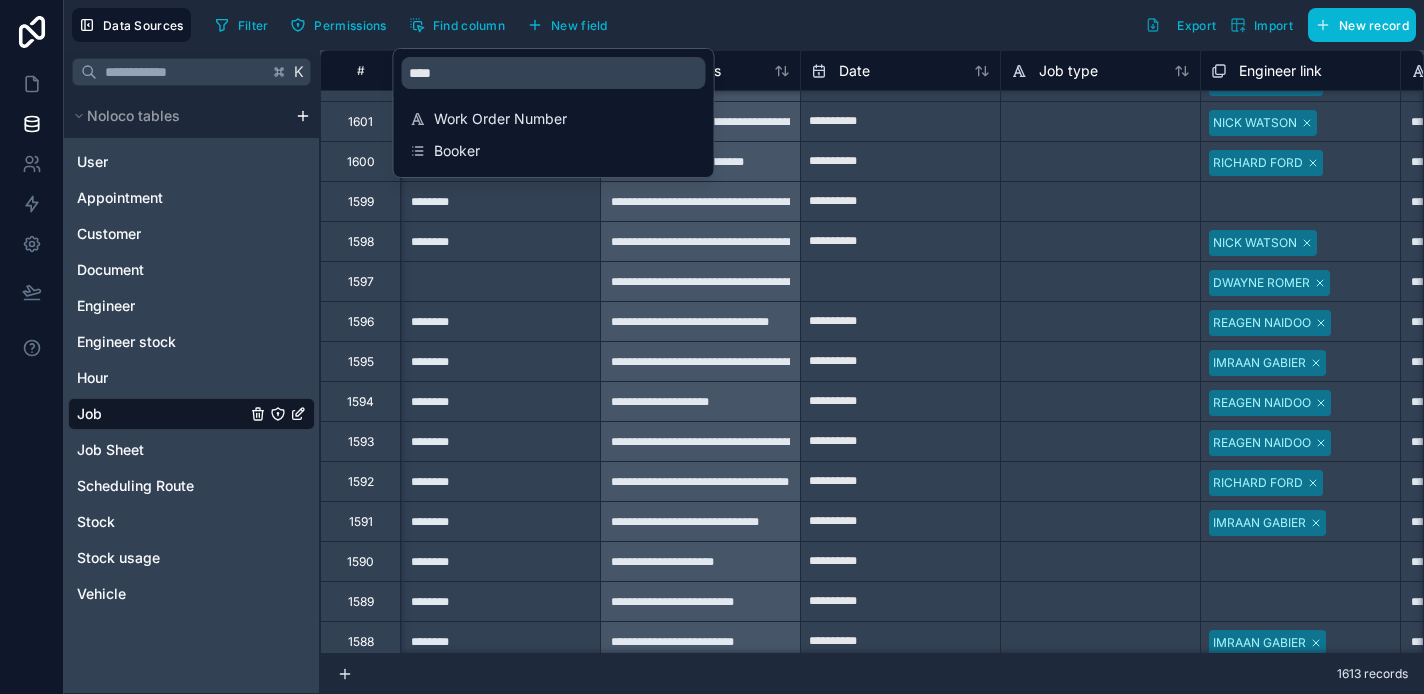 click on "Filter Permissions Find column New field Export Import New record" at bounding box center (811, 25) 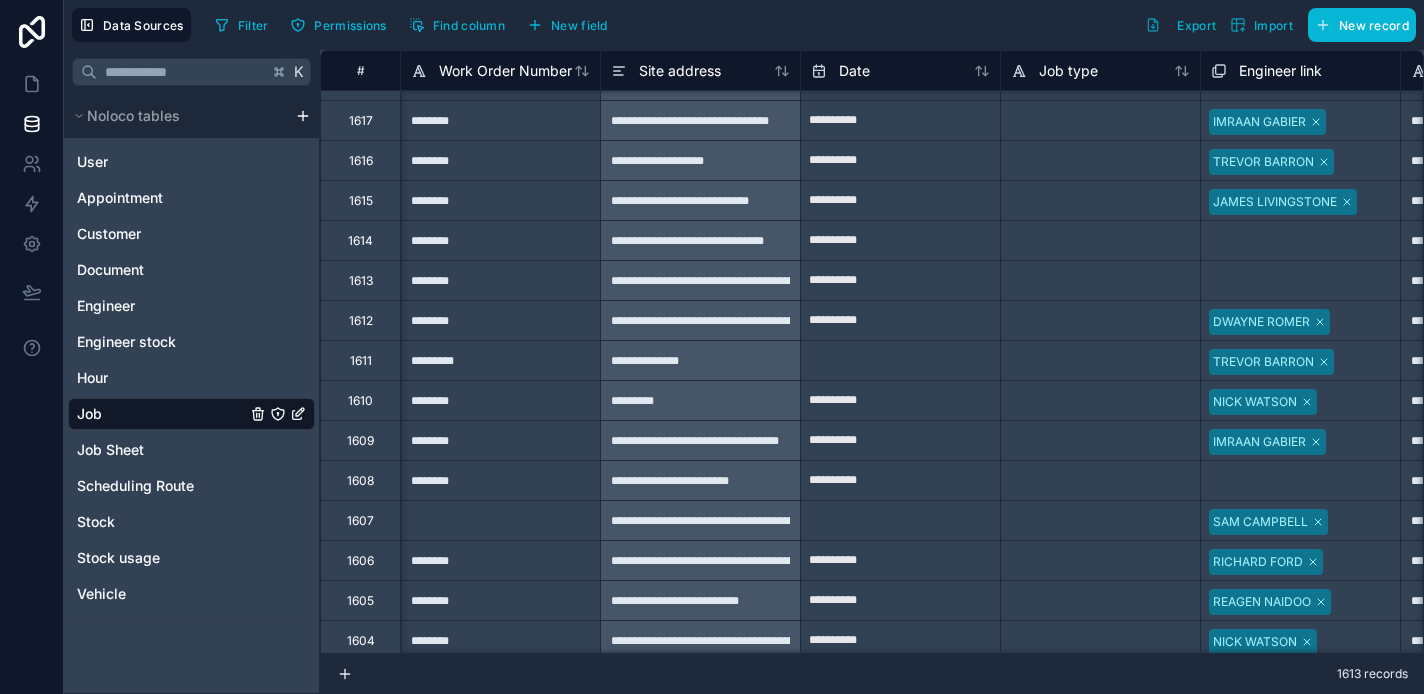 scroll, scrollTop: 588, scrollLeft: 1000, axis: both 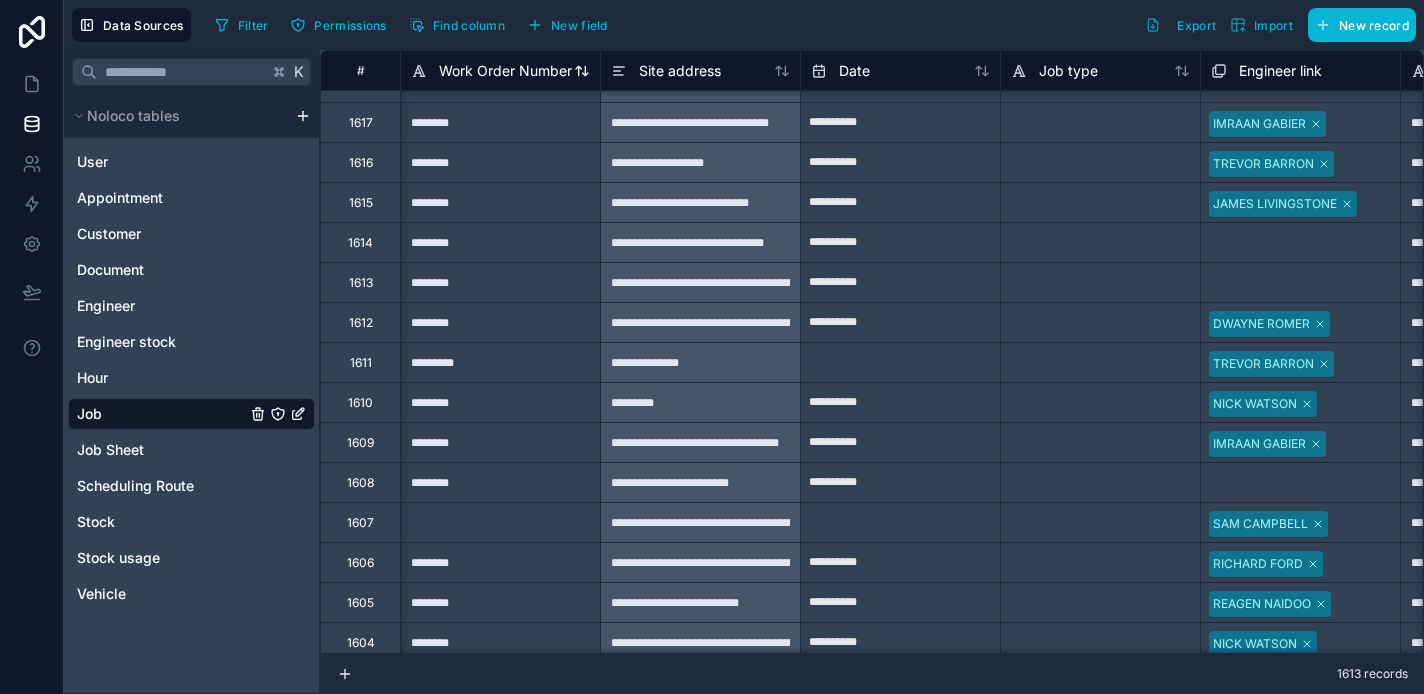 click on "Work Order Number" at bounding box center (505, 71) 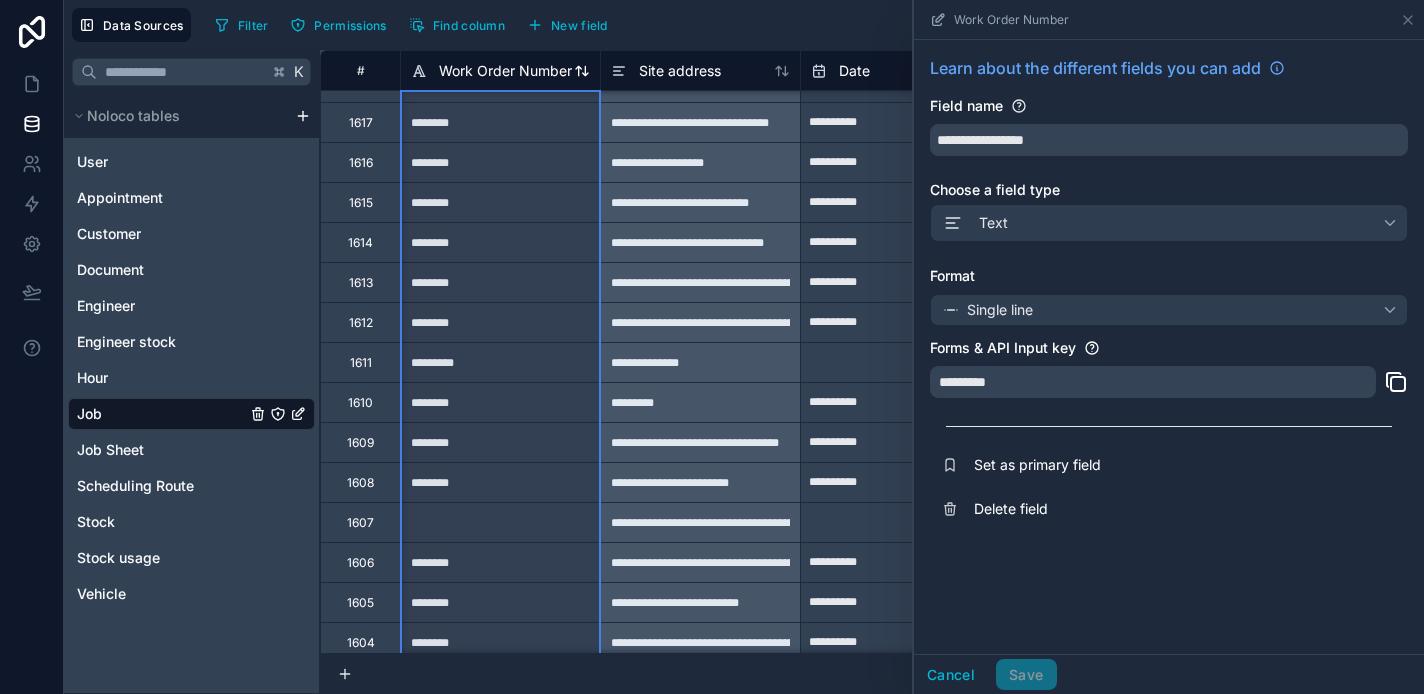 click 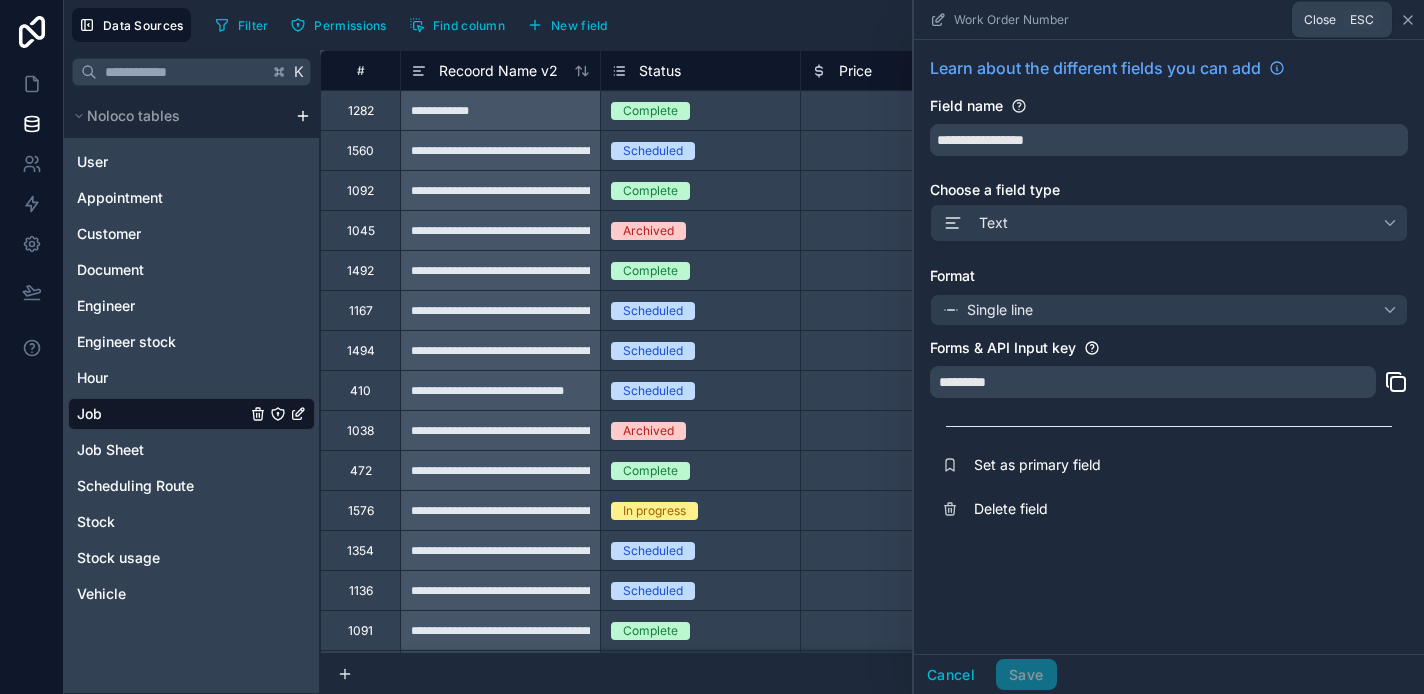 click 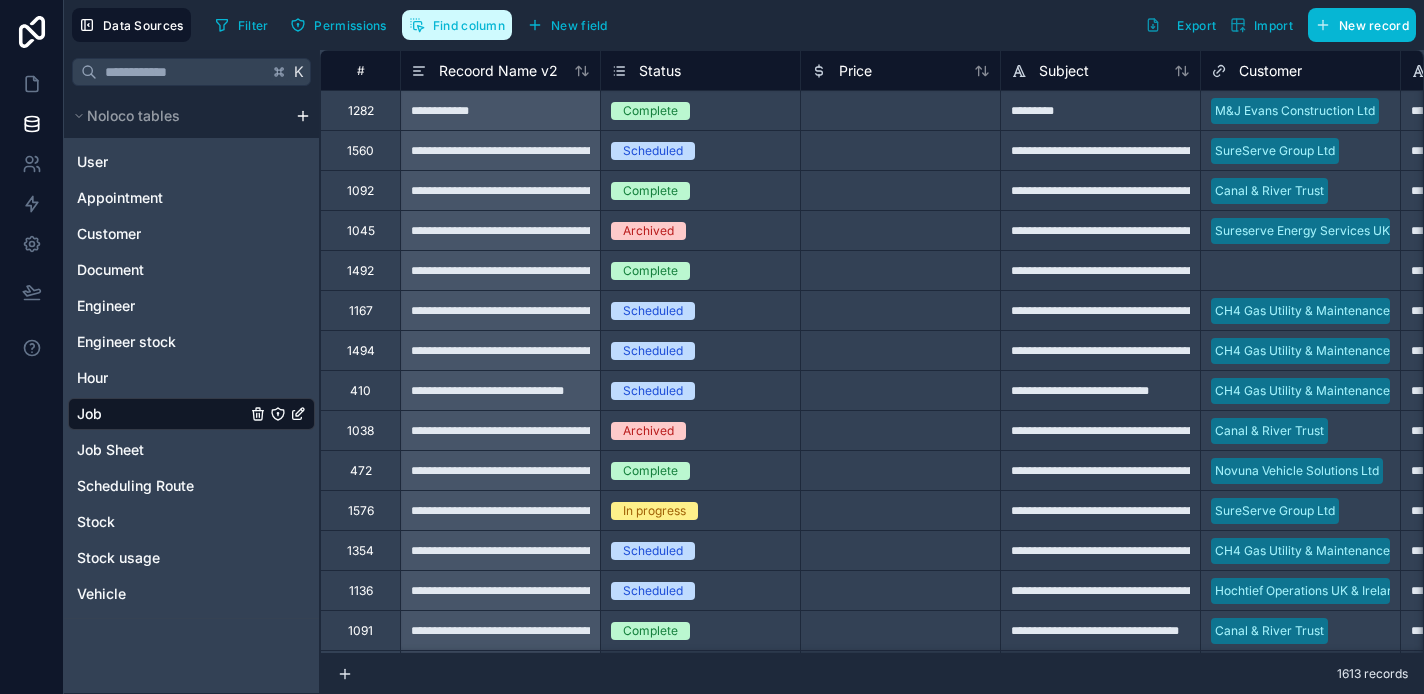 click on "Find column" at bounding box center (469, 25) 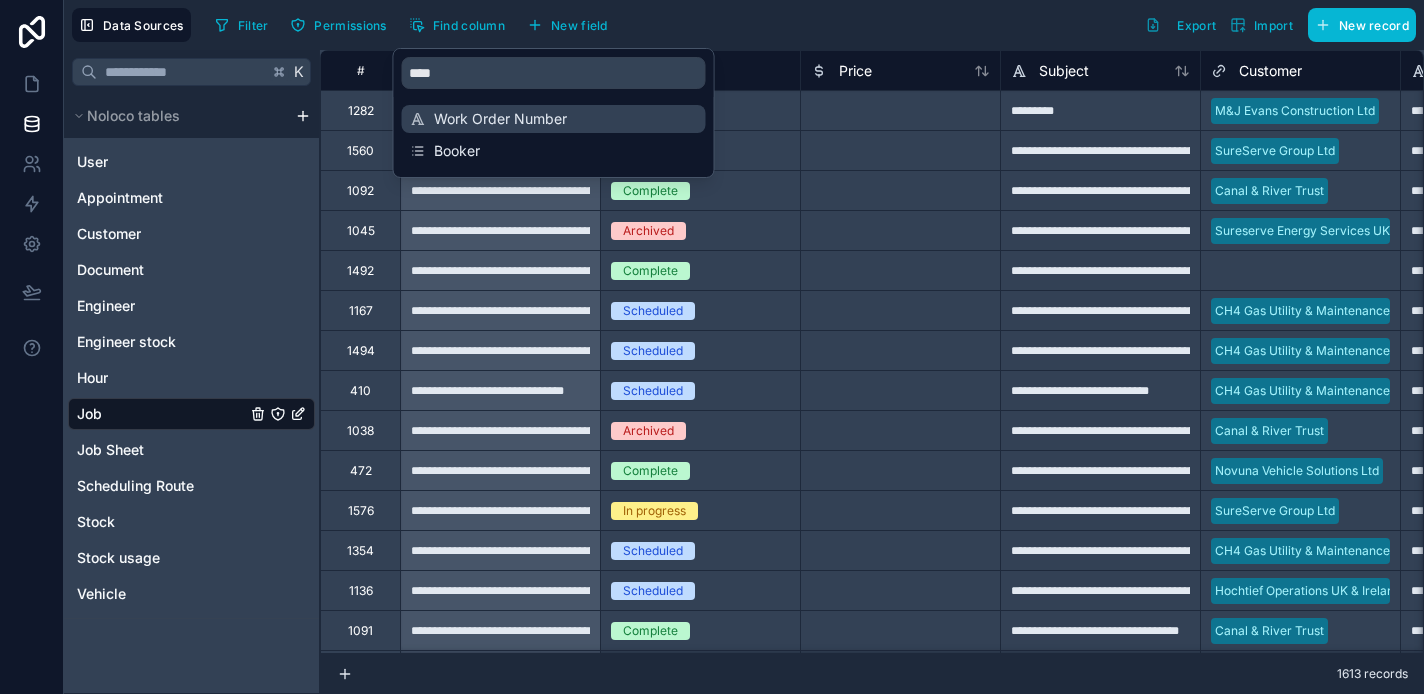 click on "Work Order Number" at bounding box center (555, 119) 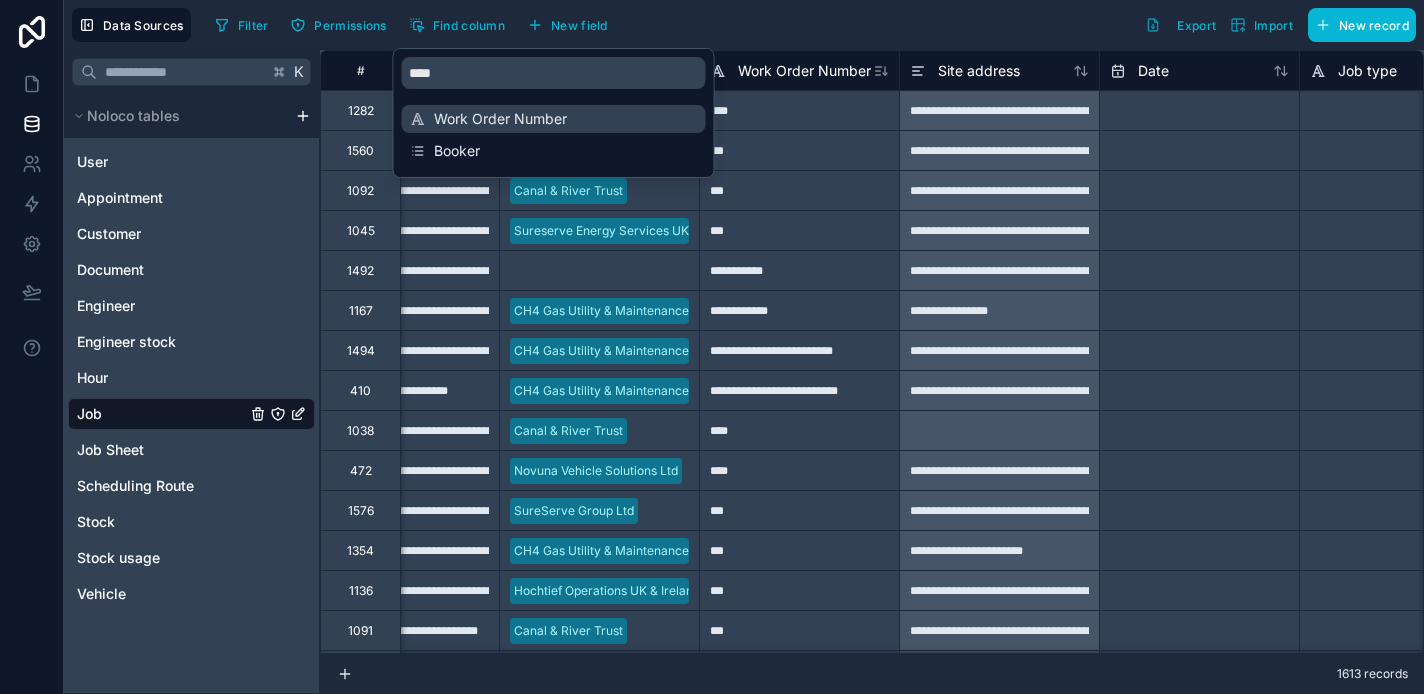 scroll, scrollTop: 0, scrollLeft: 1000, axis: horizontal 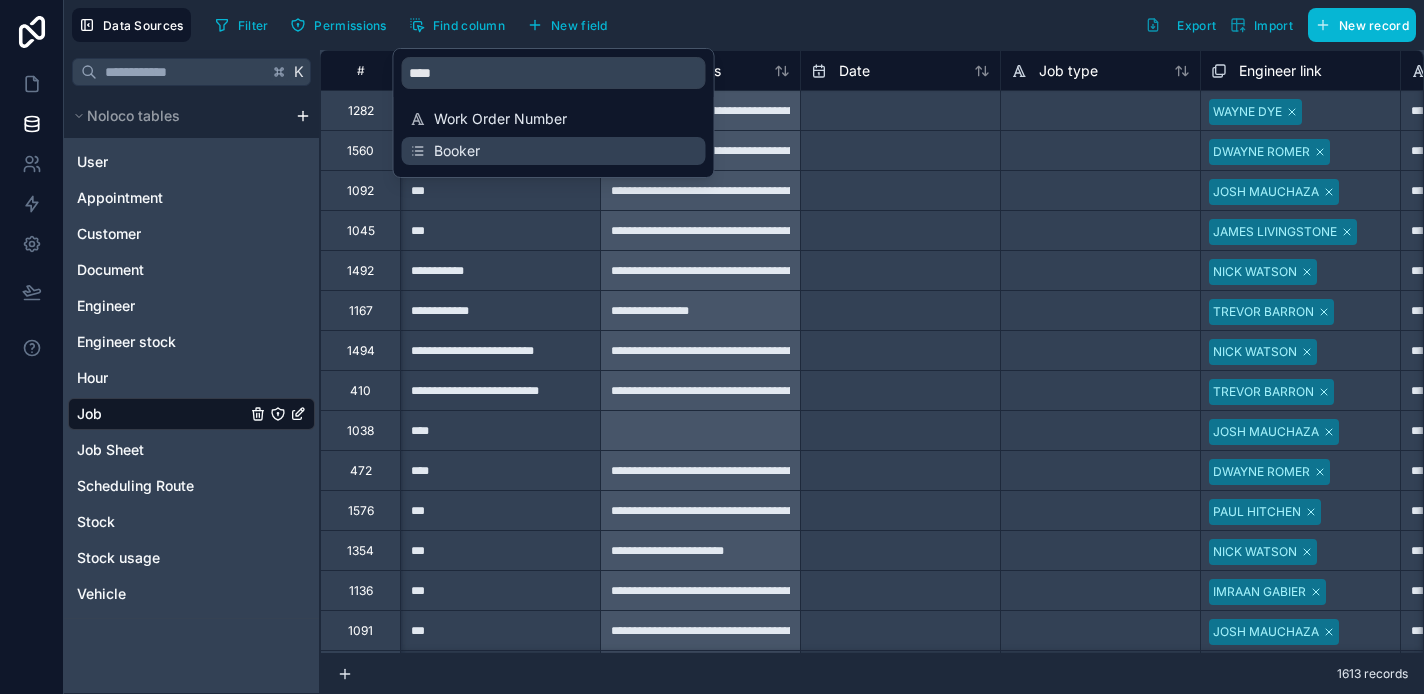 type on "**********" 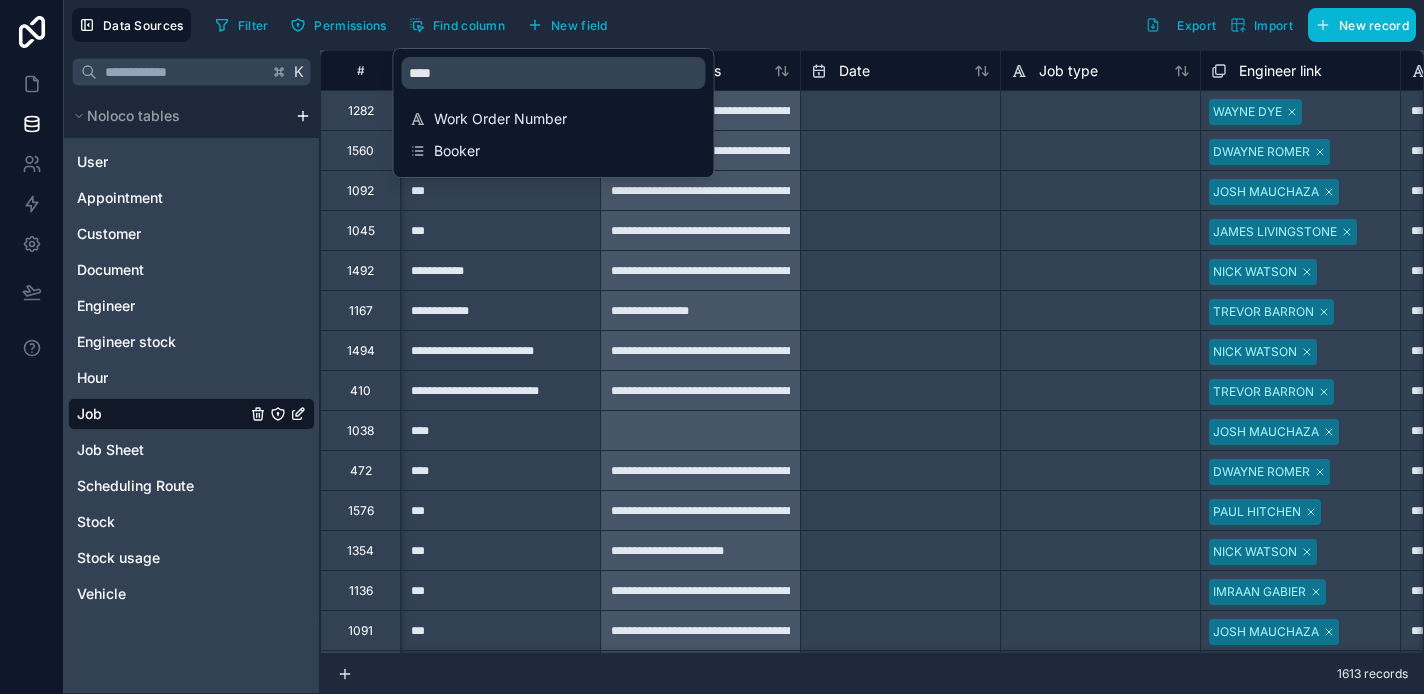 click at bounding box center (900, 111) 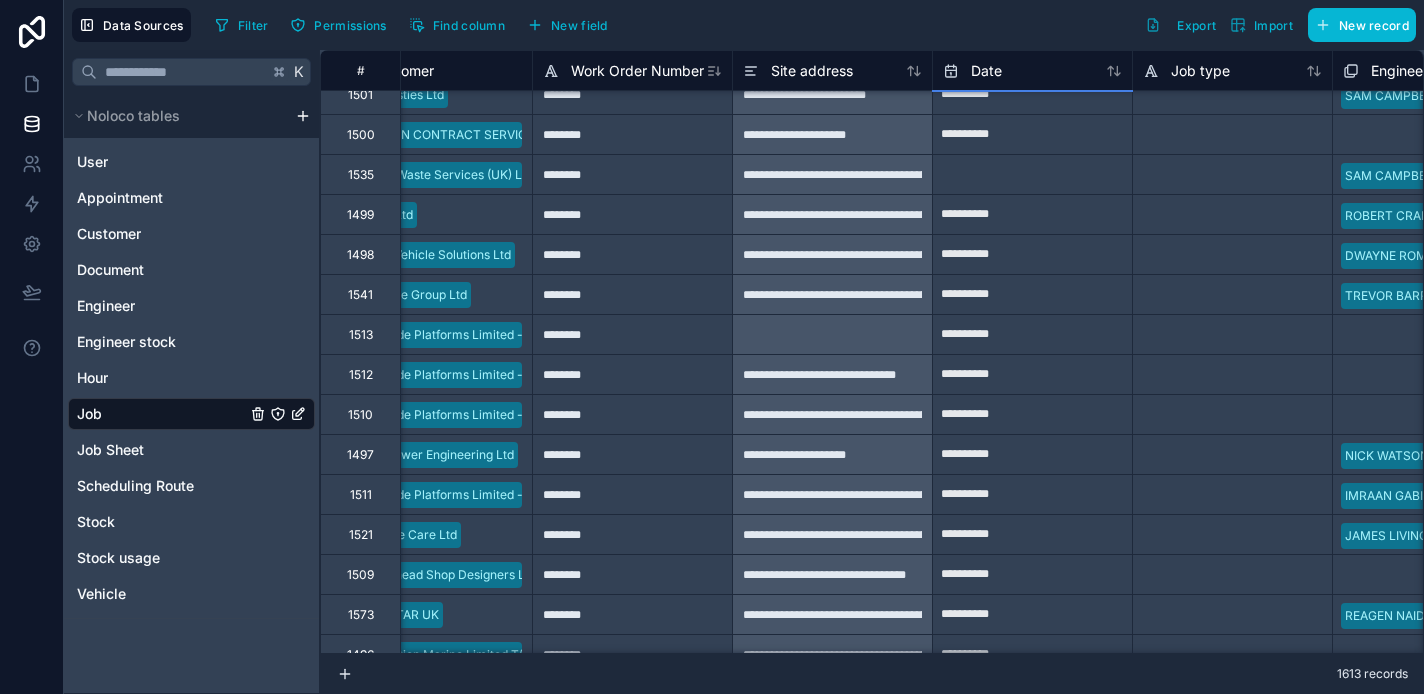 scroll, scrollTop: 5256, scrollLeft: 871, axis: both 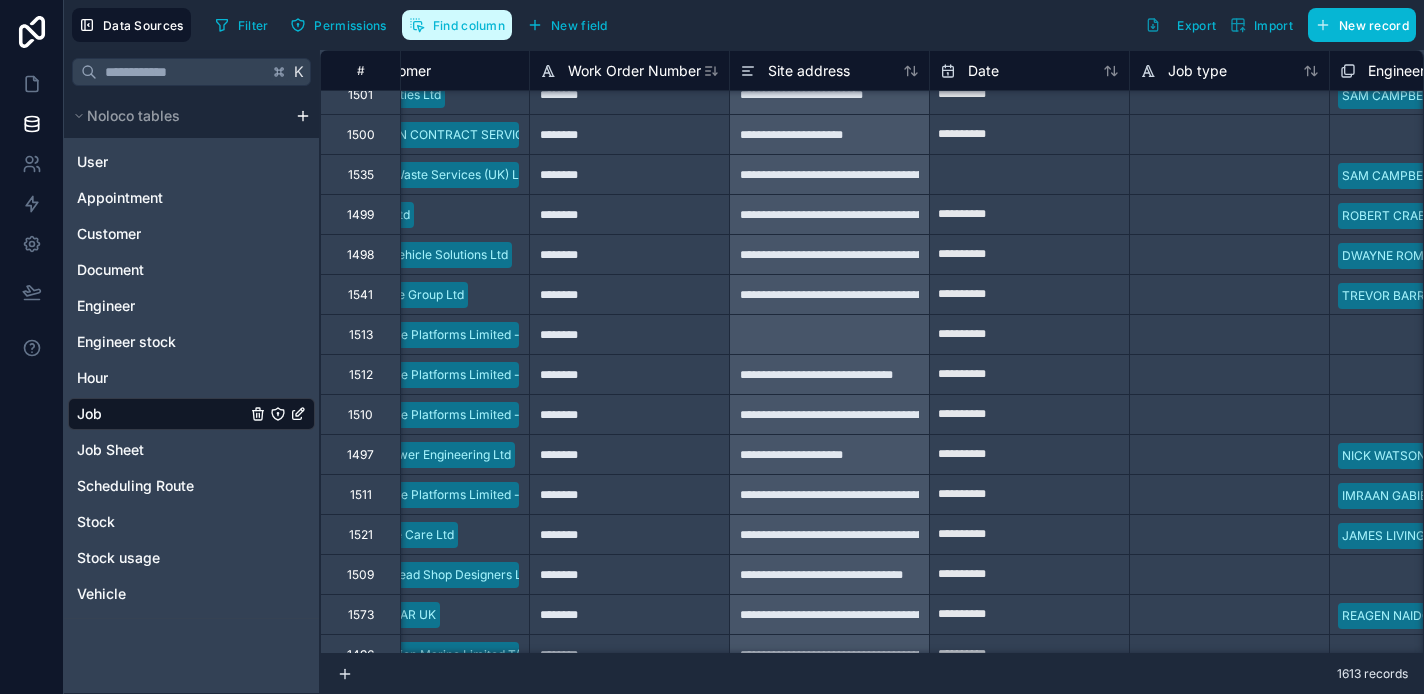 click on "Find column" at bounding box center [469, 25] 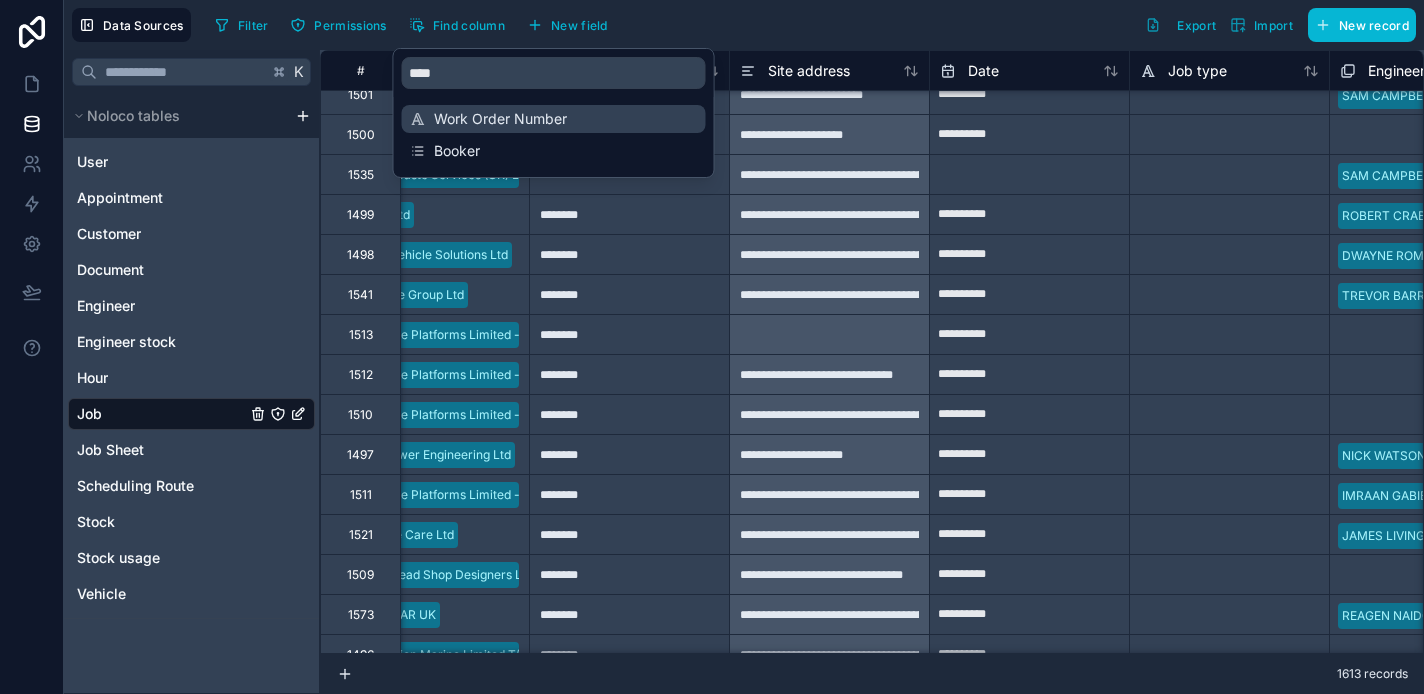 click on "Work Order Number" at bounding box center (555, 119) 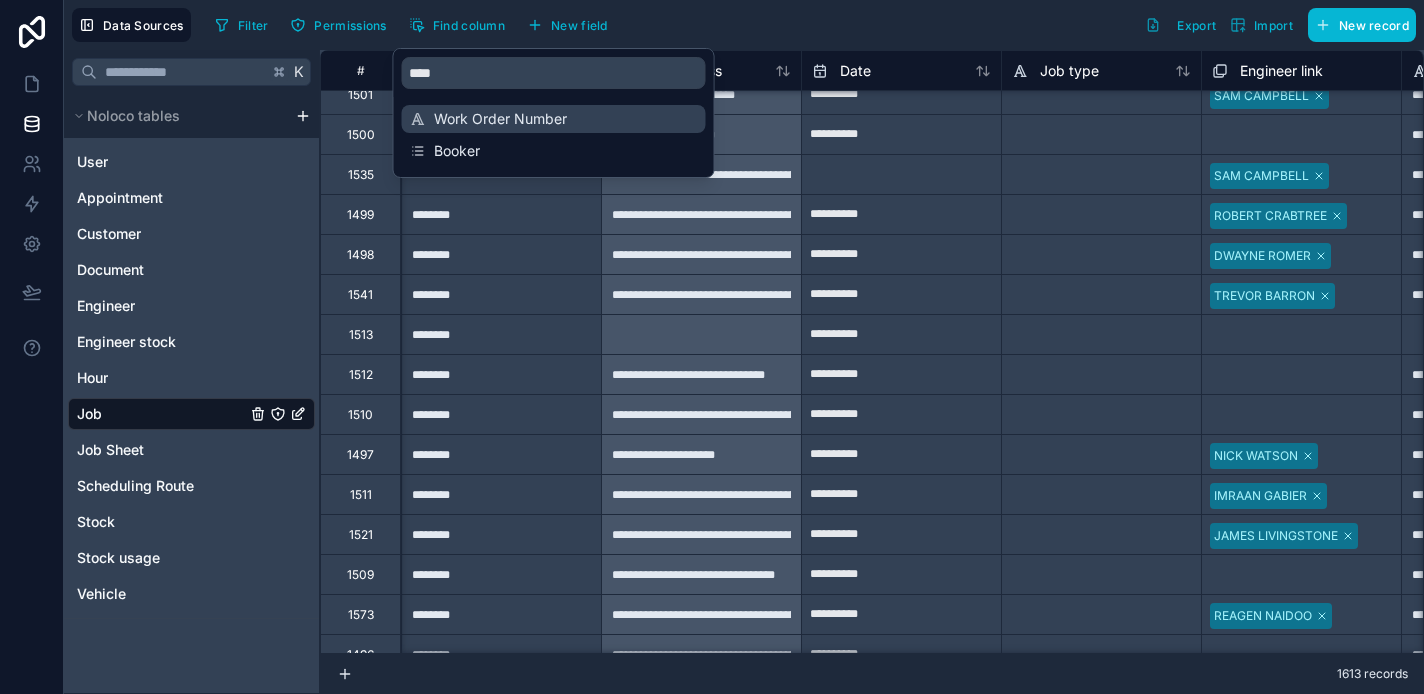 scroll, scrollTop: 5256, scrollLeft: 1000, axis: both 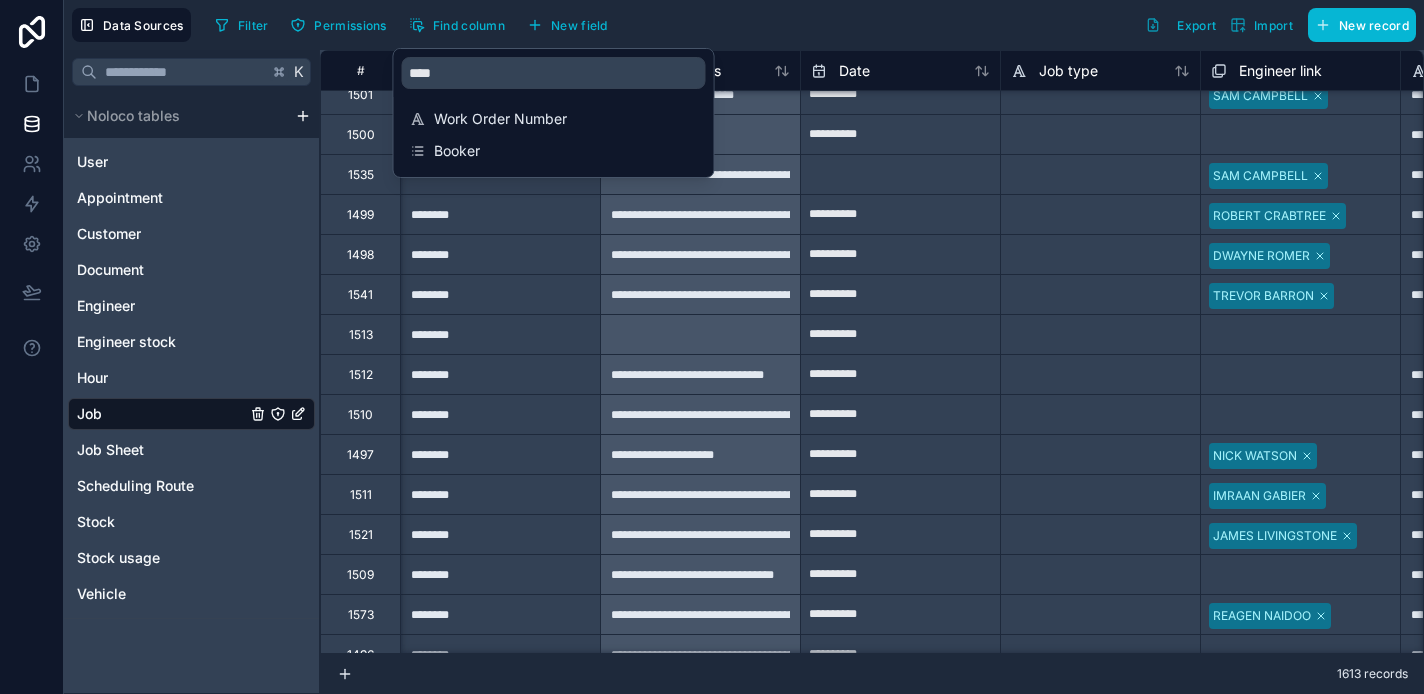 click on "********" at bounding box center [500, 294] 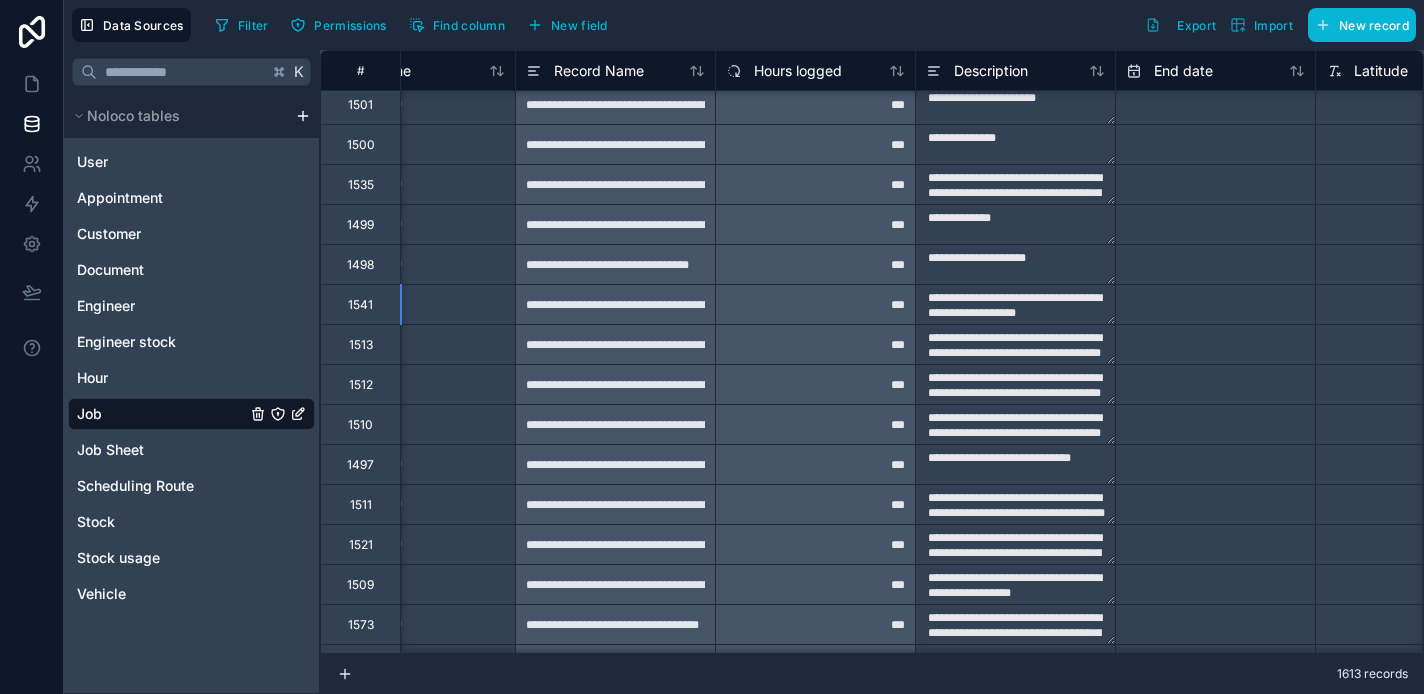 scroll, scrollTop: 5246, scrollLeft: 3091, axis: both 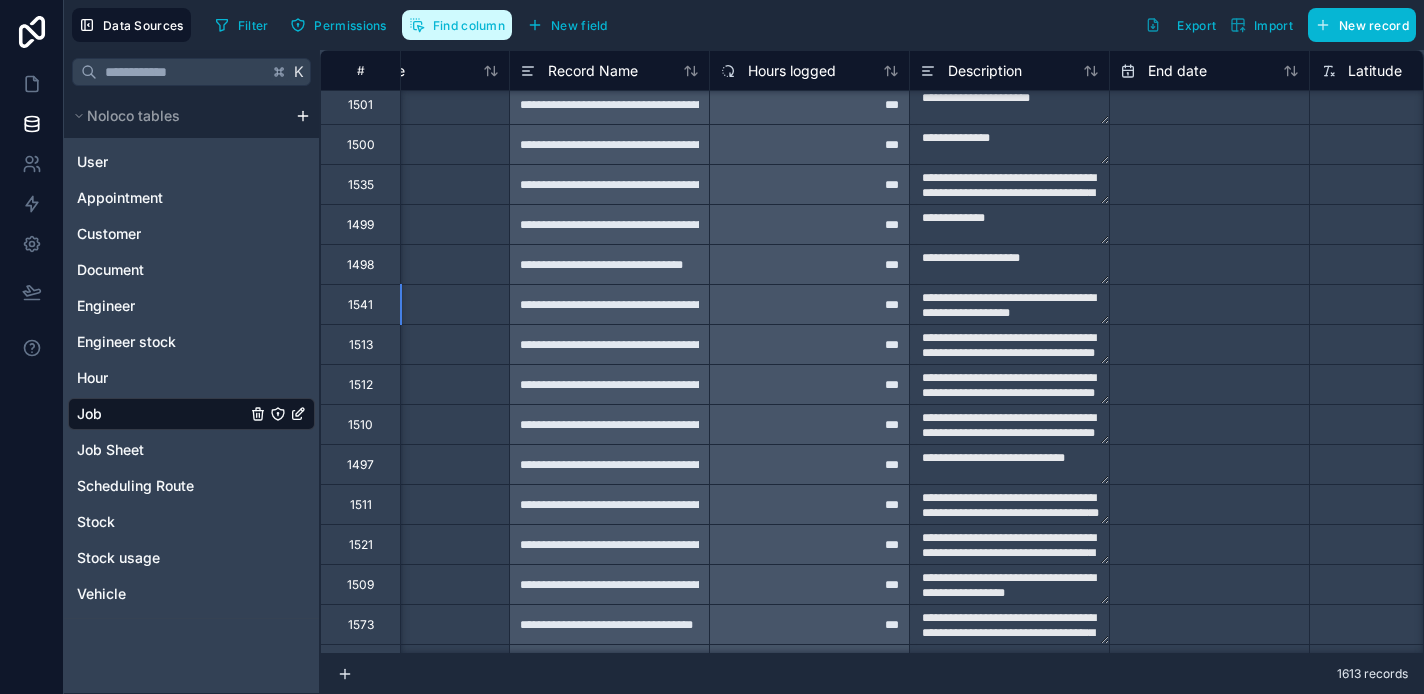 click on "Find column" at bounding box center (469, 25) 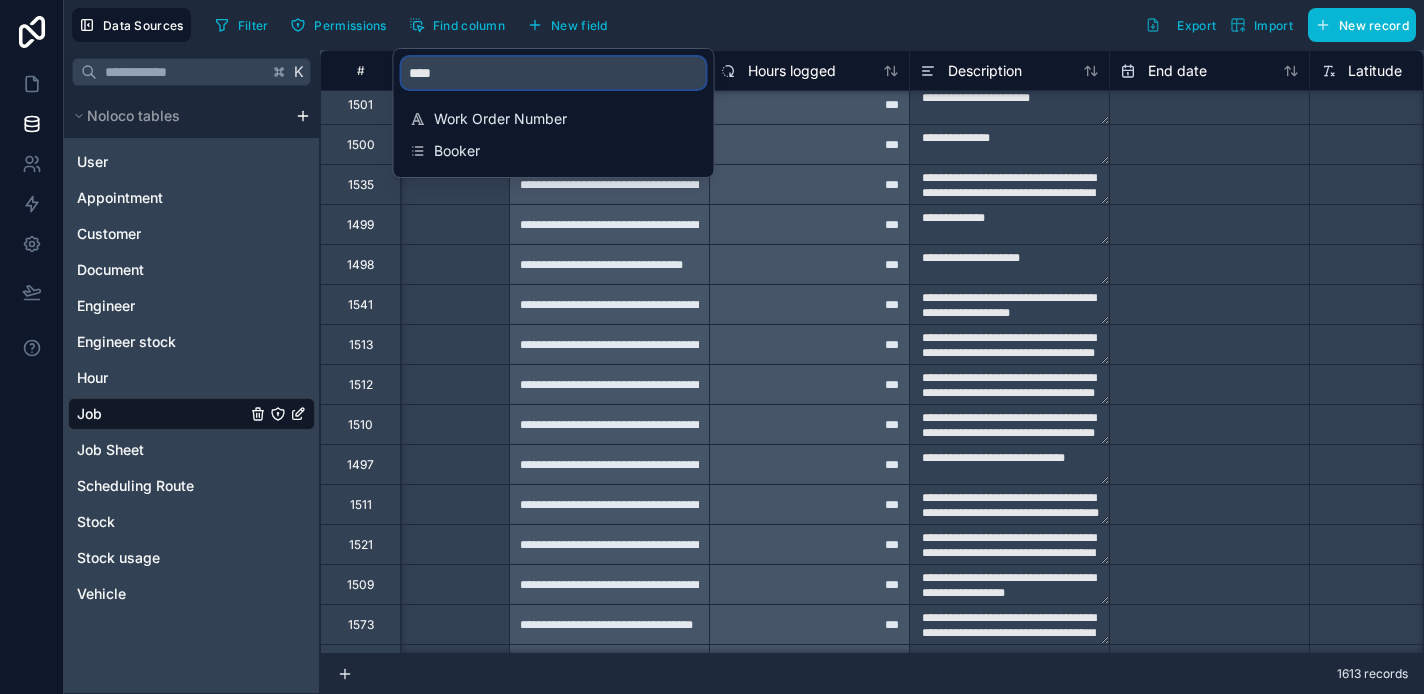 click on "****" at bounding box center (554, 73) 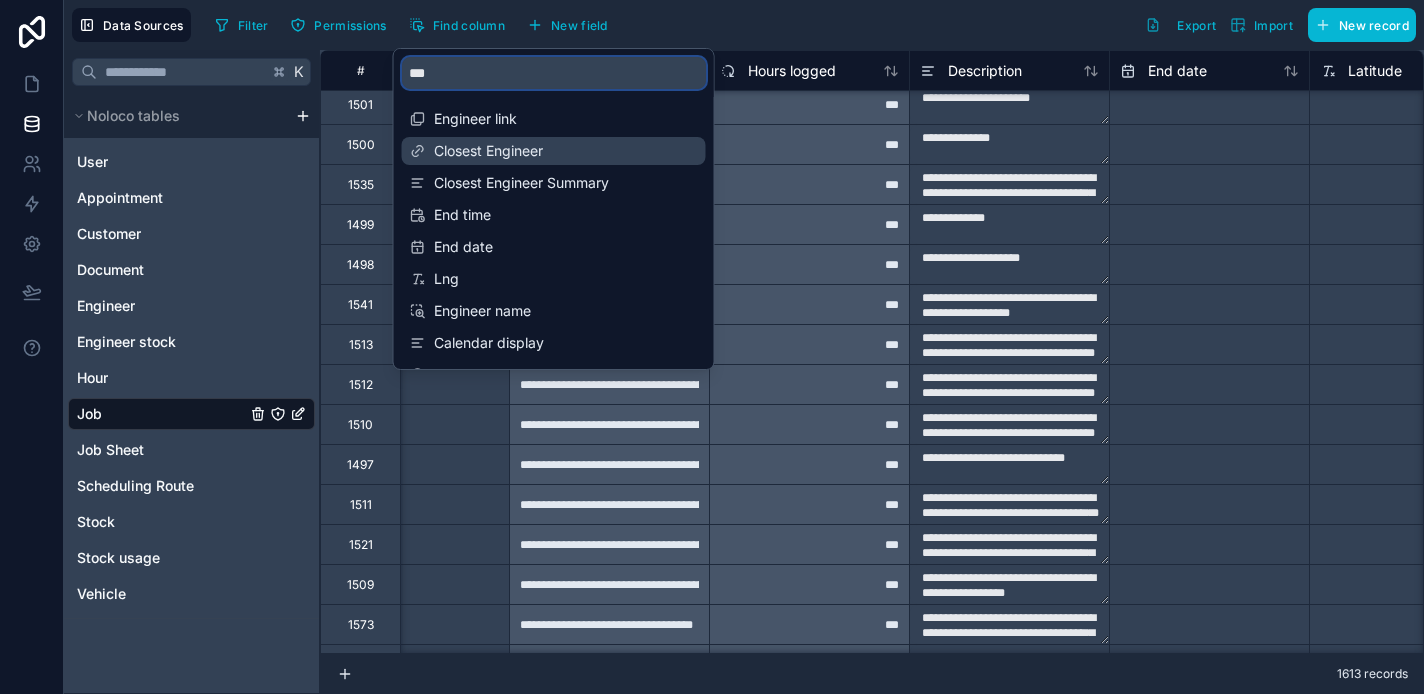 type on "***" 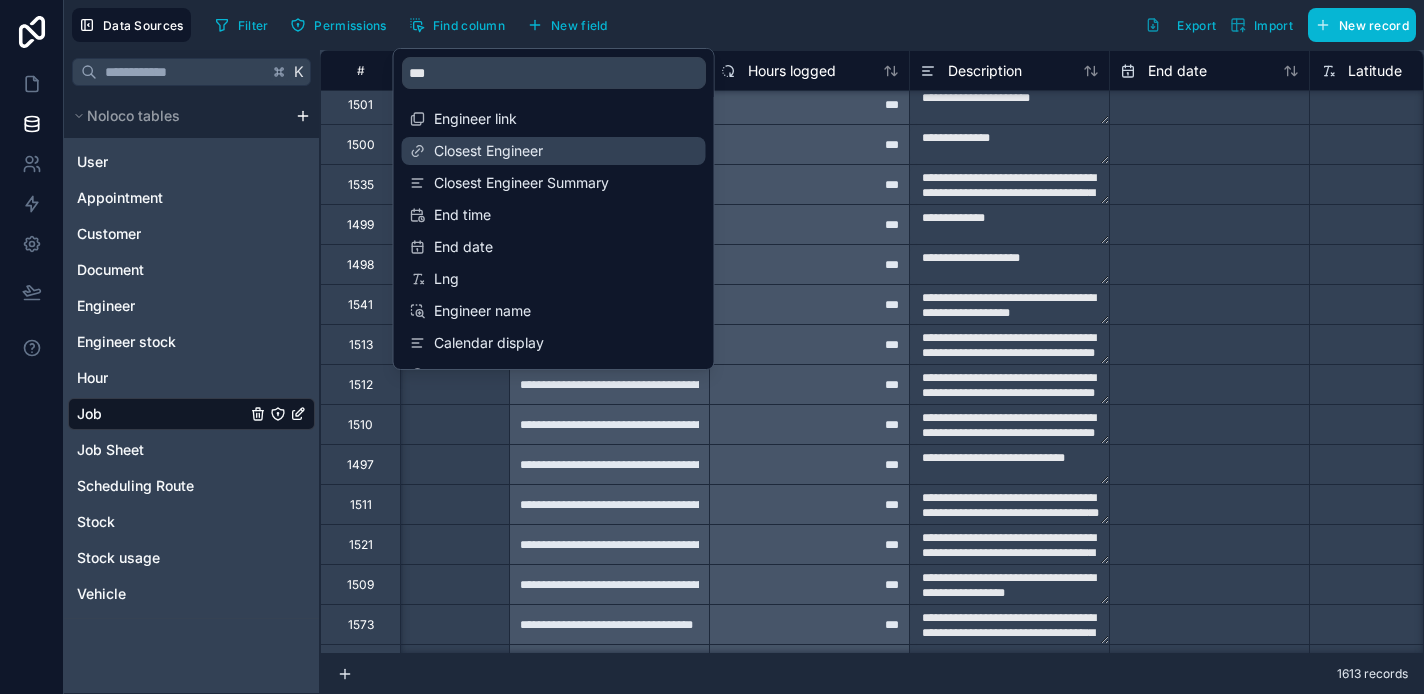 click on "Closest Engineer" at bounding box center [555, 151] 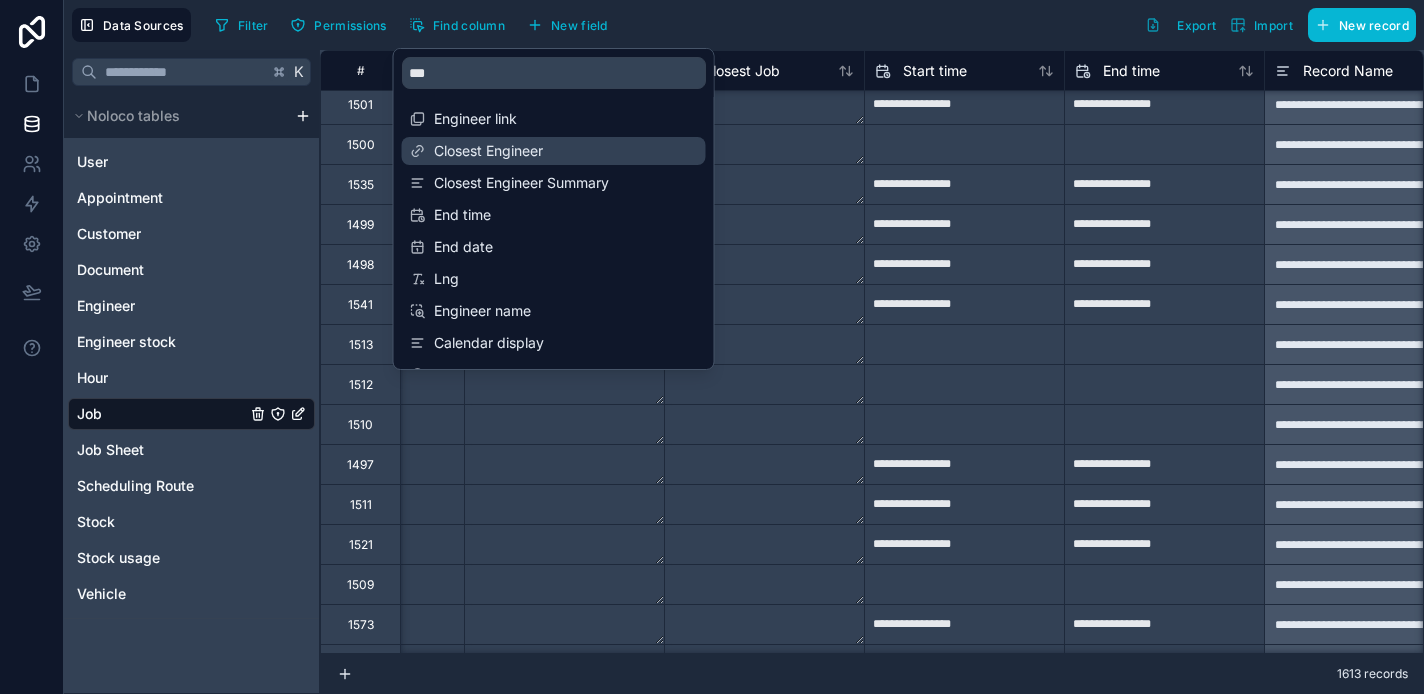 scroll, scrollTop: 5246, scrollLeft: 2200, axis: both 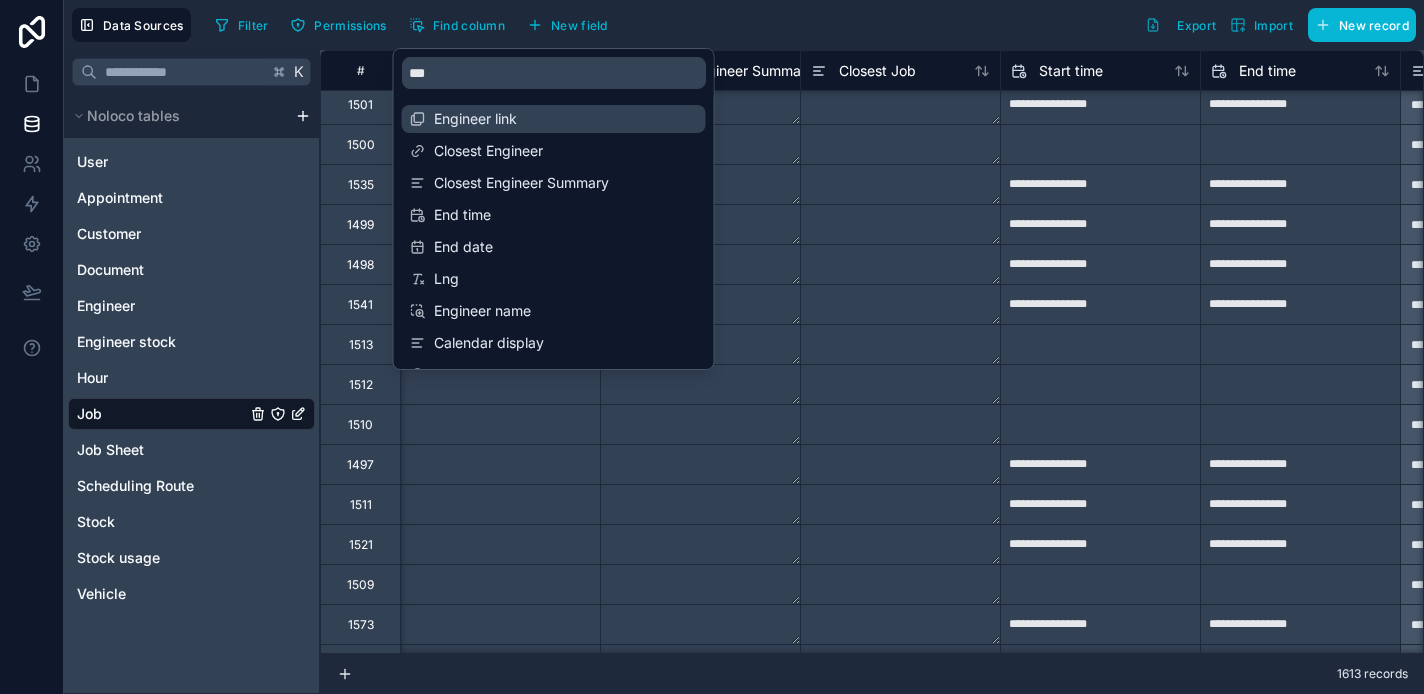 click on "Engineer link" at bounding box center [555, 119] 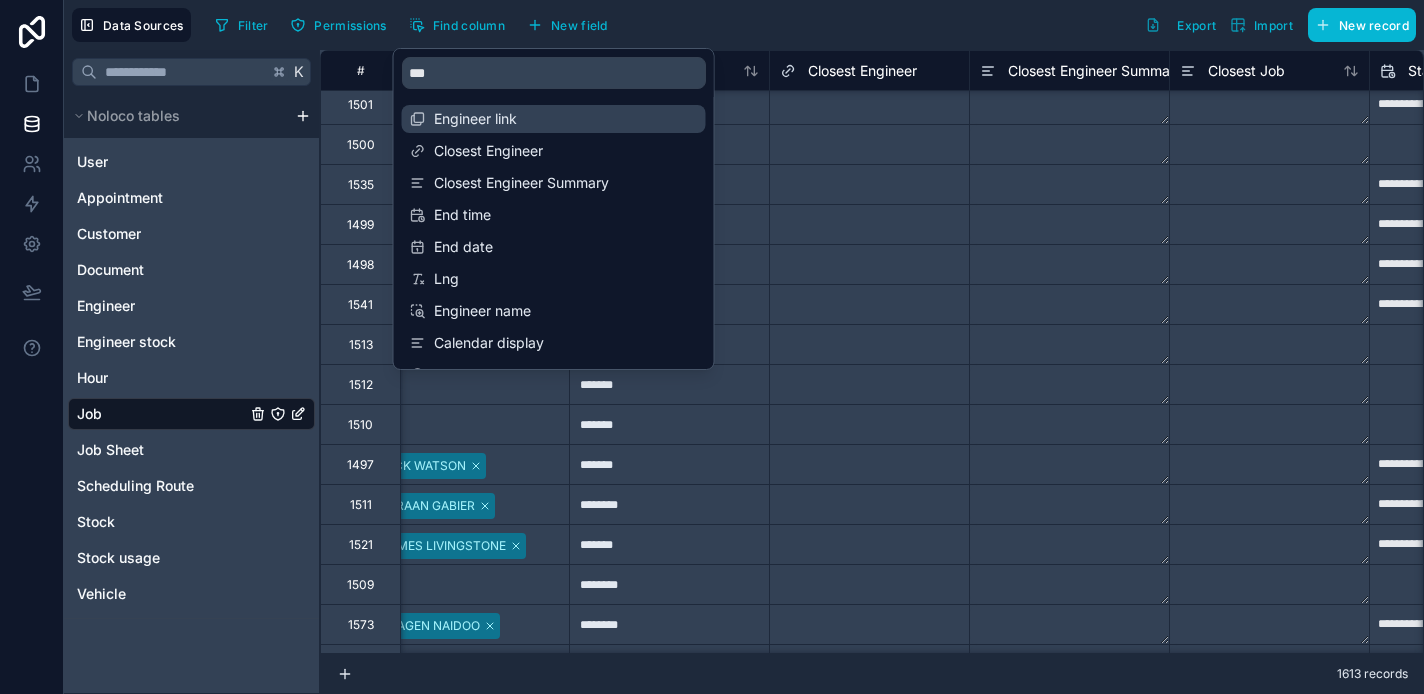 scroll, scrollTop: 5246, scrollLeft: 1800, axis: both 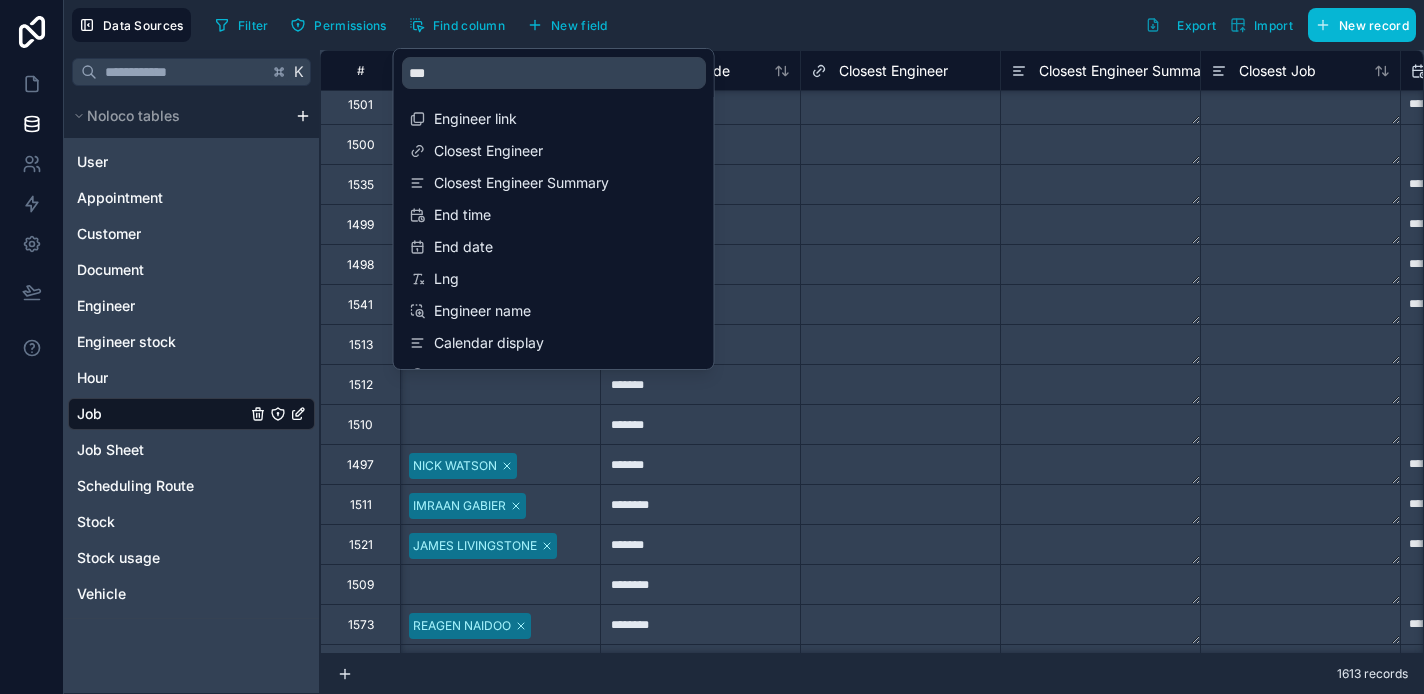 click on "Filter Permissions Find column New field Export Import New record" at bounding box center (811, 25) 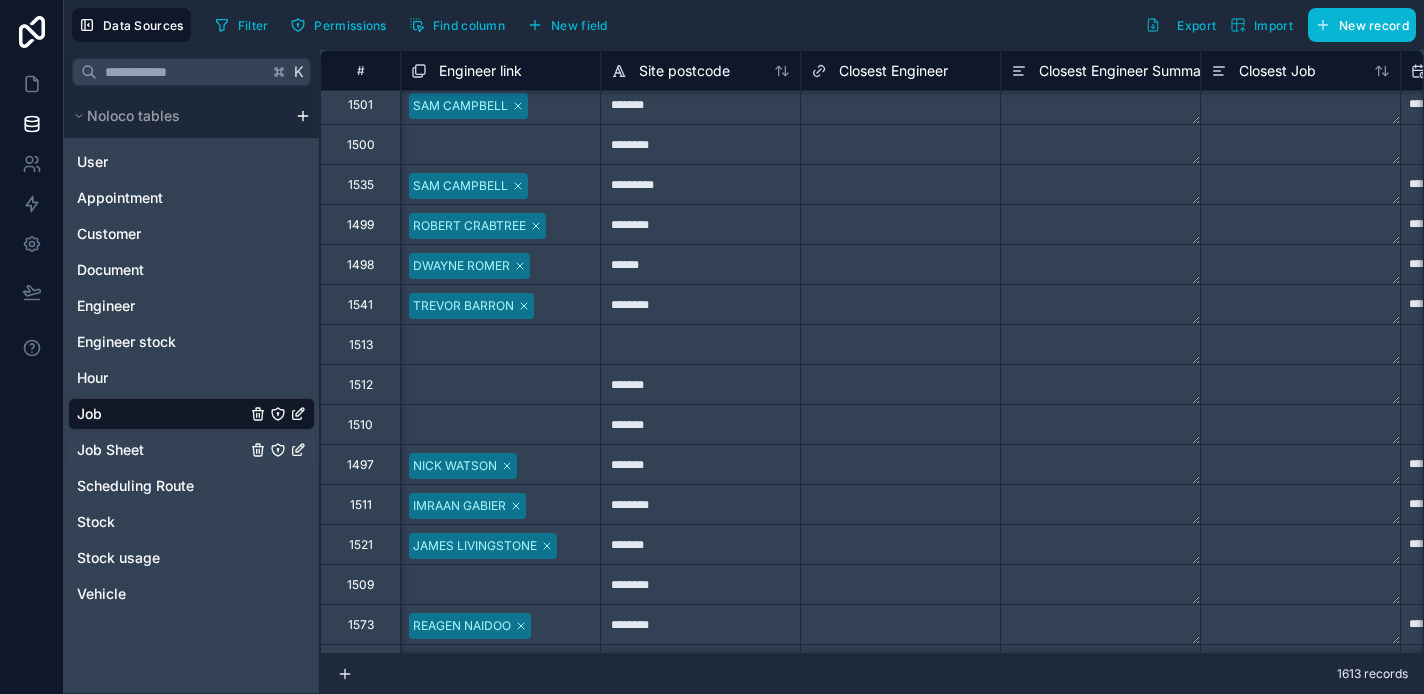 click on "Job Sheet" at bounding box center (191, 450) 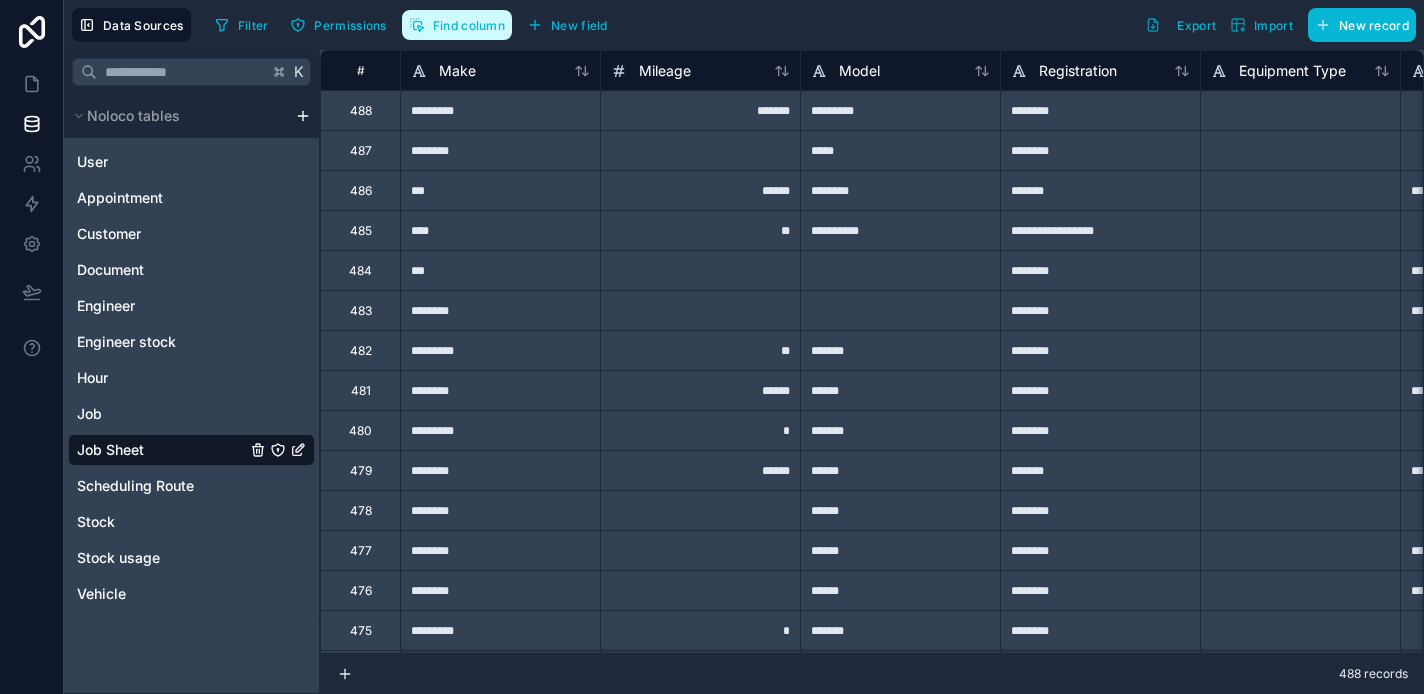 click on "Find column" at bounding box center [457, 25] 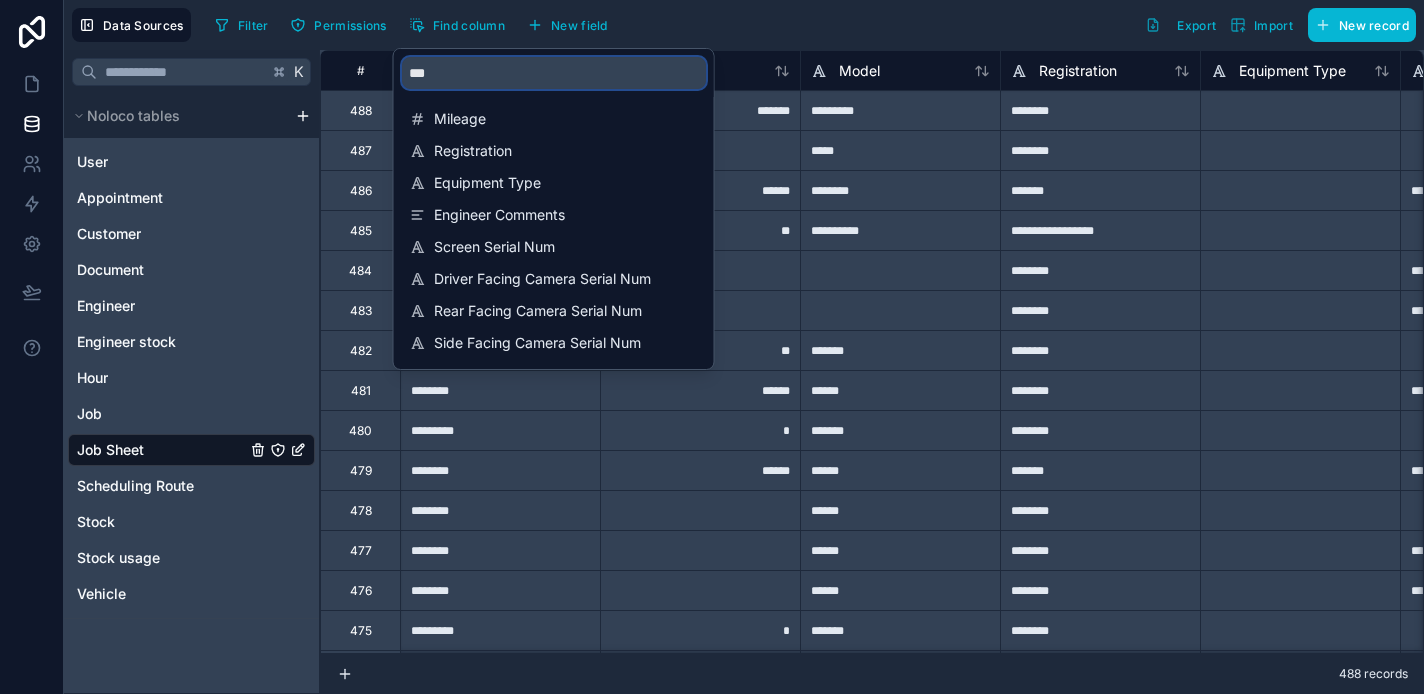 click on "***" at bounding box center (554, 73) 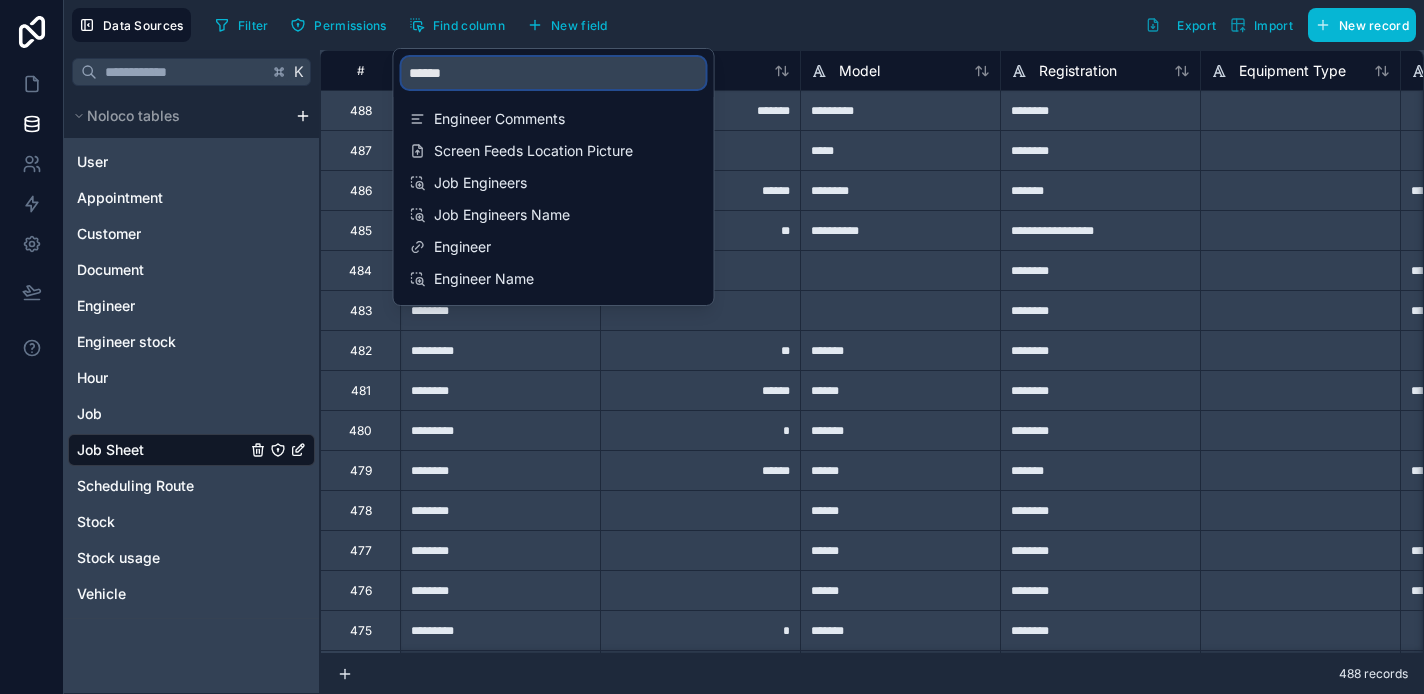 type on "******" 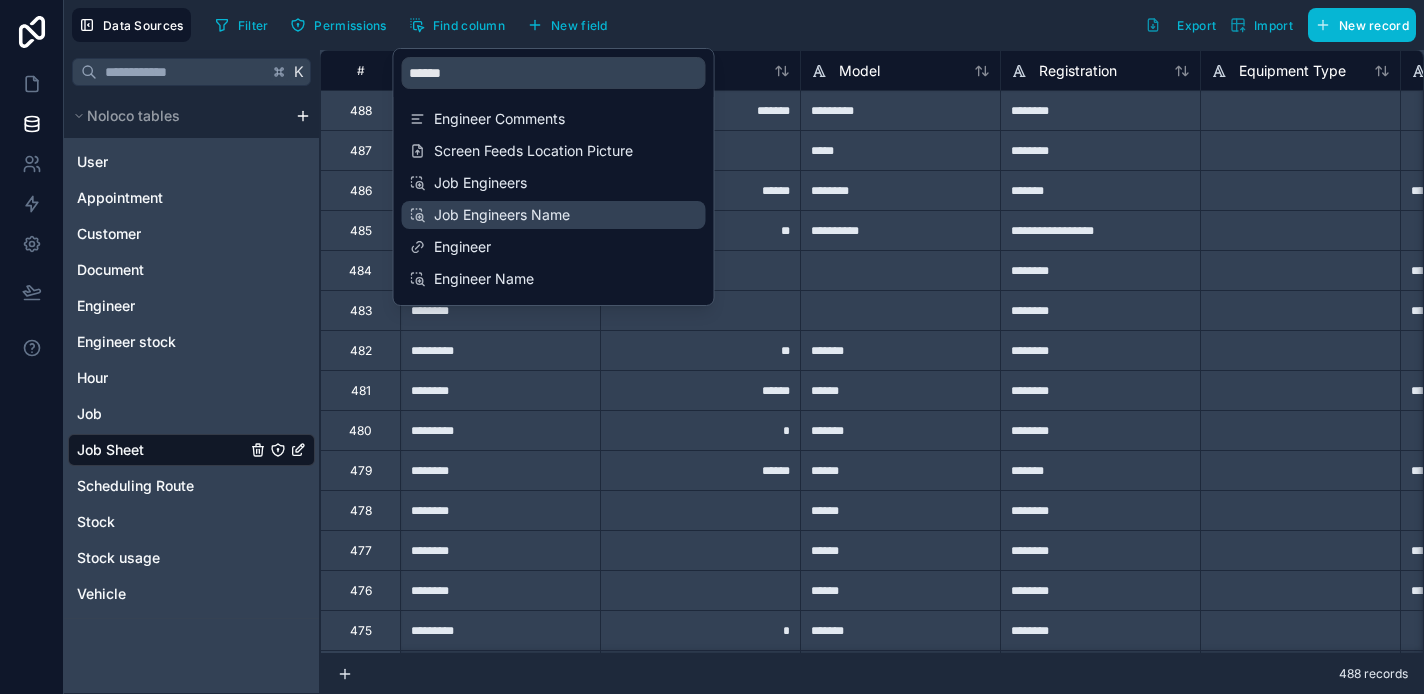 drag, startPoint x: 506, startPoint y: 70, endPoint x: 499, endPoint y: 185, distance: 115.212845 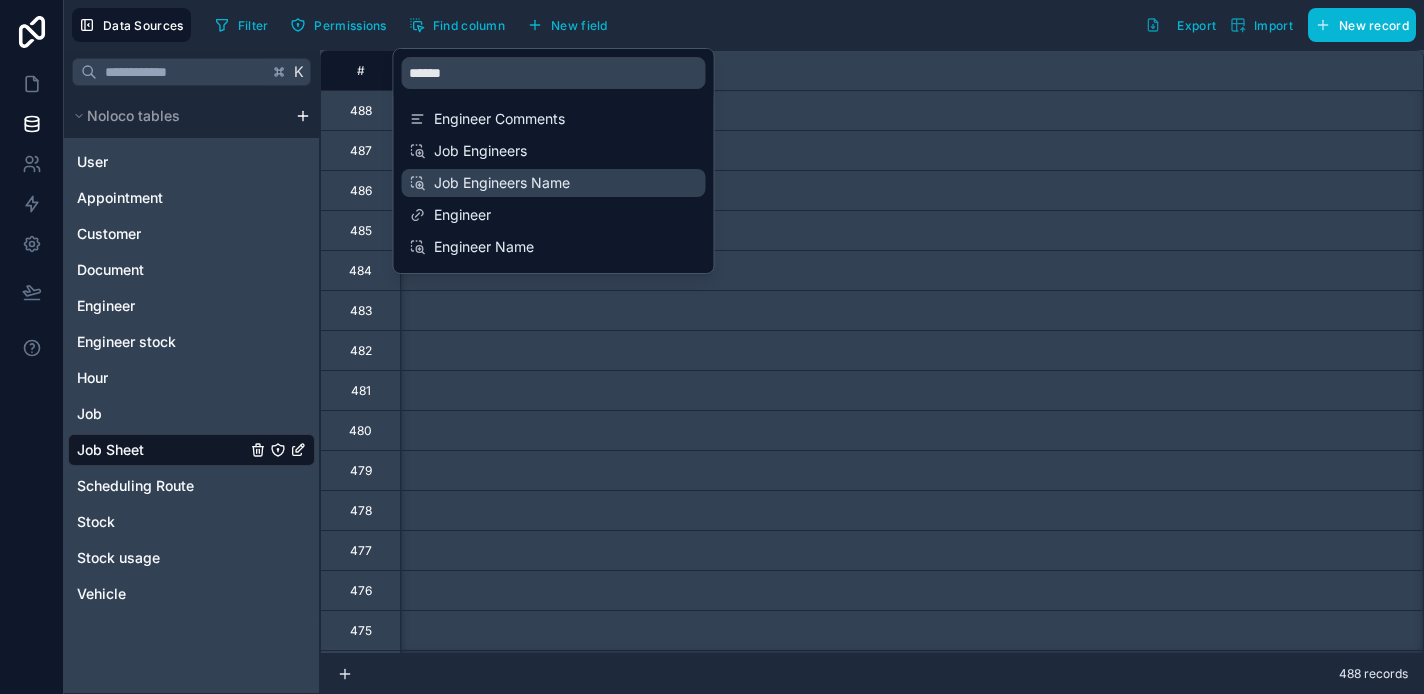 scroll, scrollTop: 0, scrollLeft: 26600, axis: horizontal 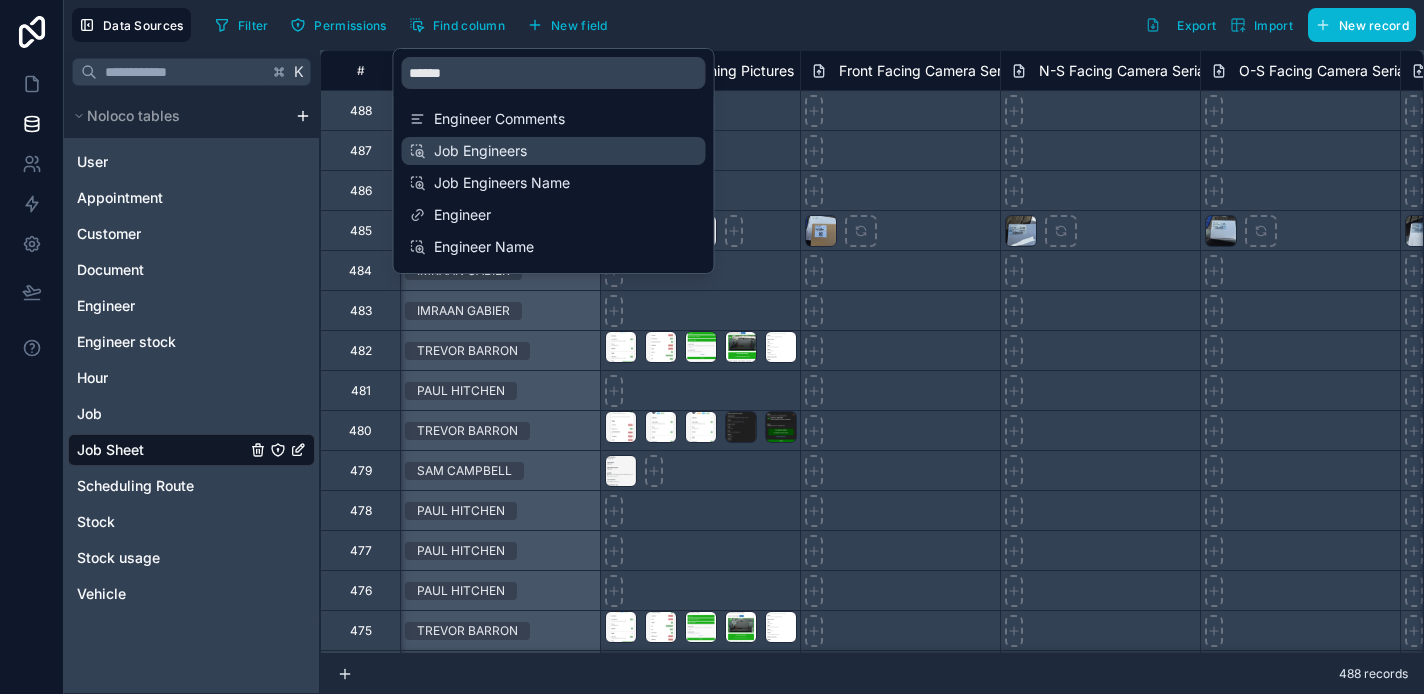 click on "Job Engineers" at bounding box center [555, 151] 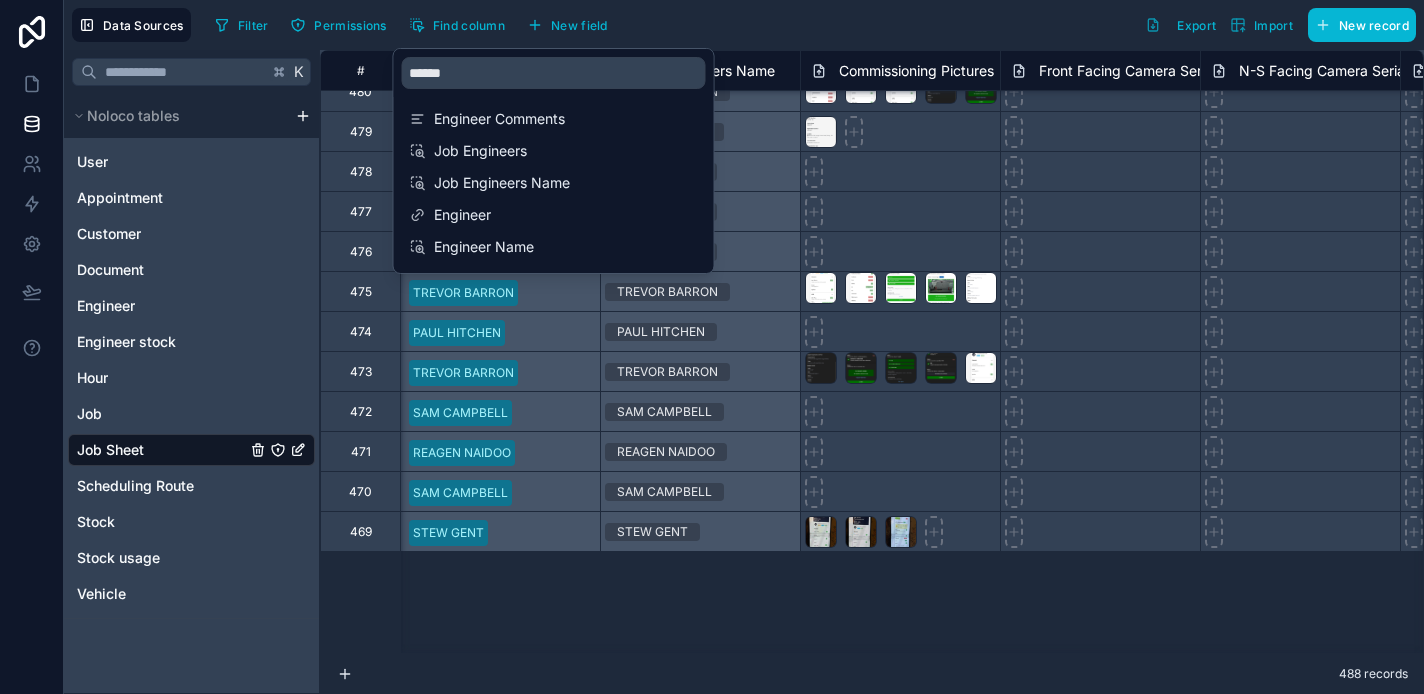 scroll, scrollTop: 0, scrollLeft: 26400, axis: horizontal 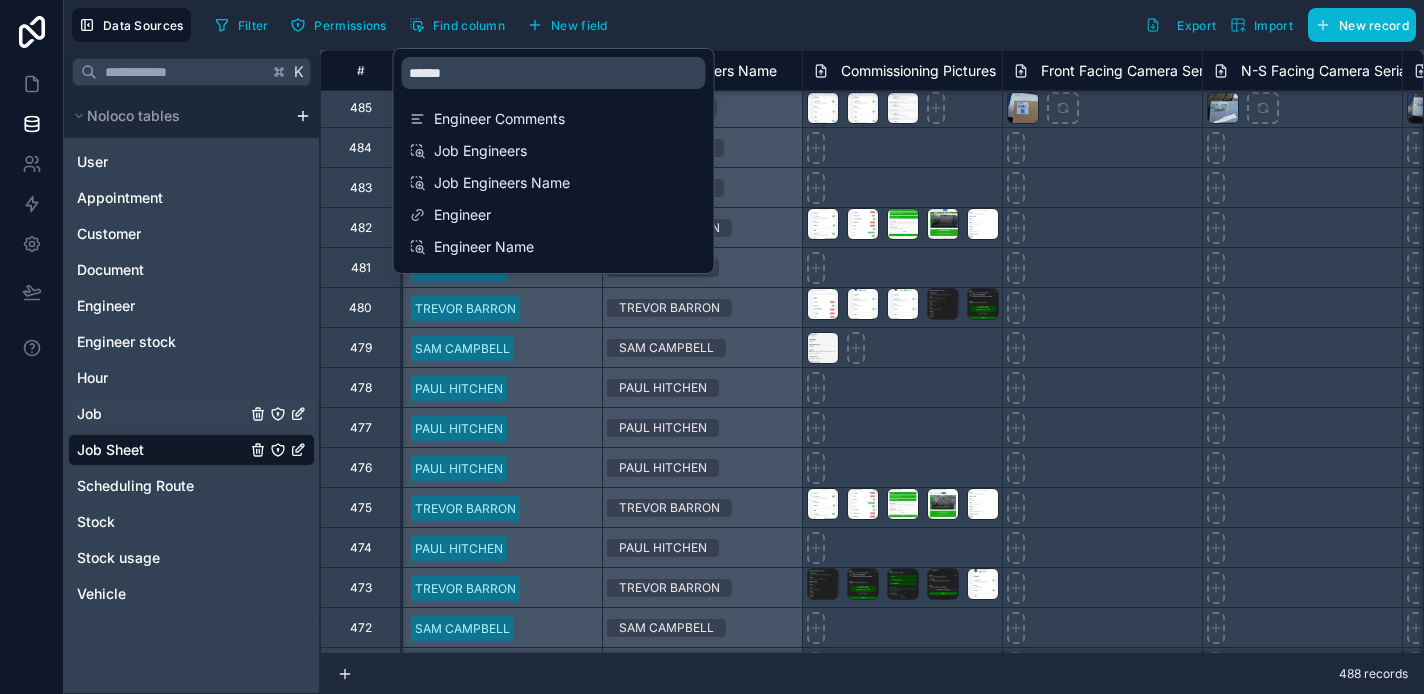 click on "Job" at bounding box center [191, 414] 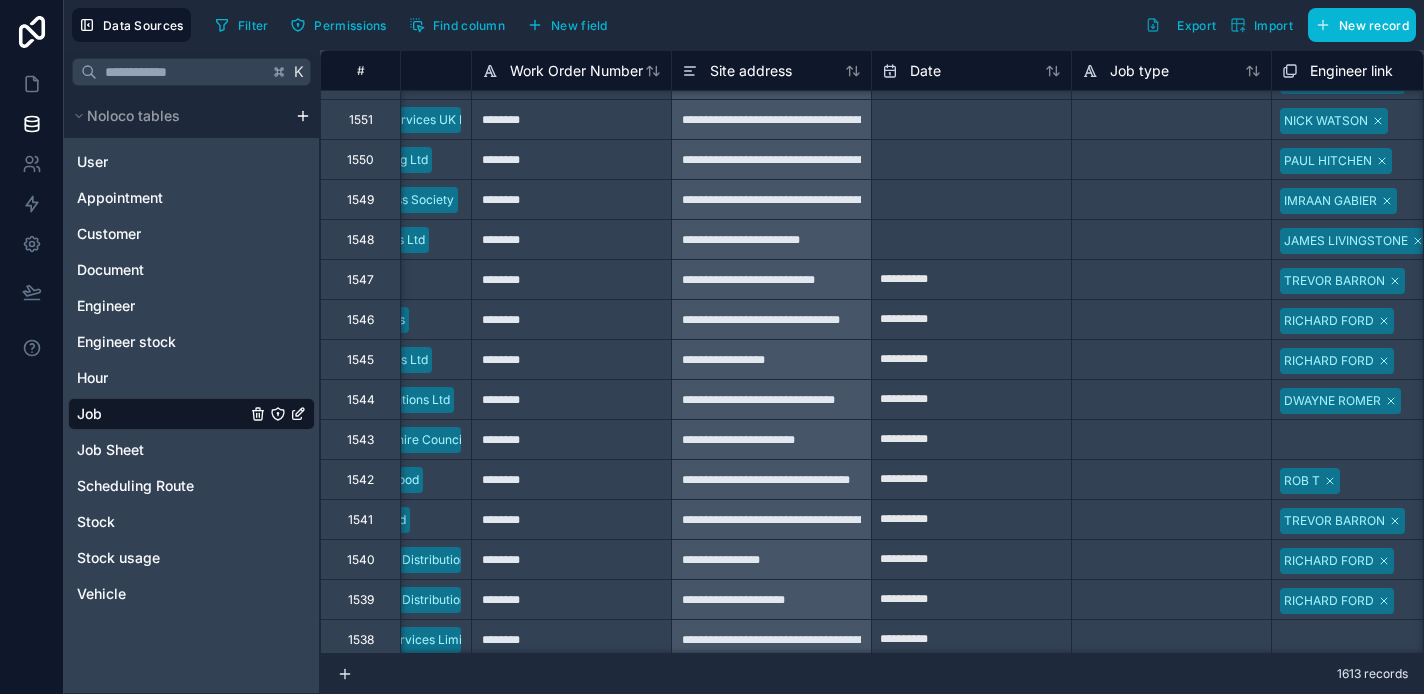 scroll, scrollTop: 3230, scrollLeft: 931, axis: both 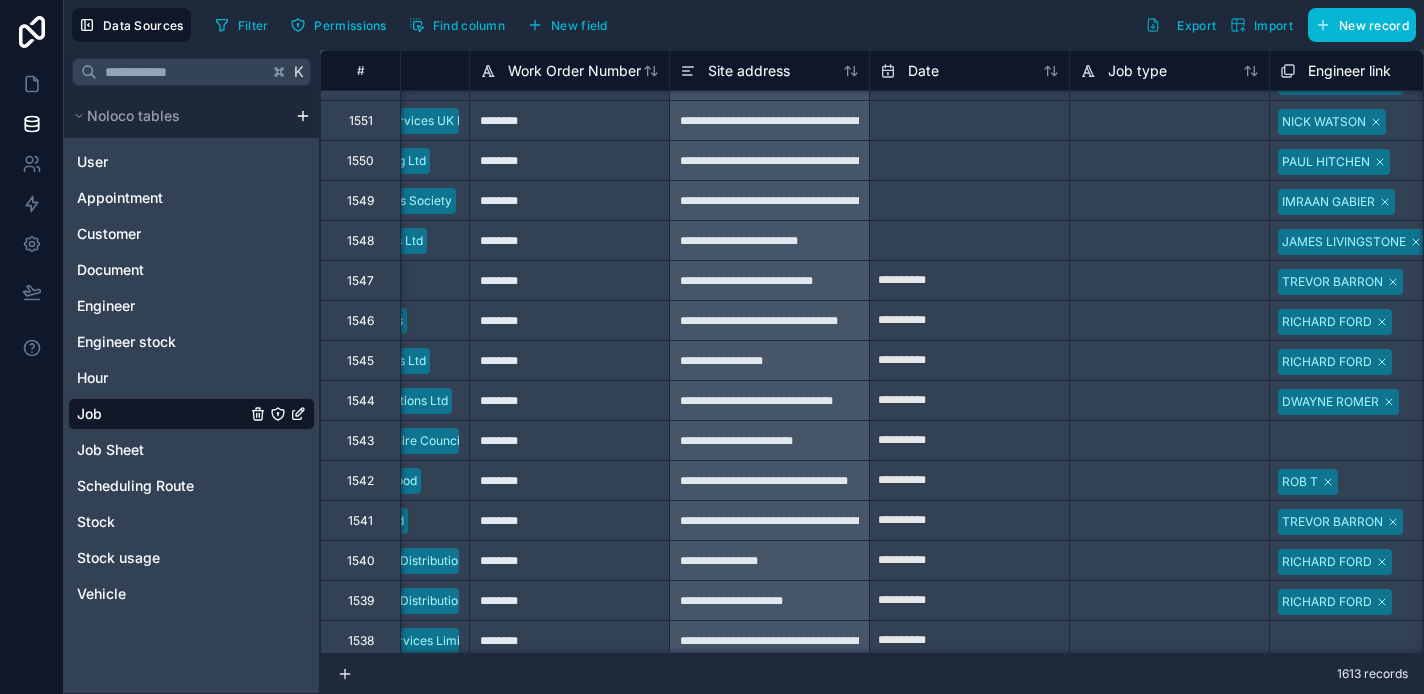click on "********" at bounding box center (569, 520) 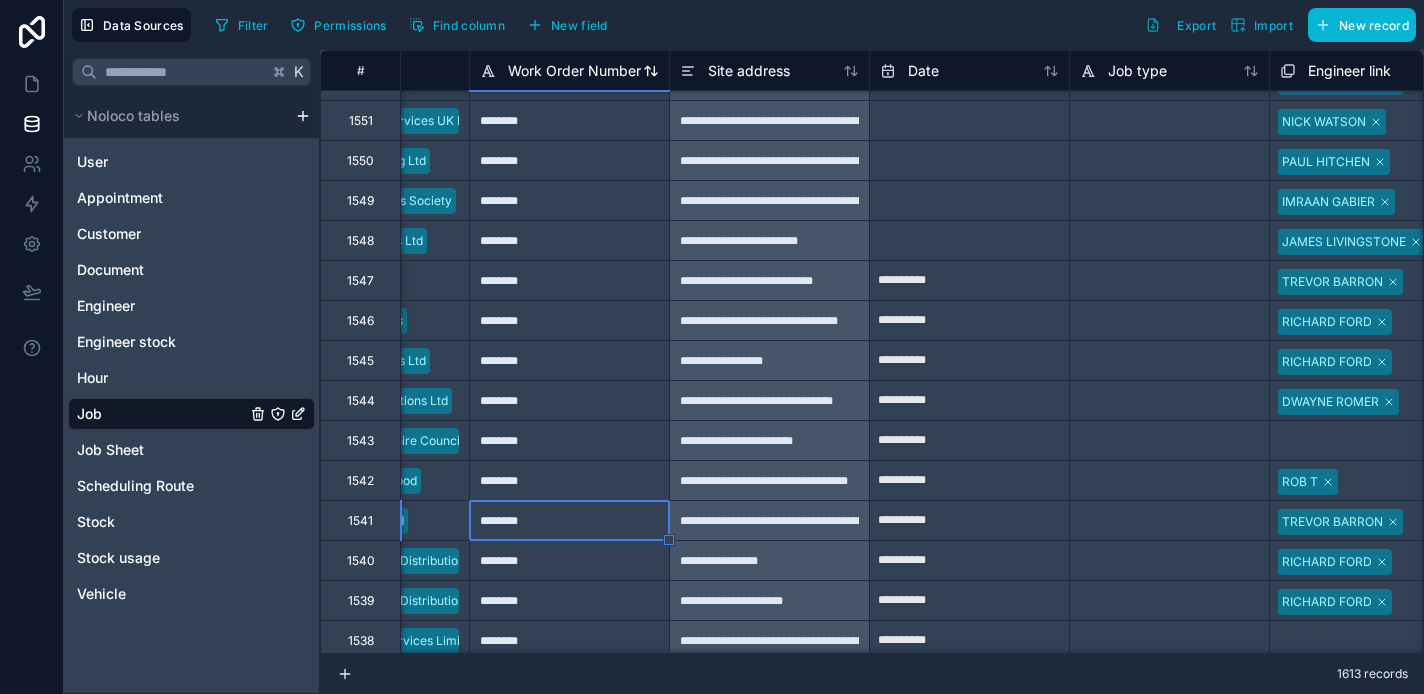 click 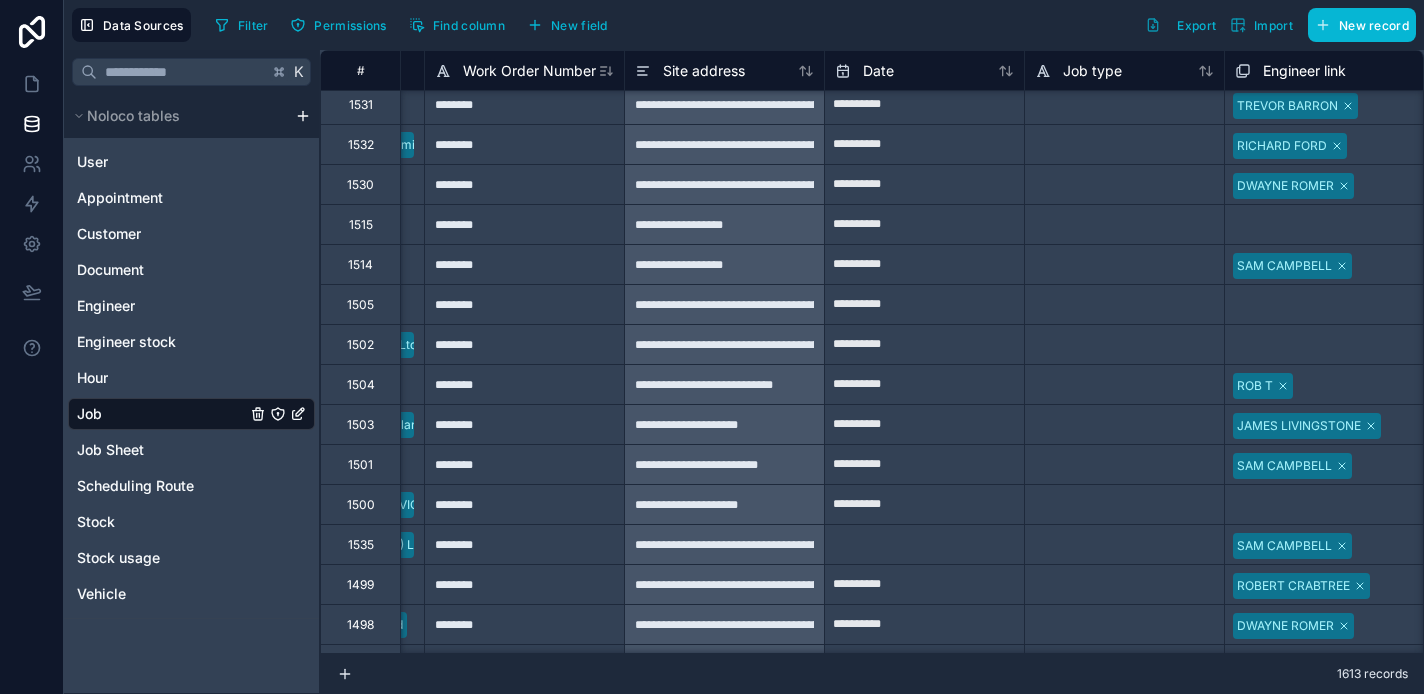 scroll, scrollTop: 4982, scrollLeft: 976, axis: both 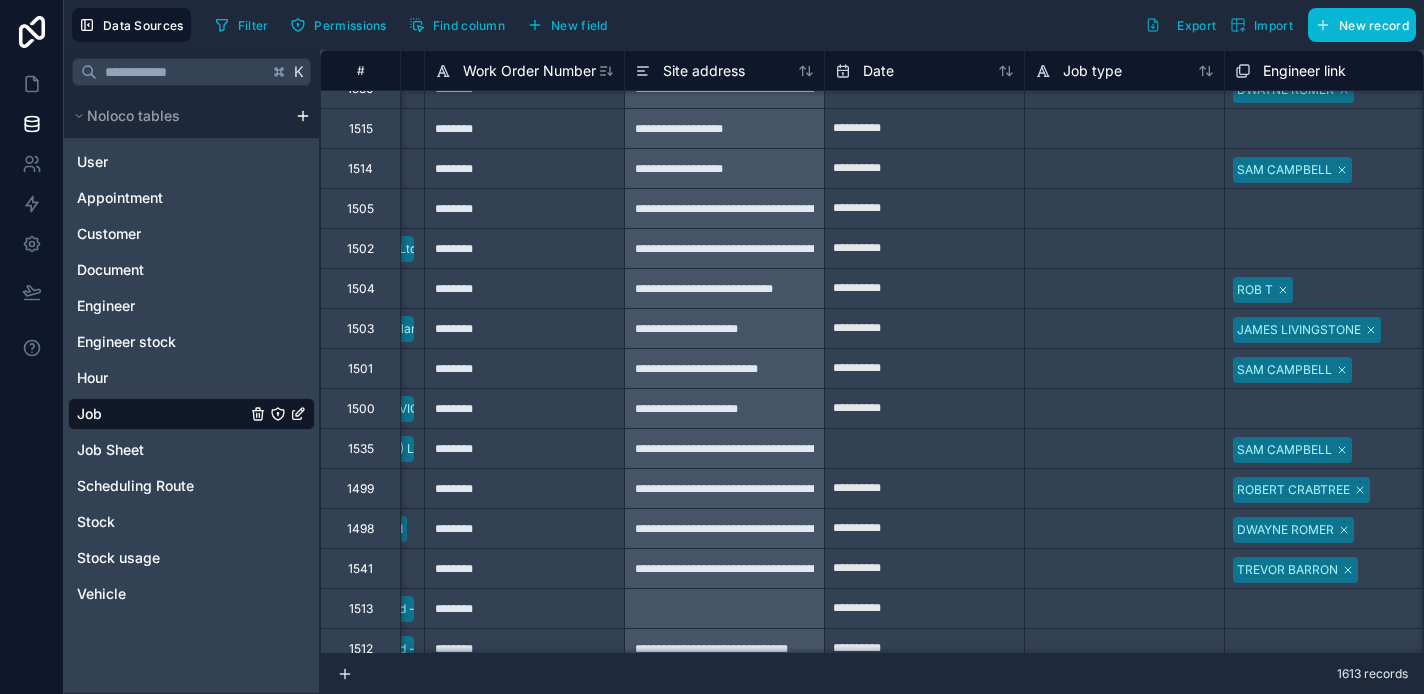 click on "********" at bounding box center (524, 568) 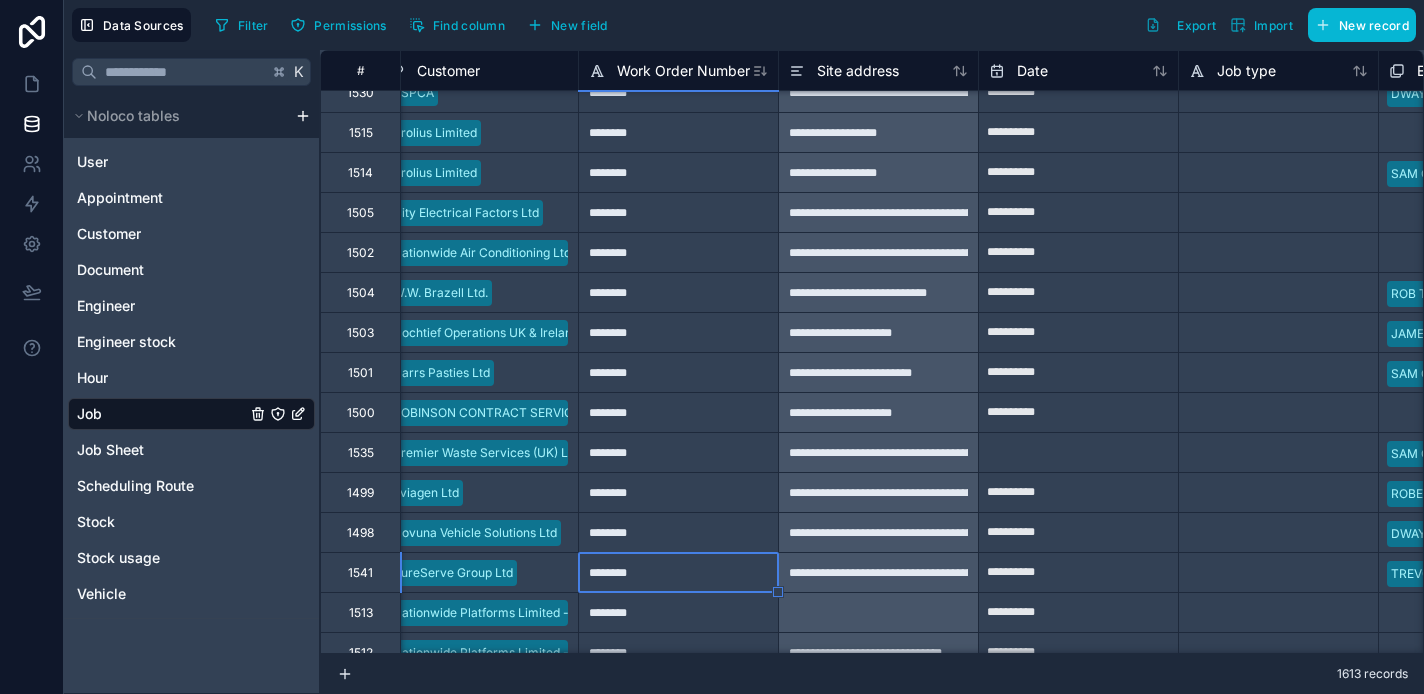 scroll, scrollTop: 4978, scrollLeft: 801, axis: both 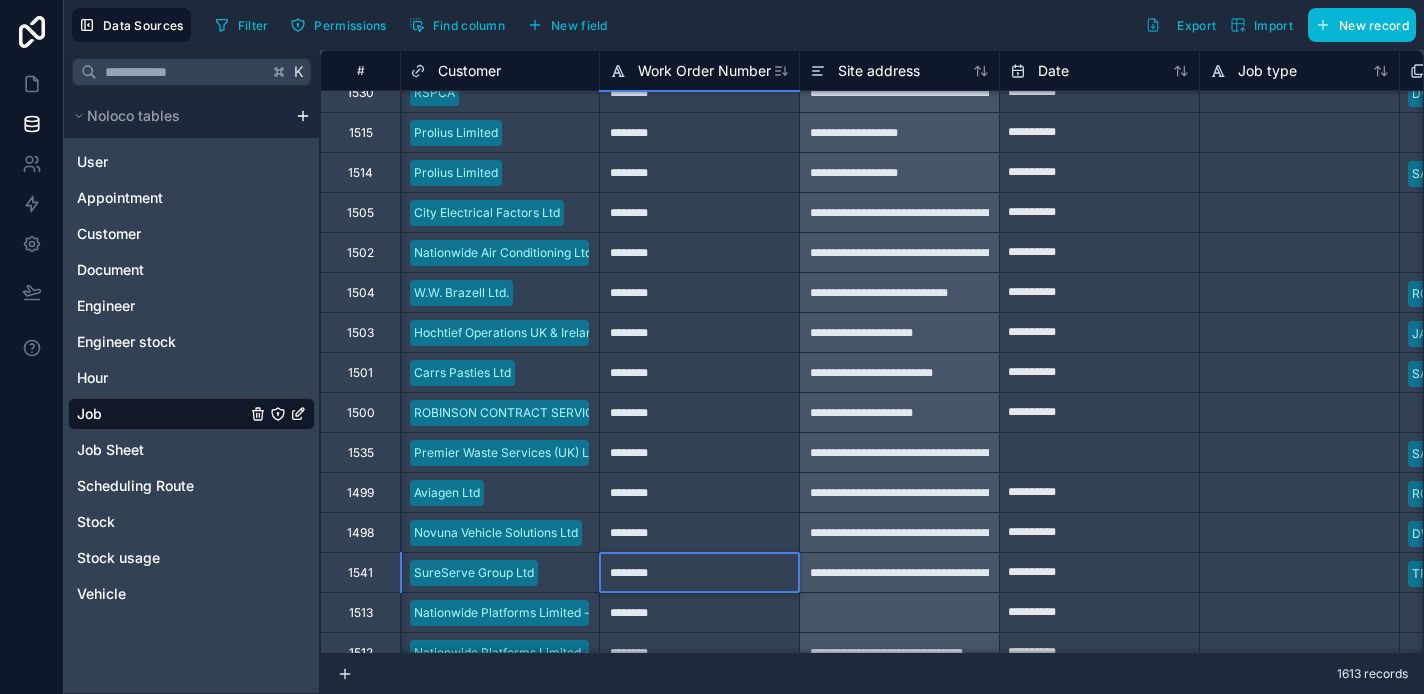 click on "********" at bounding box center (699, 572) 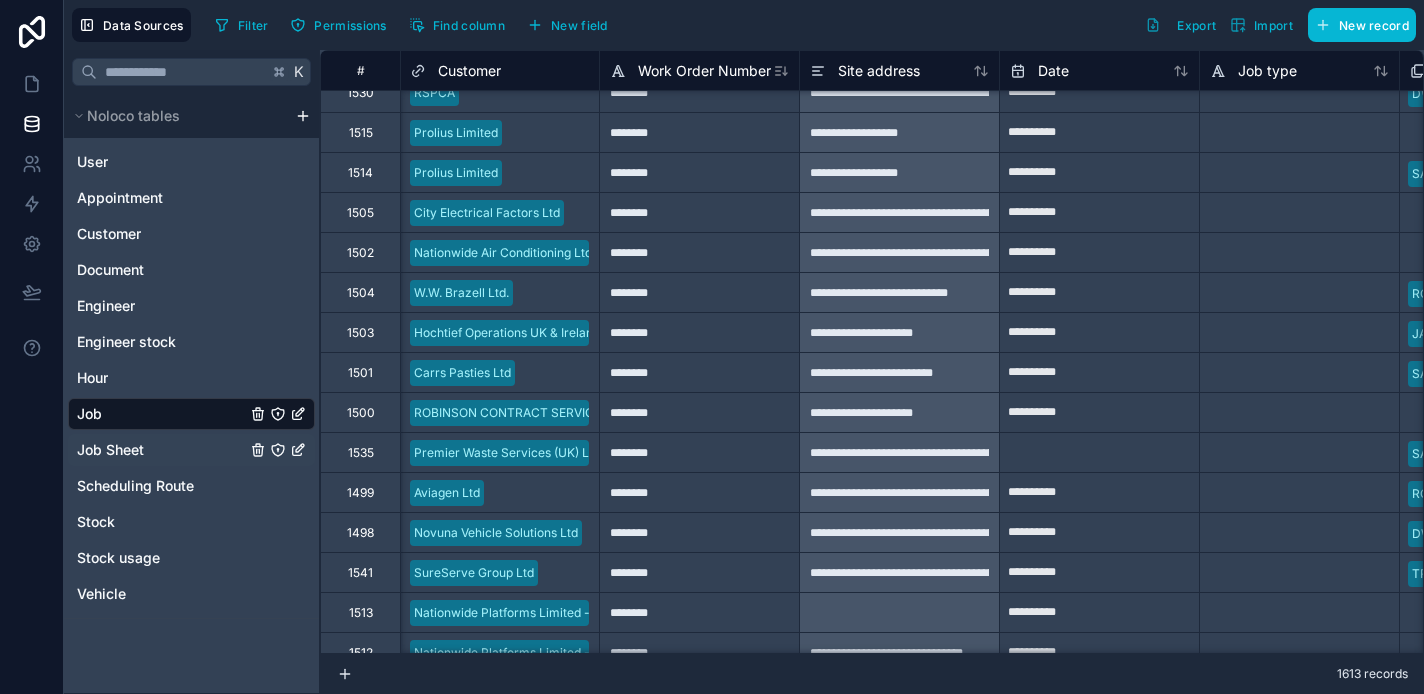 click on "Job Sheet" at bounding box center (110, 450) 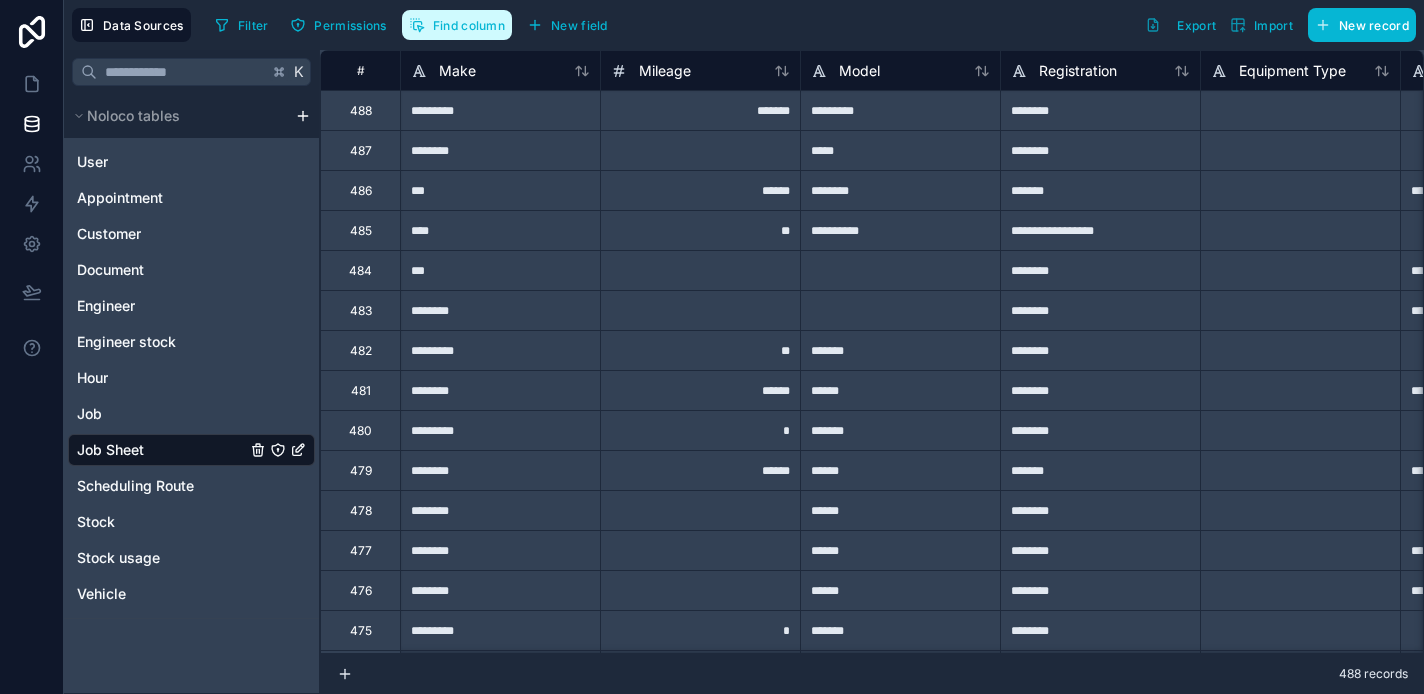 click on "Find column" at bounding box center (457, 25) 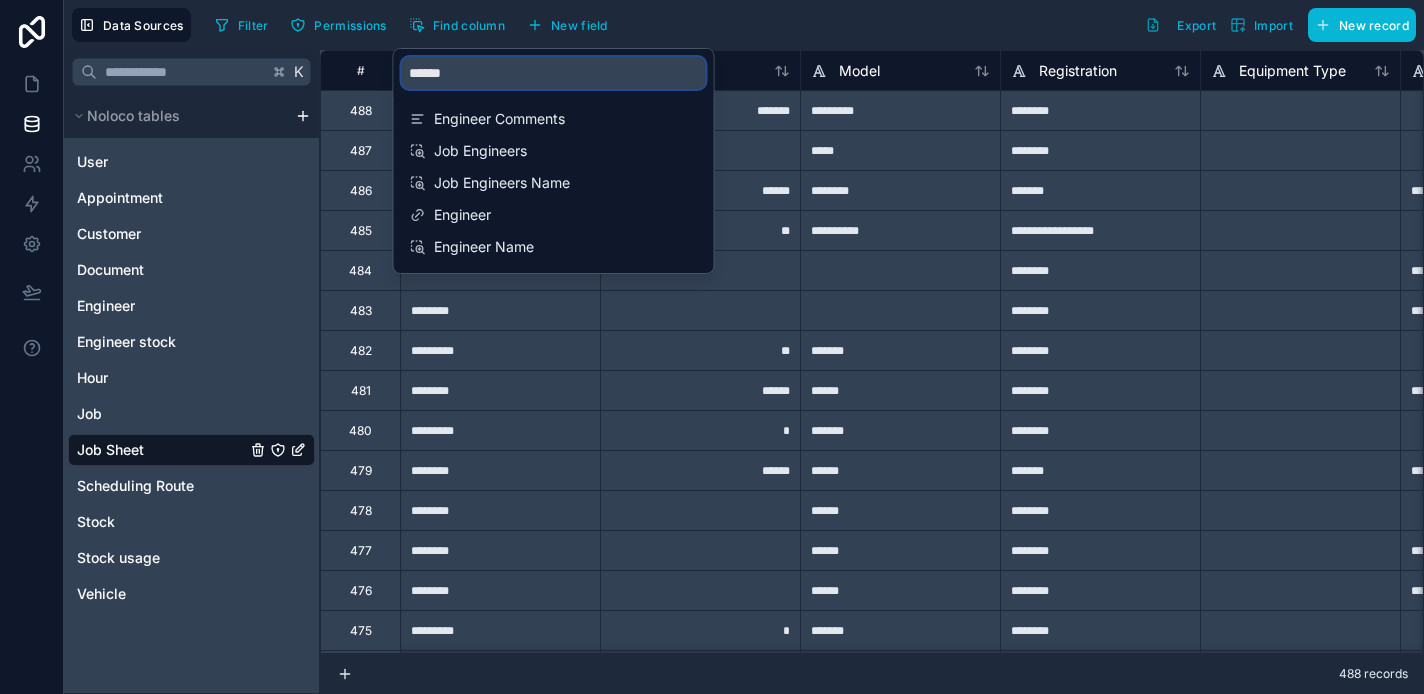 click on "******" at bounding box center [554, 73] 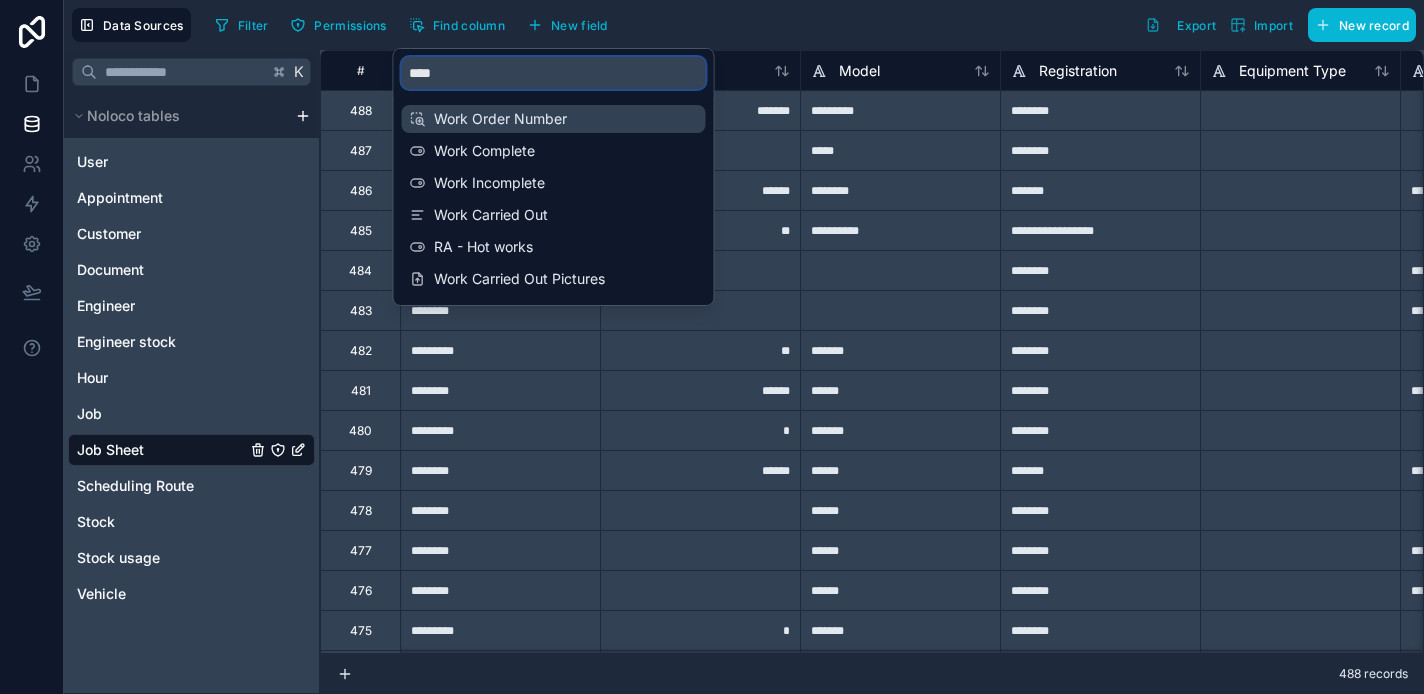 type on "****" 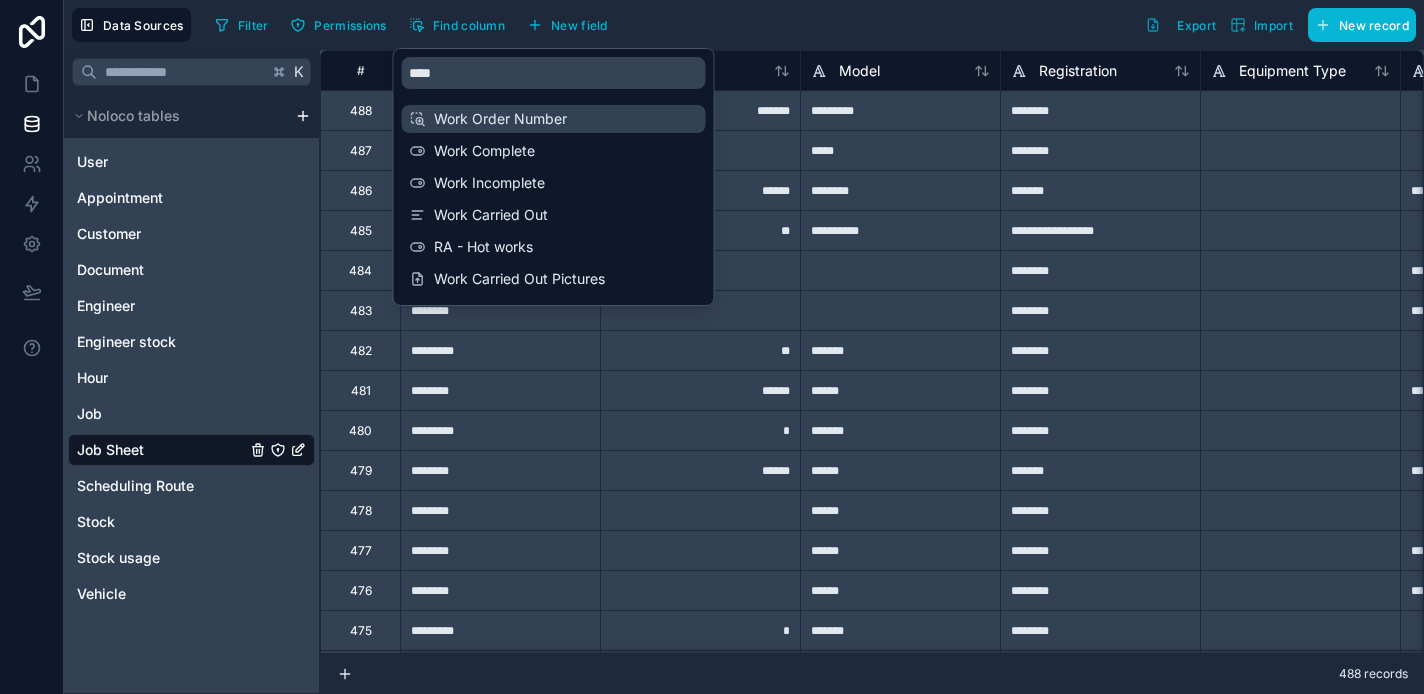 click on "Work Order Number" at bounding box center [555, 119] 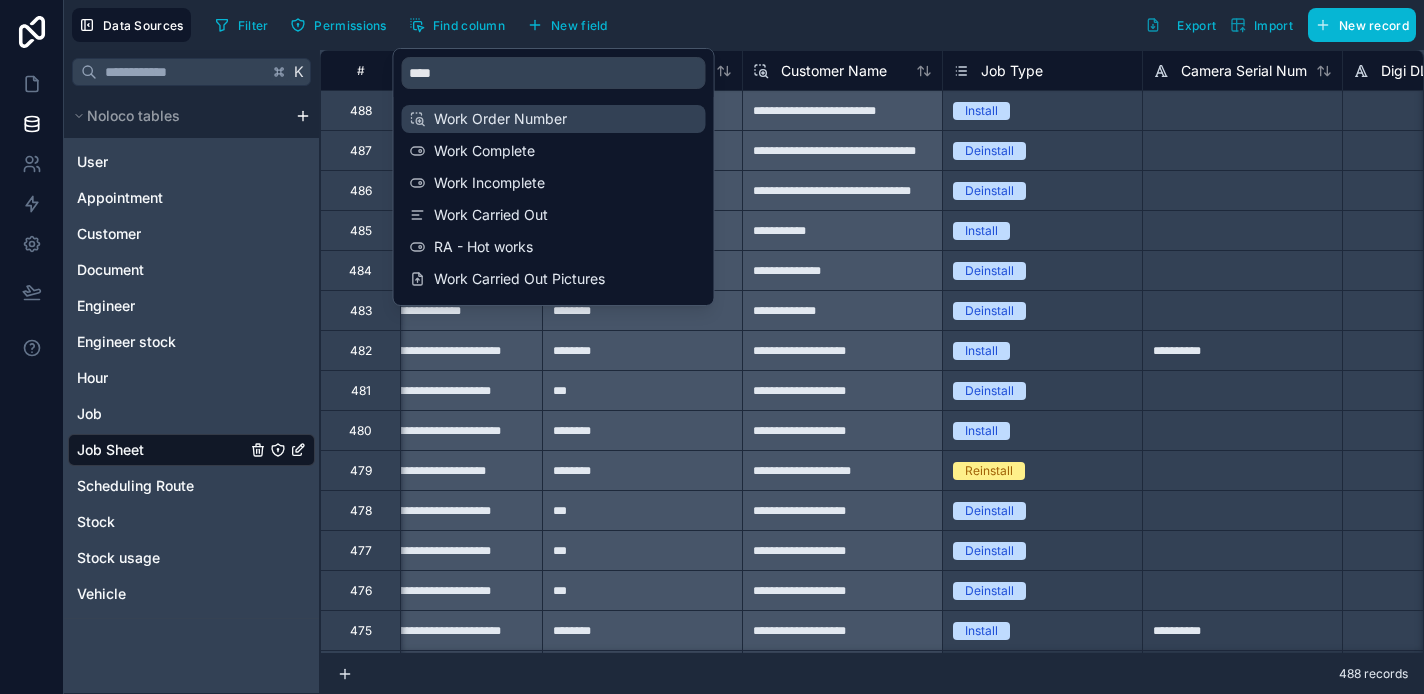 scroll, scrollTop: 0, scrollLeft: 3400, axis: horizontal 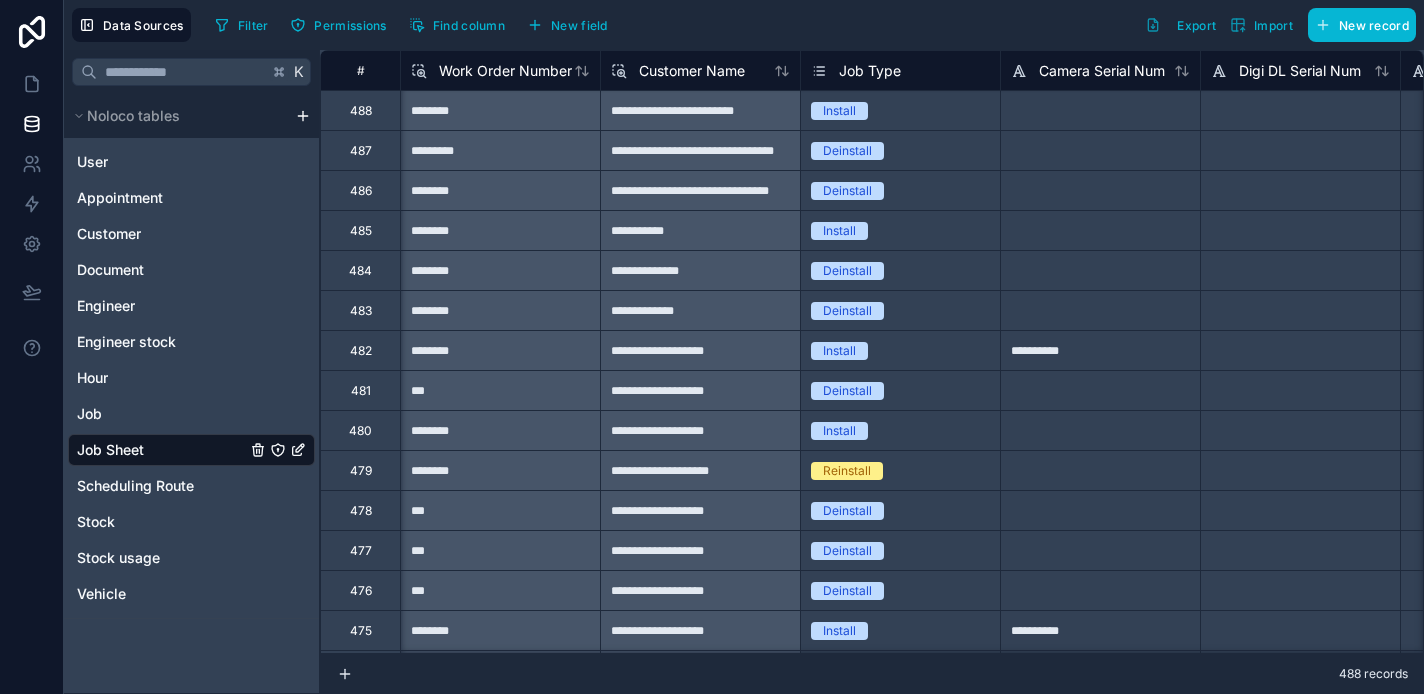 click on "Filter Permissions Find column New field Export Import New record" at bounding box center (811, 25) 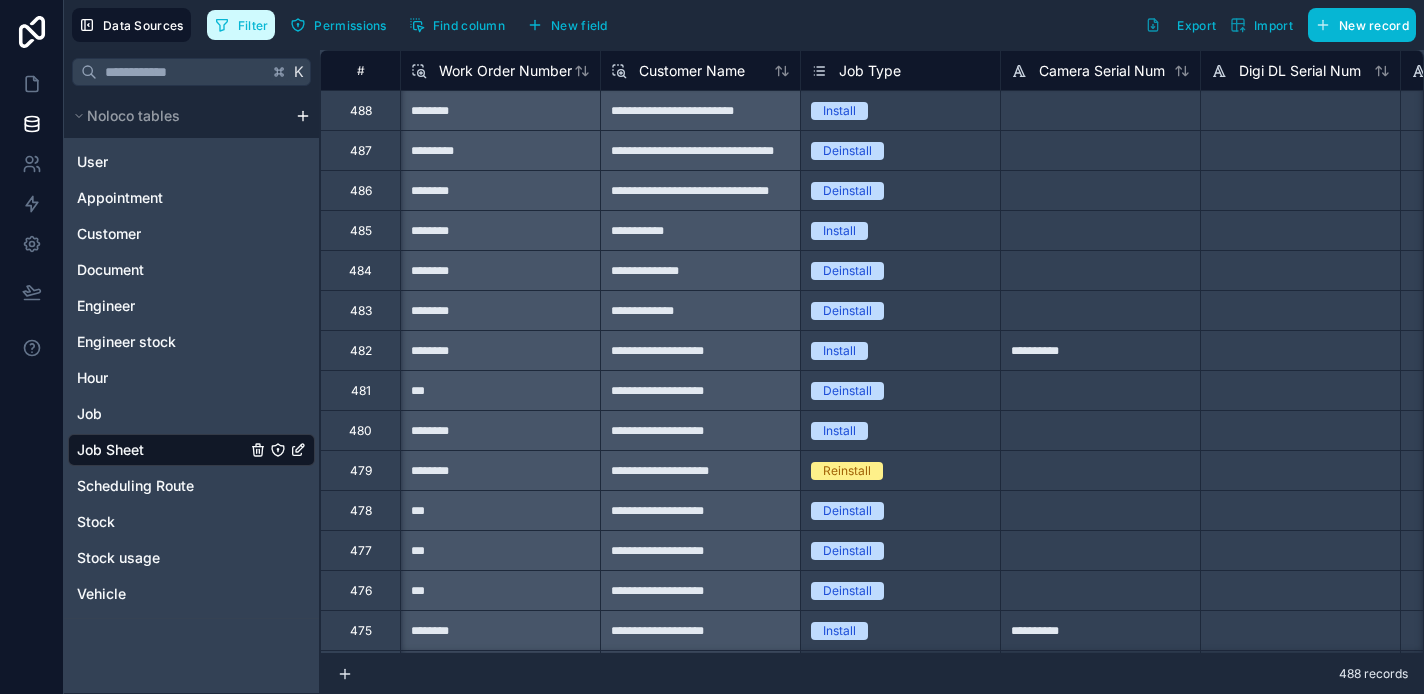 click on "Filter" at bounding box center [253, 25] 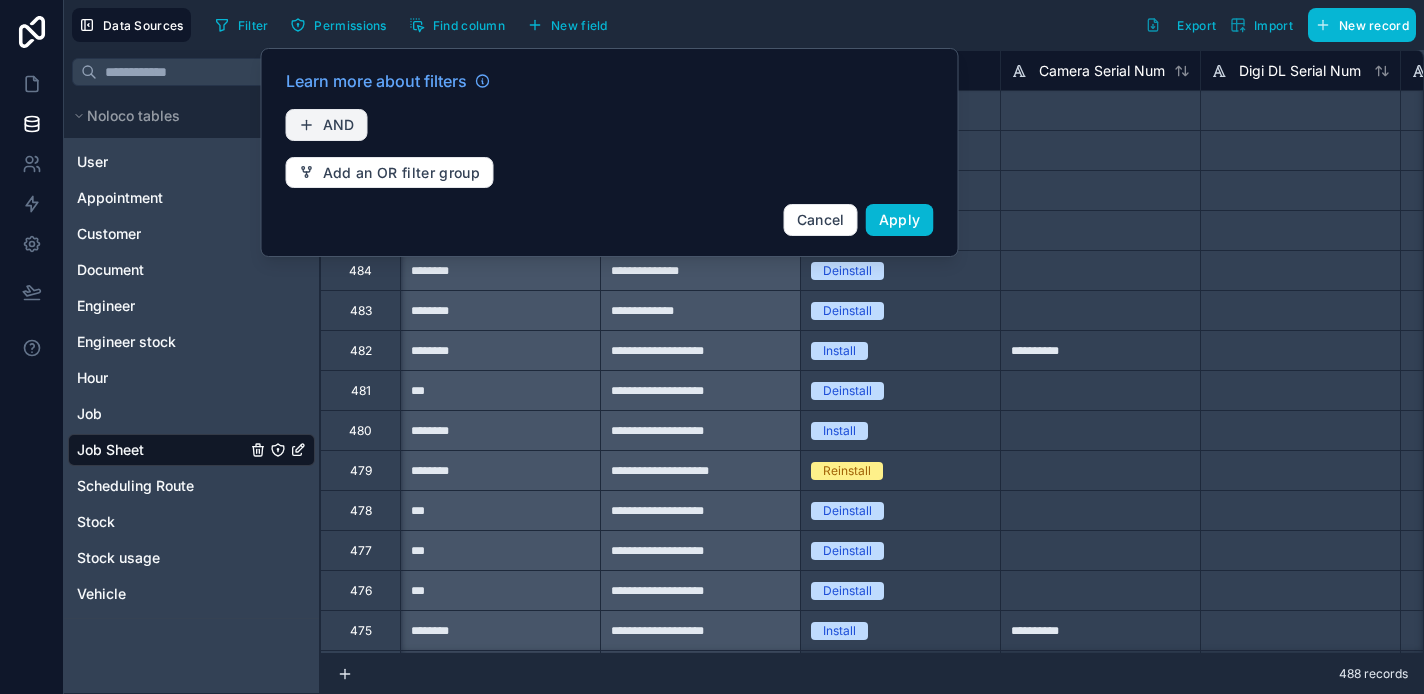 click on "AND" at bounding box center [327, 125] 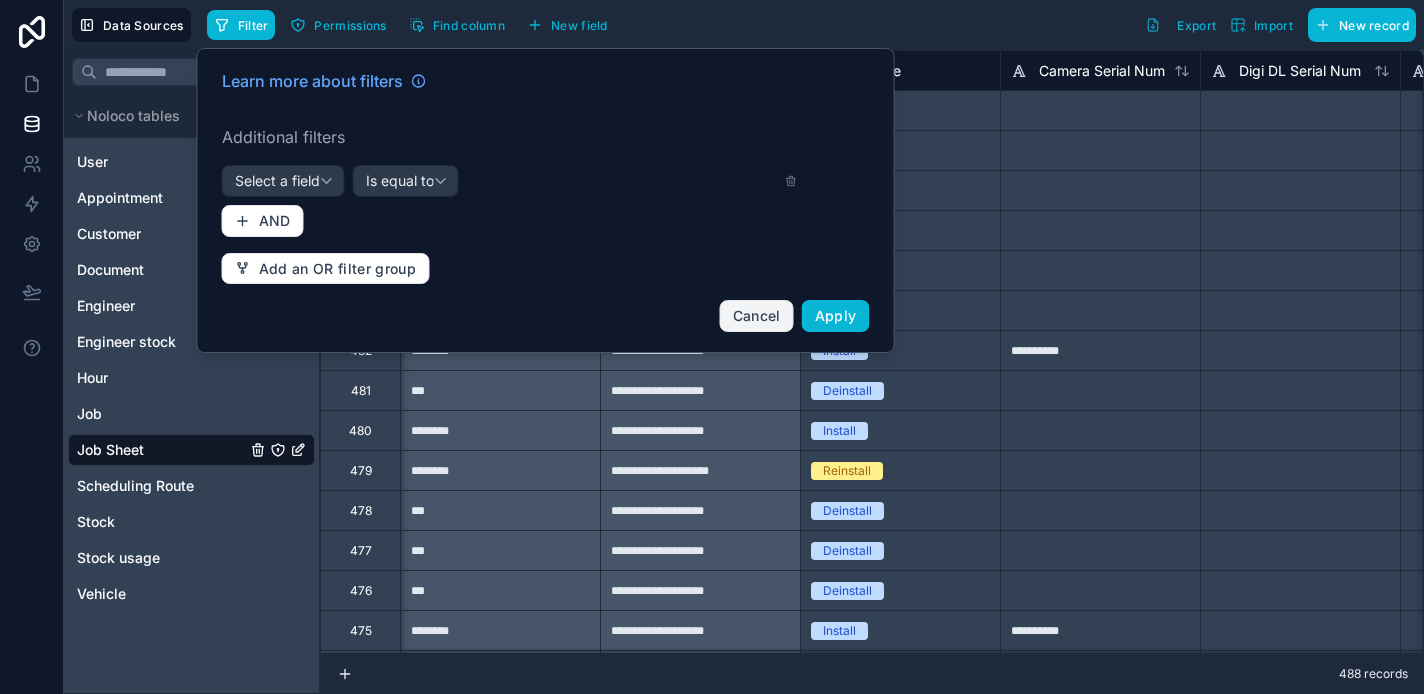 click on "Cancel" at bounding box center [757, 315] 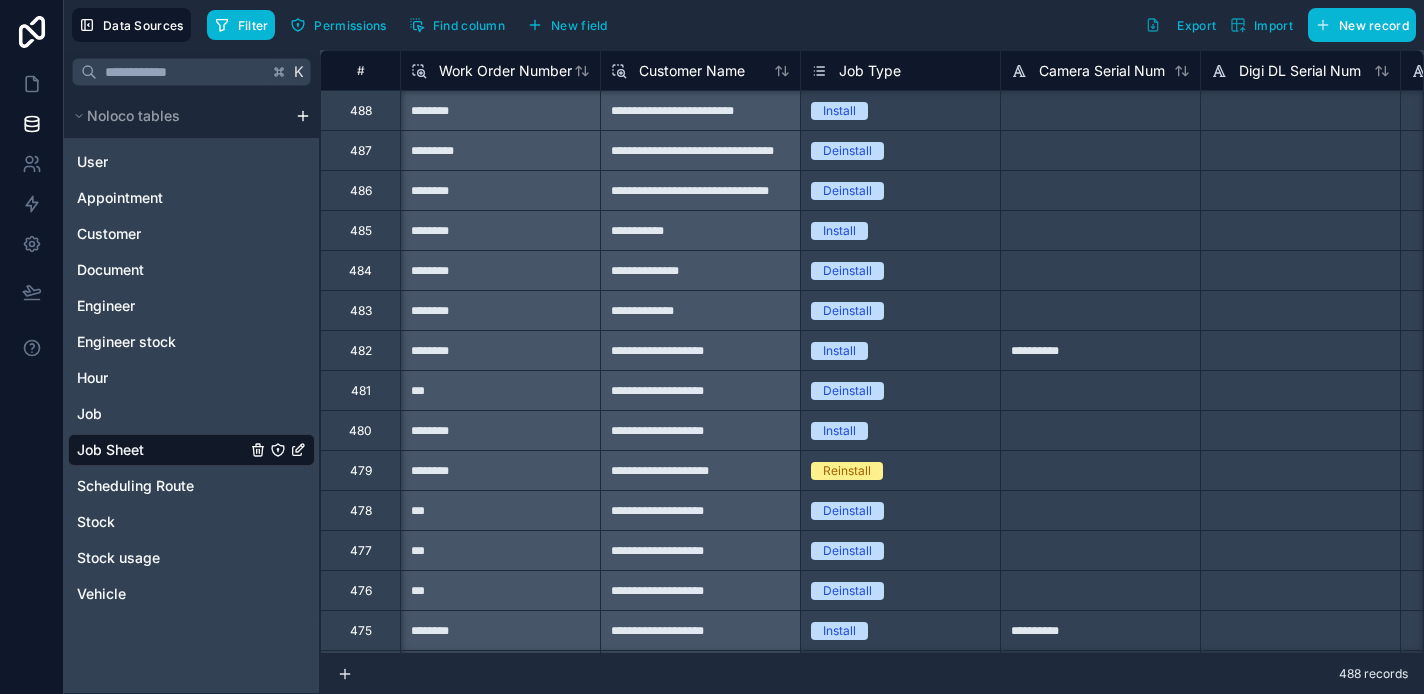 scroll, scrollTop: 0, scrollLeft: 3400, axis: horizontal 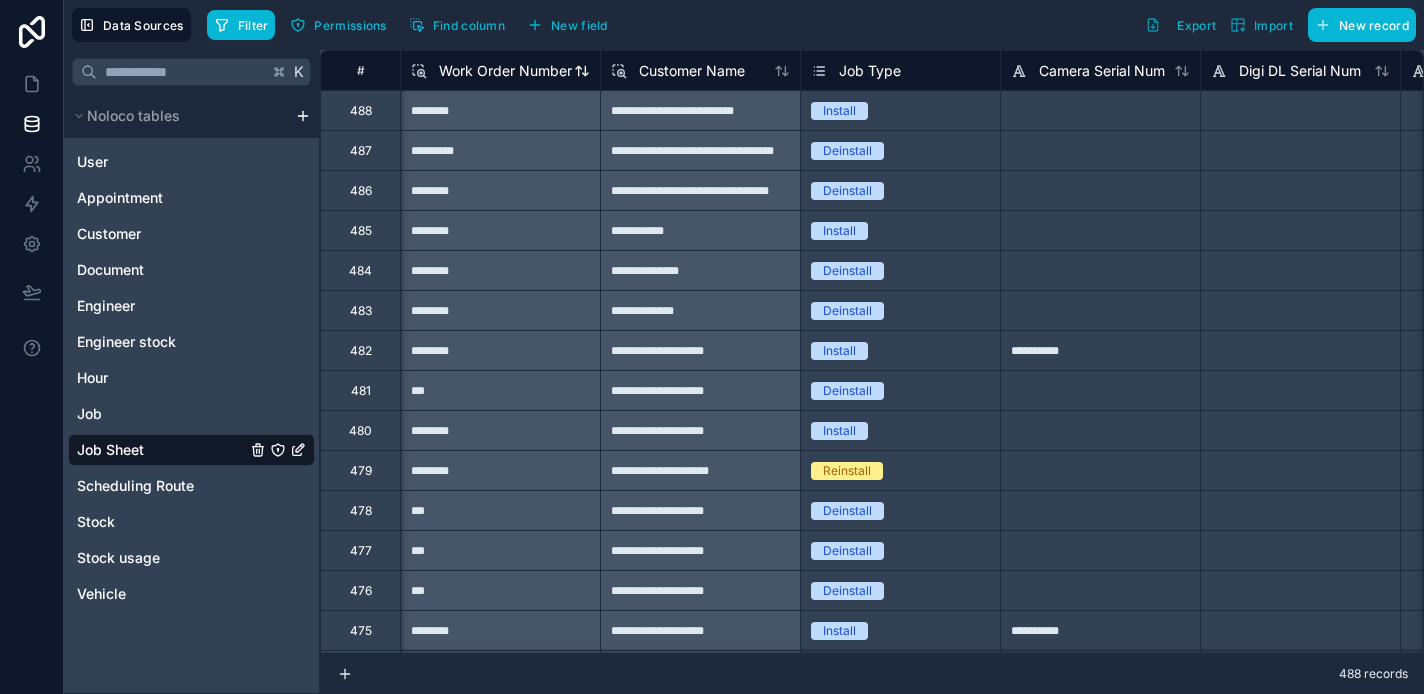 click 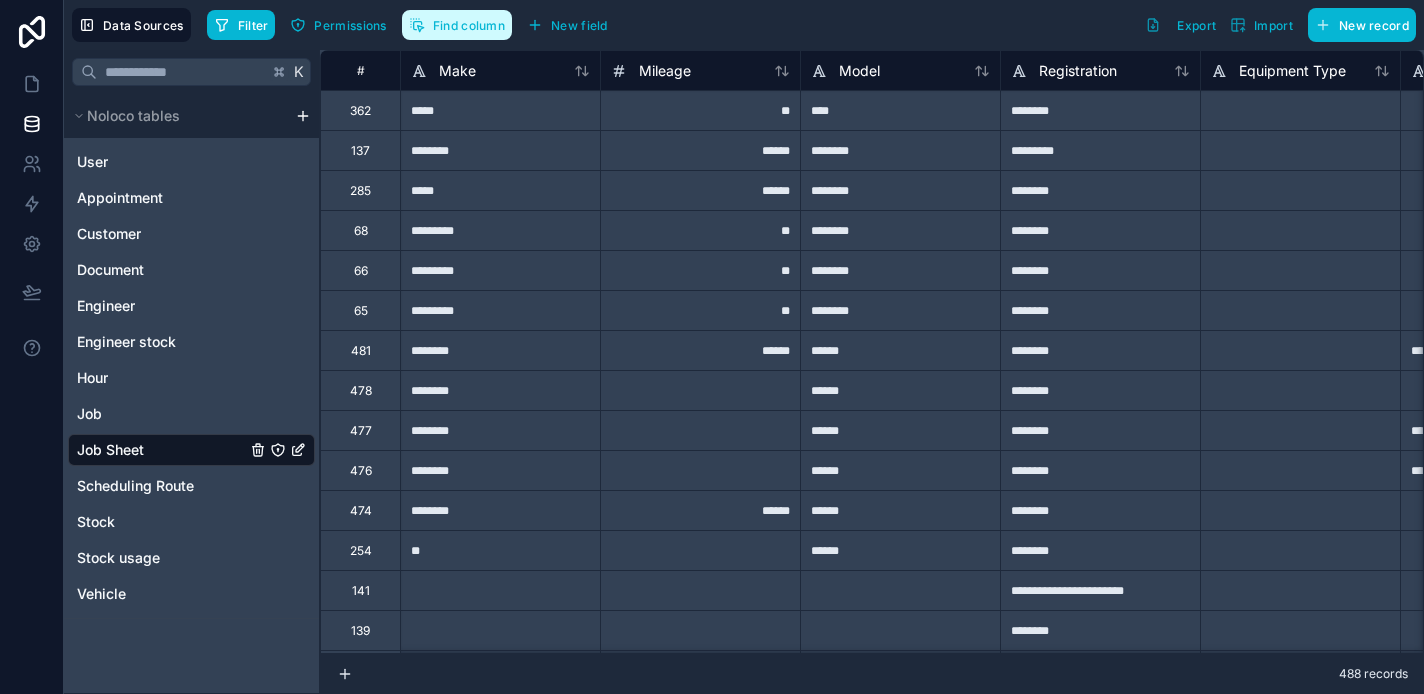 click on "Find column" at bounding box center (469, 25) 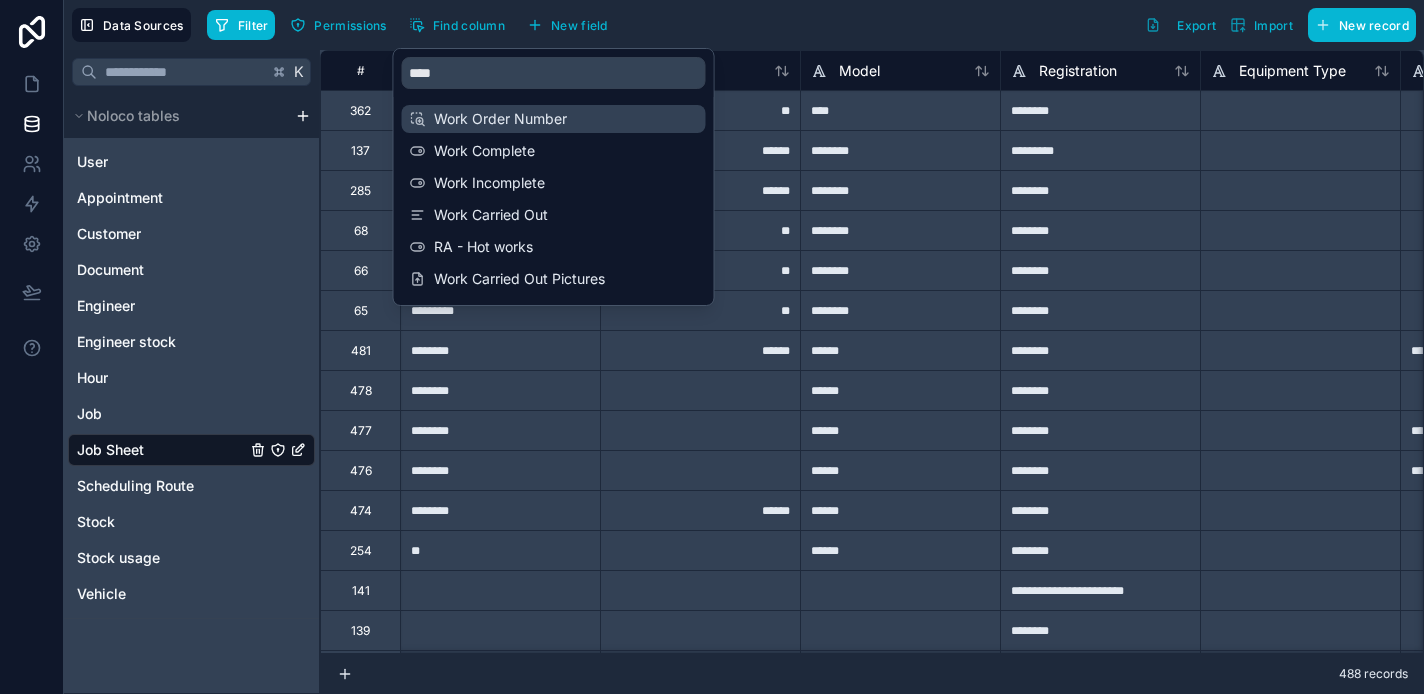 click on "Work Order Number" at bounding box center [555, 119] 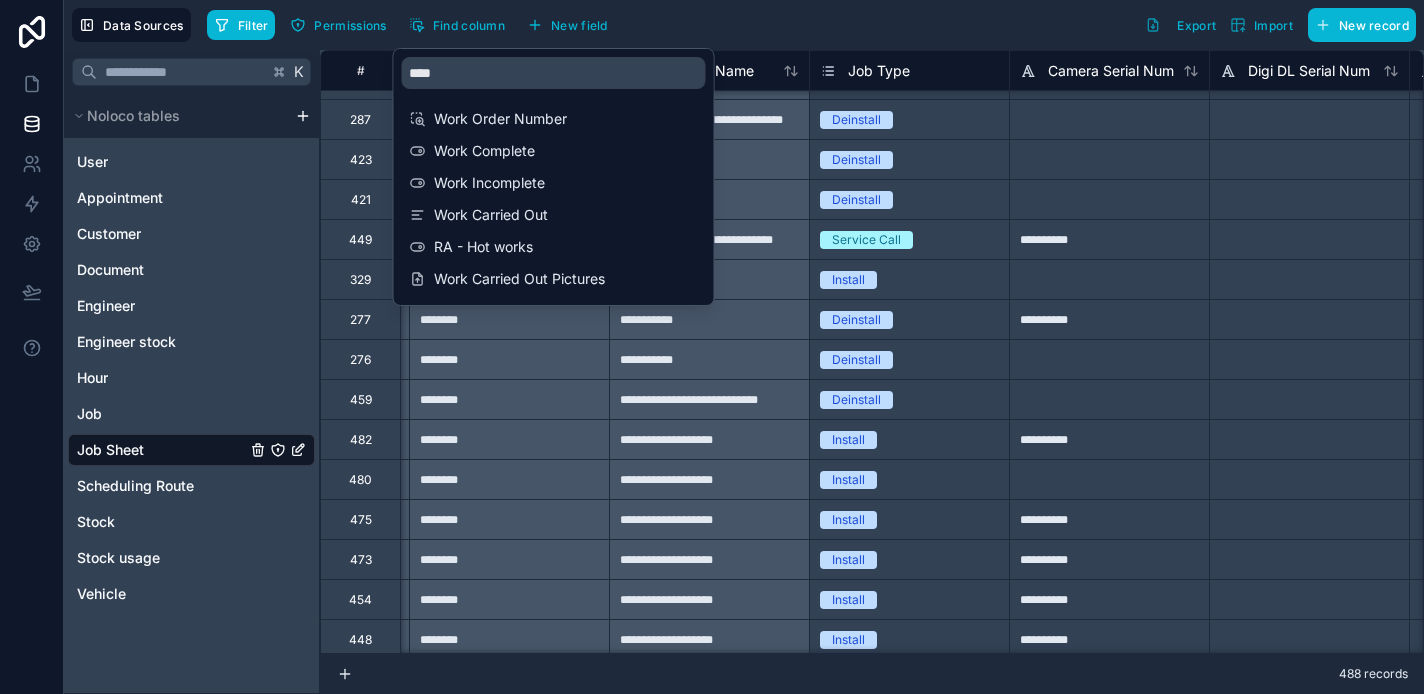 scroll, scrollTop: 1433, scrollLeft: 3391, axis: both 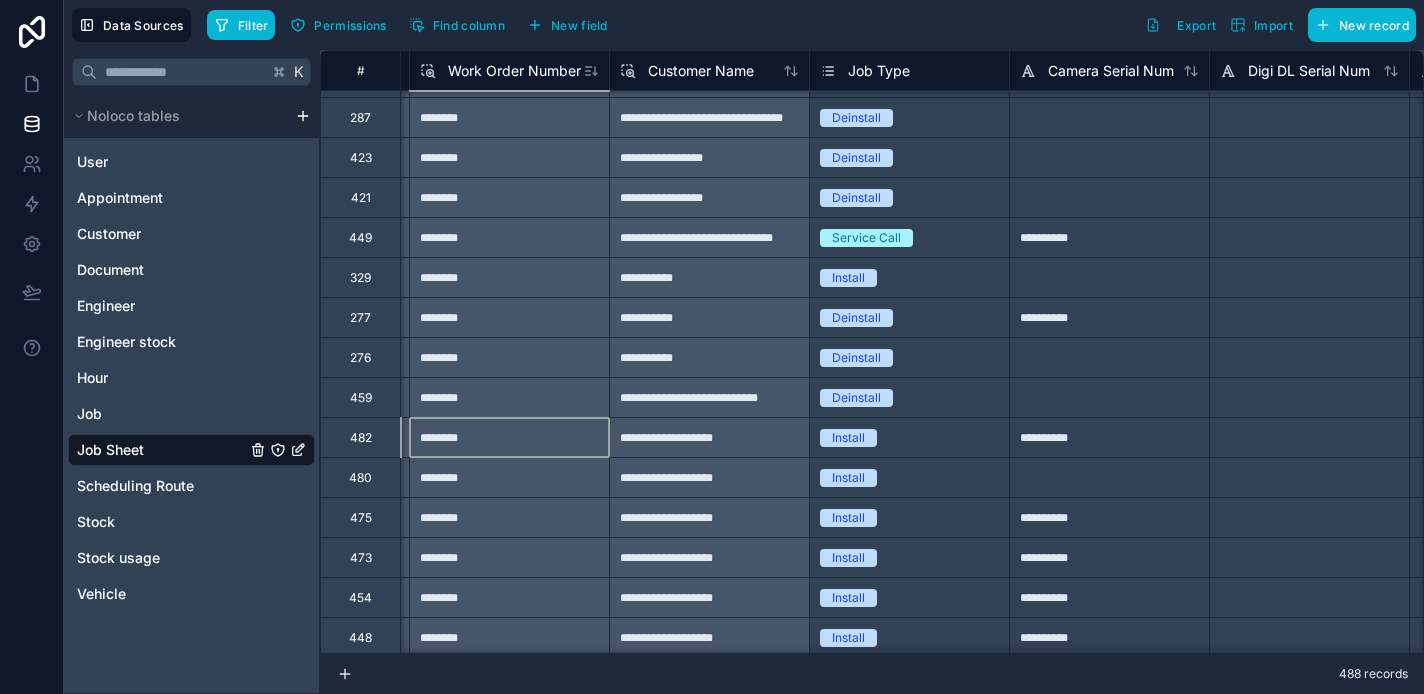 click on "********" at bounding box center (509, 437) 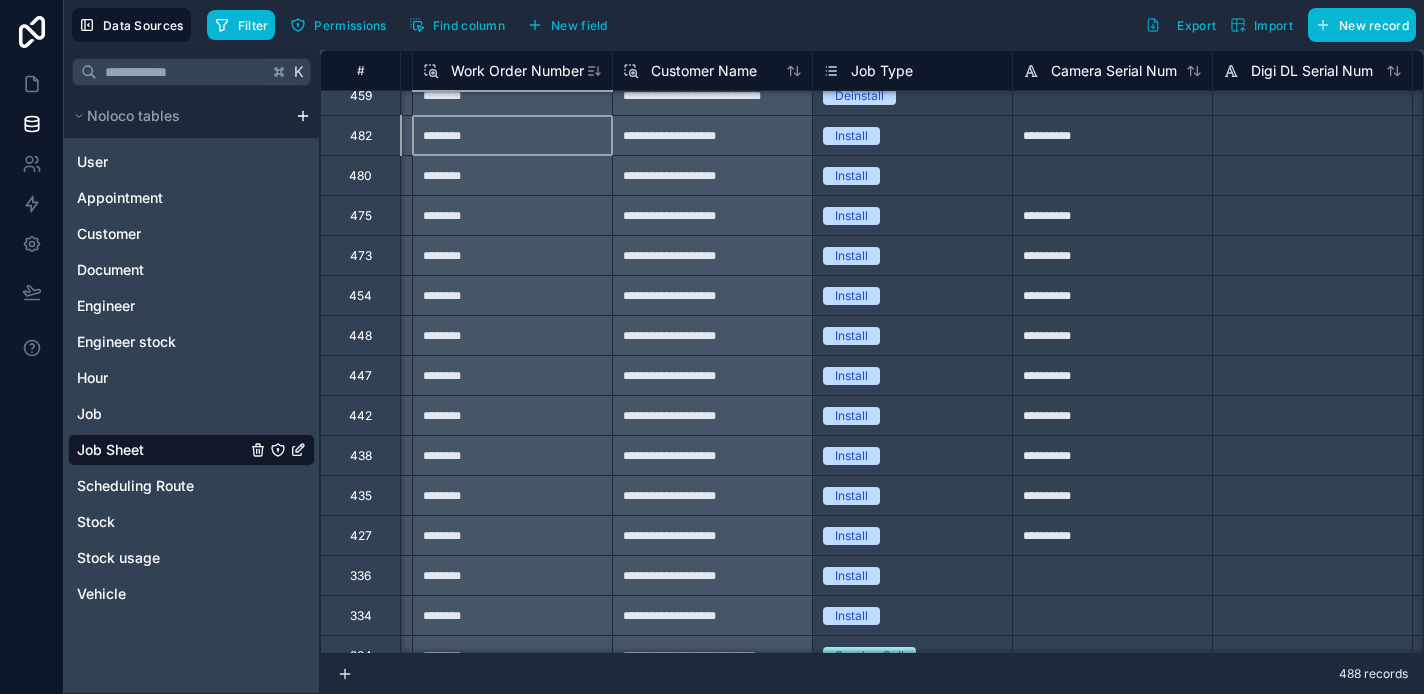 scroll, scrollTop: 1746, scrollLeft: 3387, axis: both 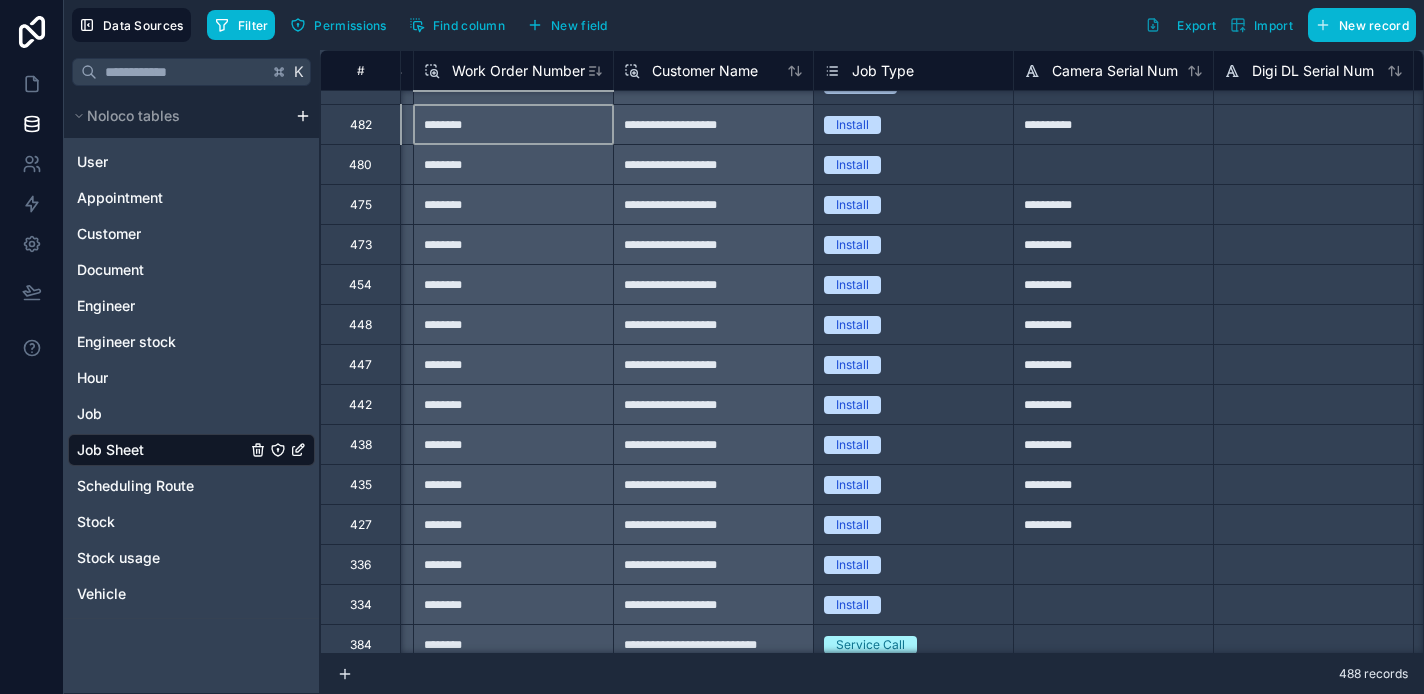 click on "********" at bounding box center (513, 604) 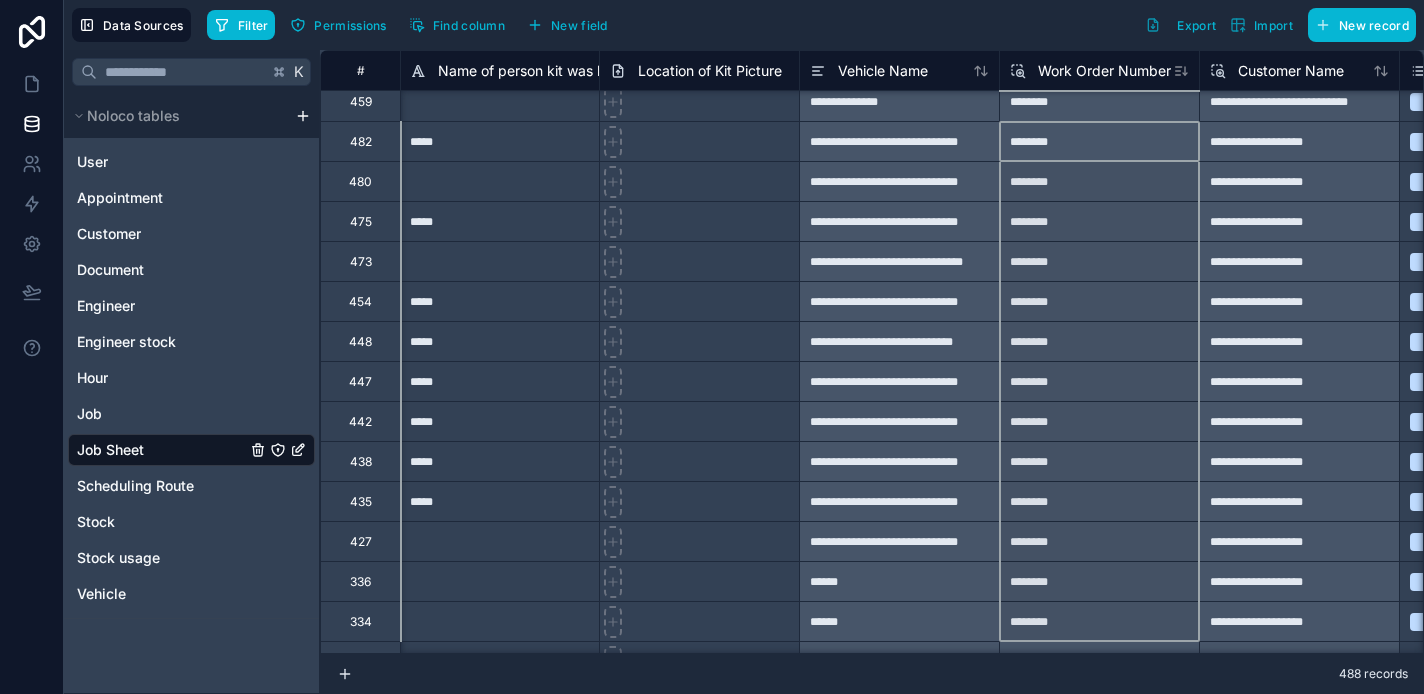 scroll, scrollTop: 1729, scrollLeft: 2813, axis: both 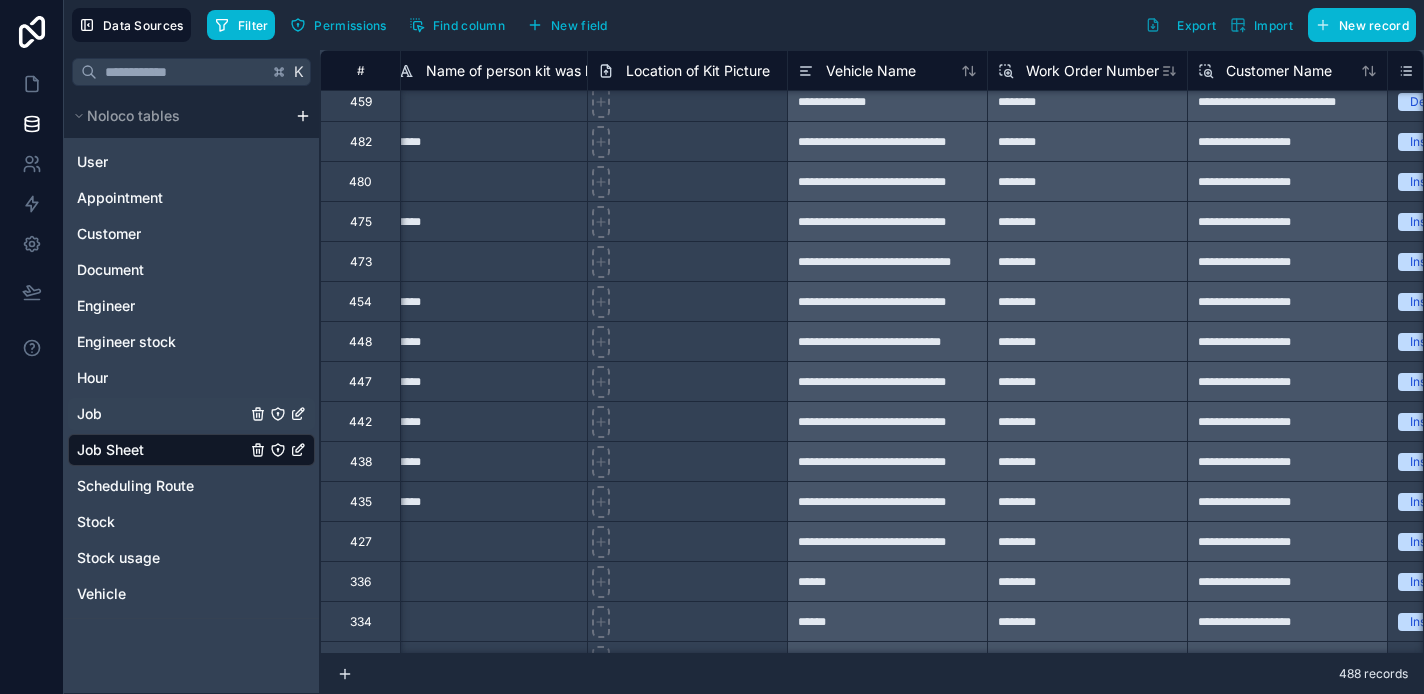 click on "Job" at bounding box center (191, 414) 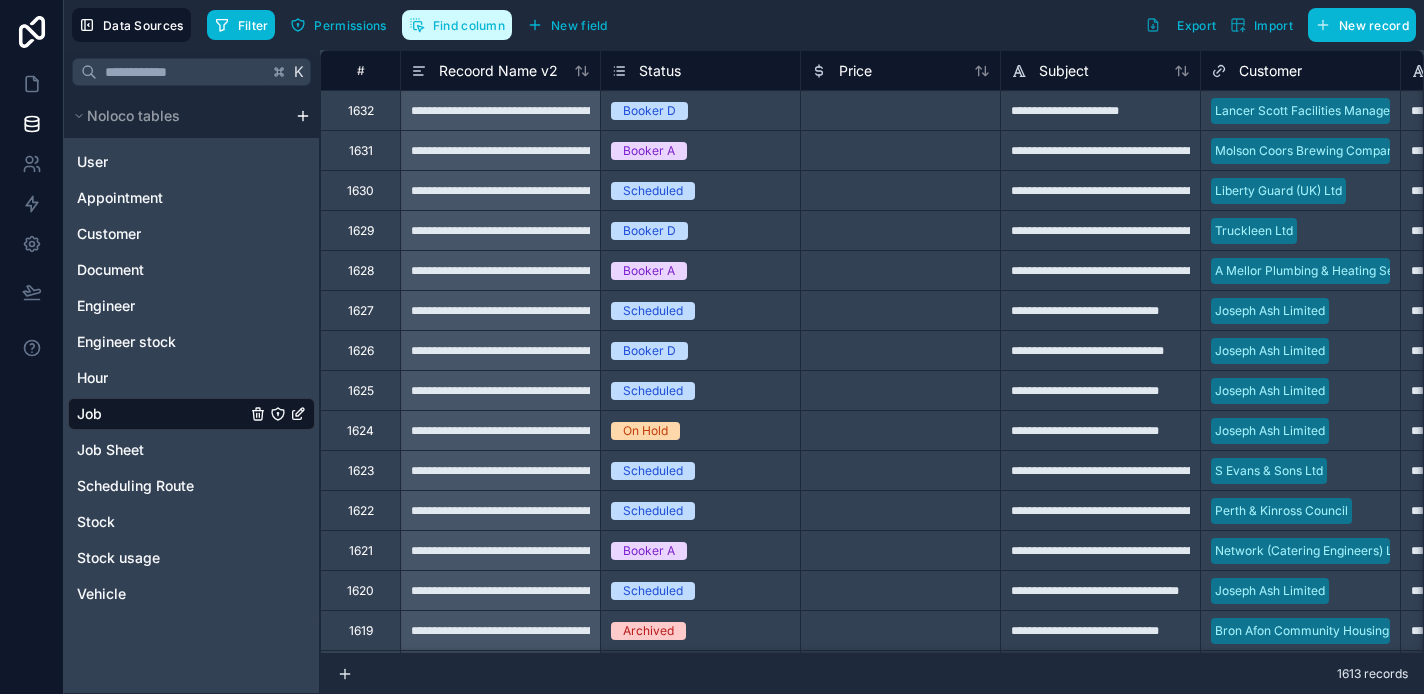 click on "Find column" at bounding box center [469, 25] 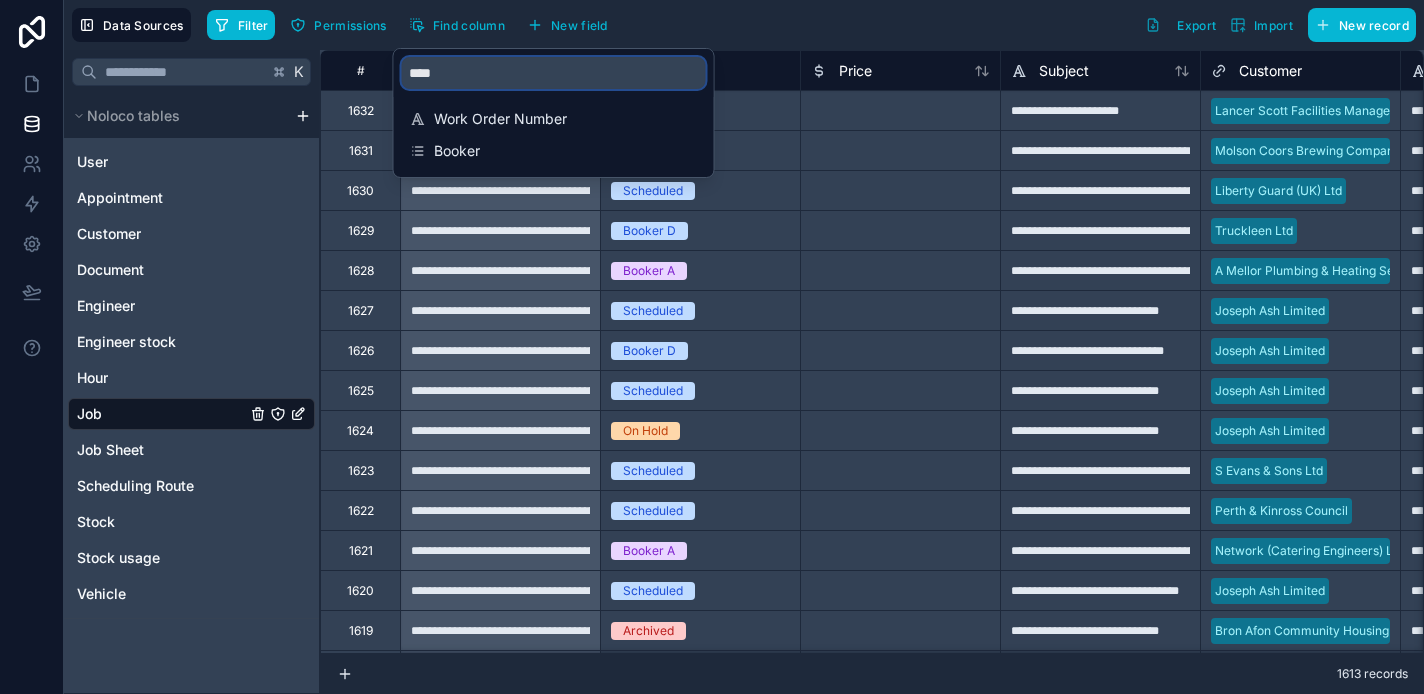 click on "****" at bounding box center [554, 73] 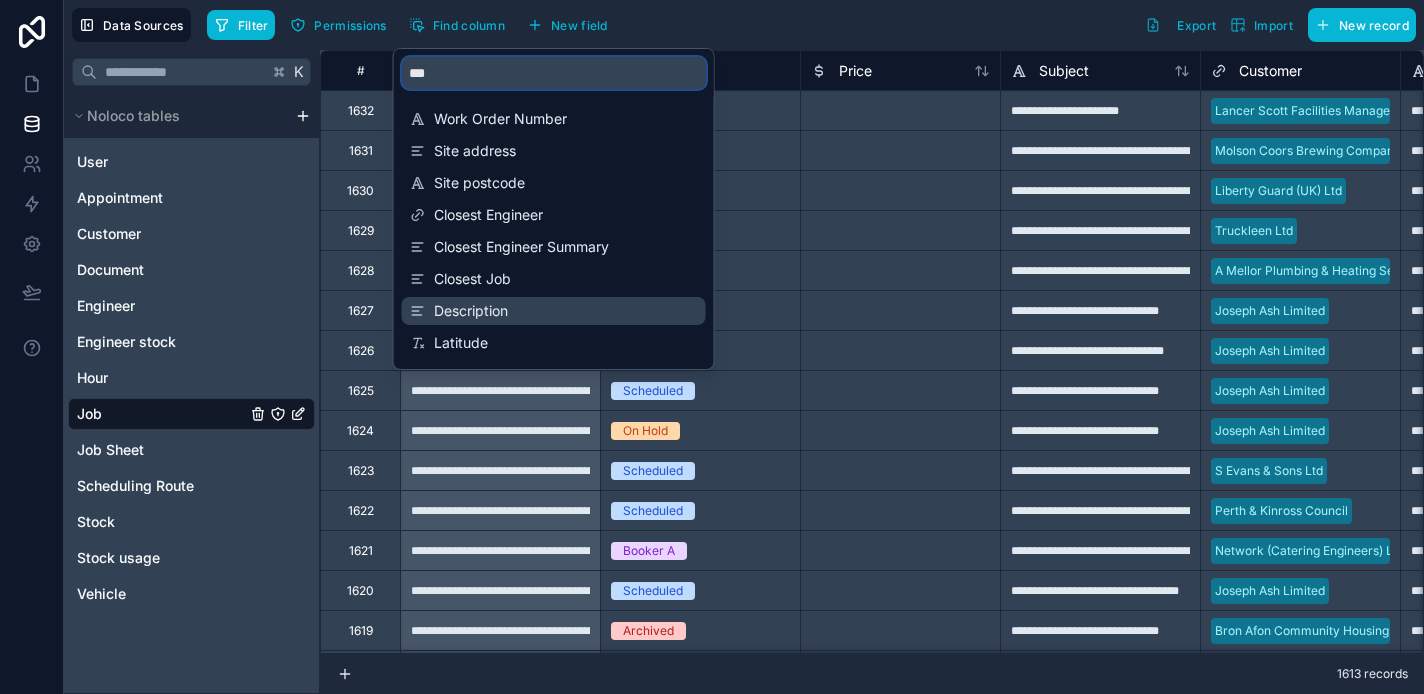 type on "***" 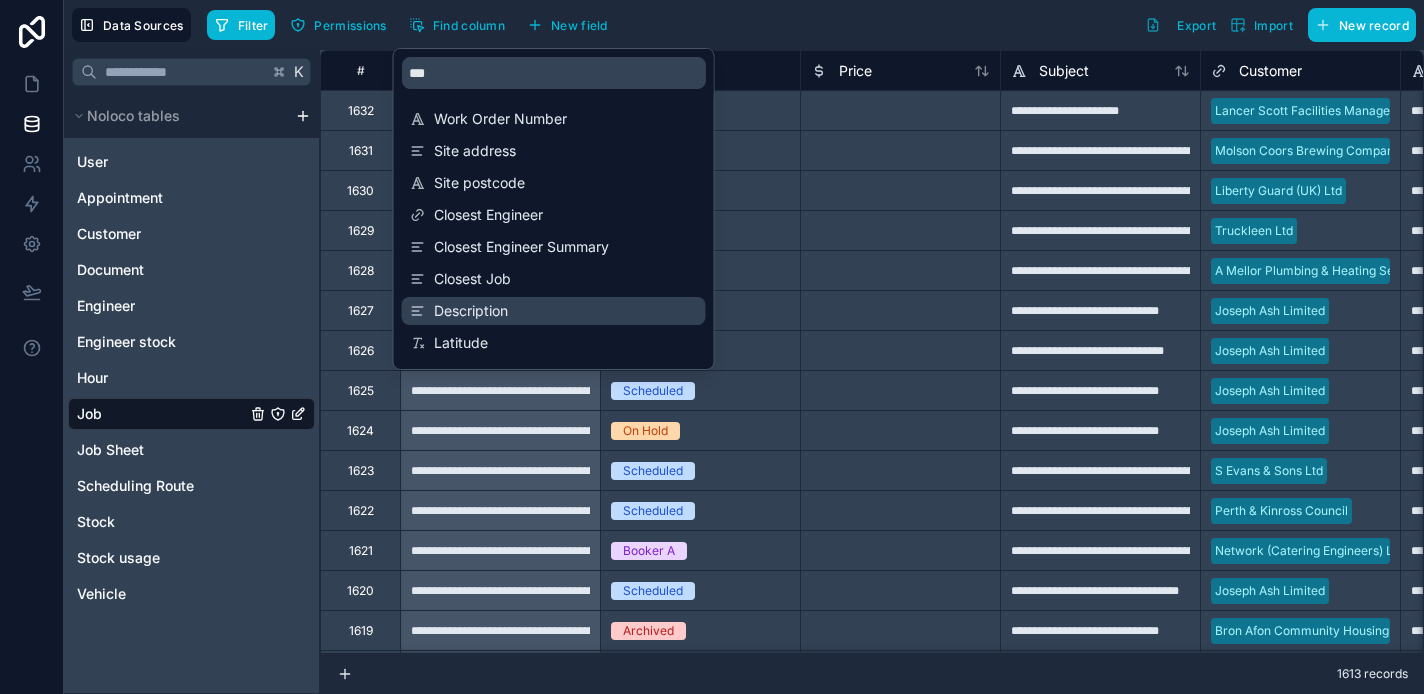 click on "Description" at bounding box center [555, 311] 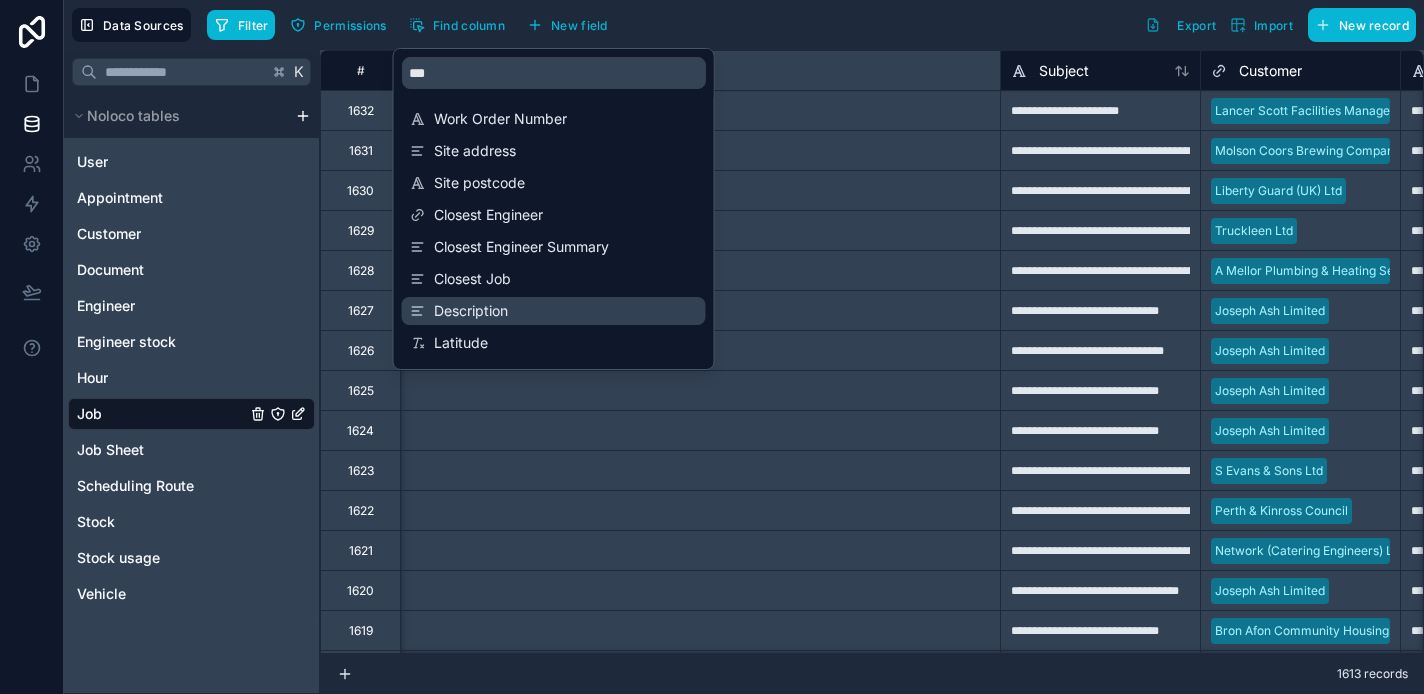 scroll, scrollTop: 0, scrollLeft: 3600, axis: horizontal 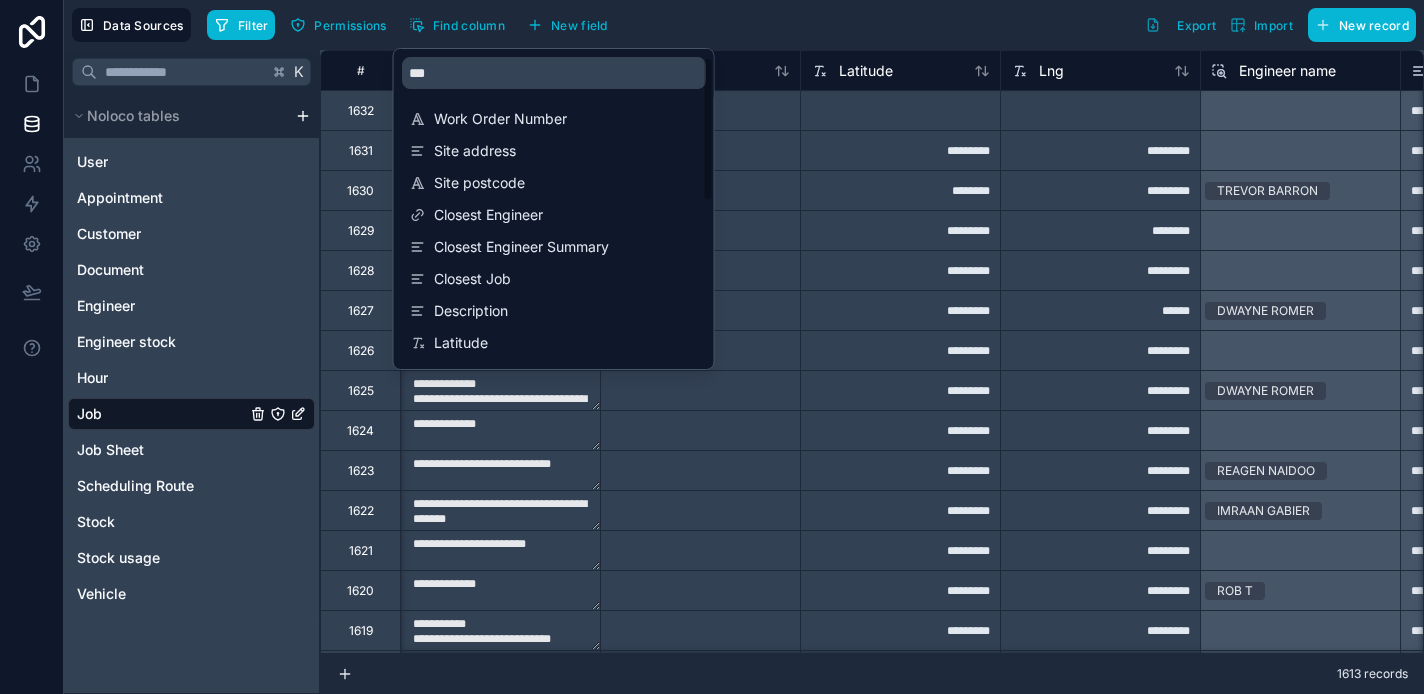click on "Filter Permissions Find column New field Export Import New record" at bounding box center [811, 25] 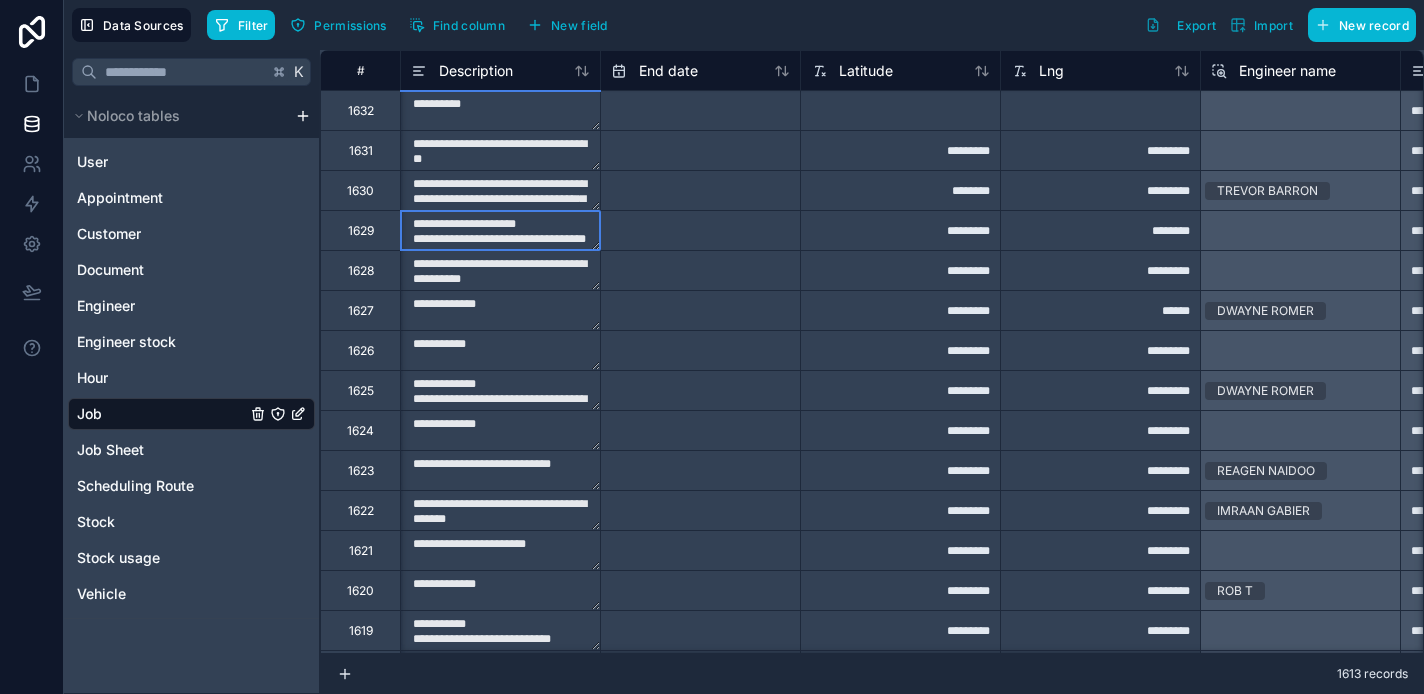 click on "**********" at bounding box center (500, 230) 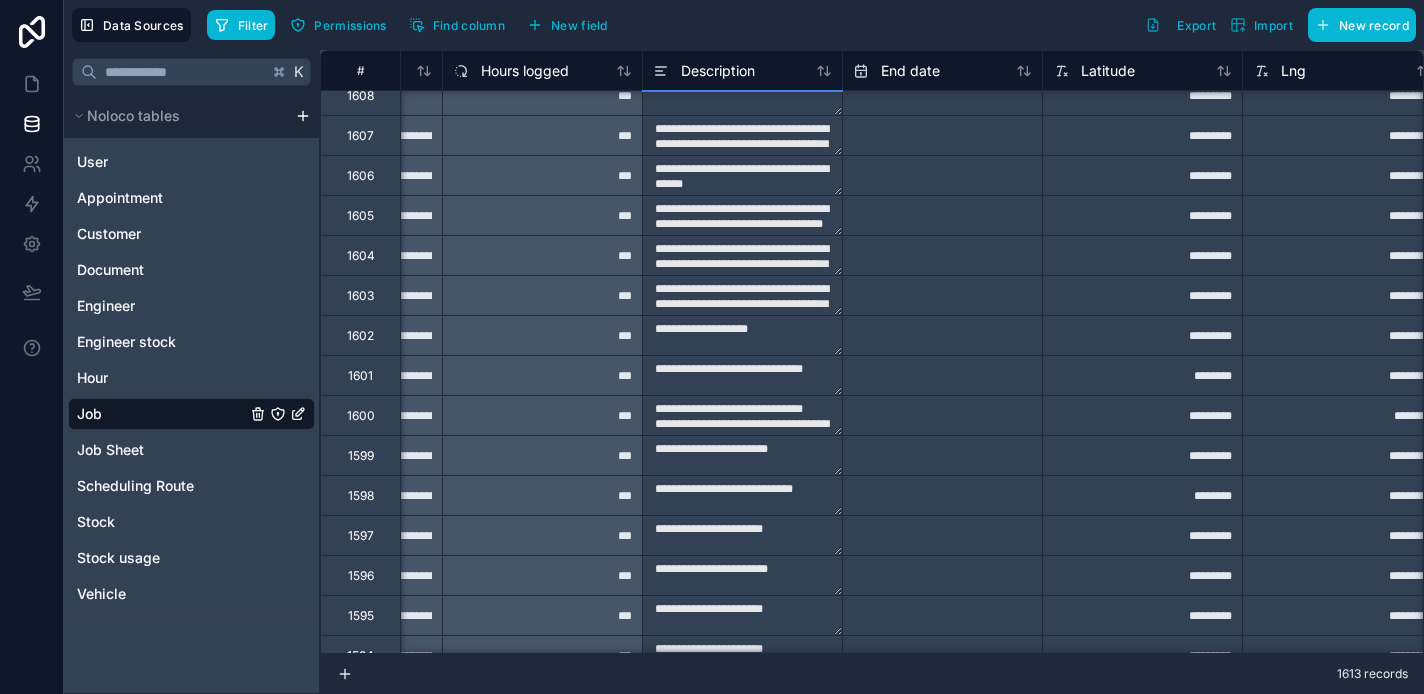 scroll, scrollTop: 984, scrollLeft: 3358, axis: both 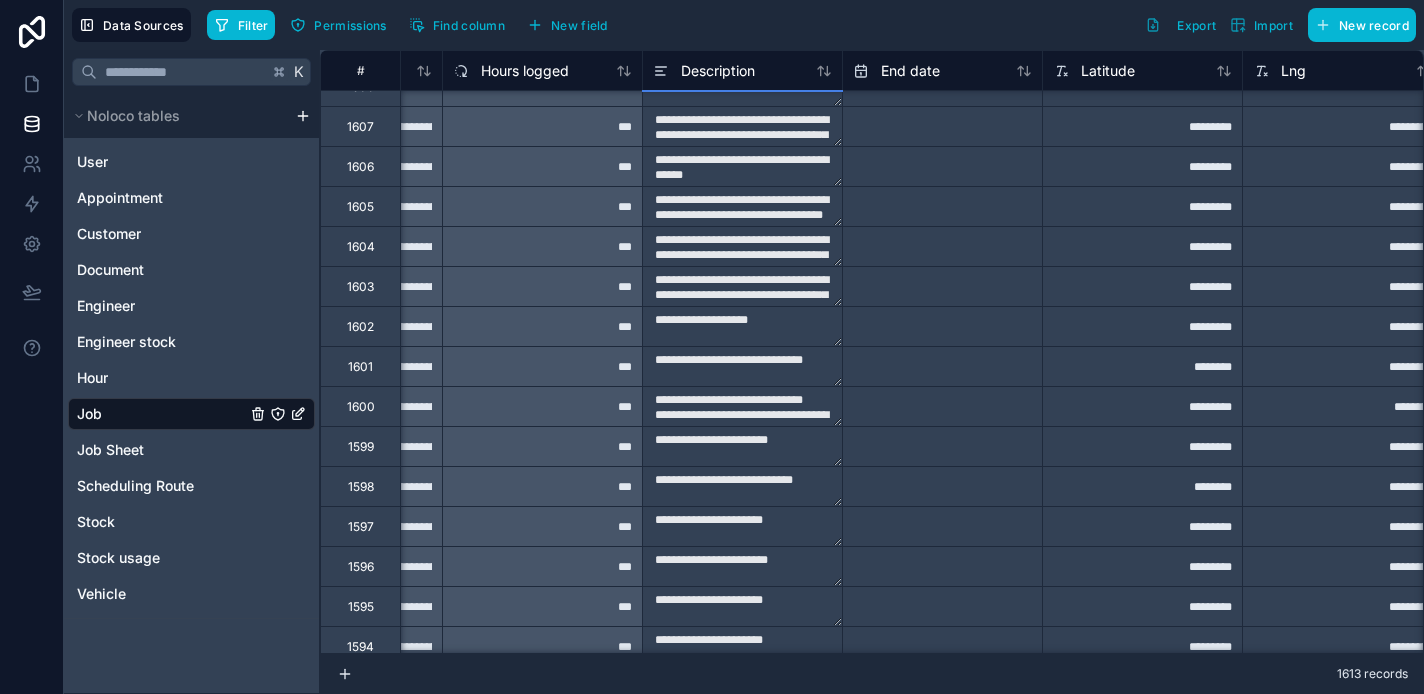 click on "**********" at bounding box center (742, 246) 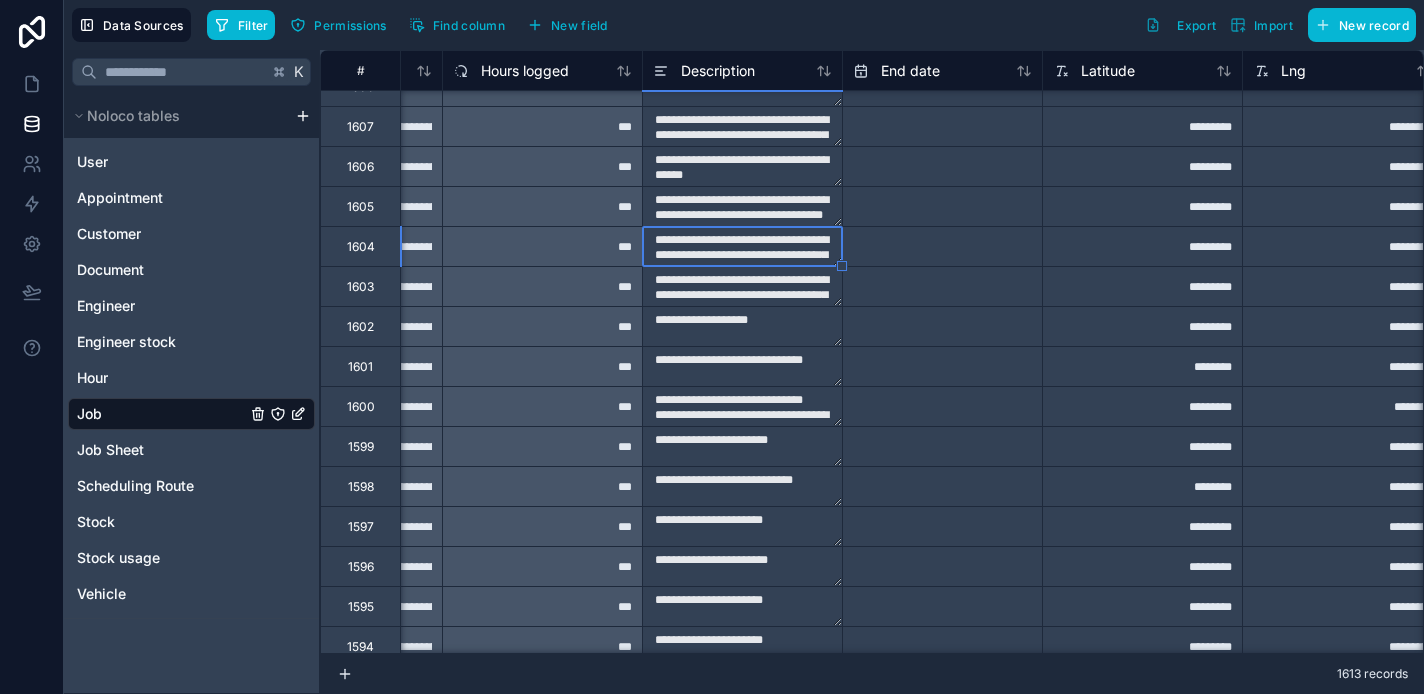 click on "**********" at bounding box center [742, 246] 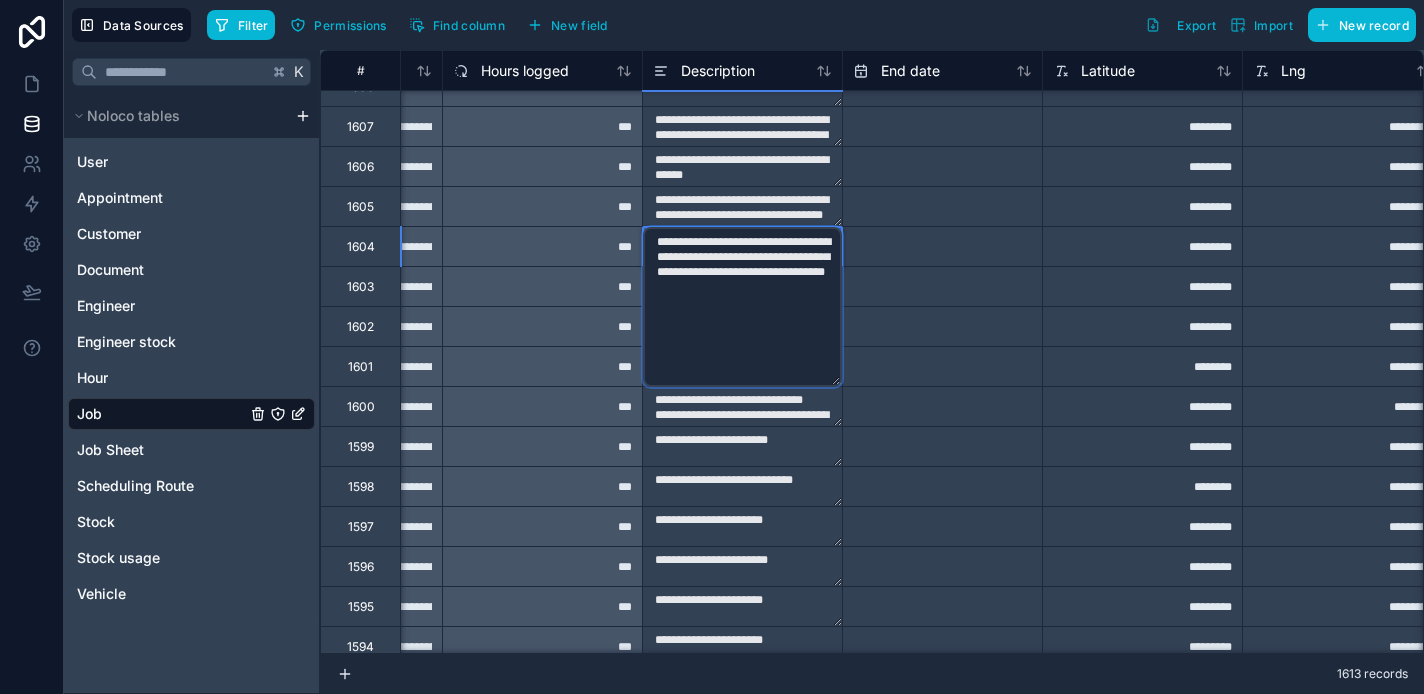 click on "**********" at bounding box center (742, 307) 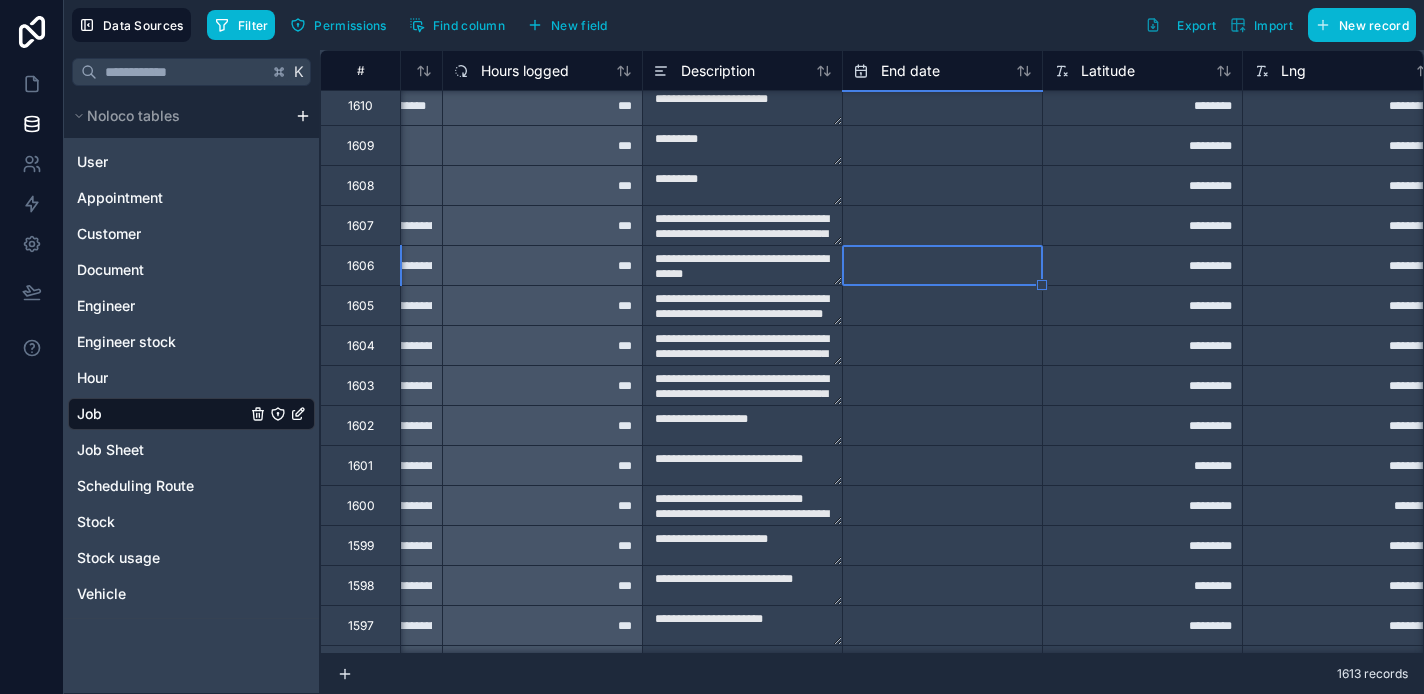 scroll, scrollTop: 884, scrollLeft: 3358, axis: both 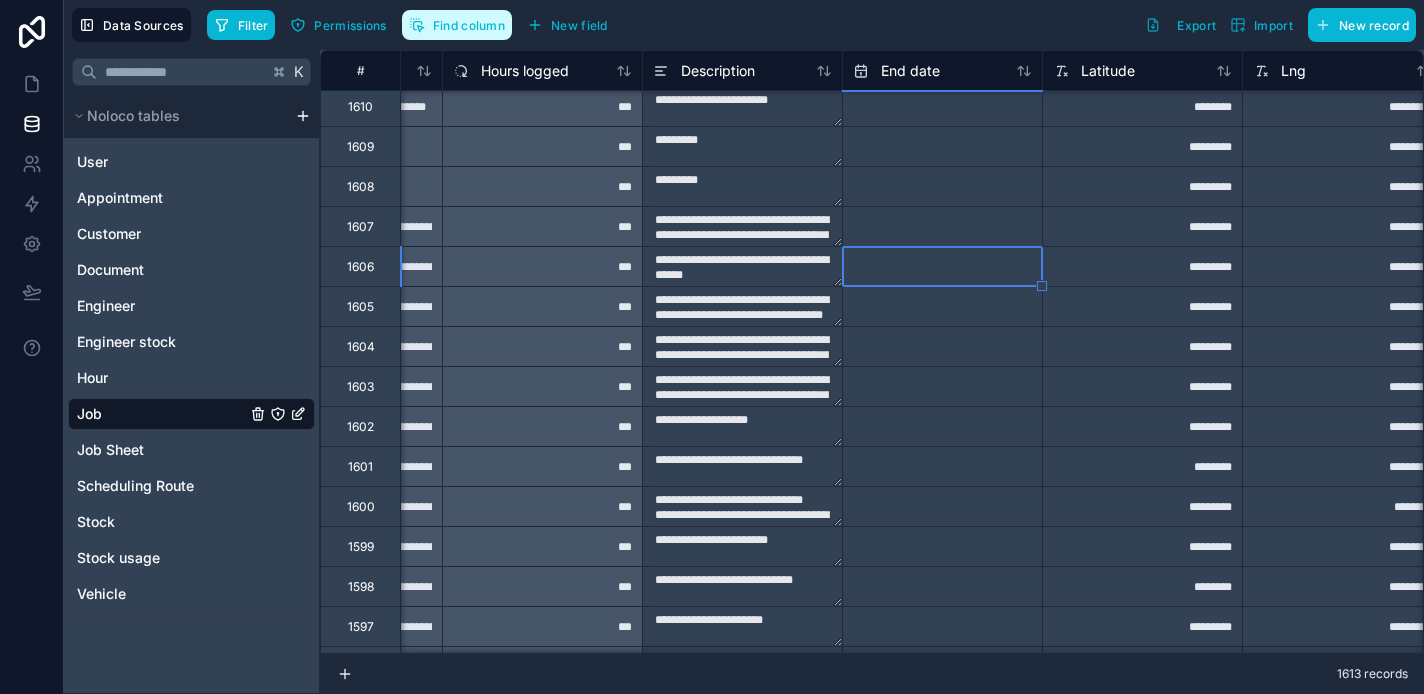 click on "Find column" at bounding box center (469, 25) 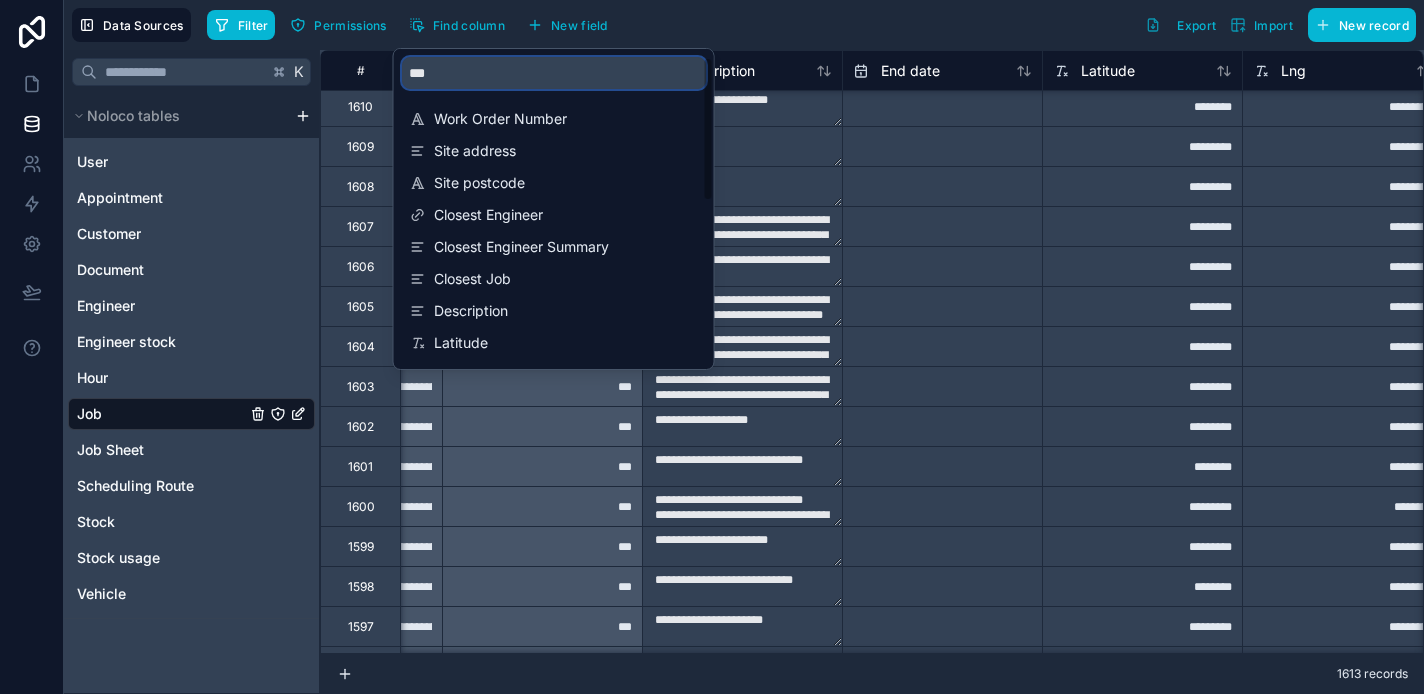 click on "***" at bounding box center [554, 73] 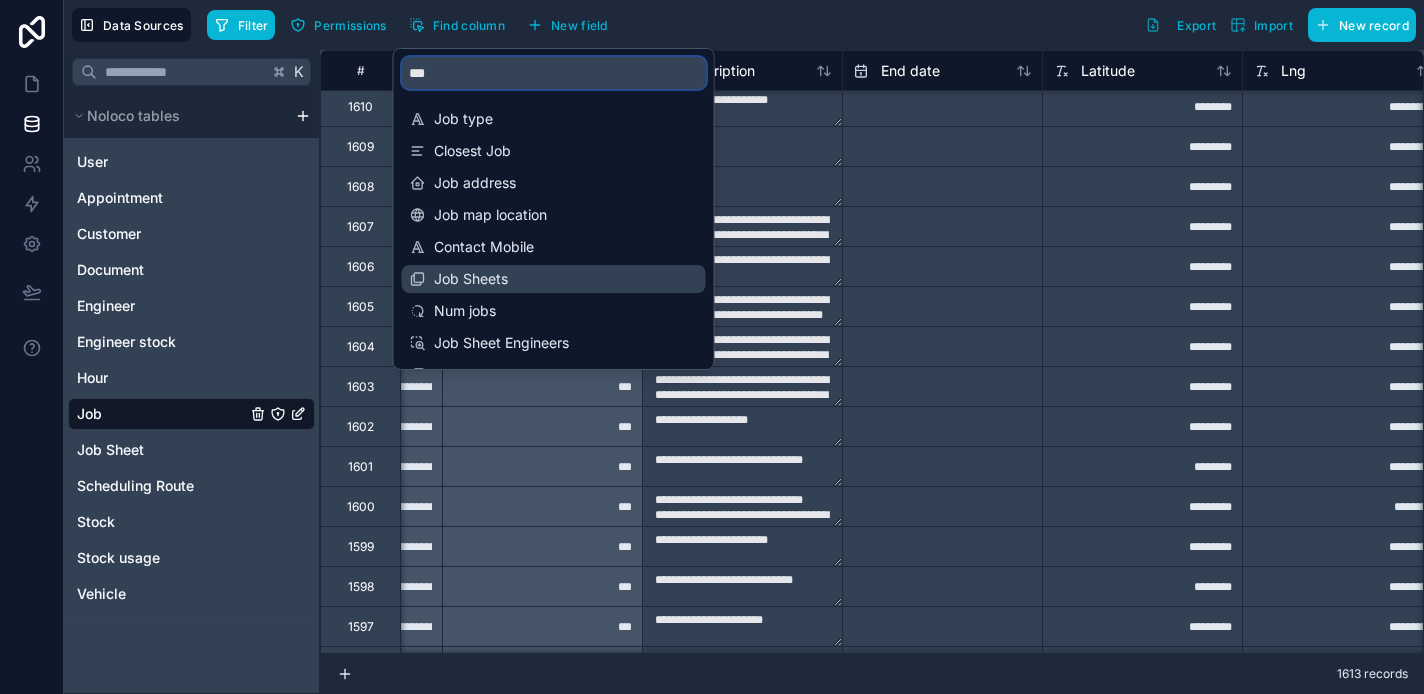 type on "***" 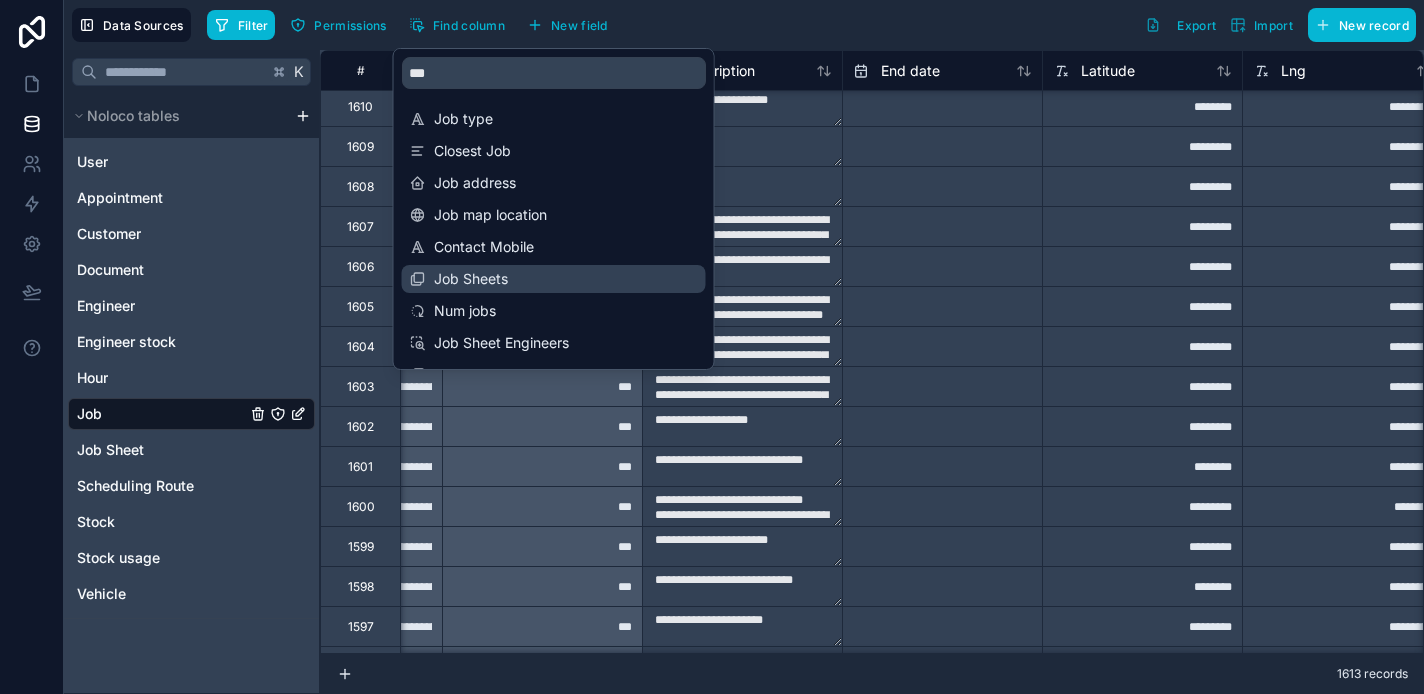 click on "Job Sheets" at bounding box center (555, 279) 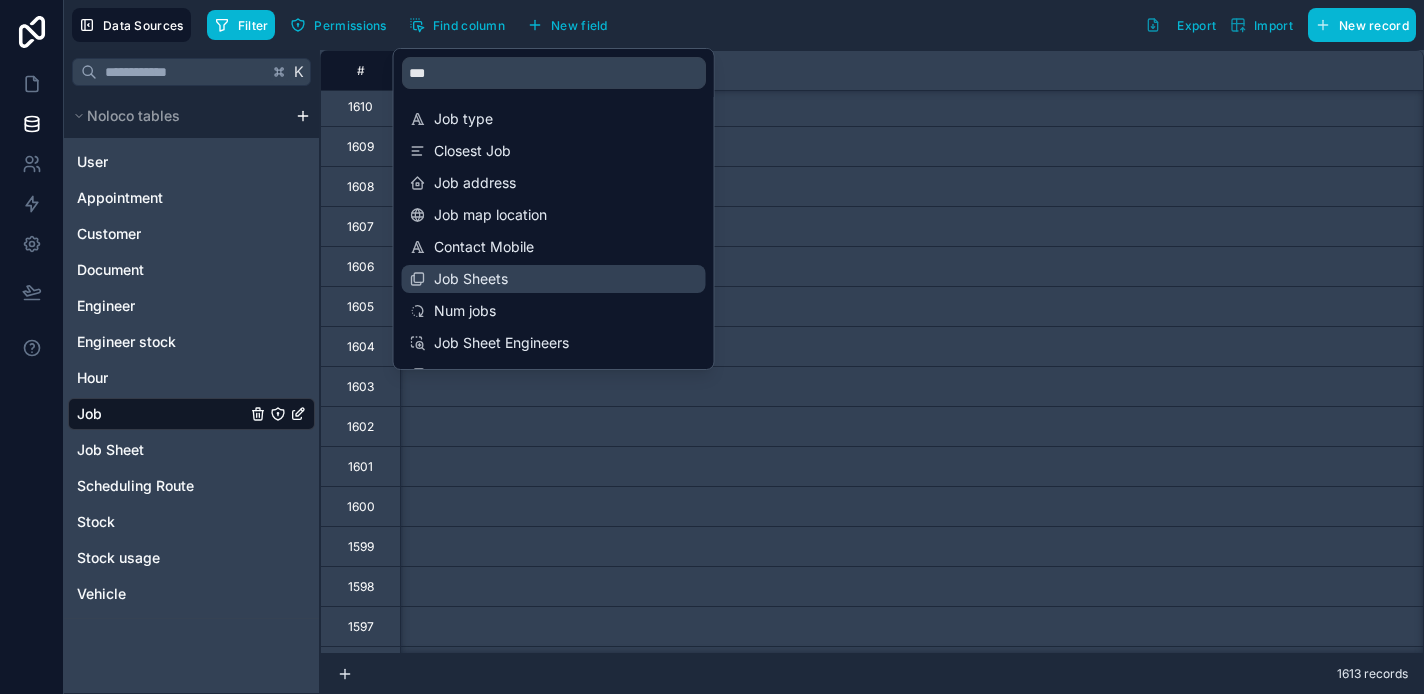 scroll, scrollTop: 884, scrollLeft: 7800, axis: both 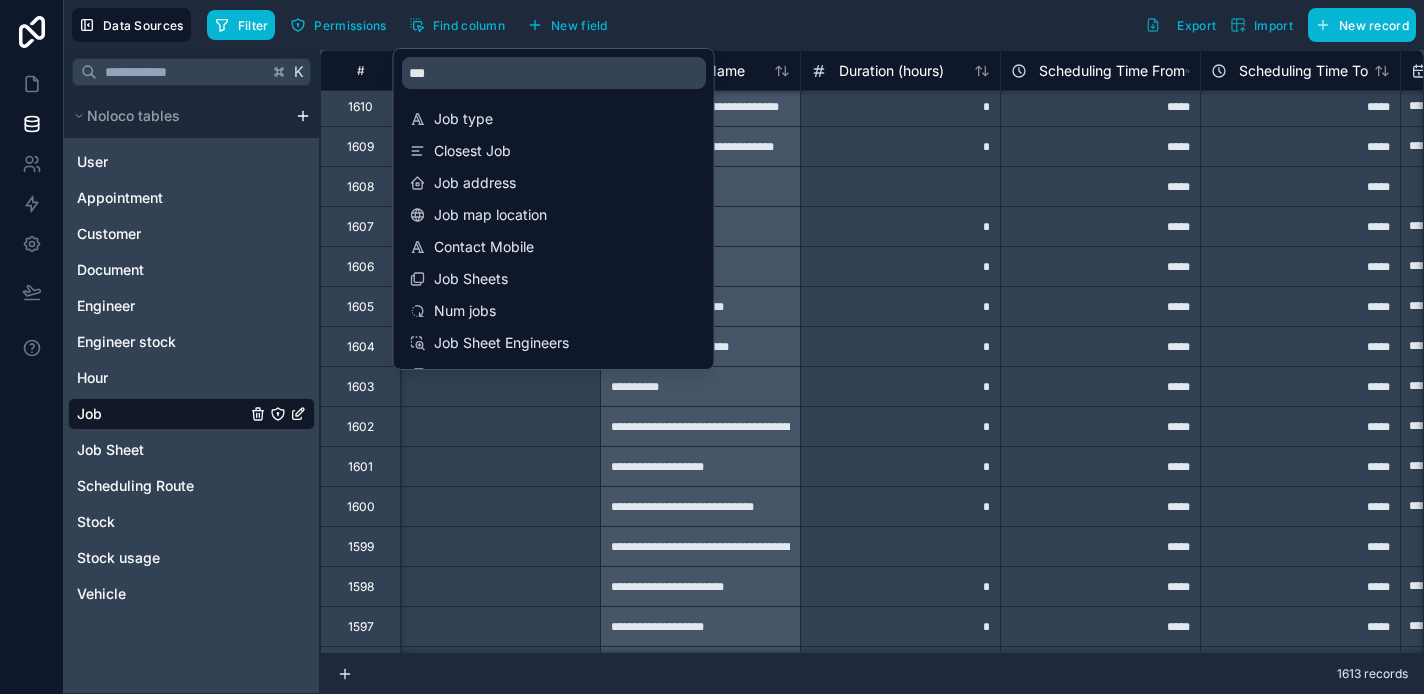 click on "Filter Permissions Find column New field Export Import New record" at bounding box center [811, 25] 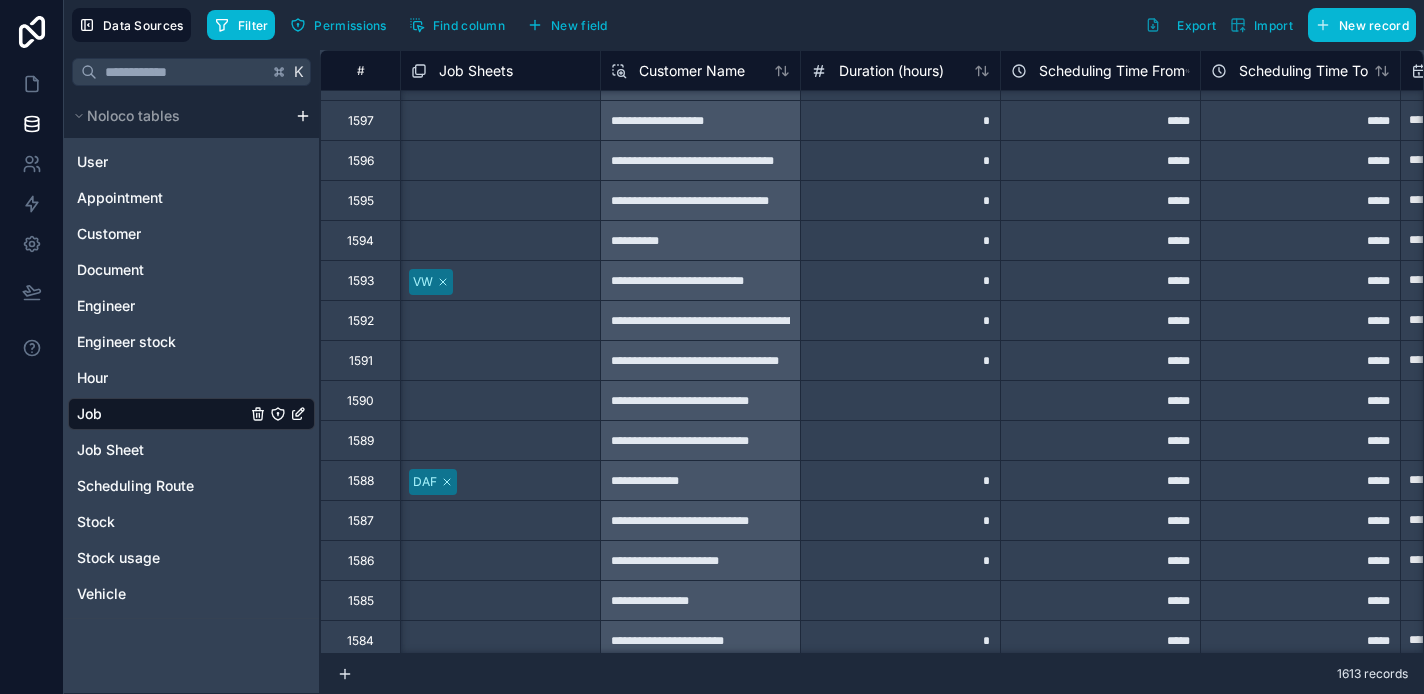 scroll, scrollTop: 1385, scrollLeft: 7800, axis: both 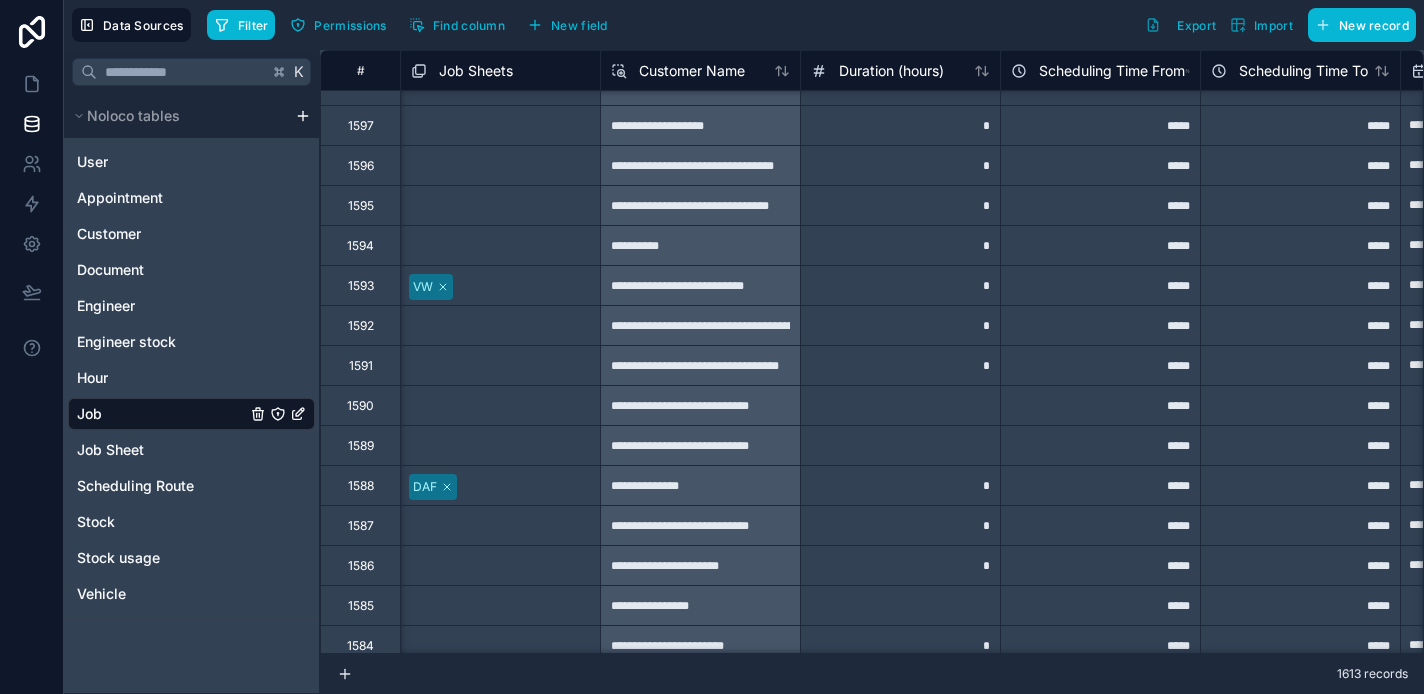 click on "Select a Job Sheets" at bounding box center [500, 206] 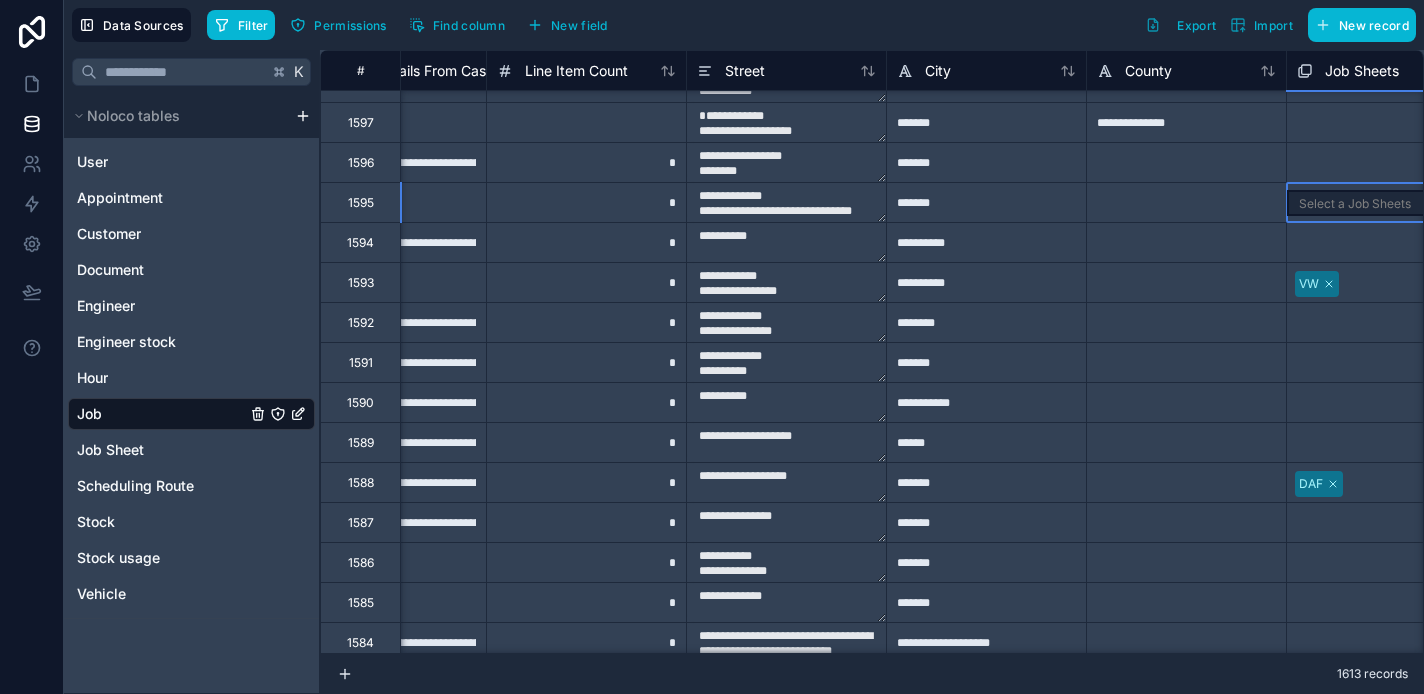 scroll, scrollTop: 1388, scrollLeft: 6871, axis: both 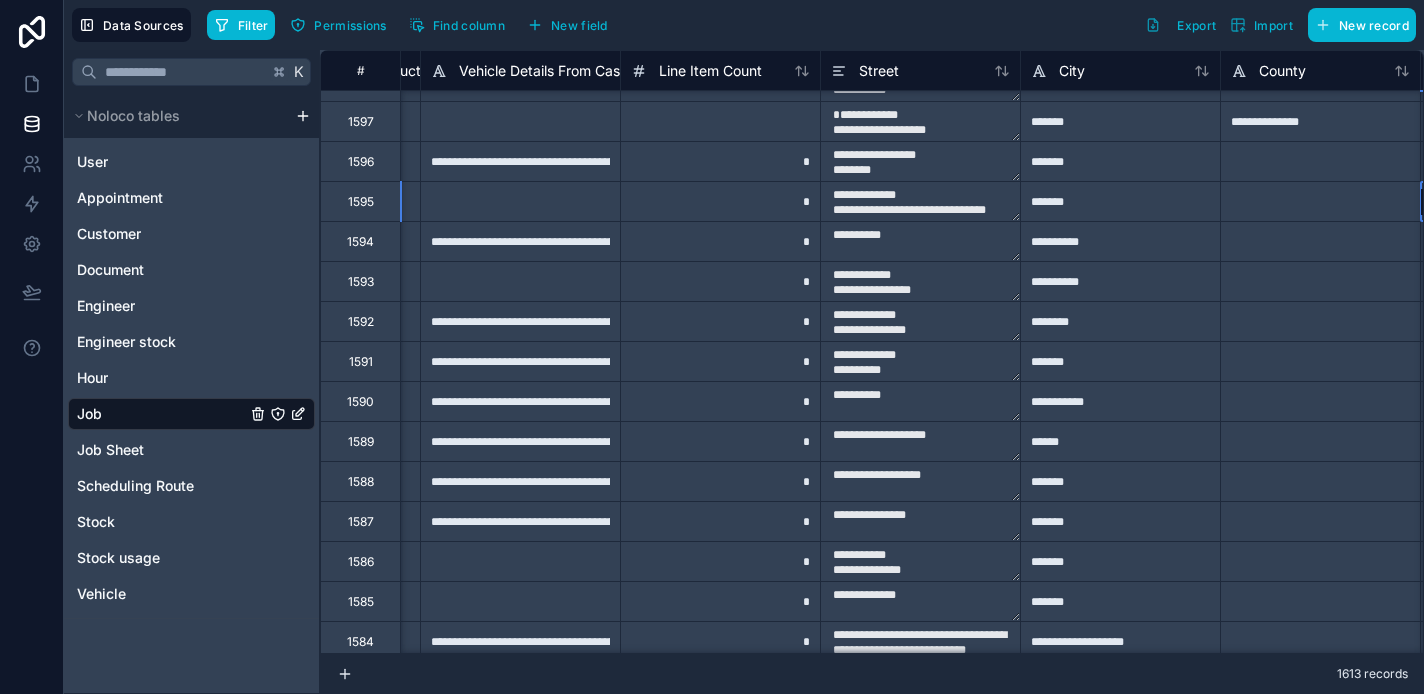 type on "**********" 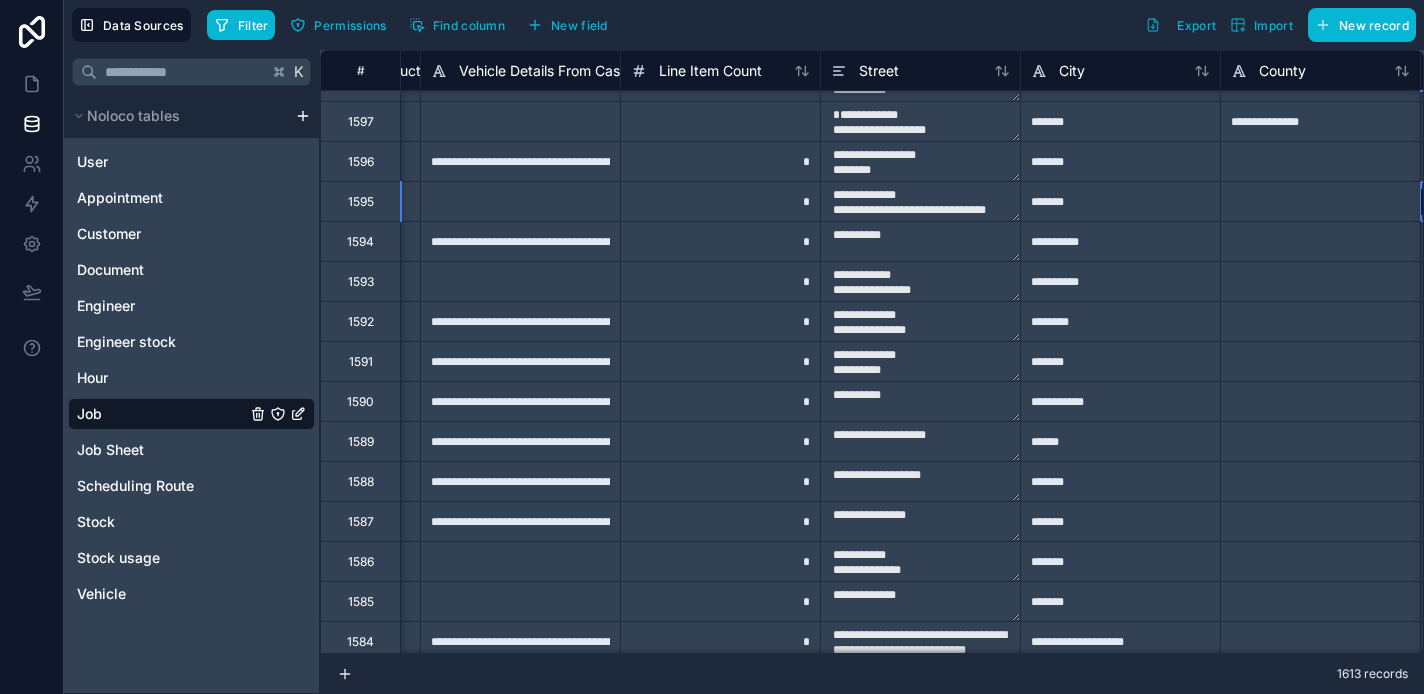 type on "**********" 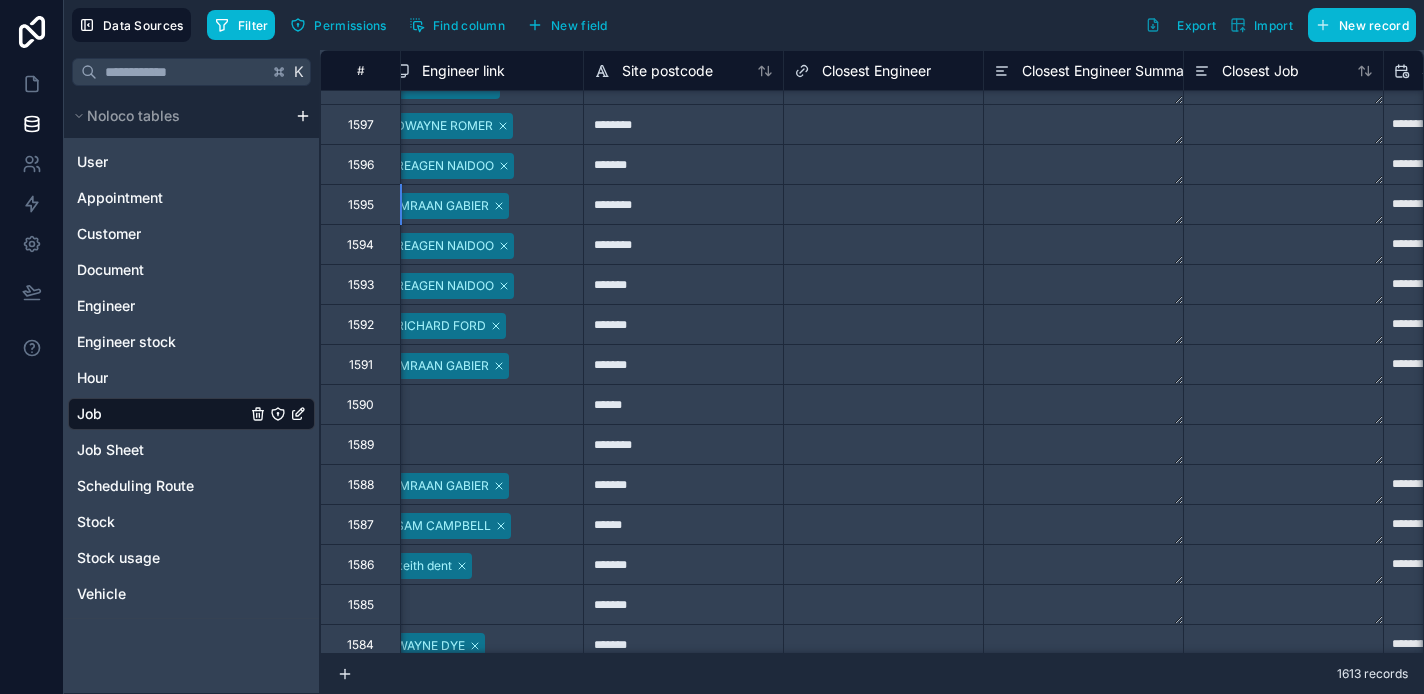 scroll, scrollTop: 1385, scrollLeft: 1821, axis: both 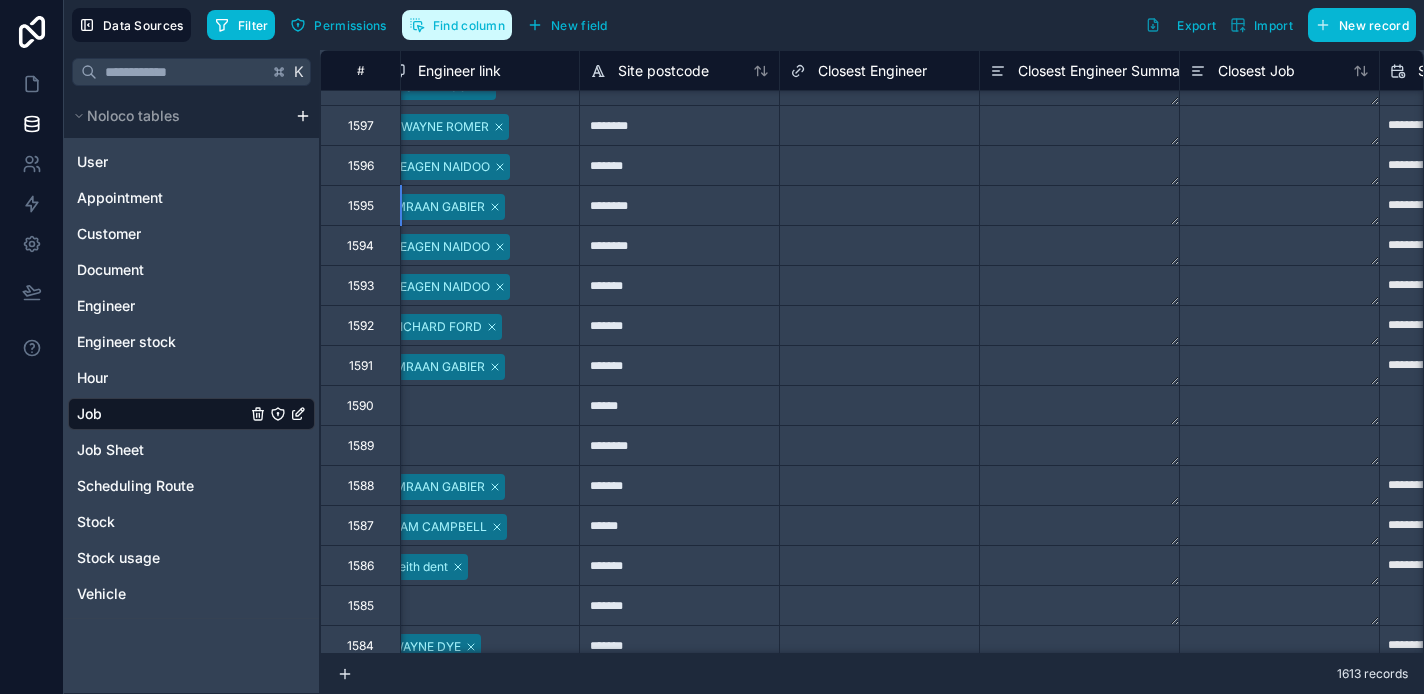 click on "Find column" at bounding box center (469, 25) 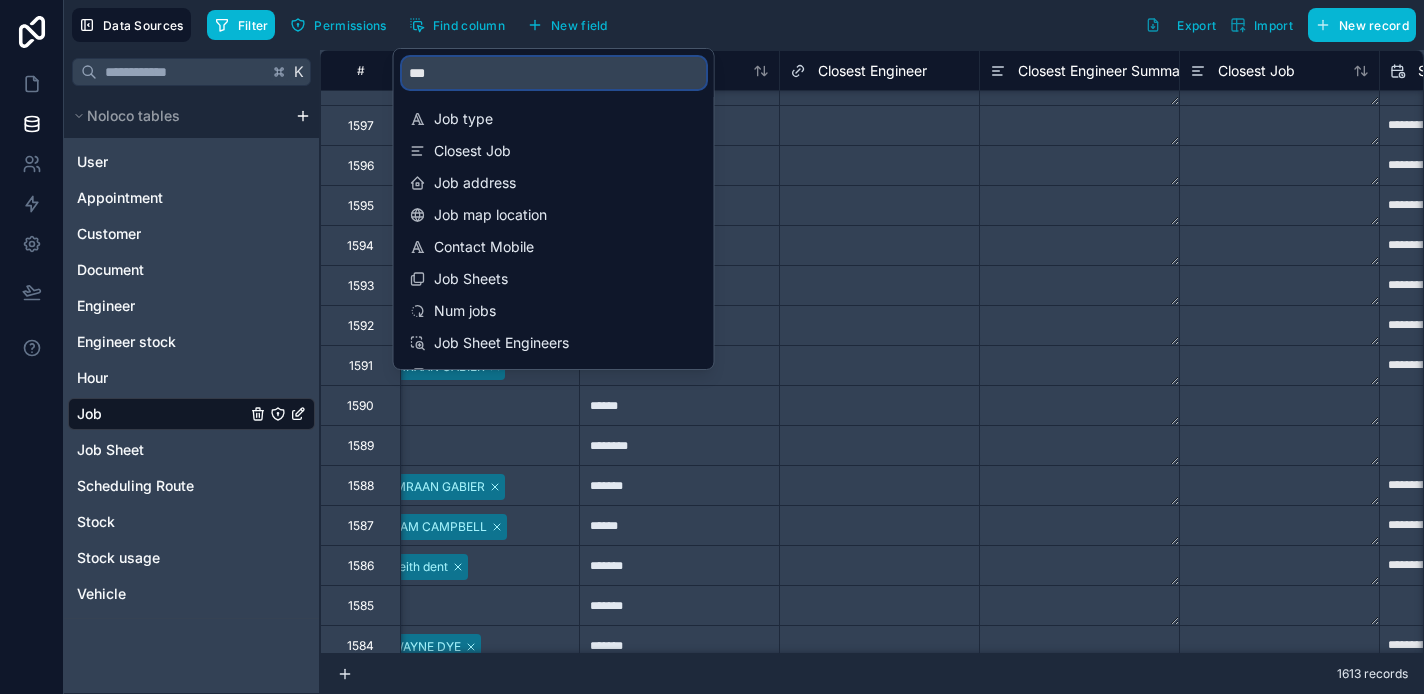 click on "***" at bounding box center [554, 73] 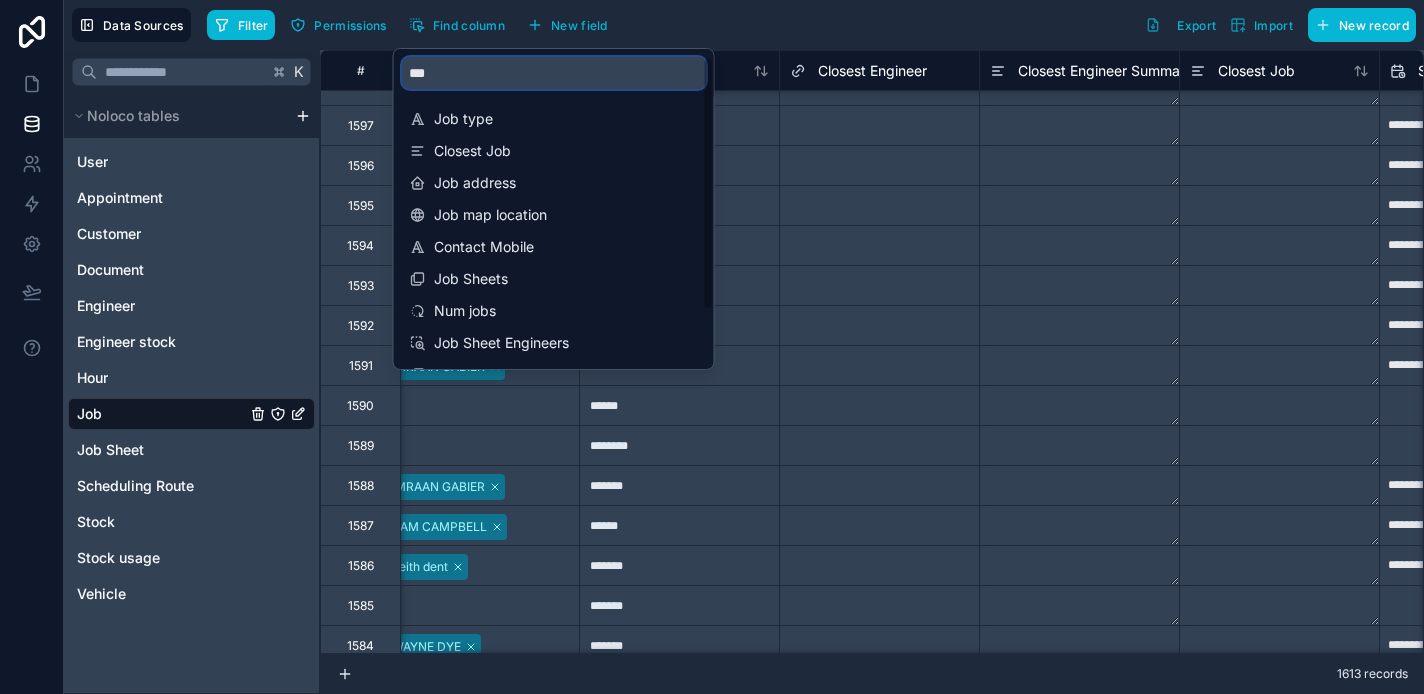 click on "***" at bounding box center (554, 73) 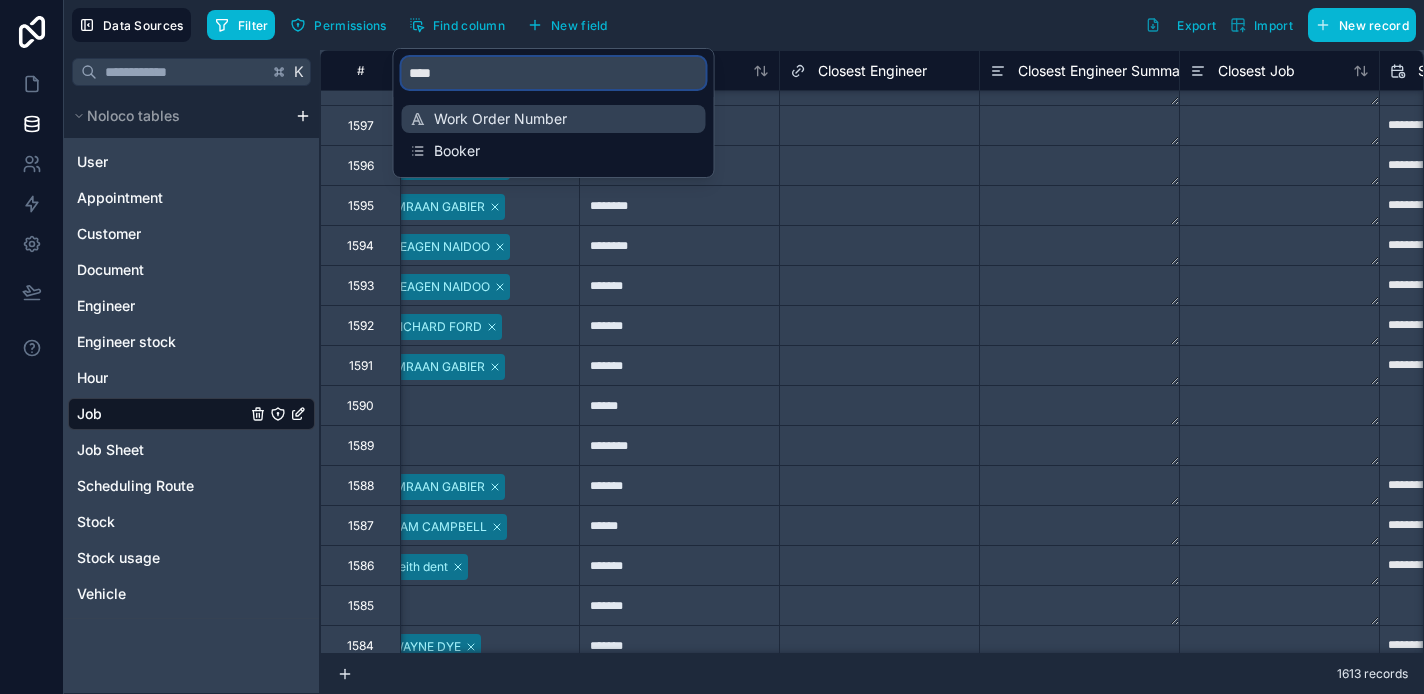 type on "****" 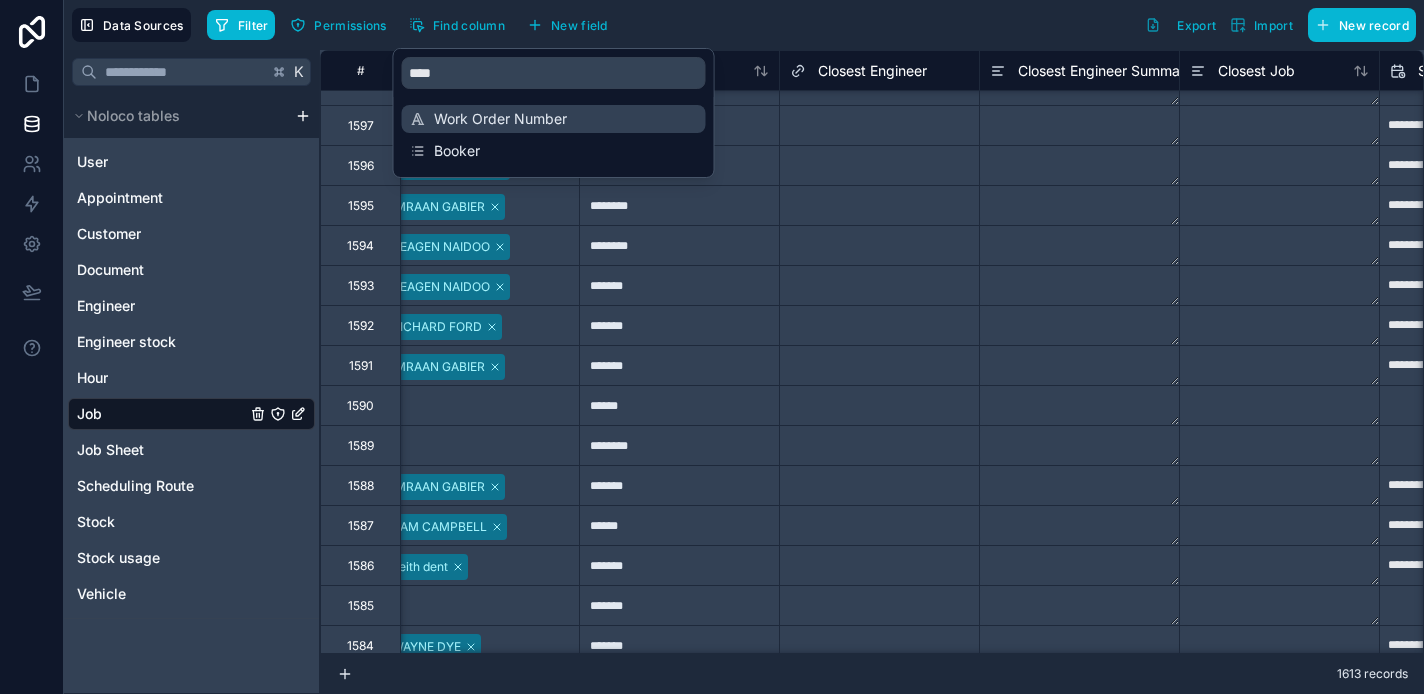 click on "Work Order Number" at bounding box center (555, 119) 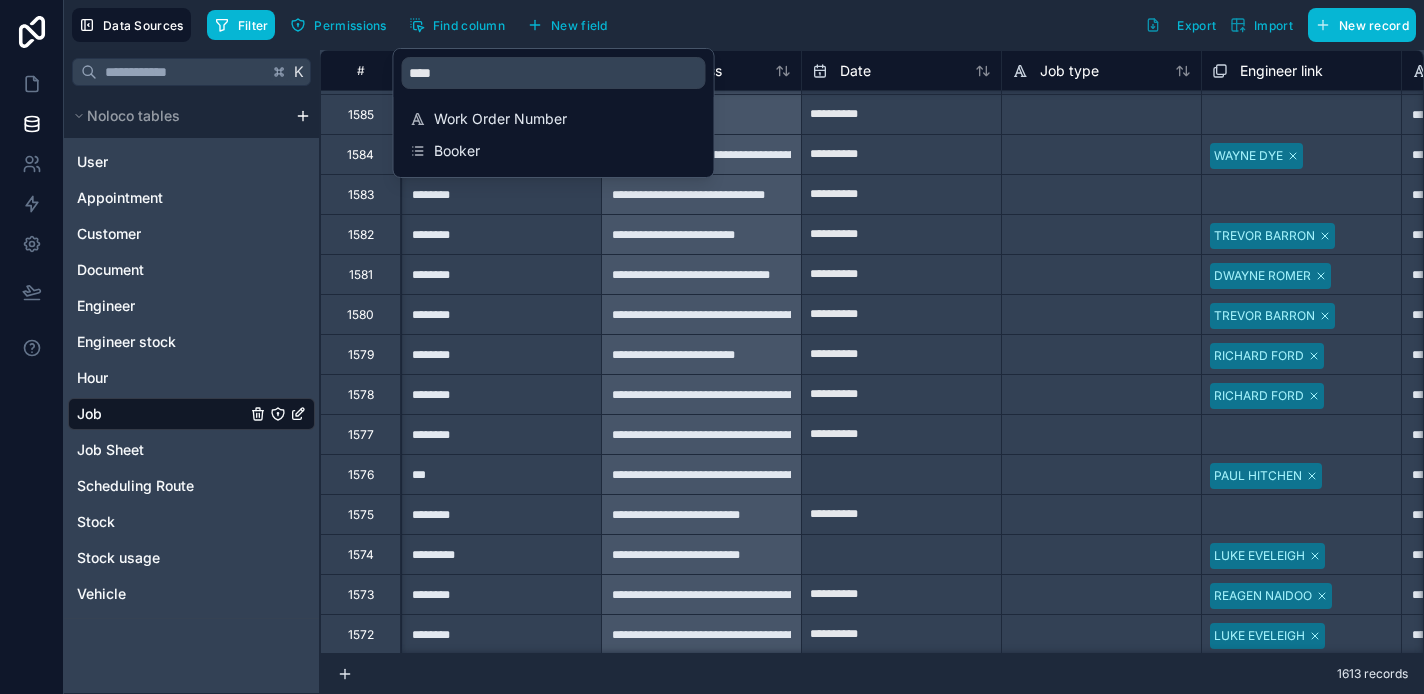 scroll, scrollTop: 1878, scrollLeft: 999, axis: both 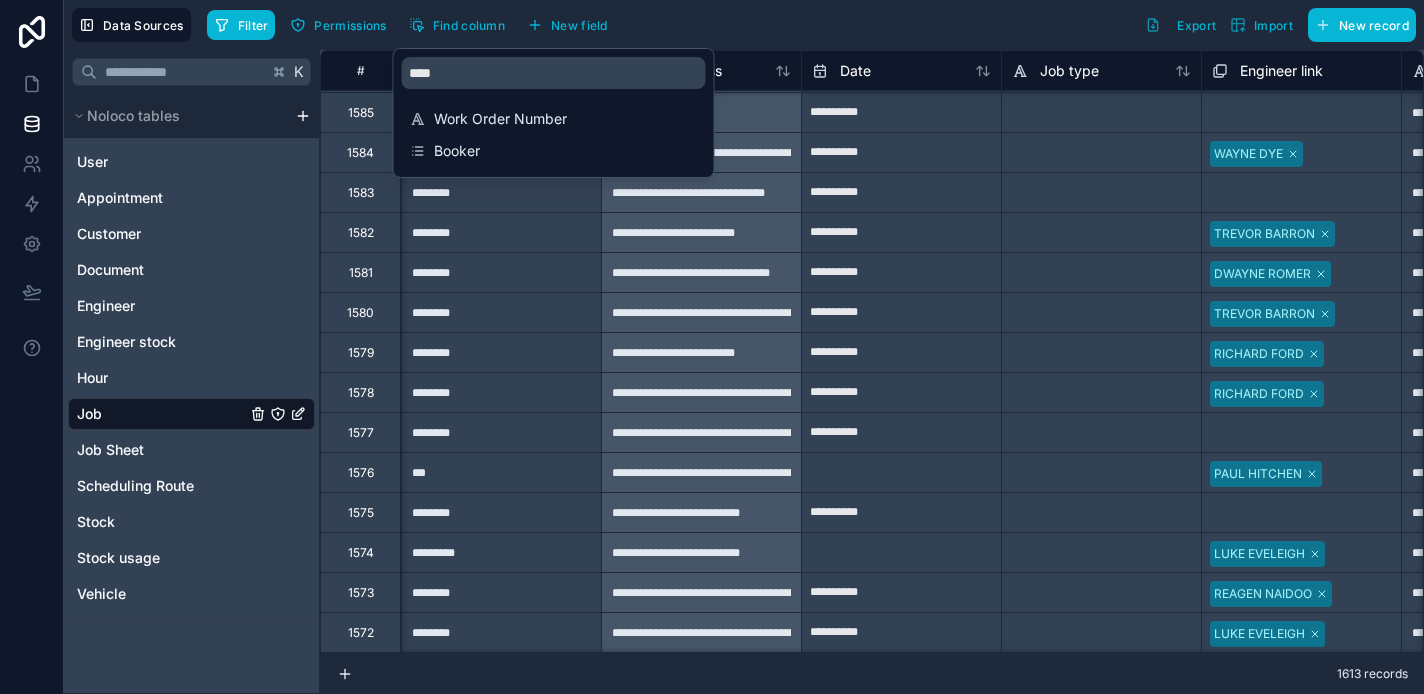 click on "Filter Permissions Find column New field Export Import New record" at bounding box center [811, 25] 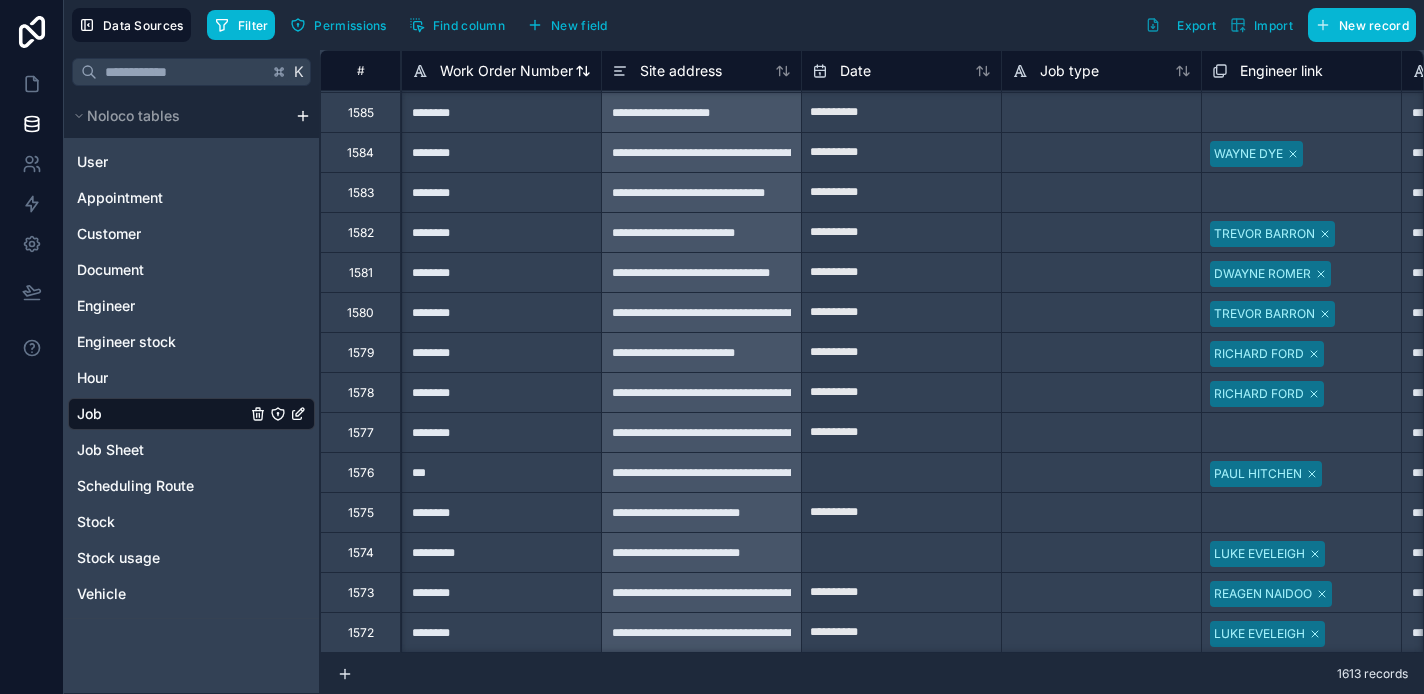 click 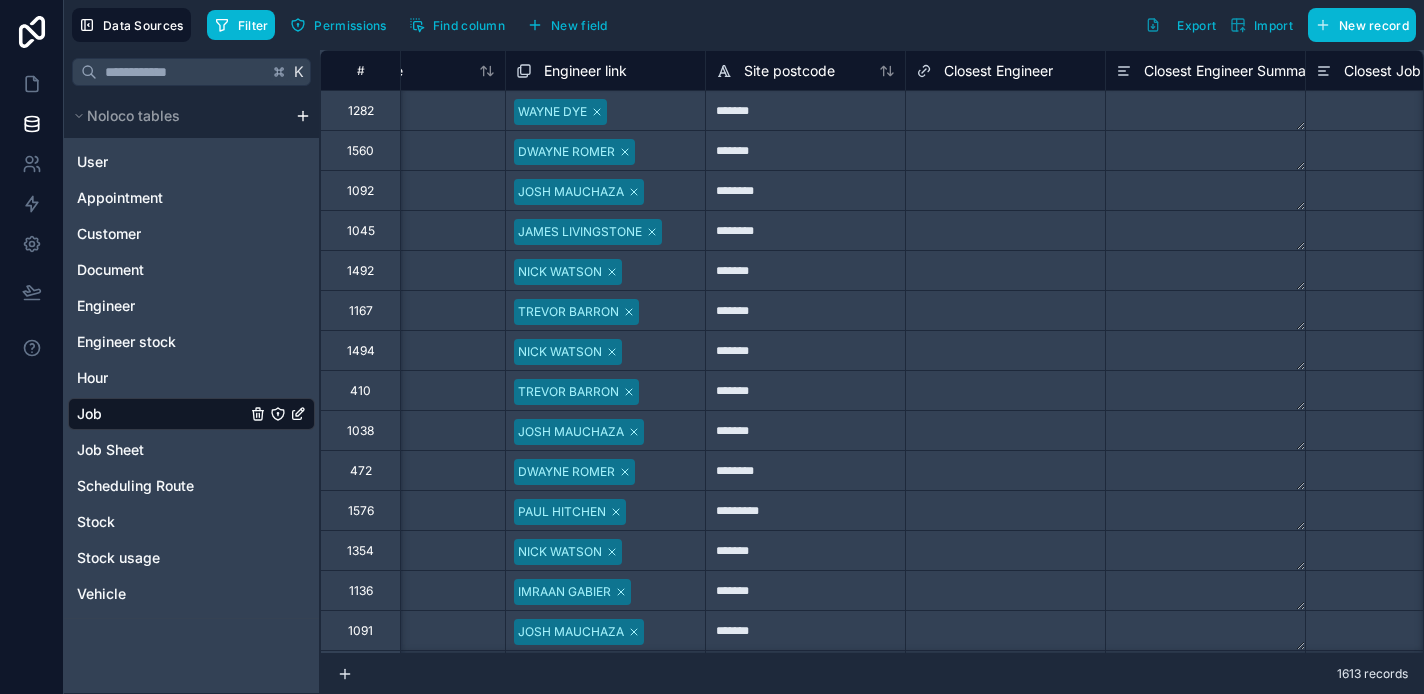 scroll, scrollTop: 4, scrollLeft: 1703, axis: both 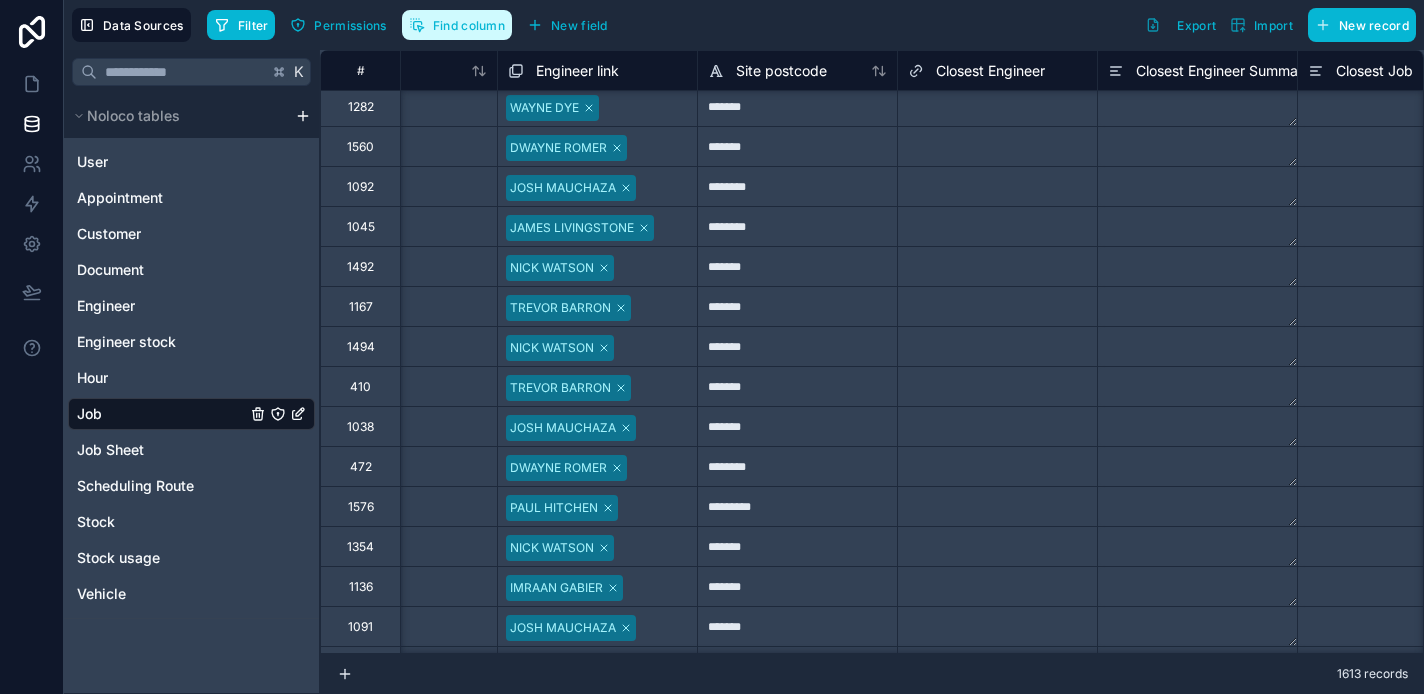 click on "Find column" at bounding box center (469, 25) 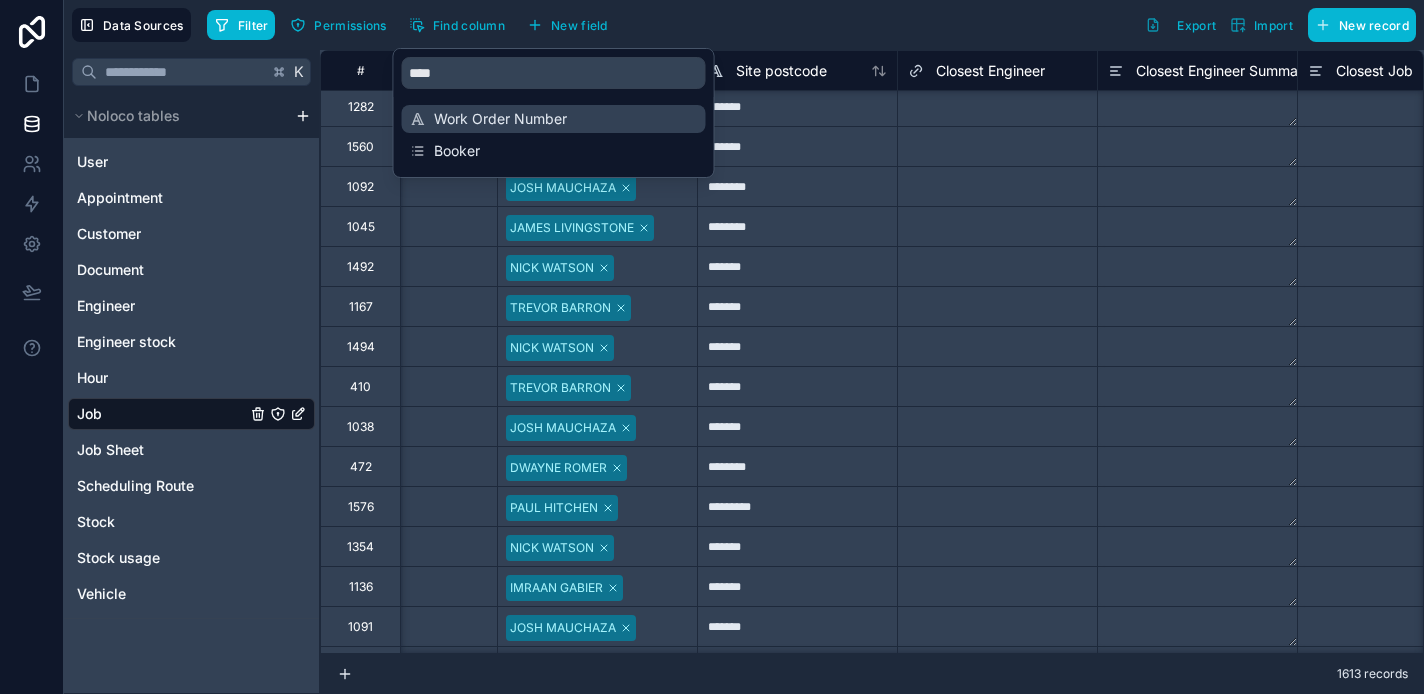 click on "Work Order Number" at bounding box center (555, 119) 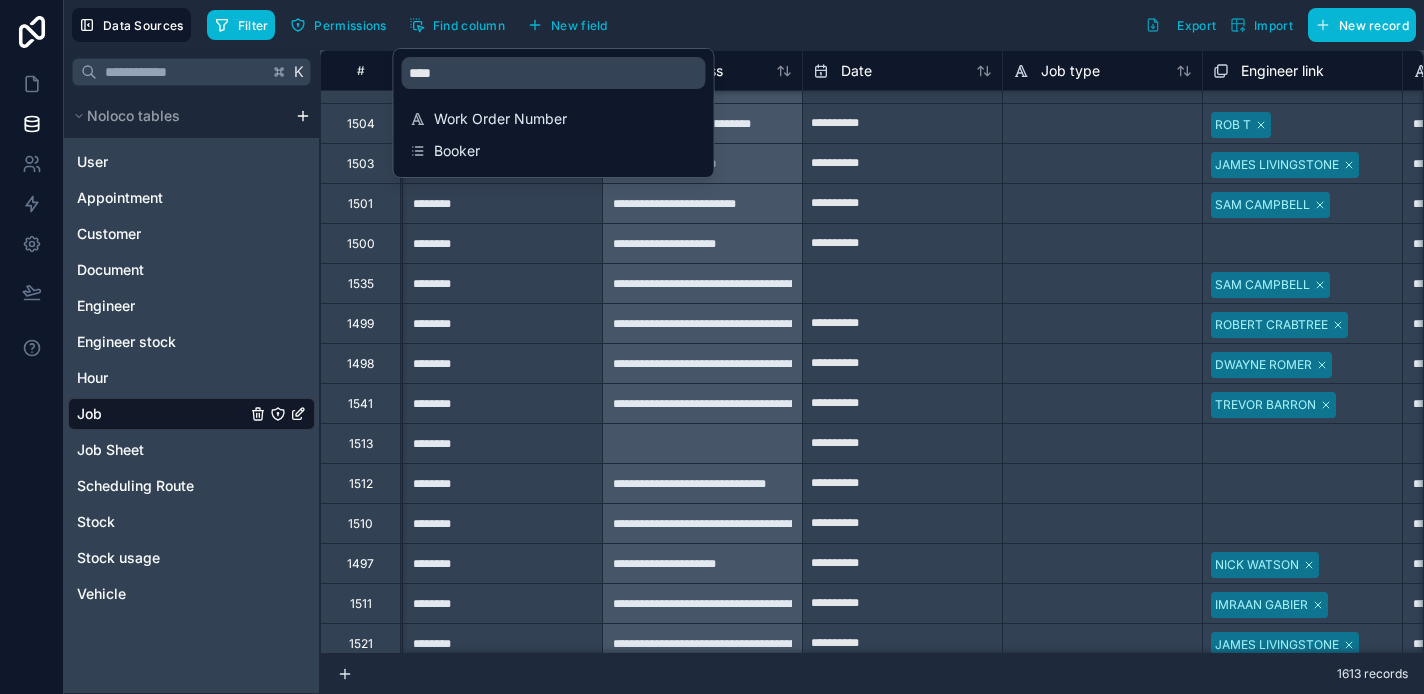 scroll, scrollTop: 5131, scrollLeft: 998, axis: both 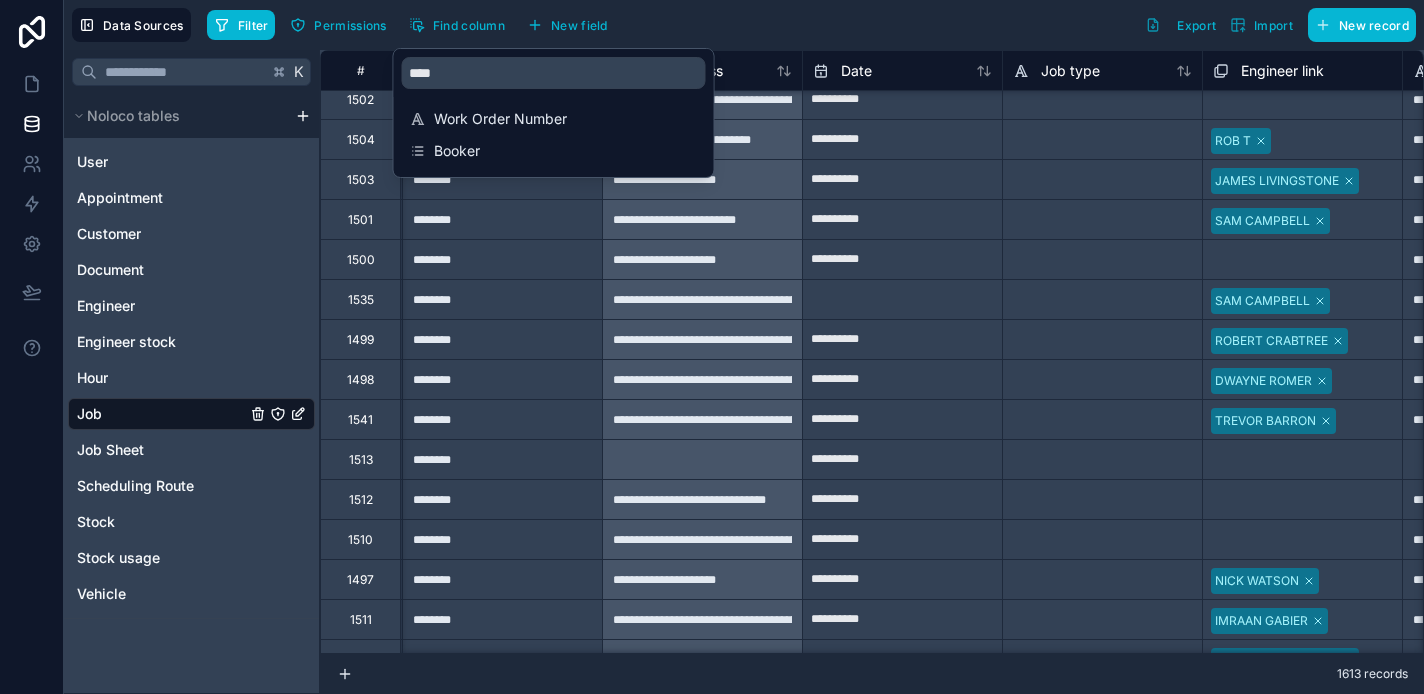 click on "********" at bounding box center [502, 419] 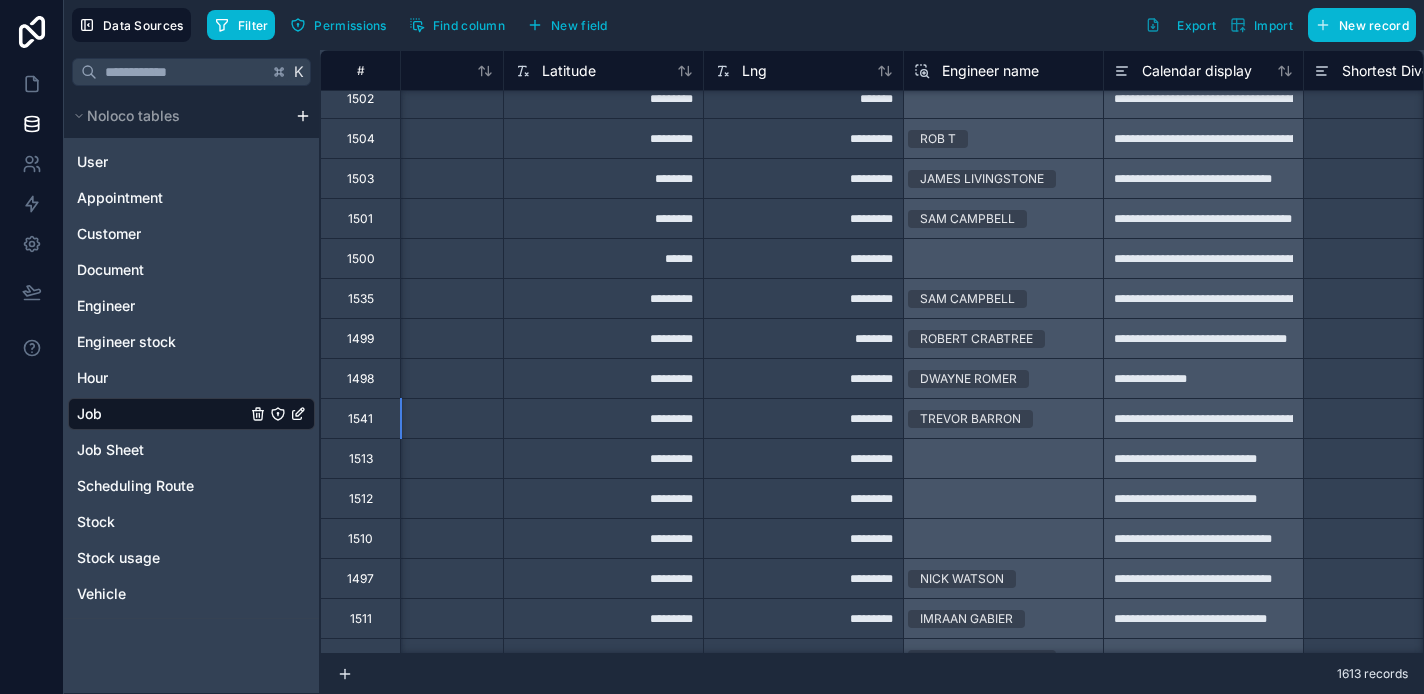 scroll, scrollTop: 5132, scrollLeft: 3895, axis: both 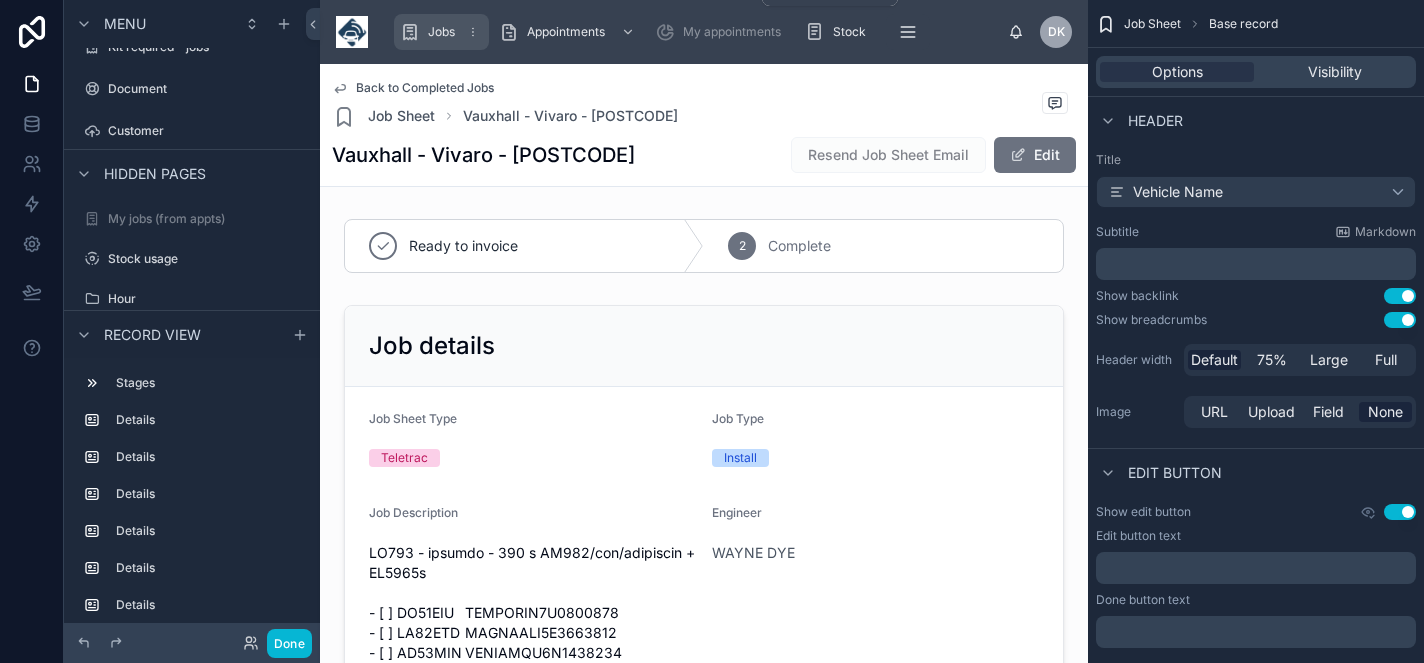 click on "Jobs" at bounding box center (441, 32) 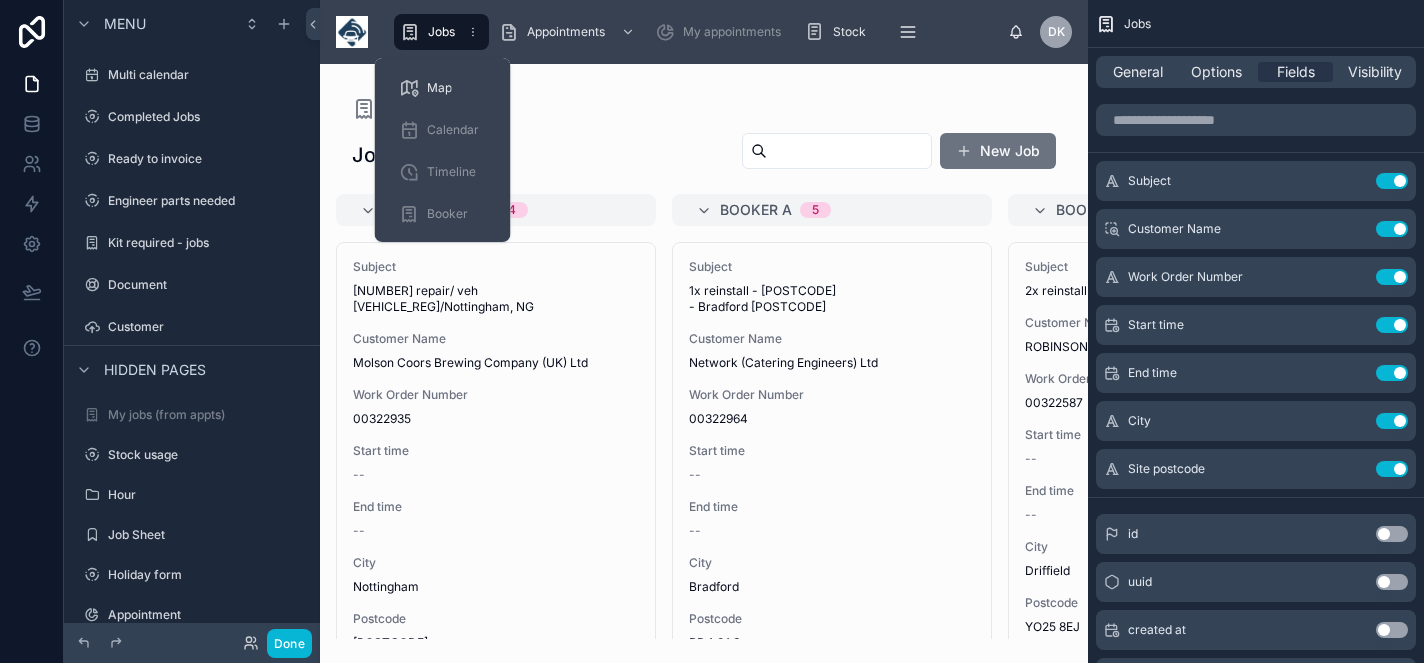 click on "Jobs" at bounding box center [441, 32] 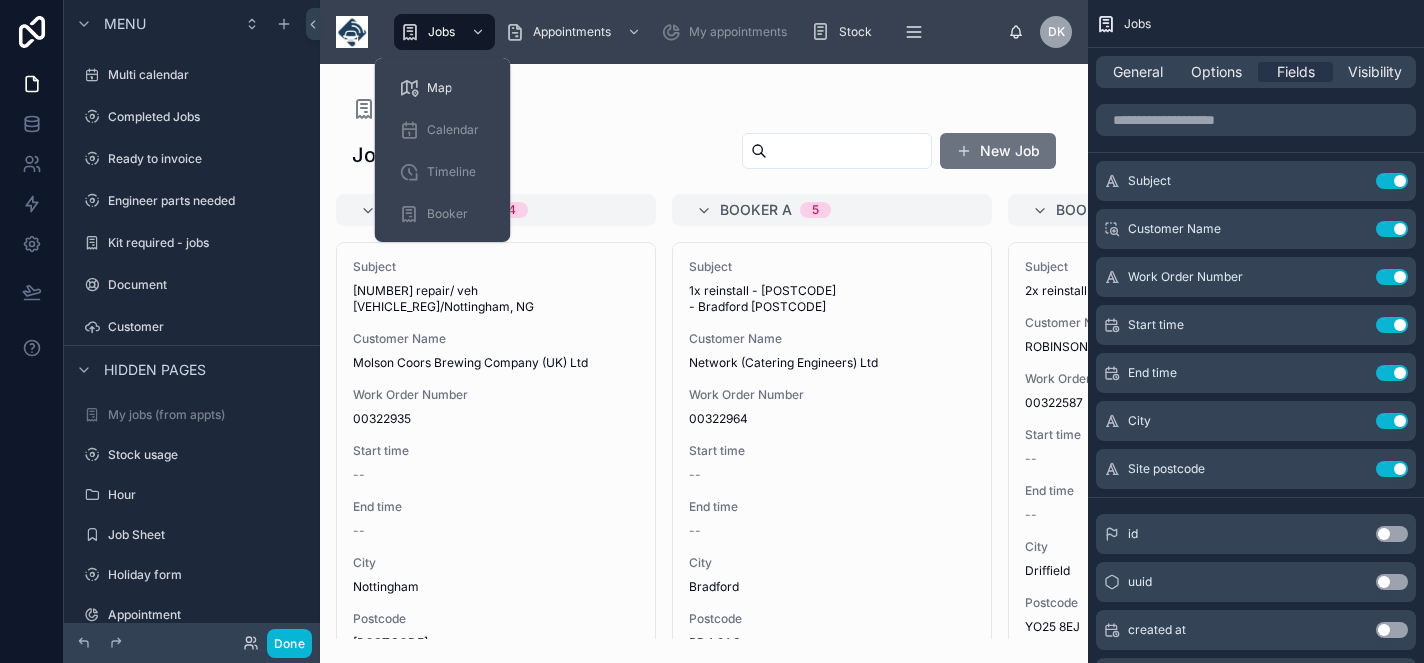 click at bounding box center [704, 363] 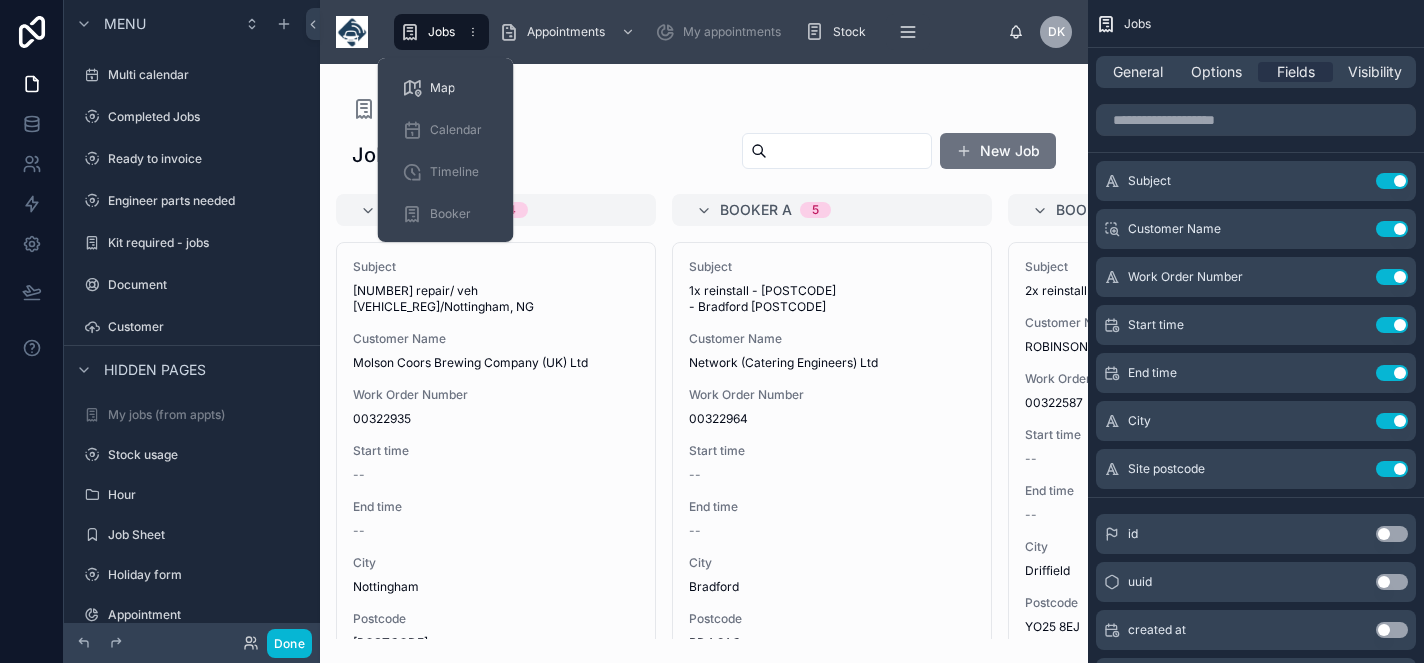 click on "Jobs" at bounding box center (441, 32) 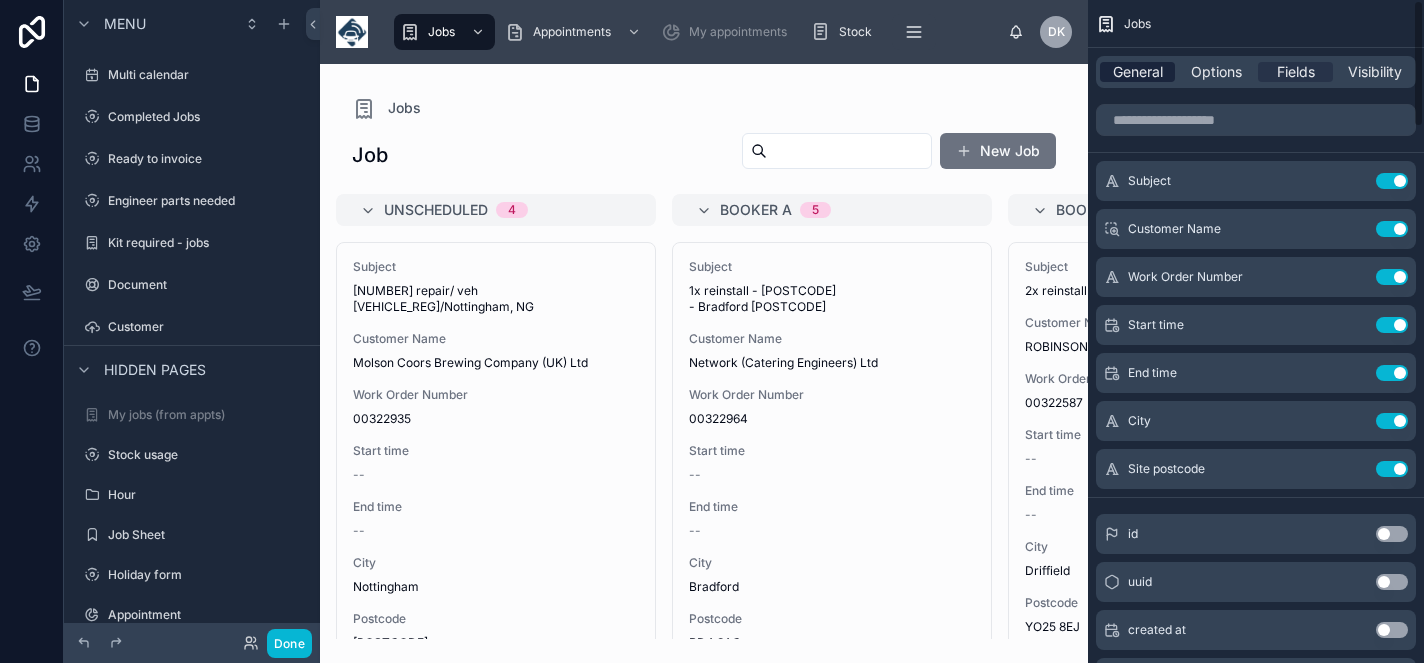 click on "General" at bounding box center [1138, 72] 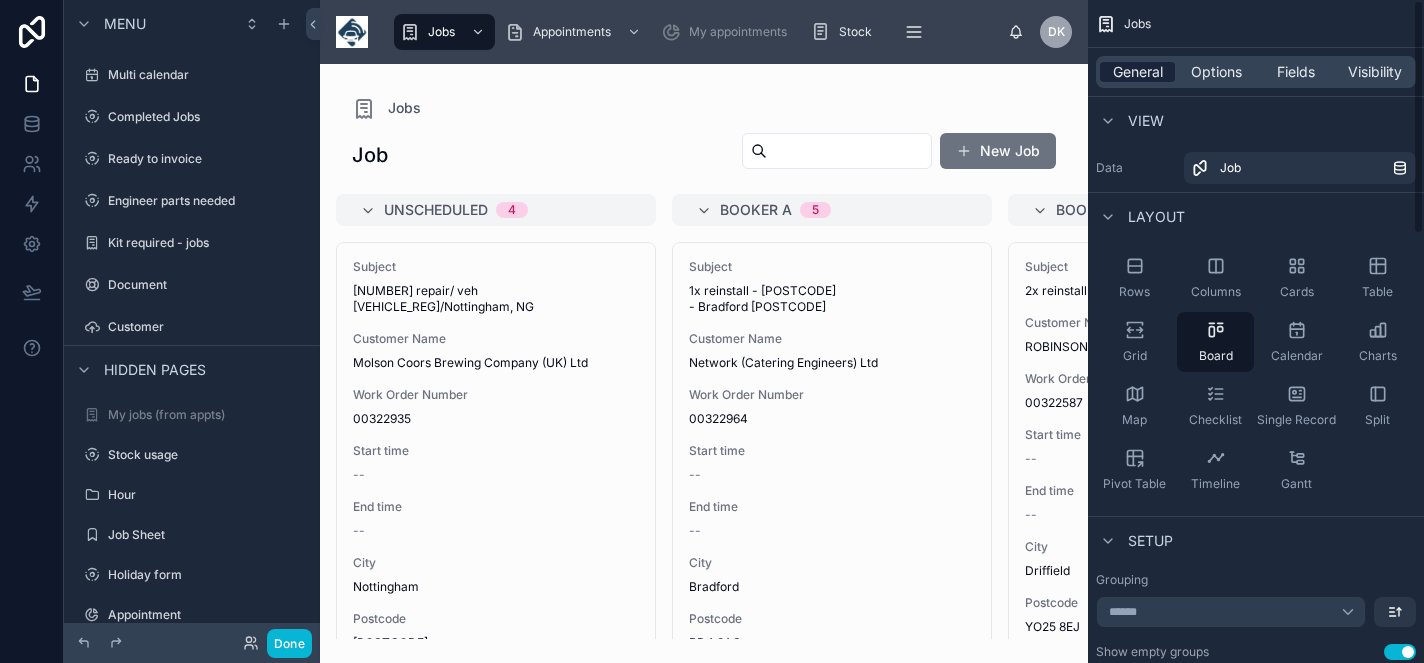 click on "General" at bounding box center [1138, 72] 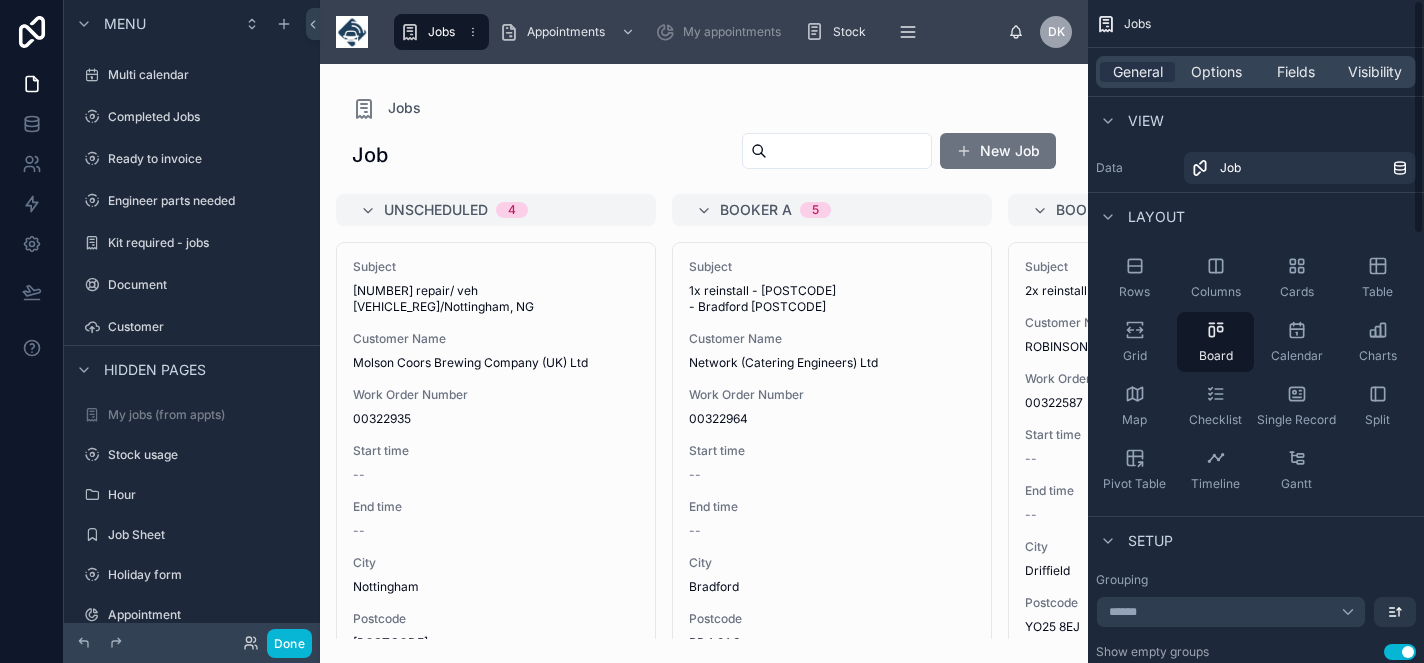 click 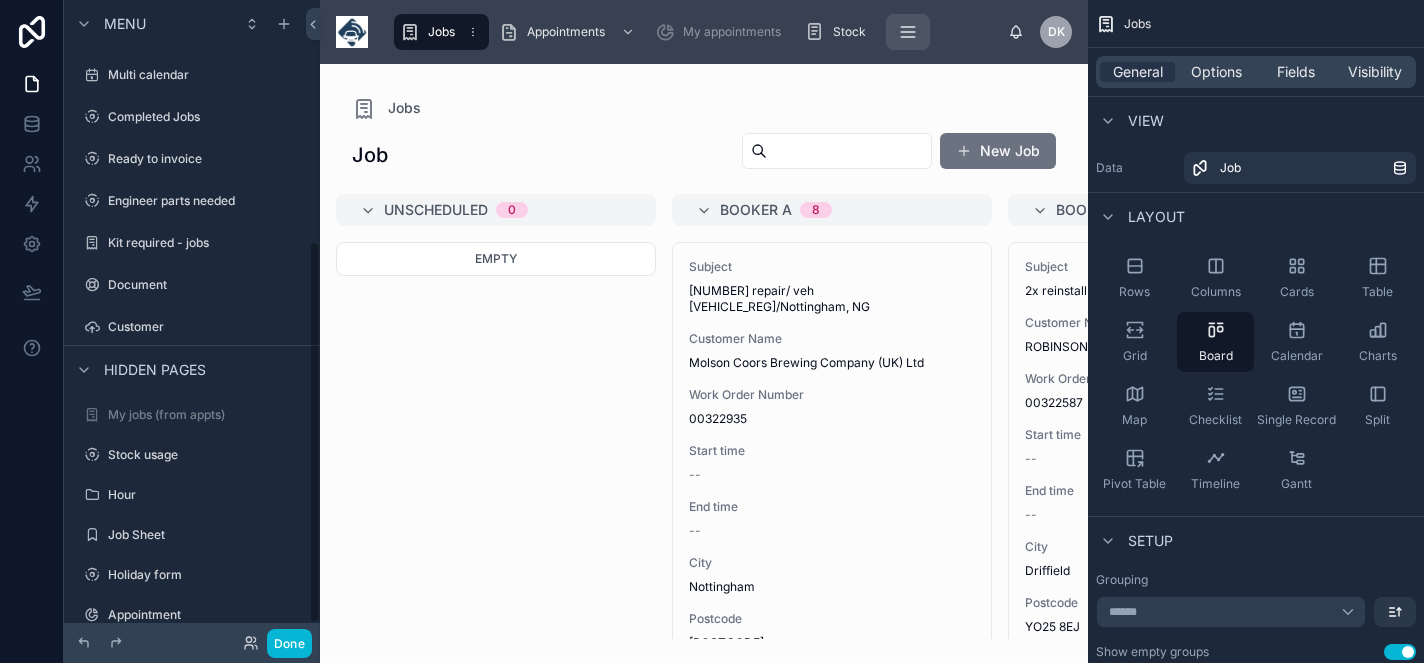 click 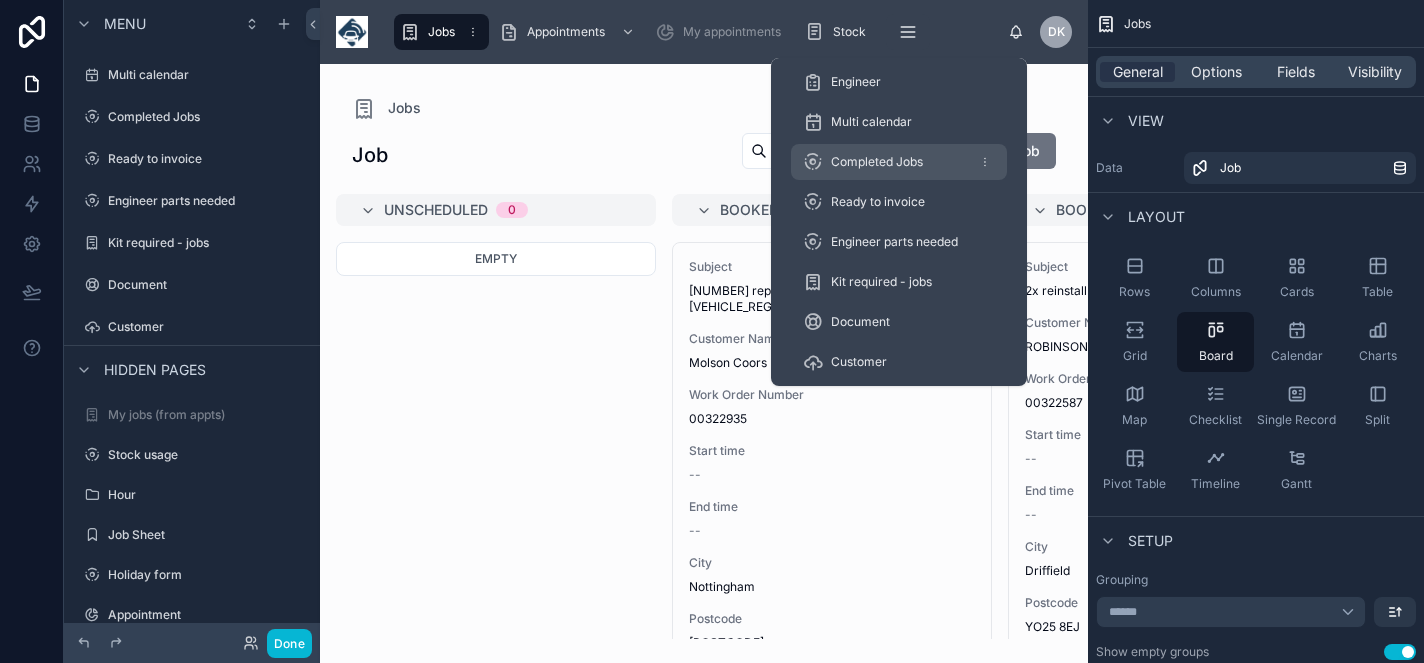 click on "Completed Jobs" at bounding box center (877, 162) 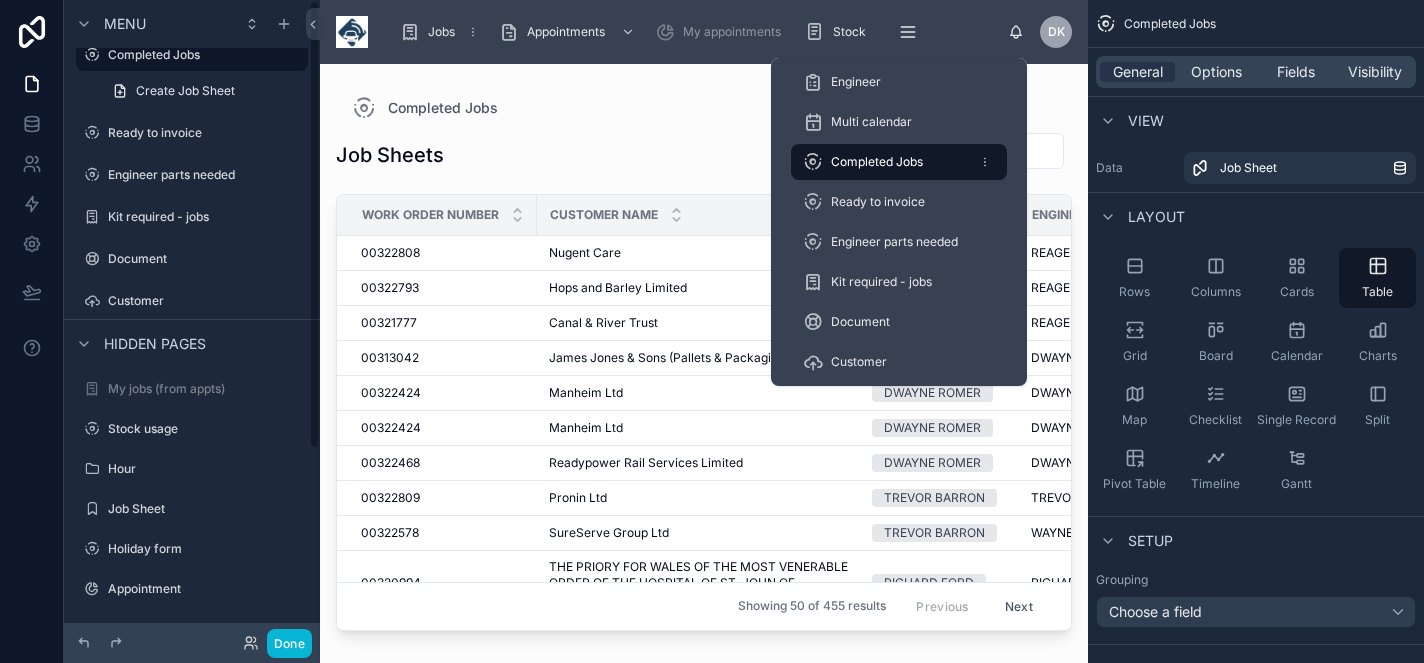 scroll, scrollTop: 0, scrollLeft: 0, axis: both 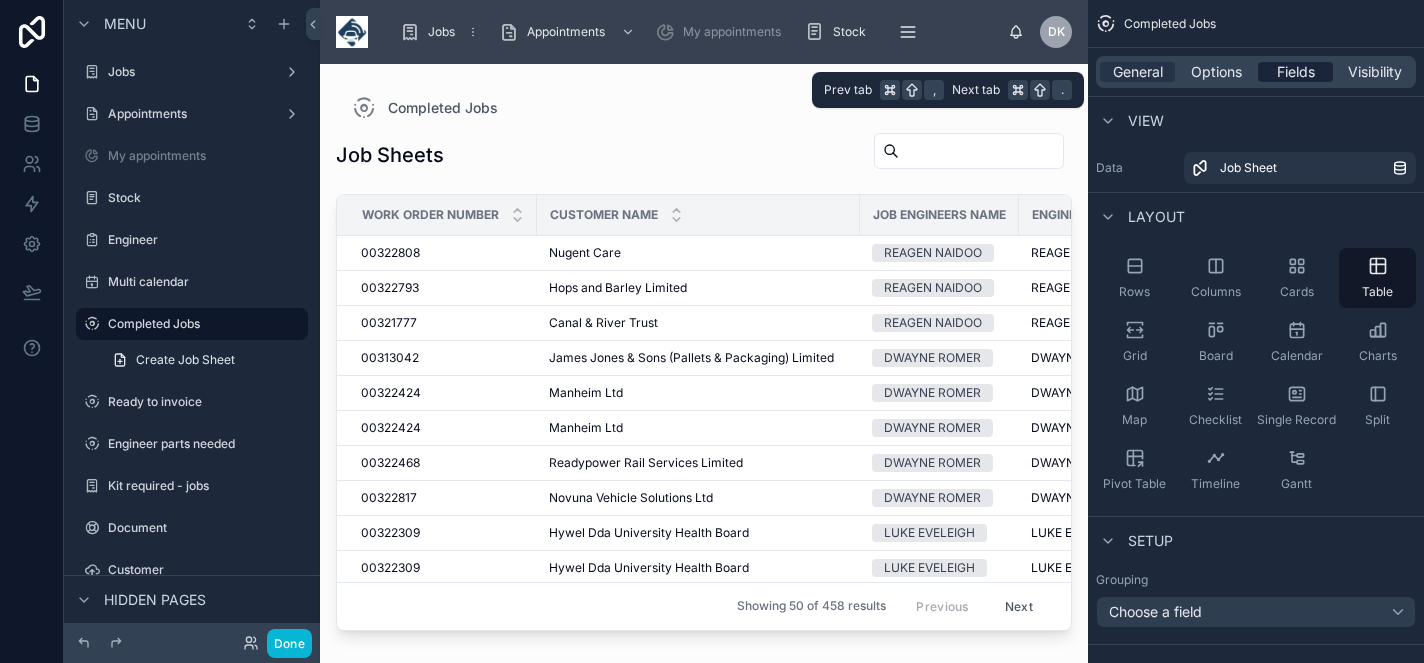click on "Fields" at bounding box center [1296, 72] 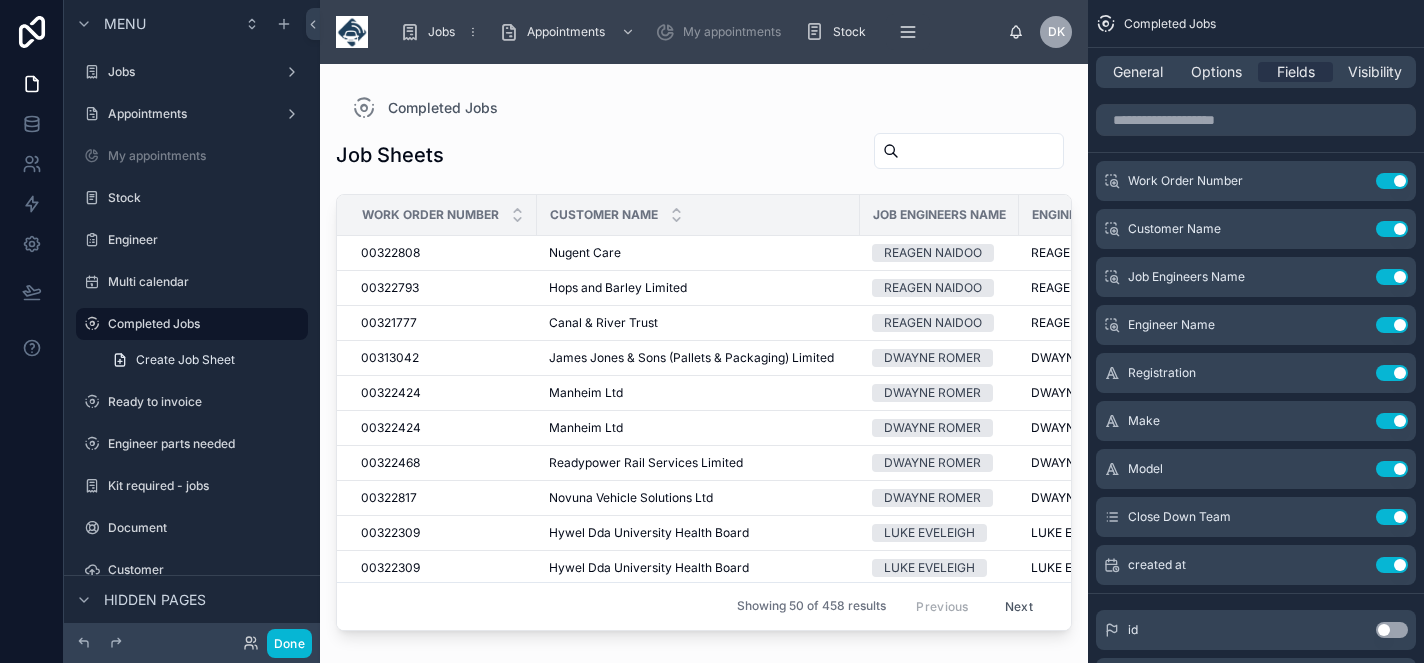scroll, scrollTop: 0, scrollLeft: 0, axis: both 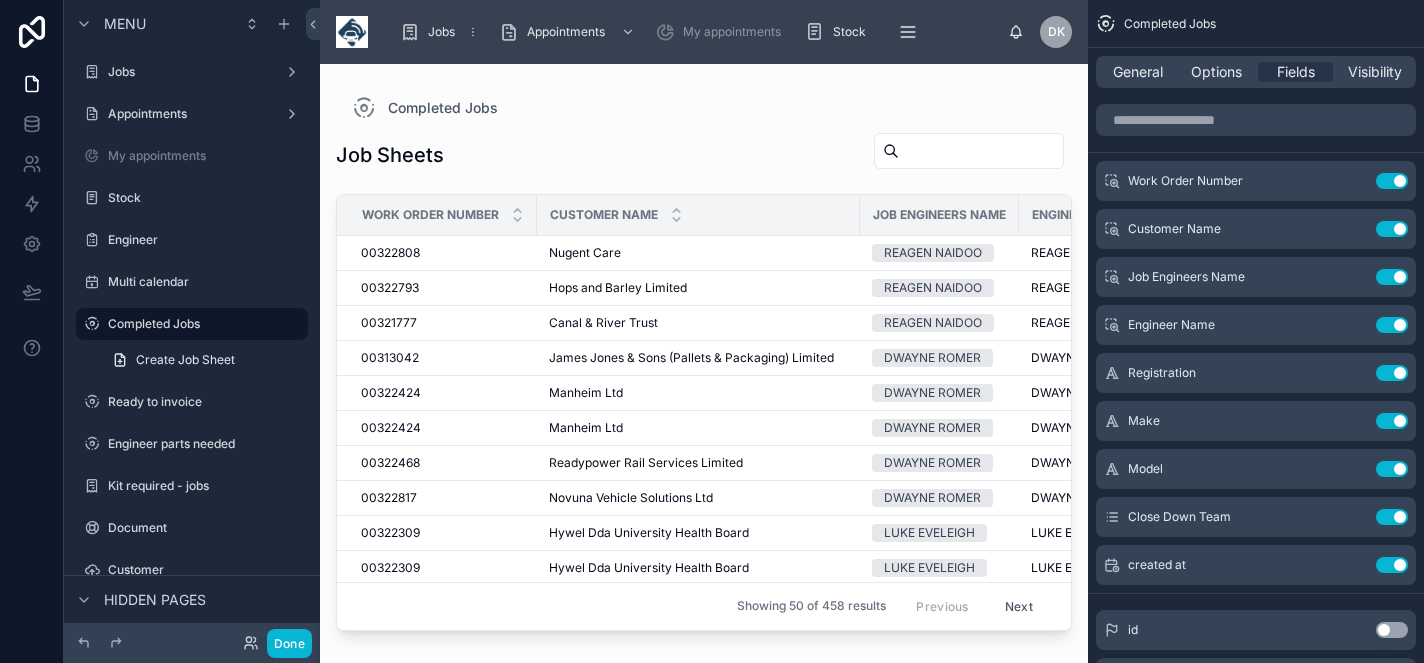 click at bounding box center (704, 351) 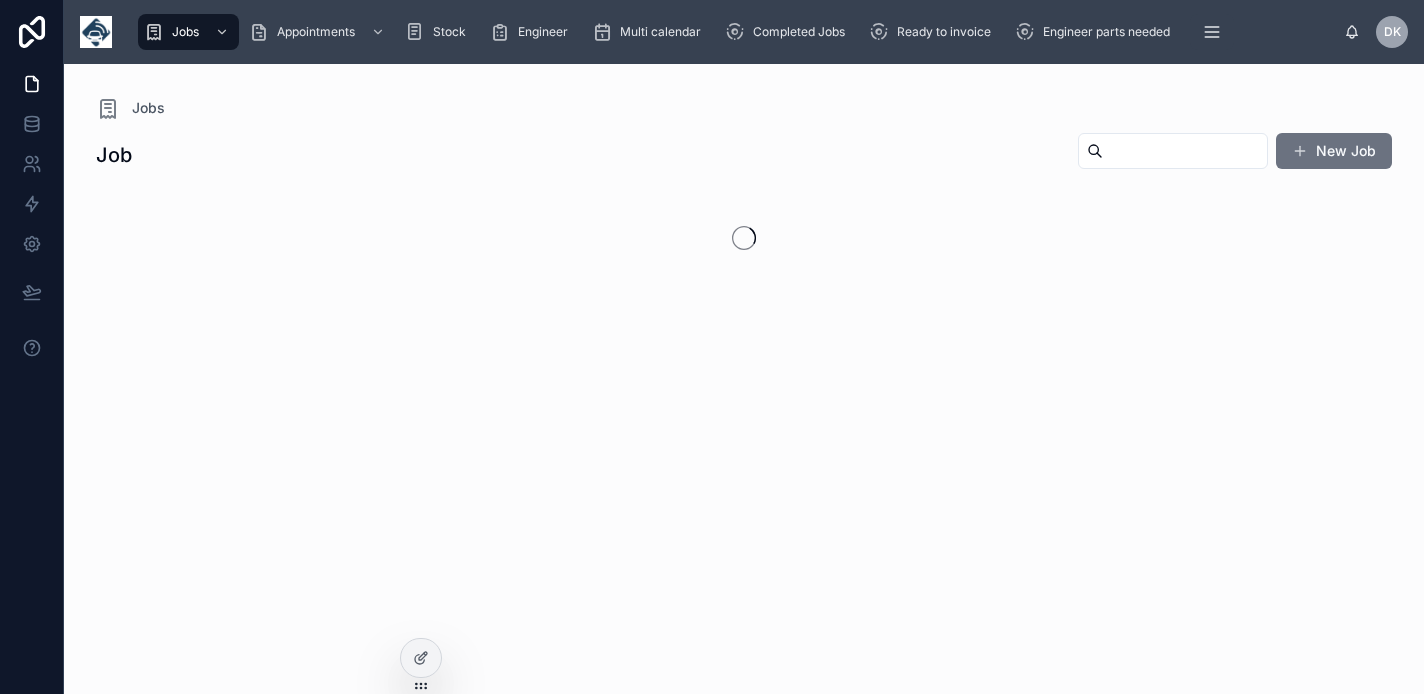 scroll, scrollTop: 0, scrollLeft: 0, axis: both 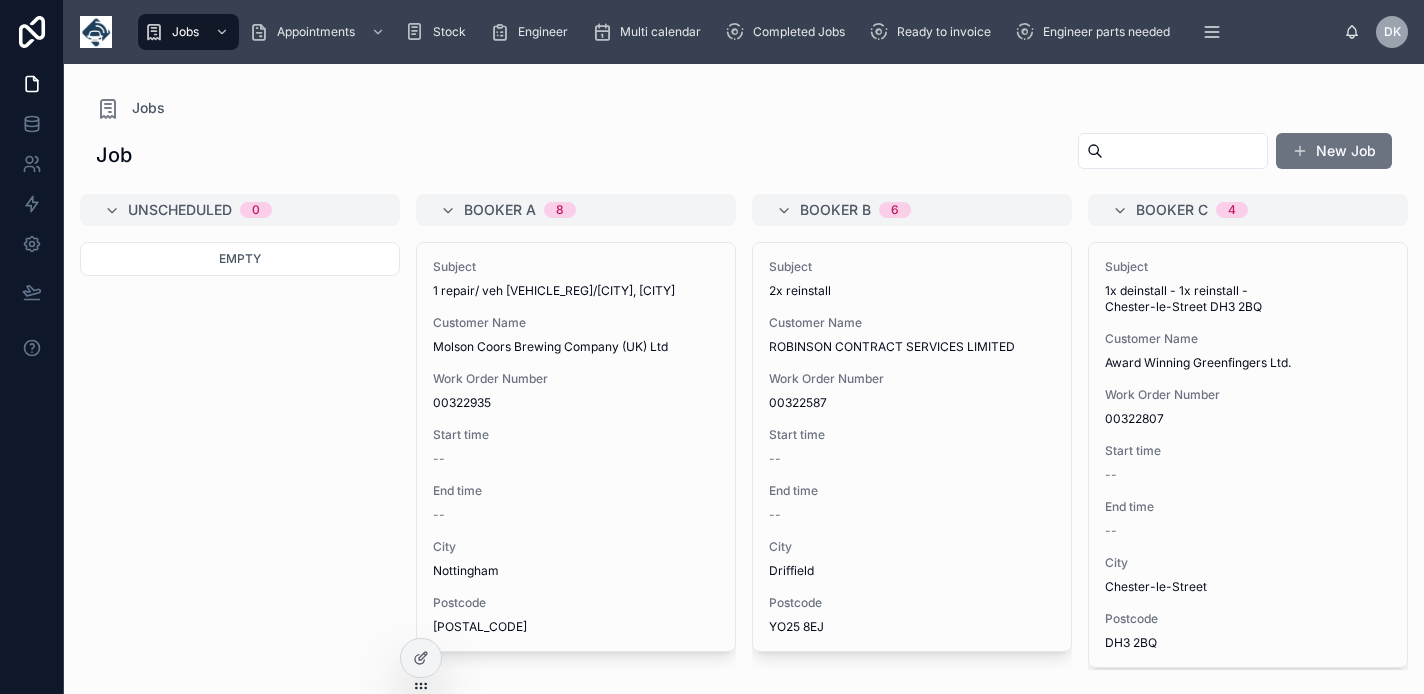 click at bounding box center (1185, 151) 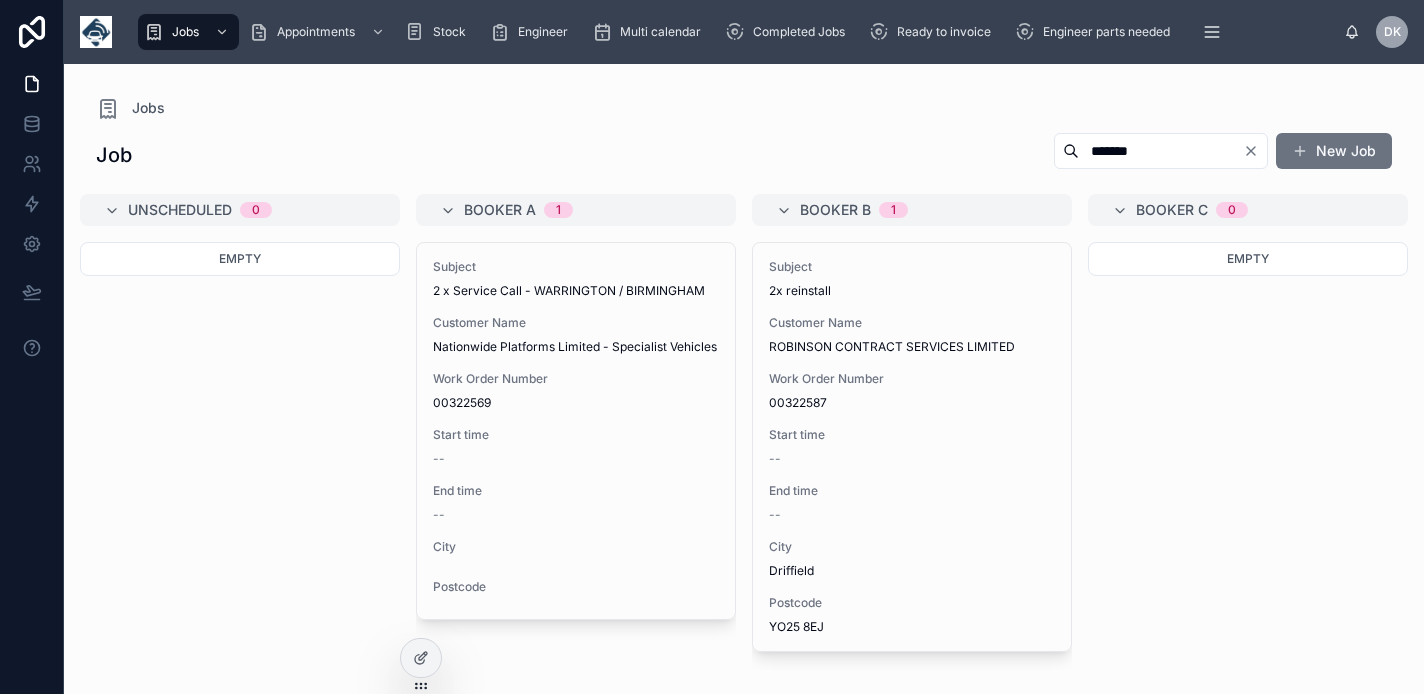 type on "********" 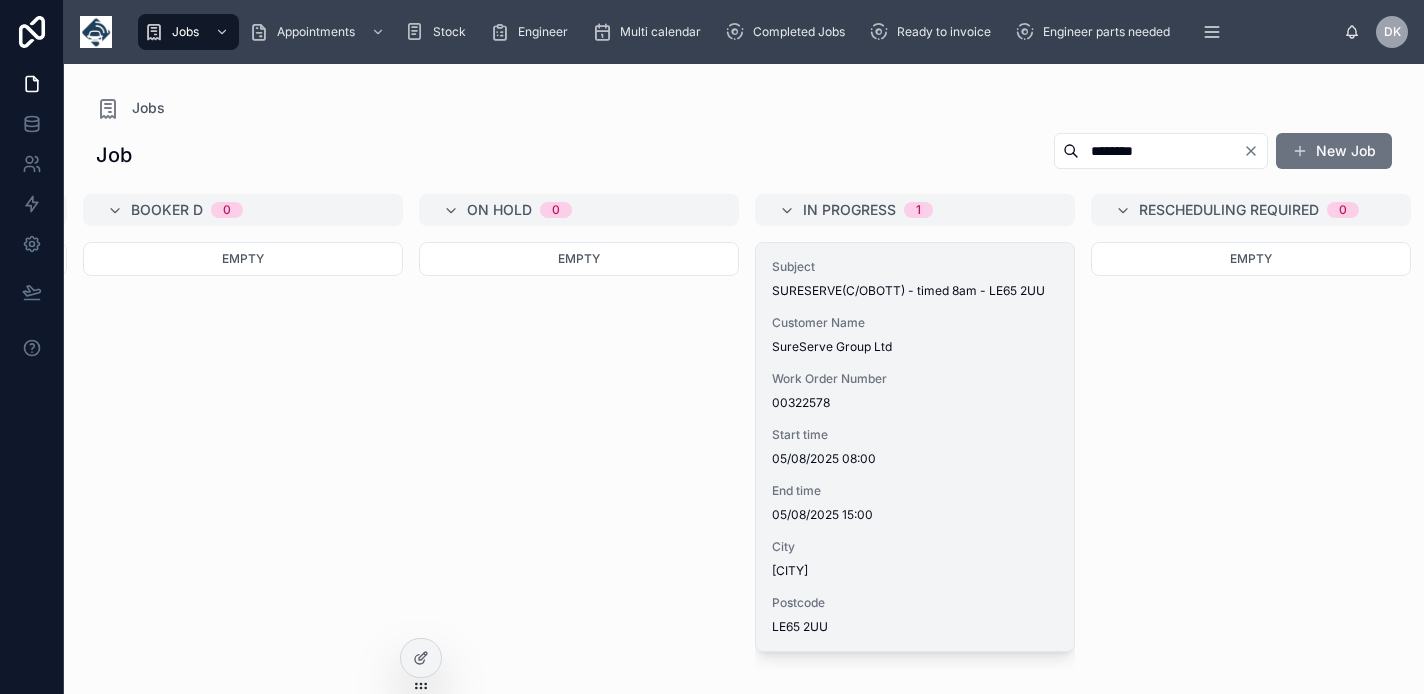 scroll, scrollTop: 0, scrollLeft: 1342, axis: horizontal 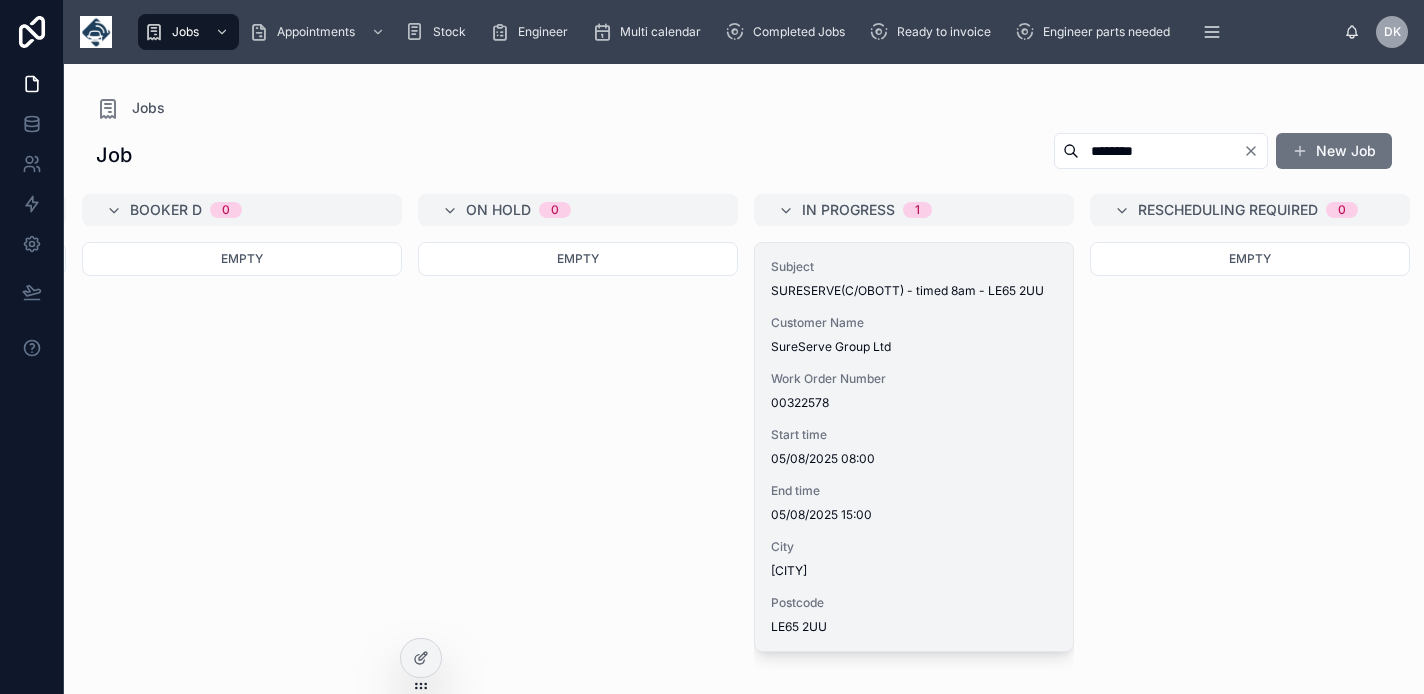 click on "Customer Name" at bounding box center (914, 323) 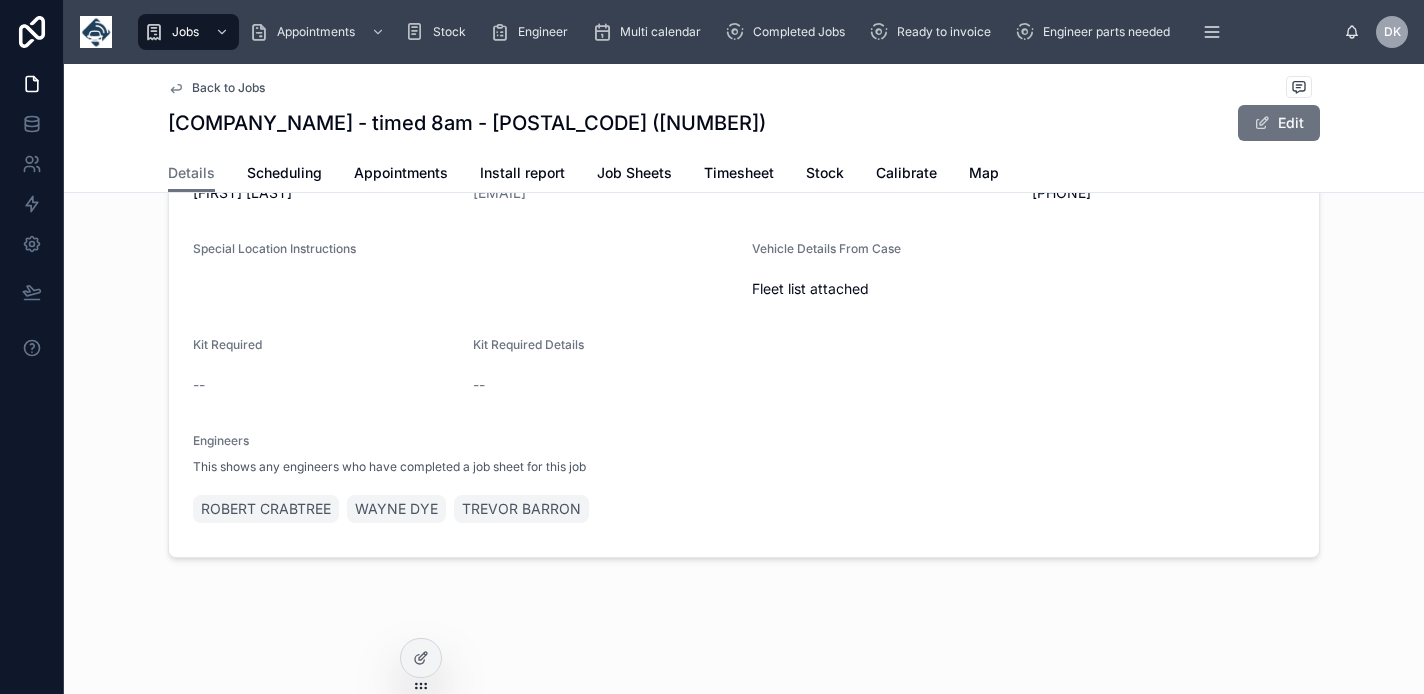 scroll, scrollTop: 3768, scrollLeft: 0, axis: vertical 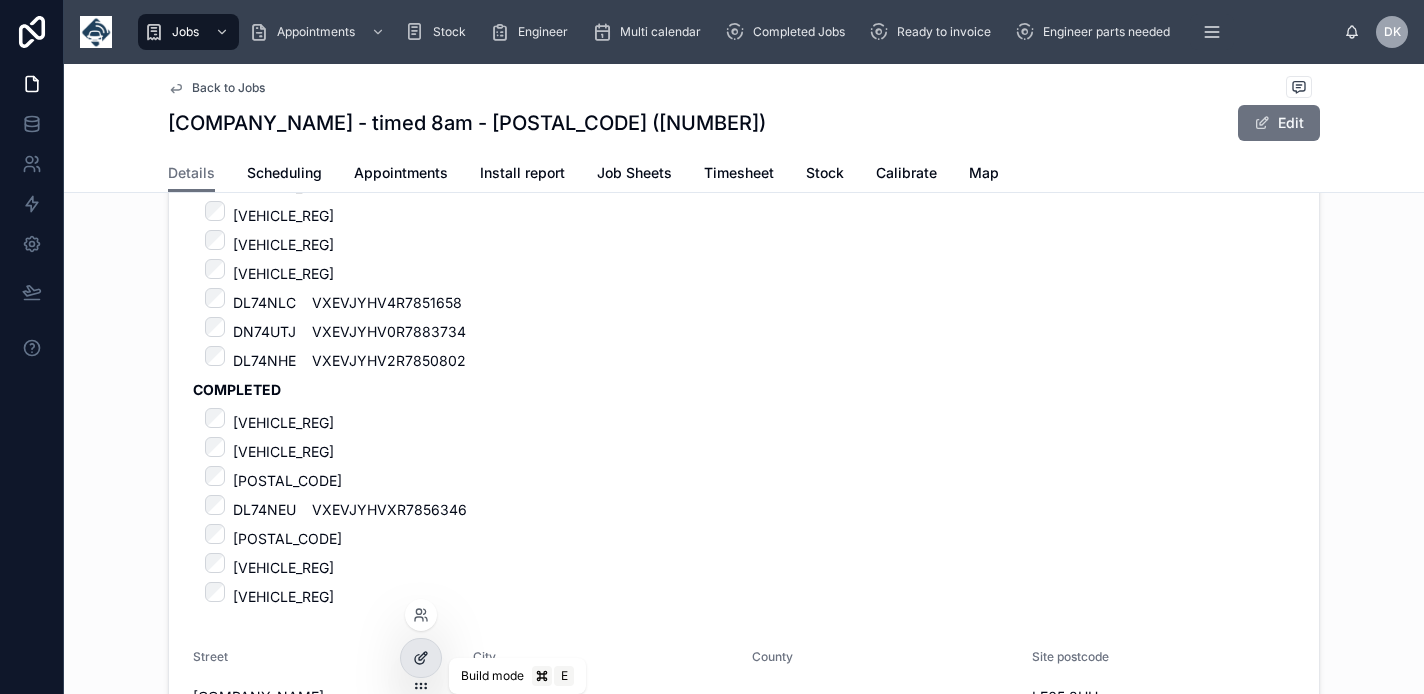 click 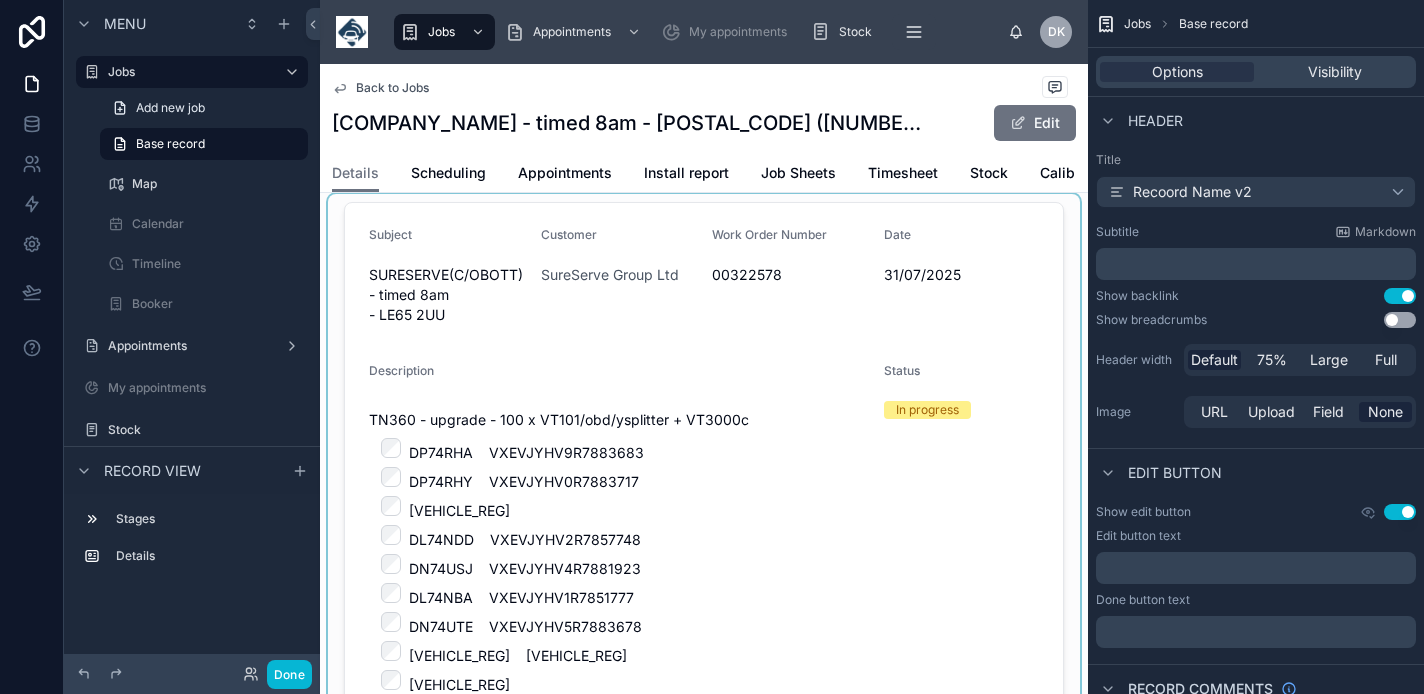 scroll, scrollTop: 91, scrollLeft: 0, axis: vertical 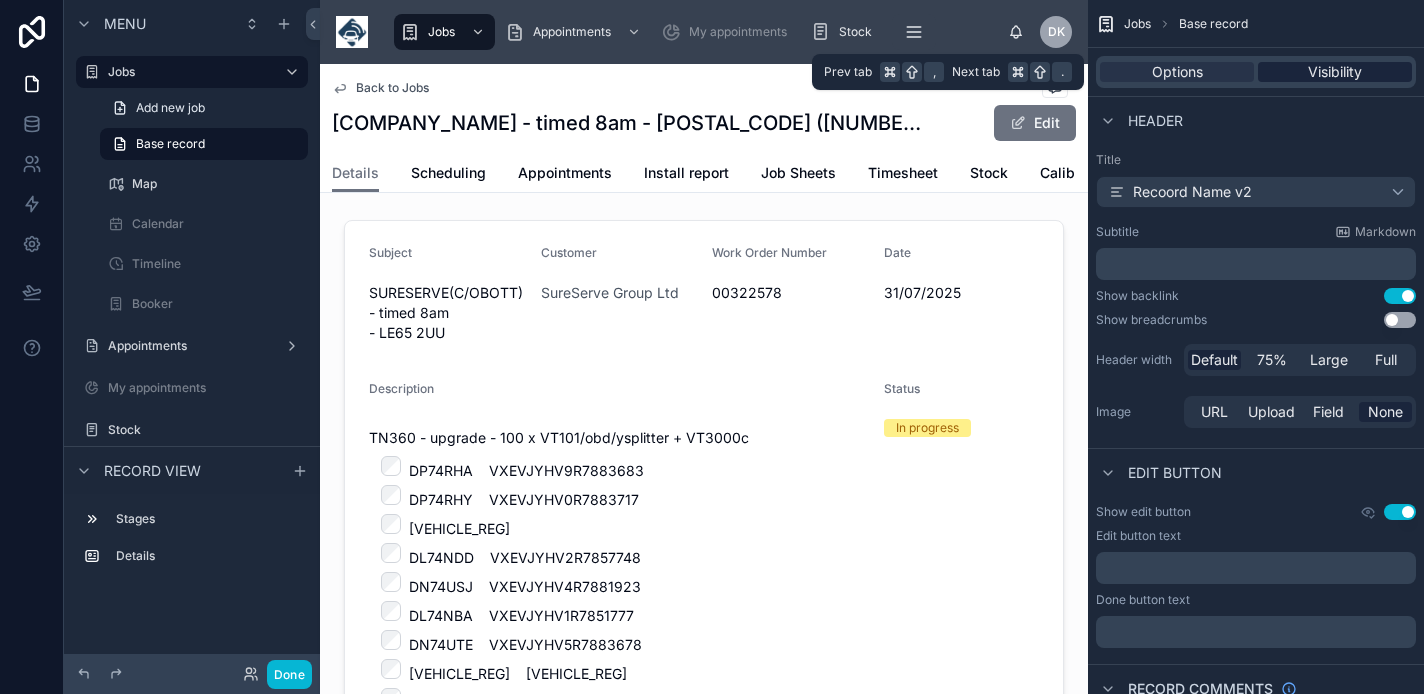 click on "Visibility" at bounding box center [1335, 72] 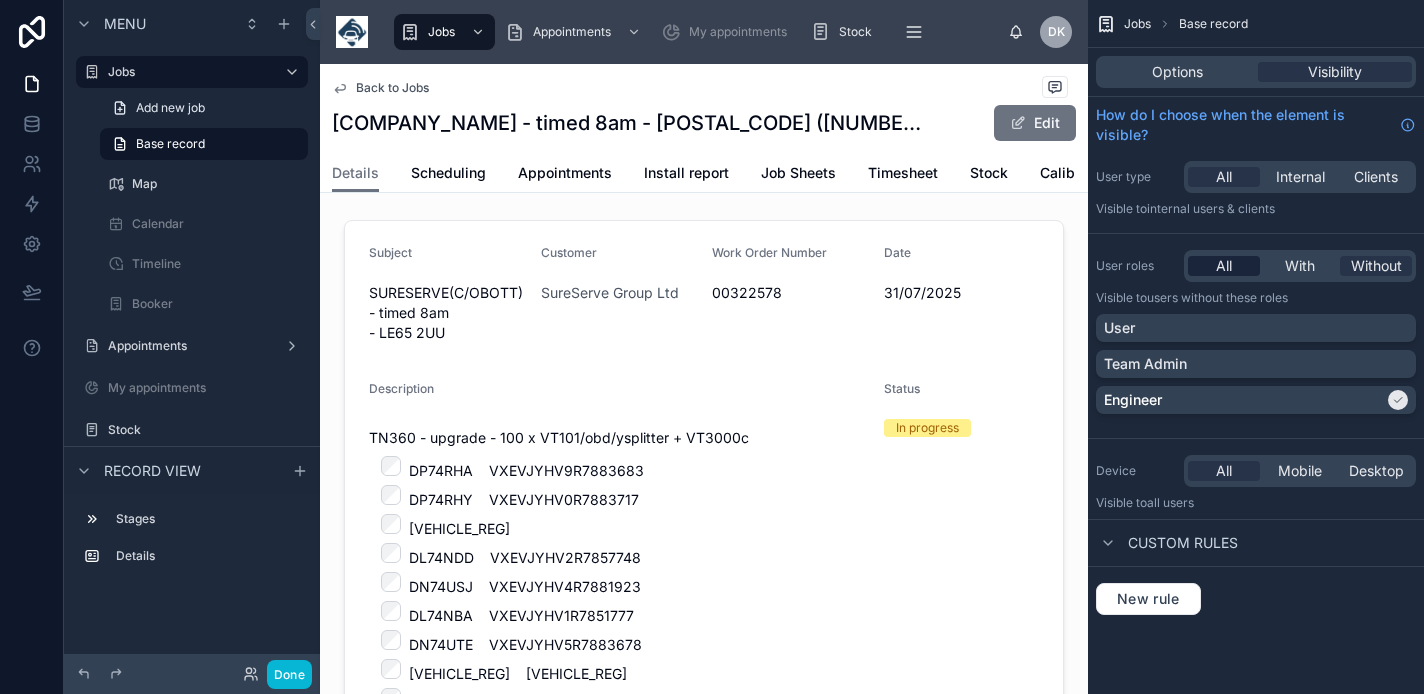 scroll, scrollTop: 0, scrollLeft: 0, axis: both 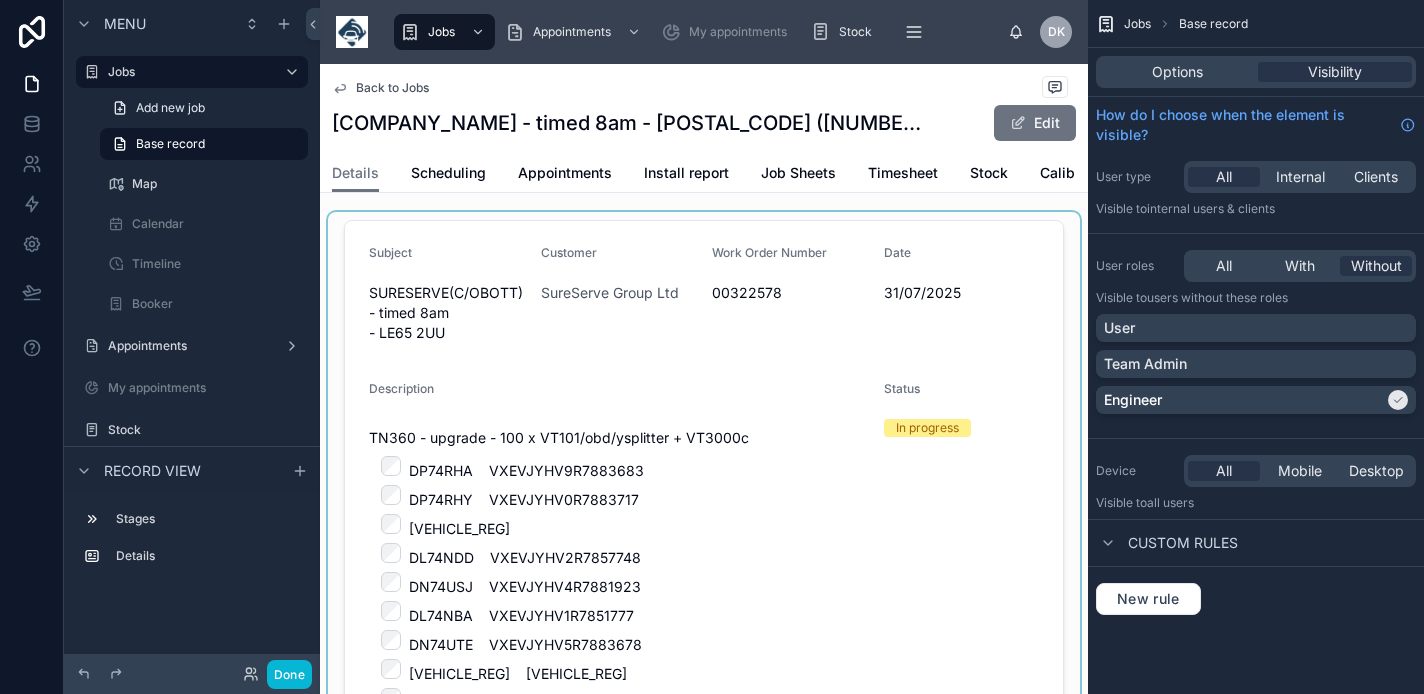 click at bounding box center (704, 2263) 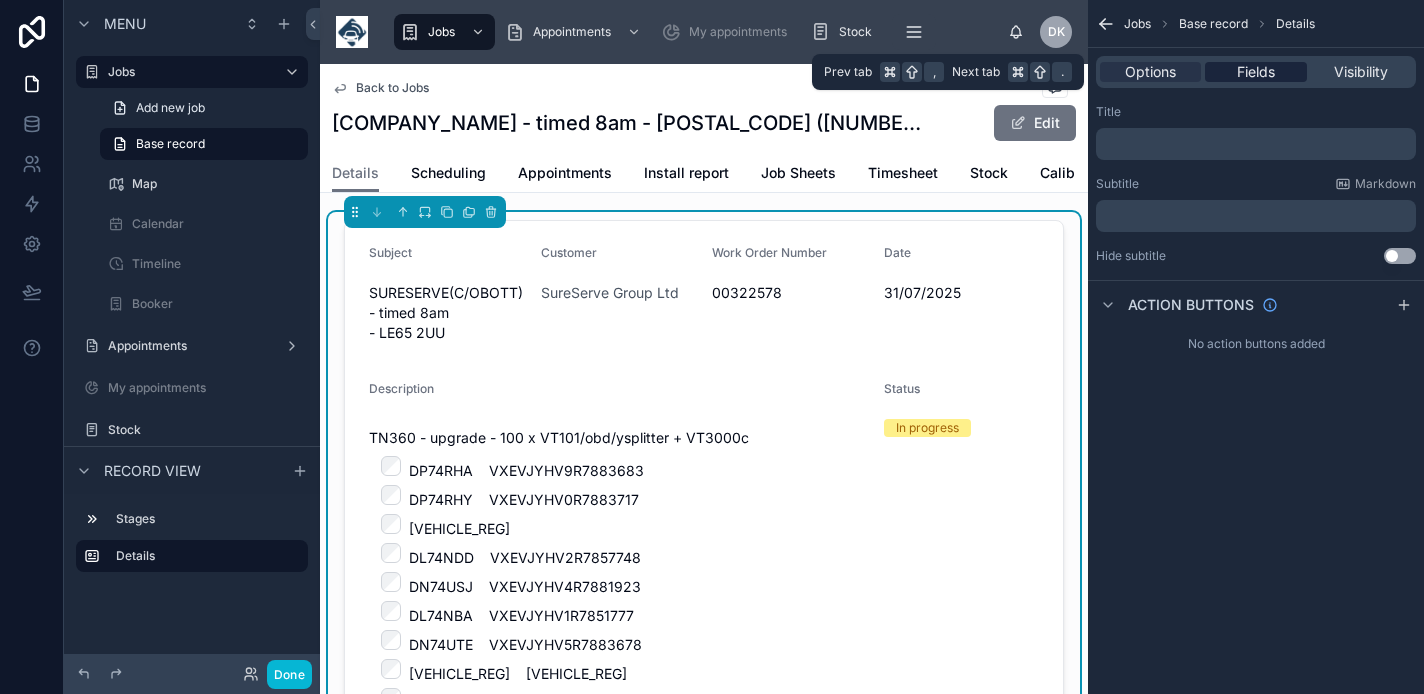 click on "Fields" at bounding box center [1256, 72] 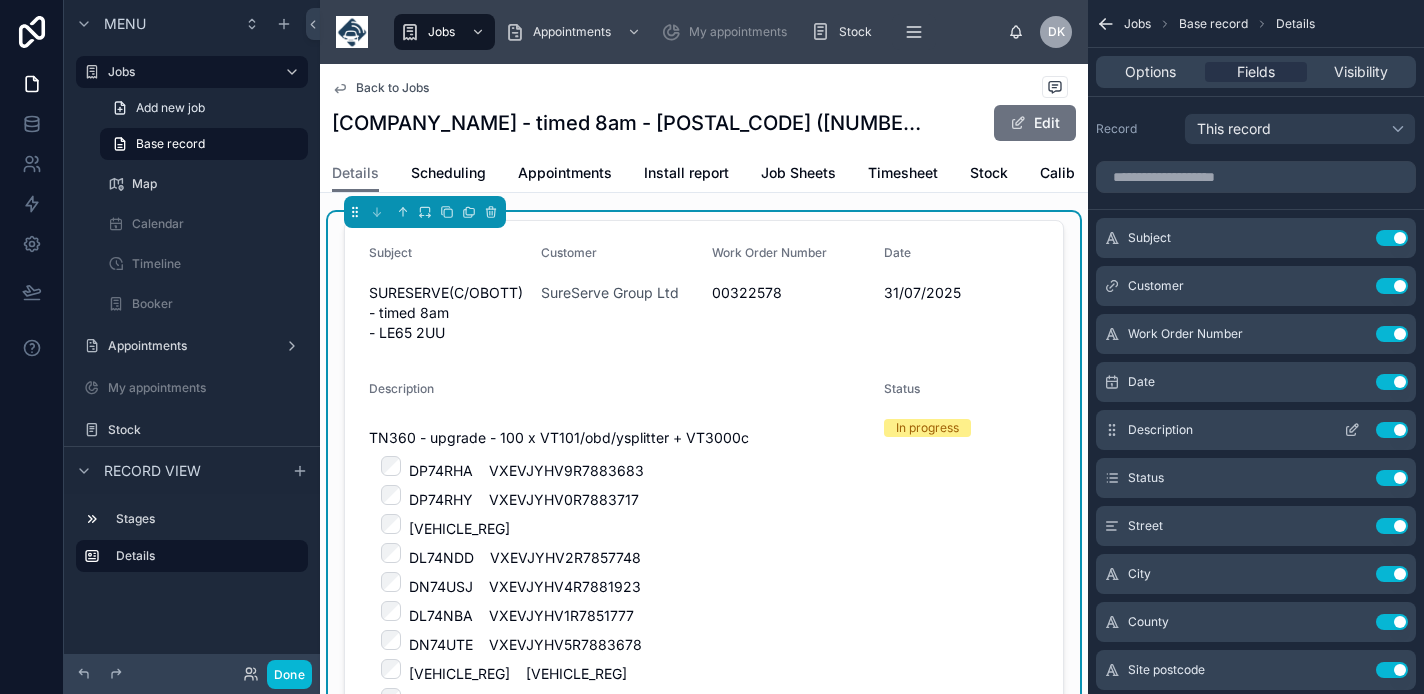click on "Use setting" at bounding box center [1392, 430] 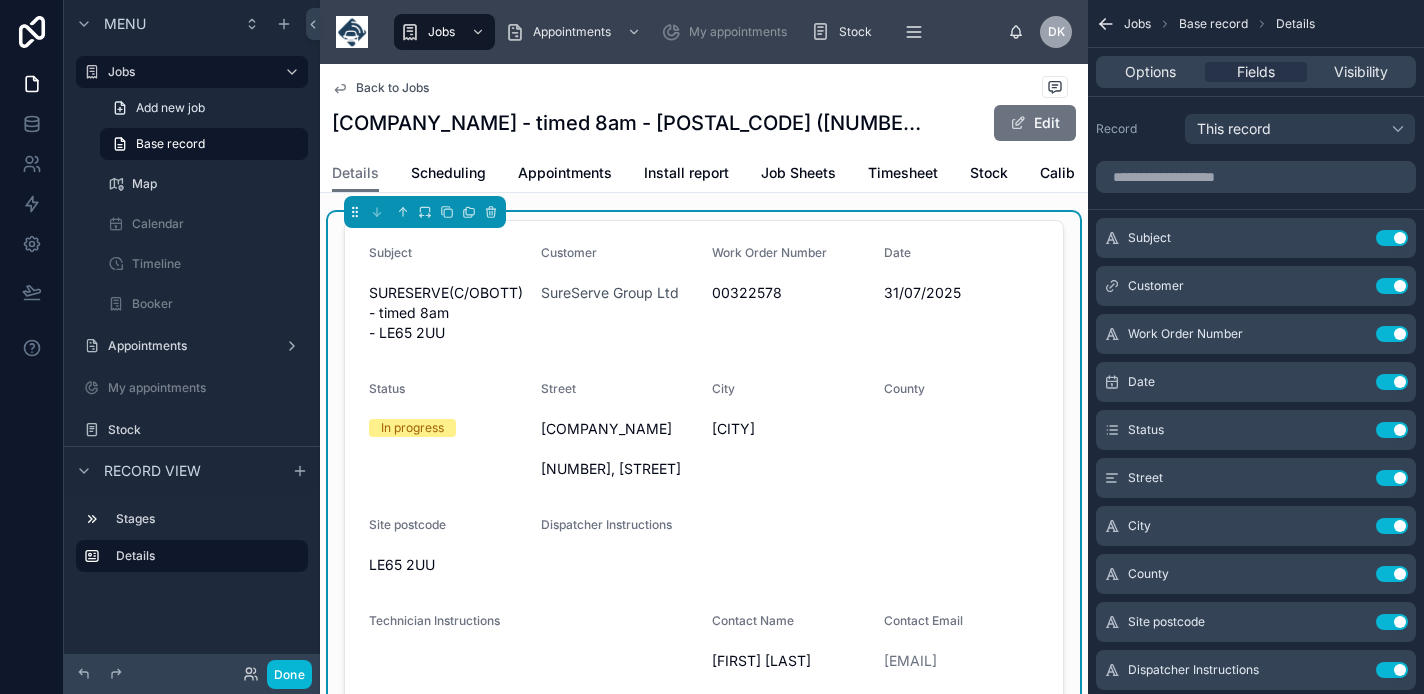 click on "Use setting" at bounding box center [1392, 430] 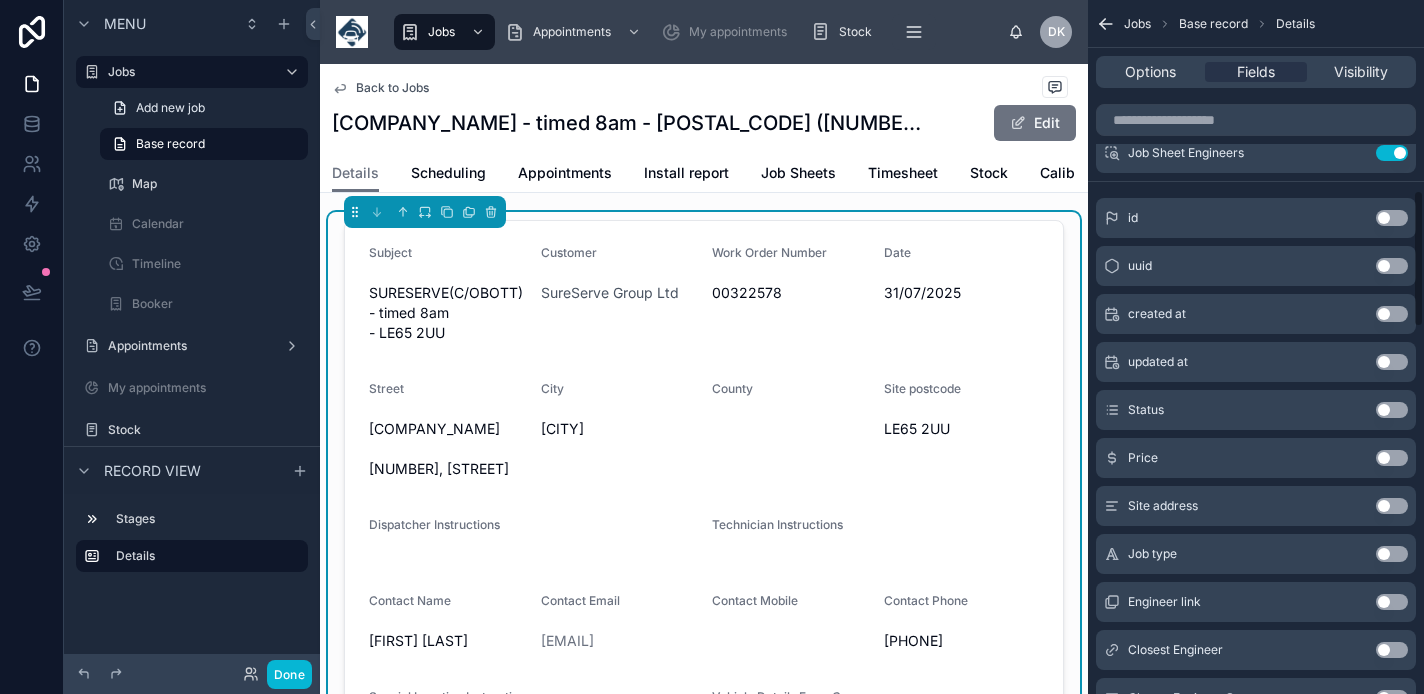 scroll, scrollTop: 960, scrollLeft: 0, axis: vertical 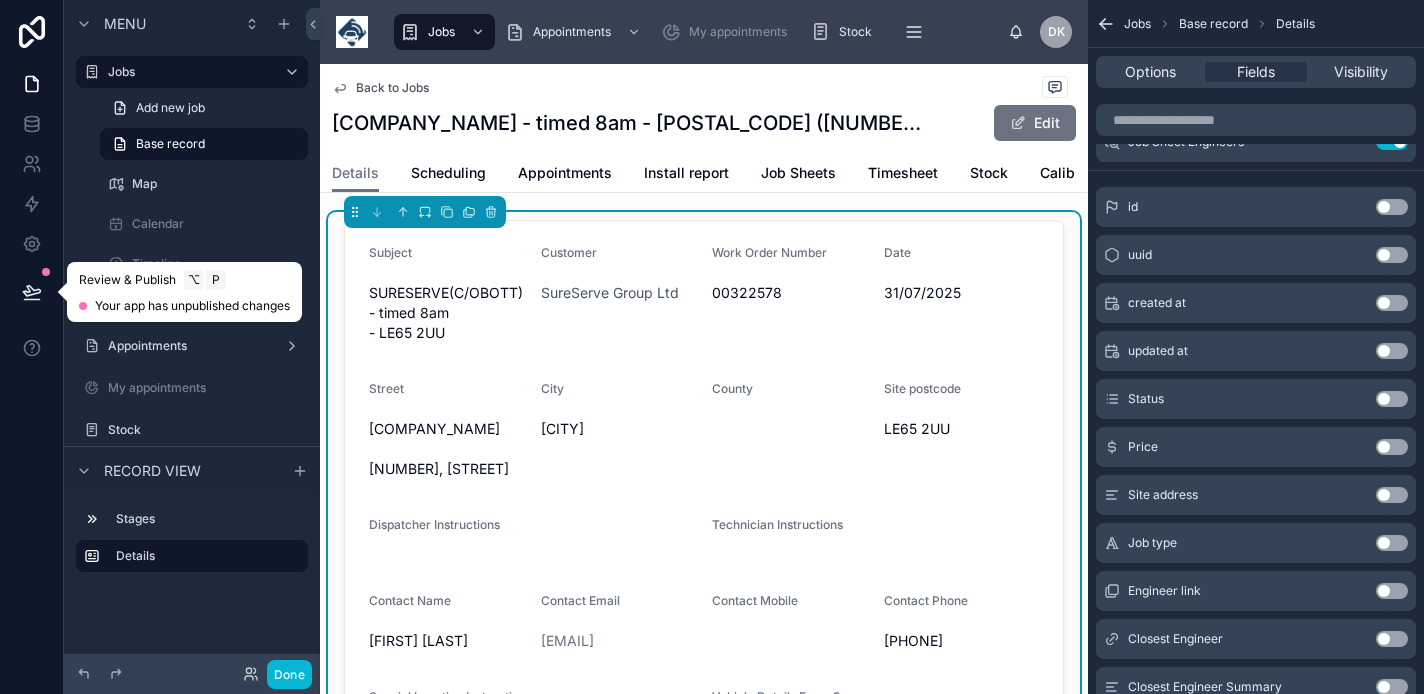 click 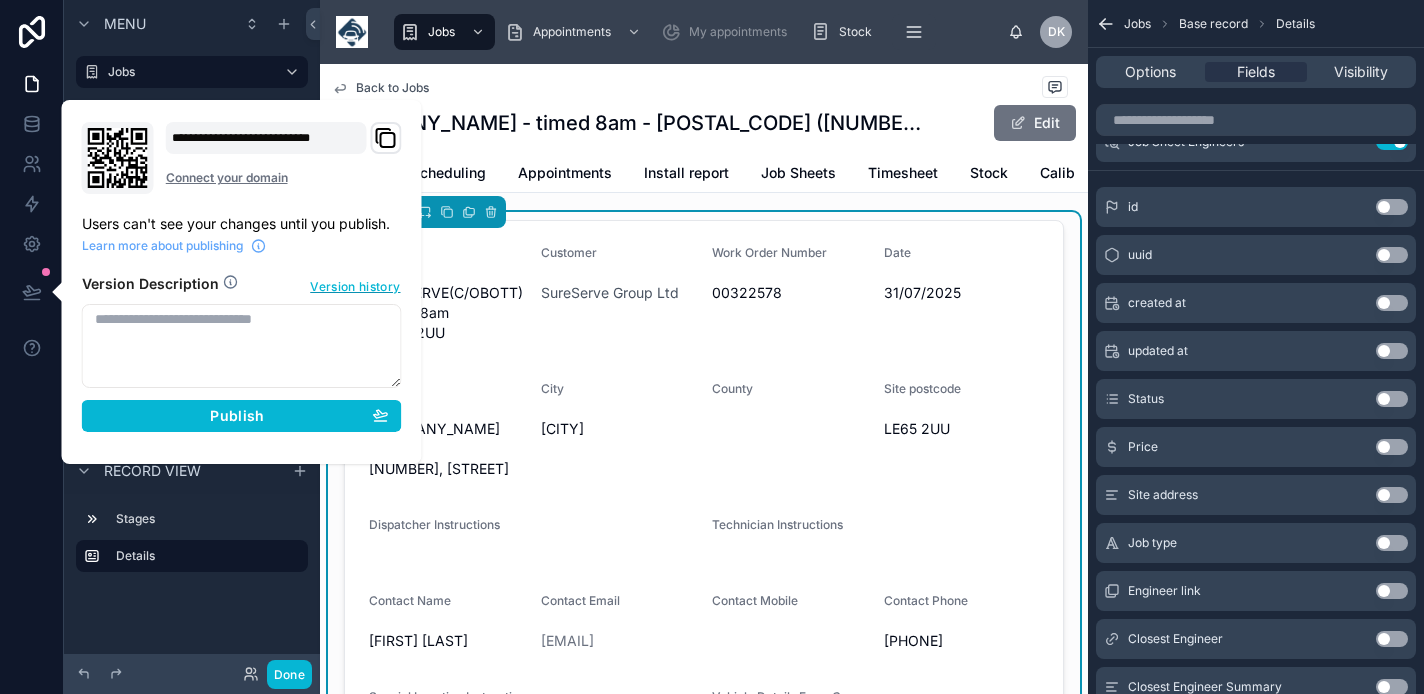 click on "Version history" at bounding box center [355, 285] 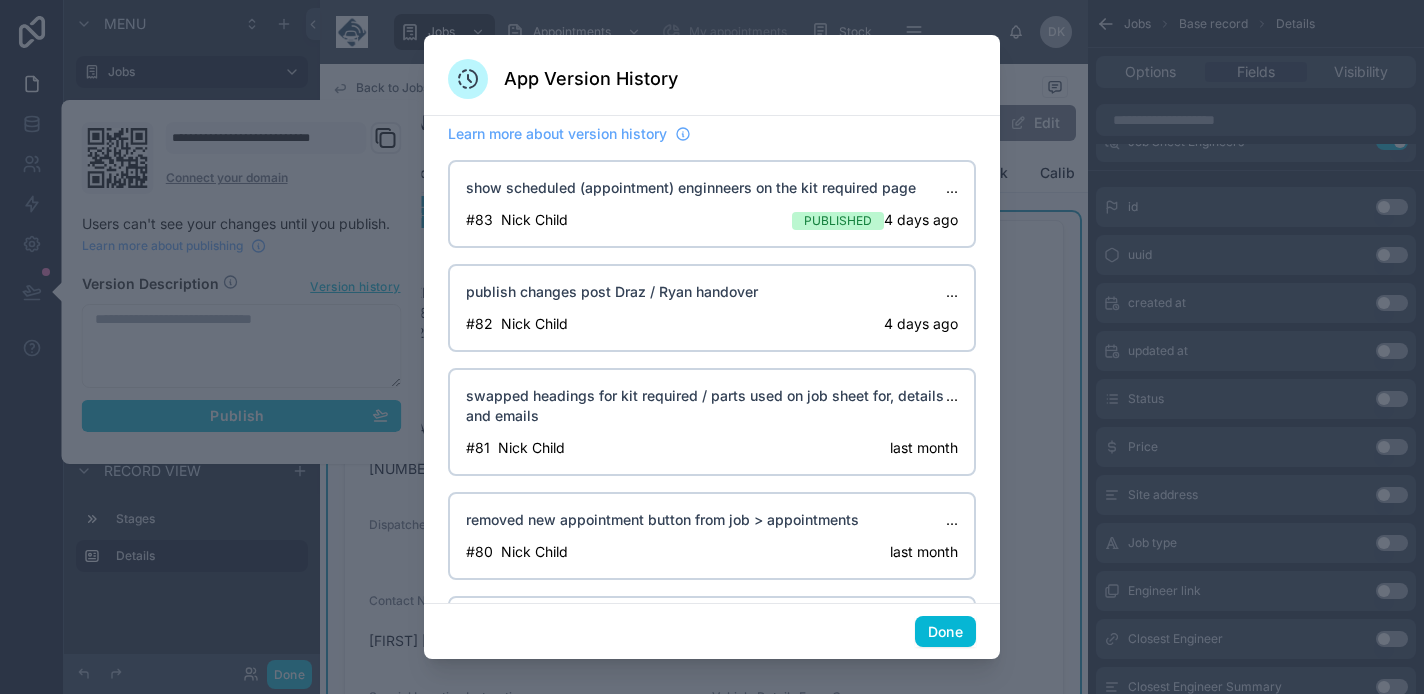 click on "show scheduled (appointment) enginneers on the kit required page ..." at bounding box center (712, 194) 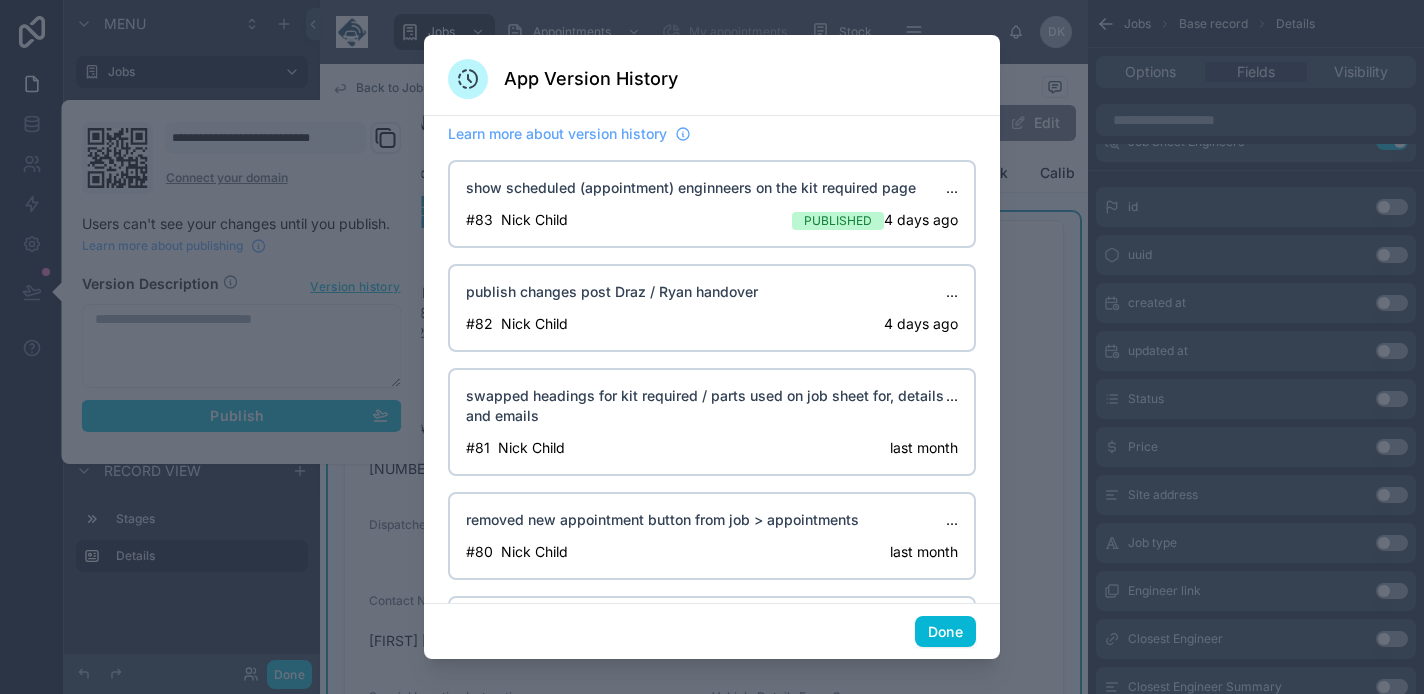 click on "..." at bounding box center [952, 188] 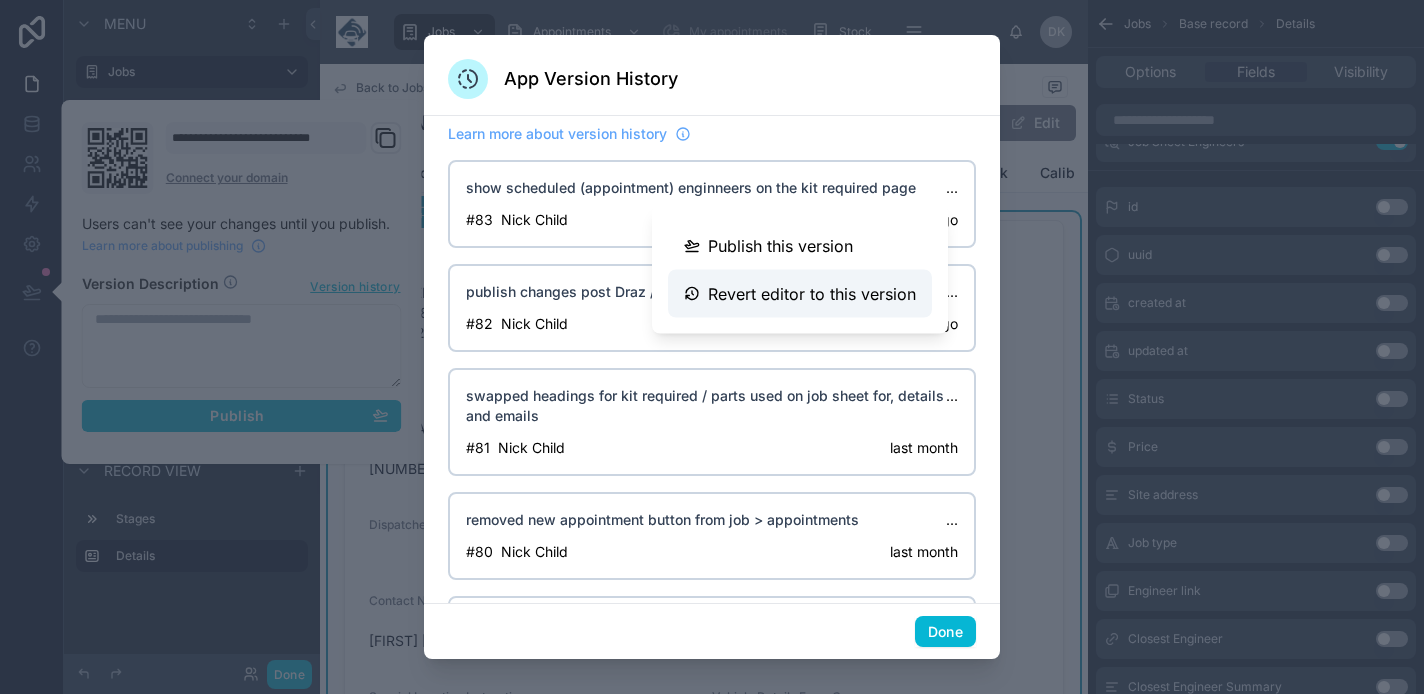 click on "Revert editor to this version" at bounding box center (812, 294) 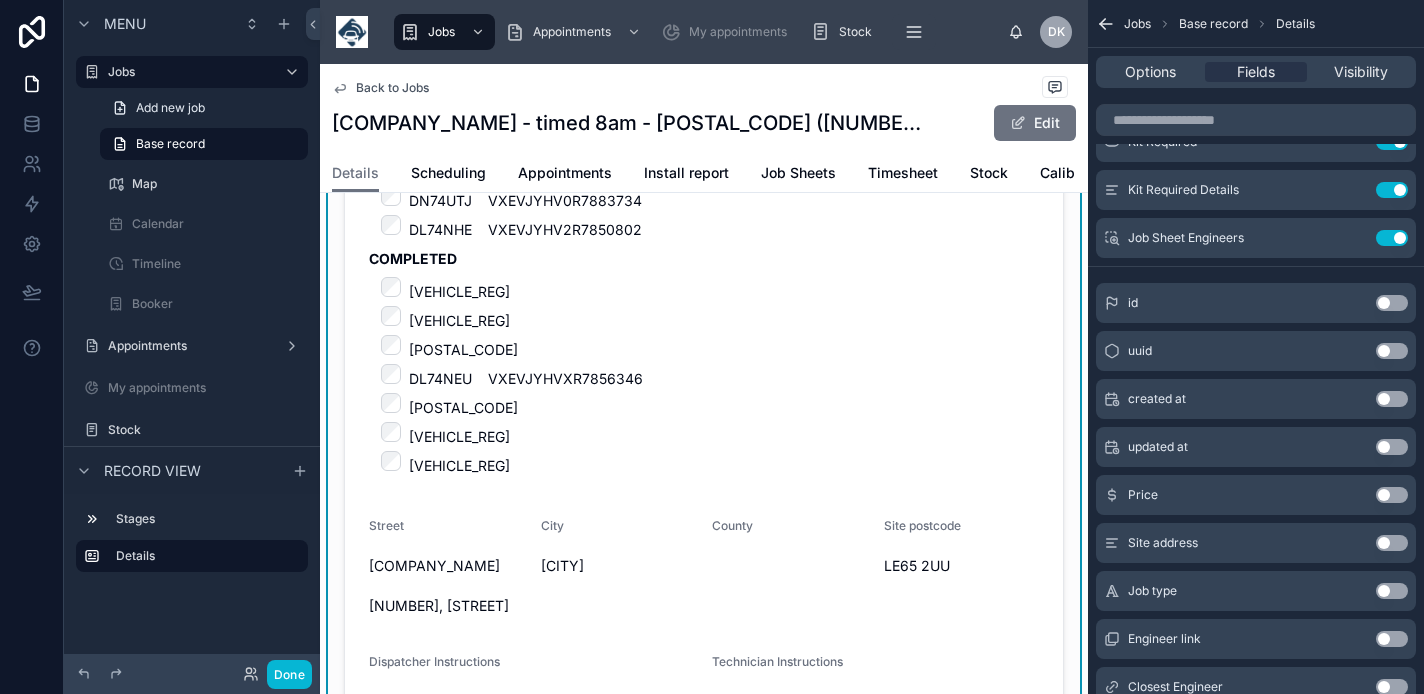 scroll, scrollTop: 3202, scrollLeft: 0, axis: vertical 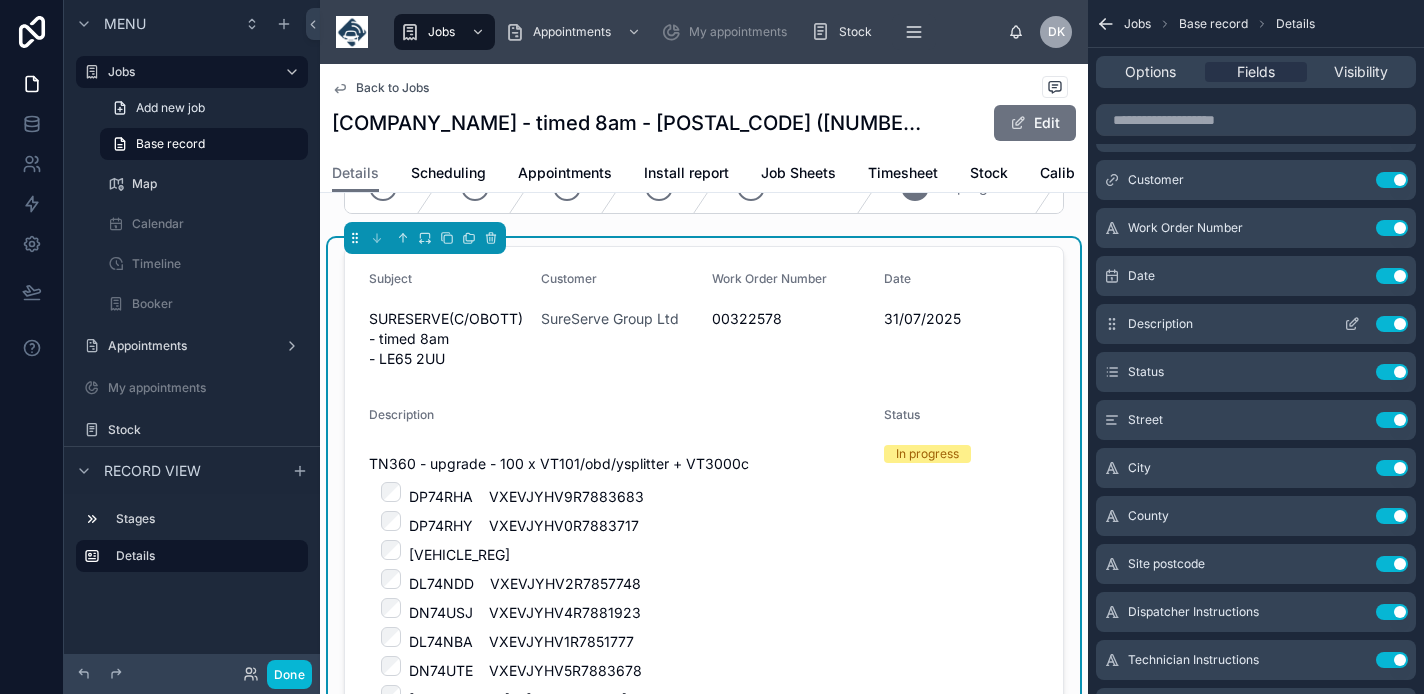 click 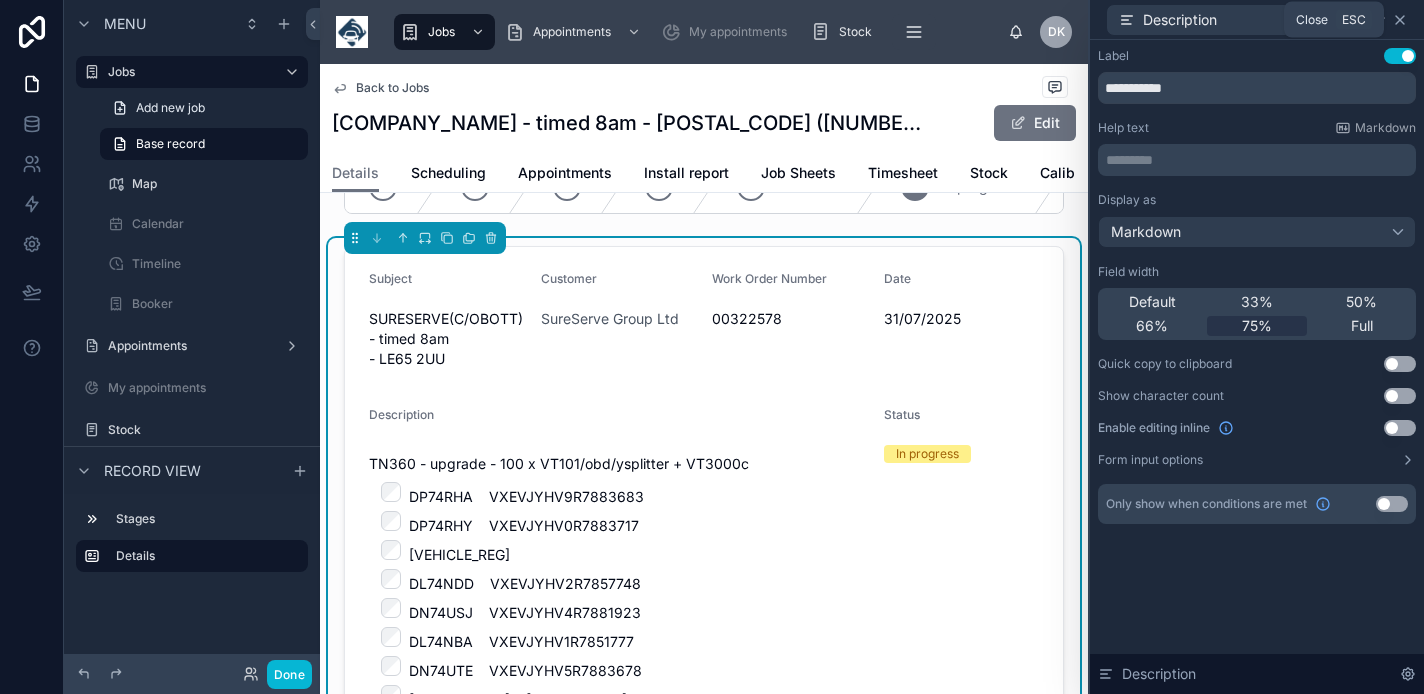 click 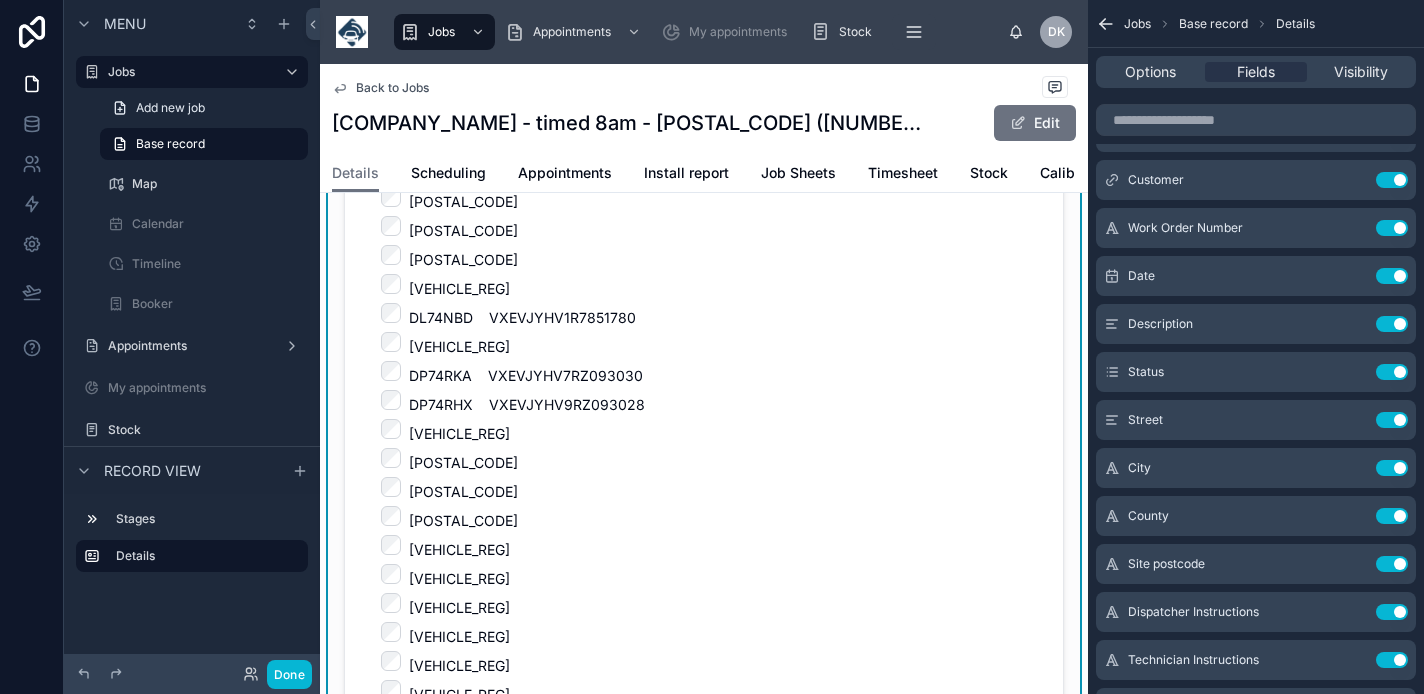 scroll, scrollTop: 2620, scrollLeft: 0, axis: vertical 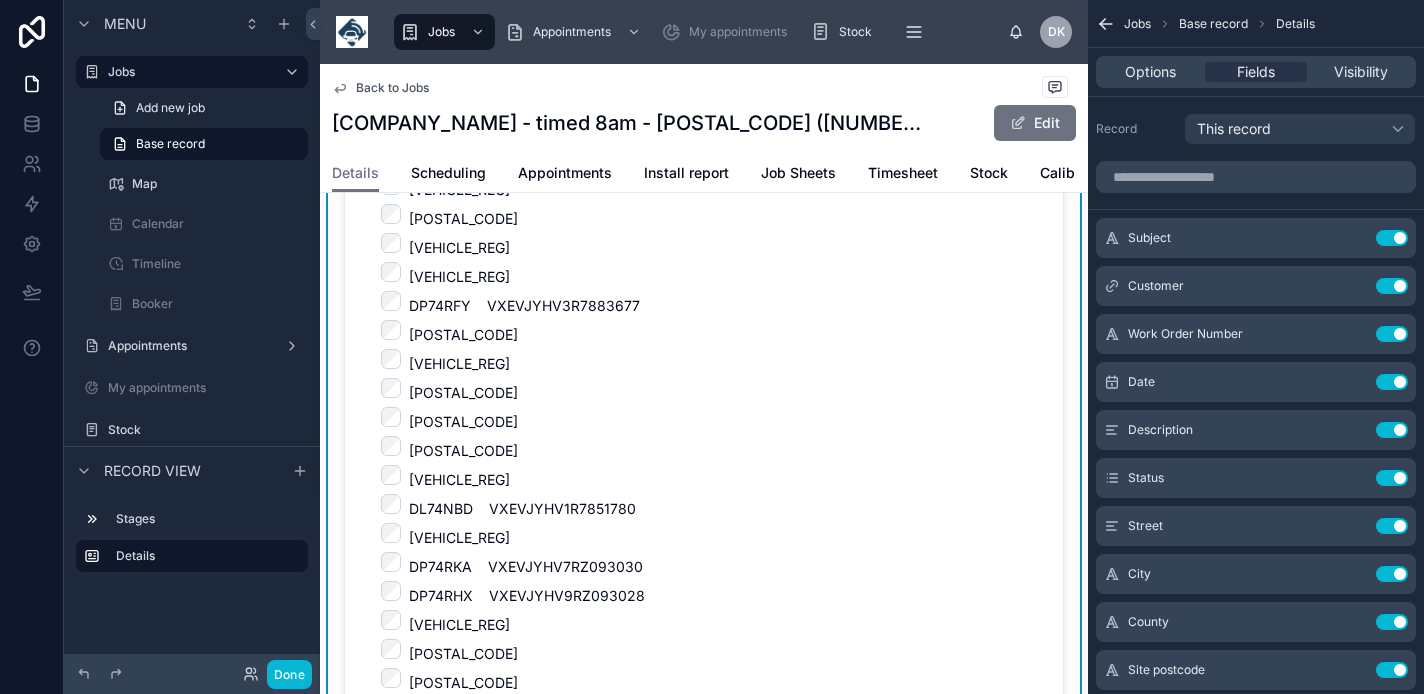 click on "Back to Jobs SURESERVE(C/OBOTT) - timed 8am - LE65 2UU (45869.33920446759) Edit" at bounding box center [704, 109] 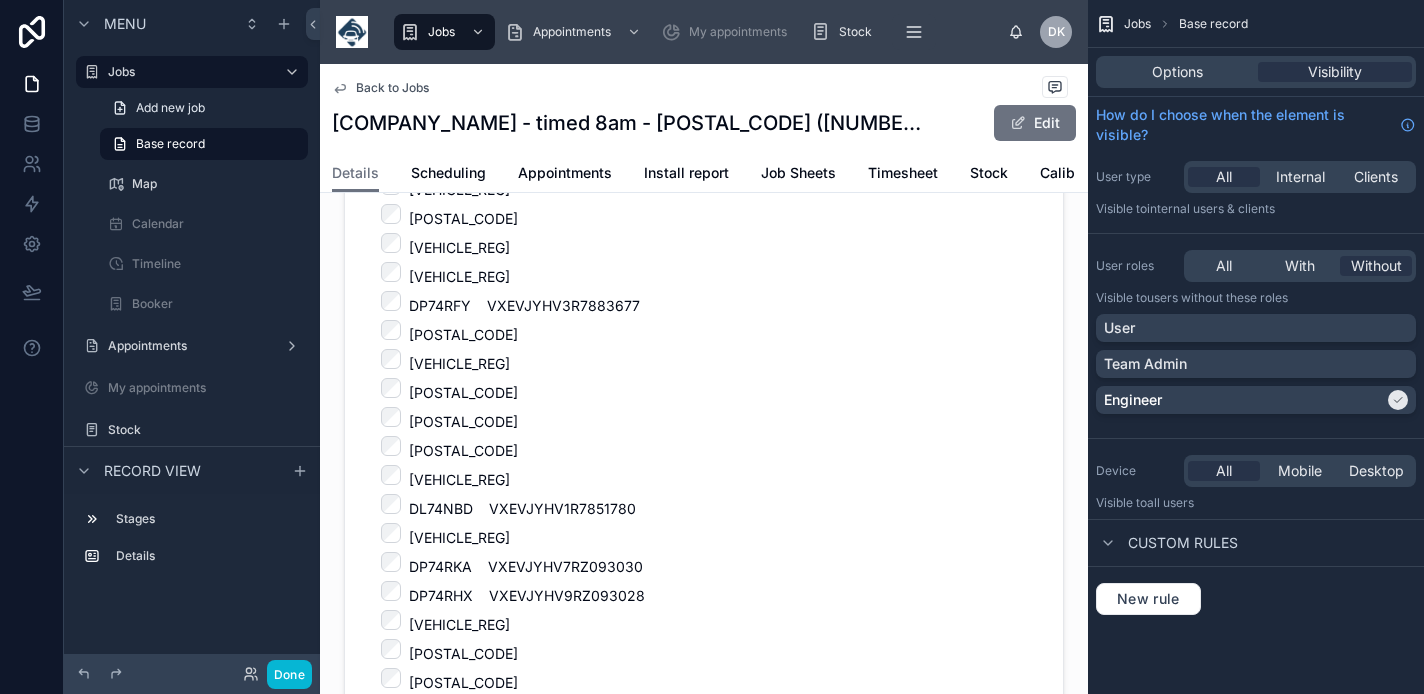 click on "Edit" at bounding box center (1001, 123) 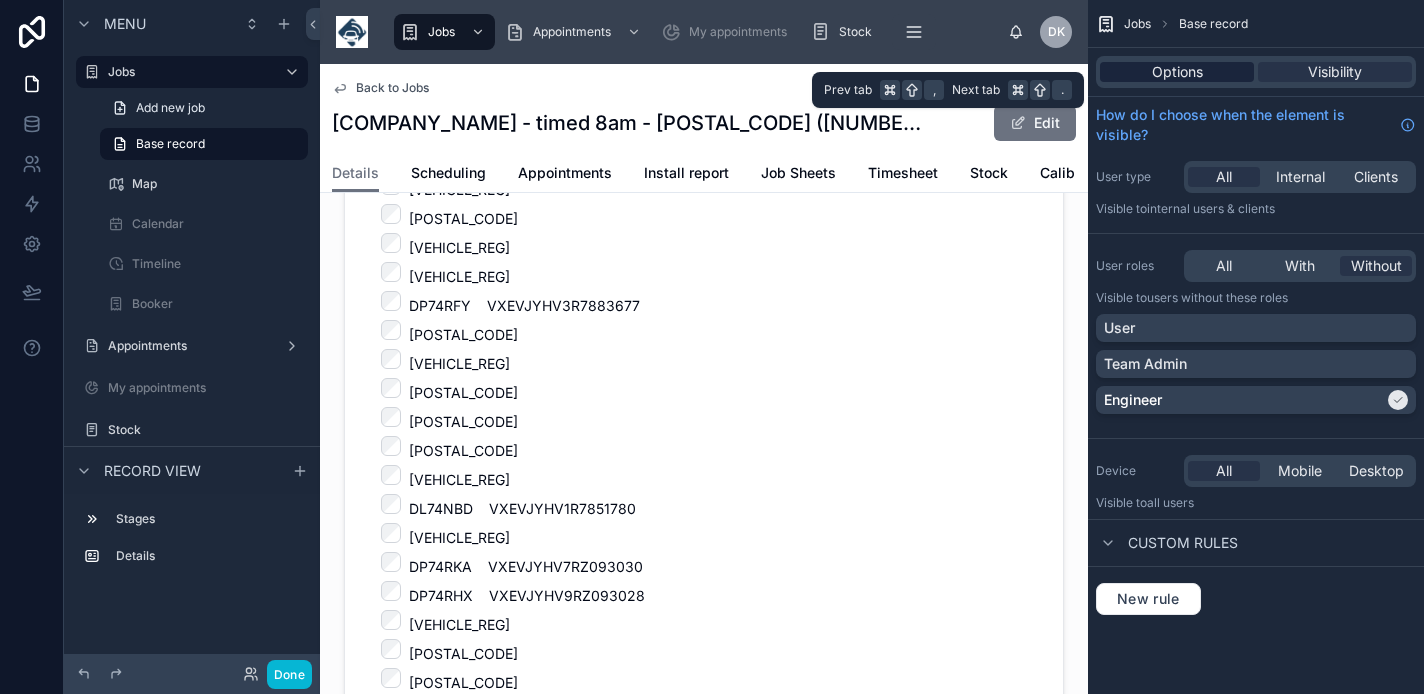 click on "Options" at bounding box center [1177, 72] 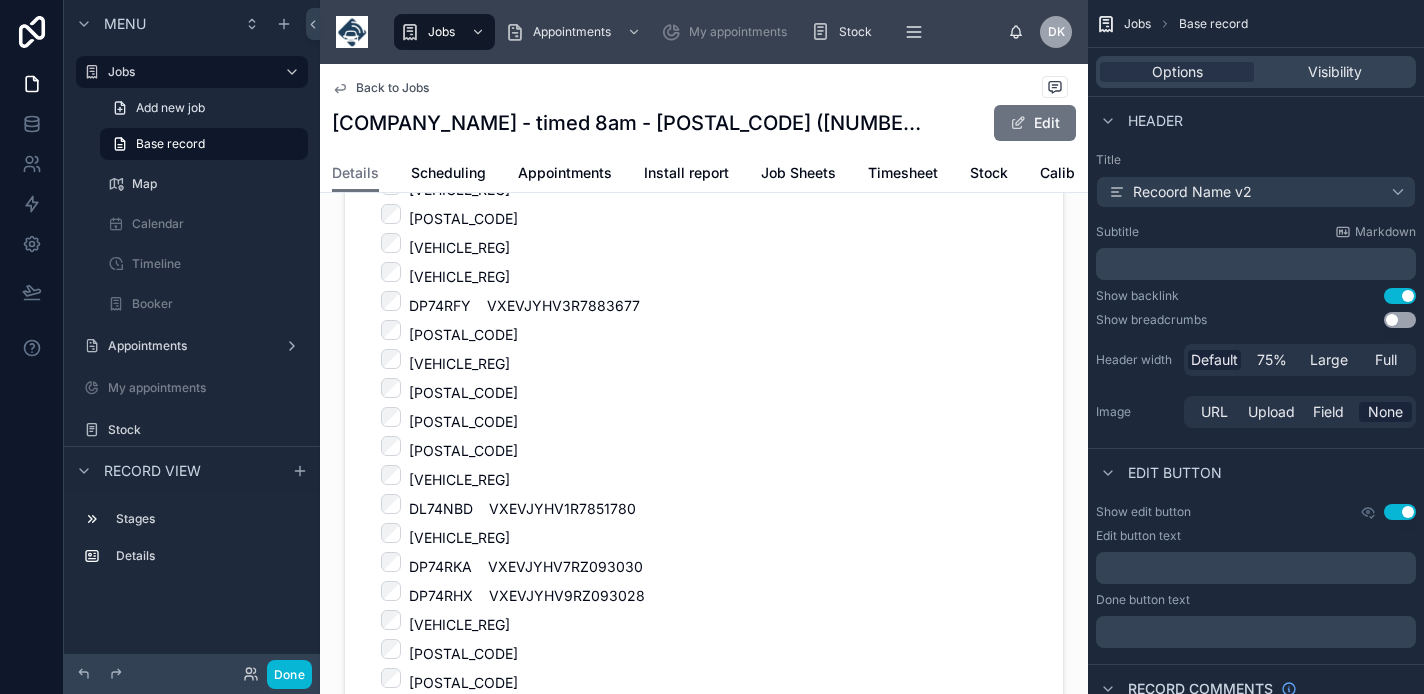 click on "Recoord Name v2" at bounding box center [1192, 192] 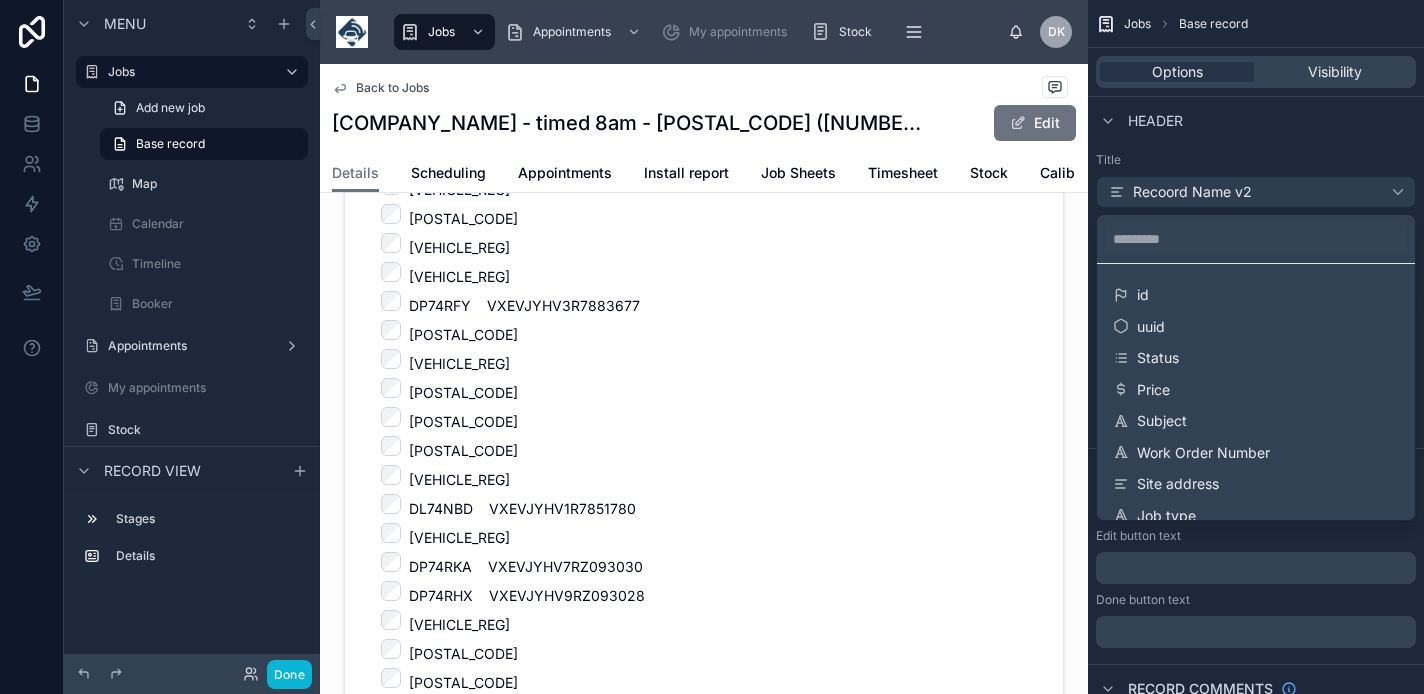click at bounding box center [712, 347] 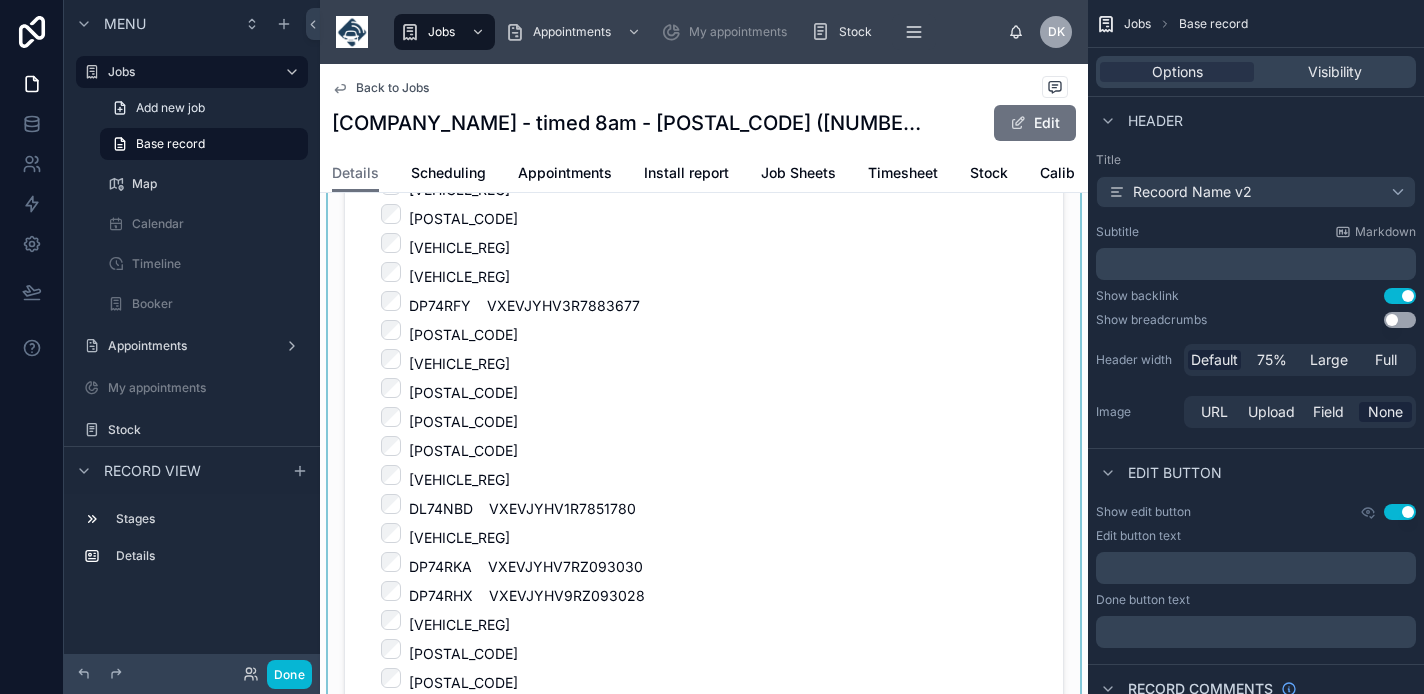 click at bounding box center [704, -77] 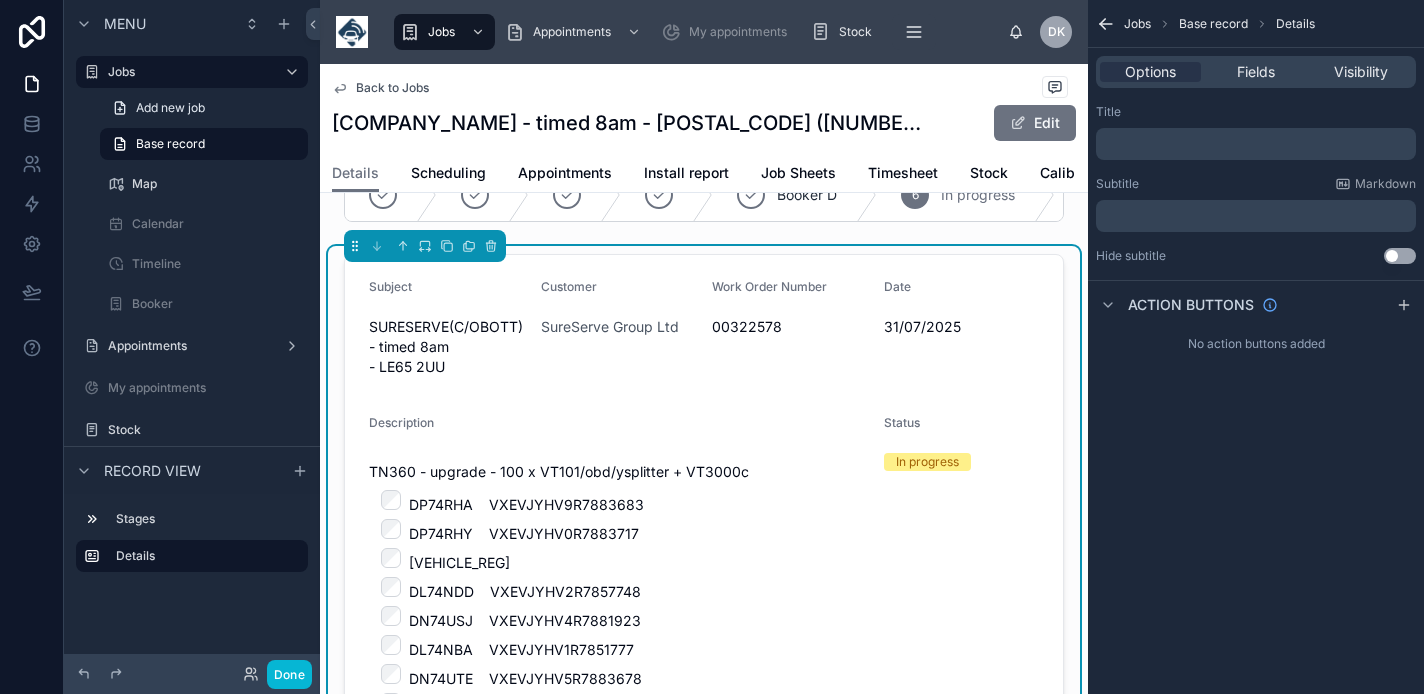 scroll, scrollTop: 48, scrollLeft: 0, axis: vertical 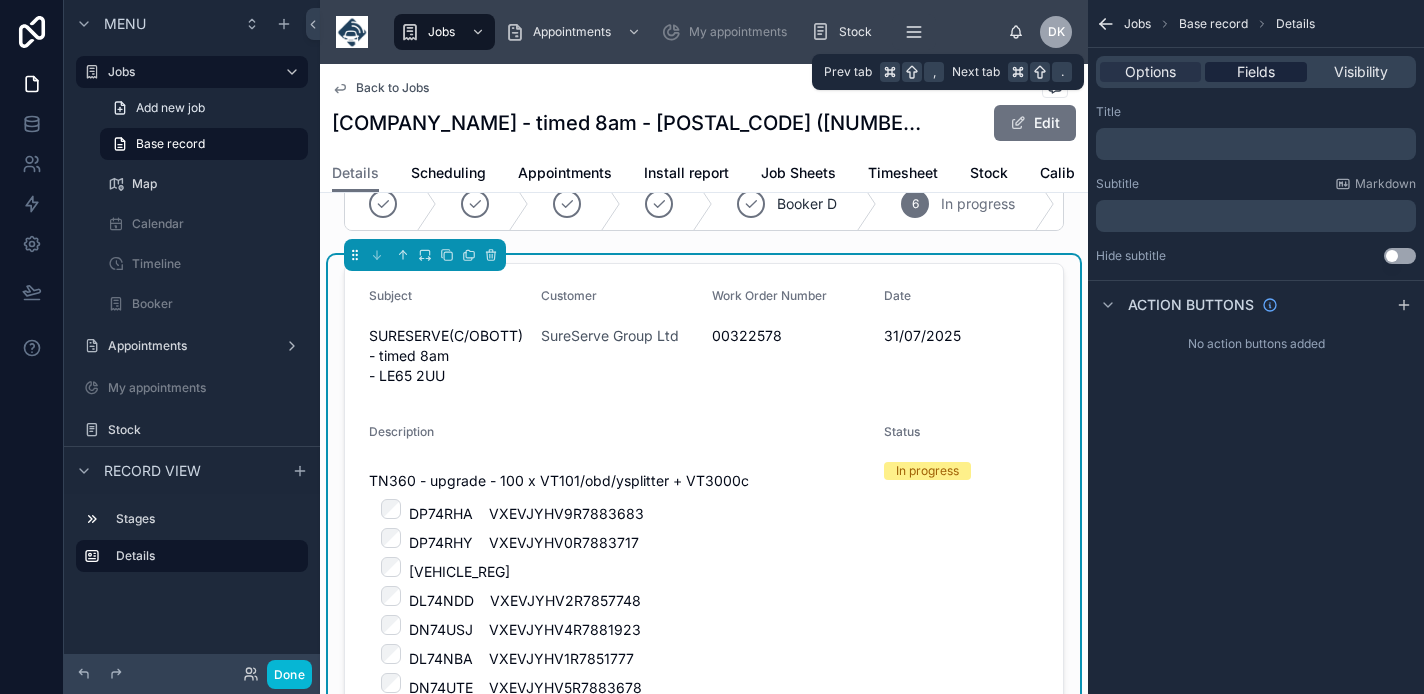 click on "Fields" at bounding box center (1256, 72) 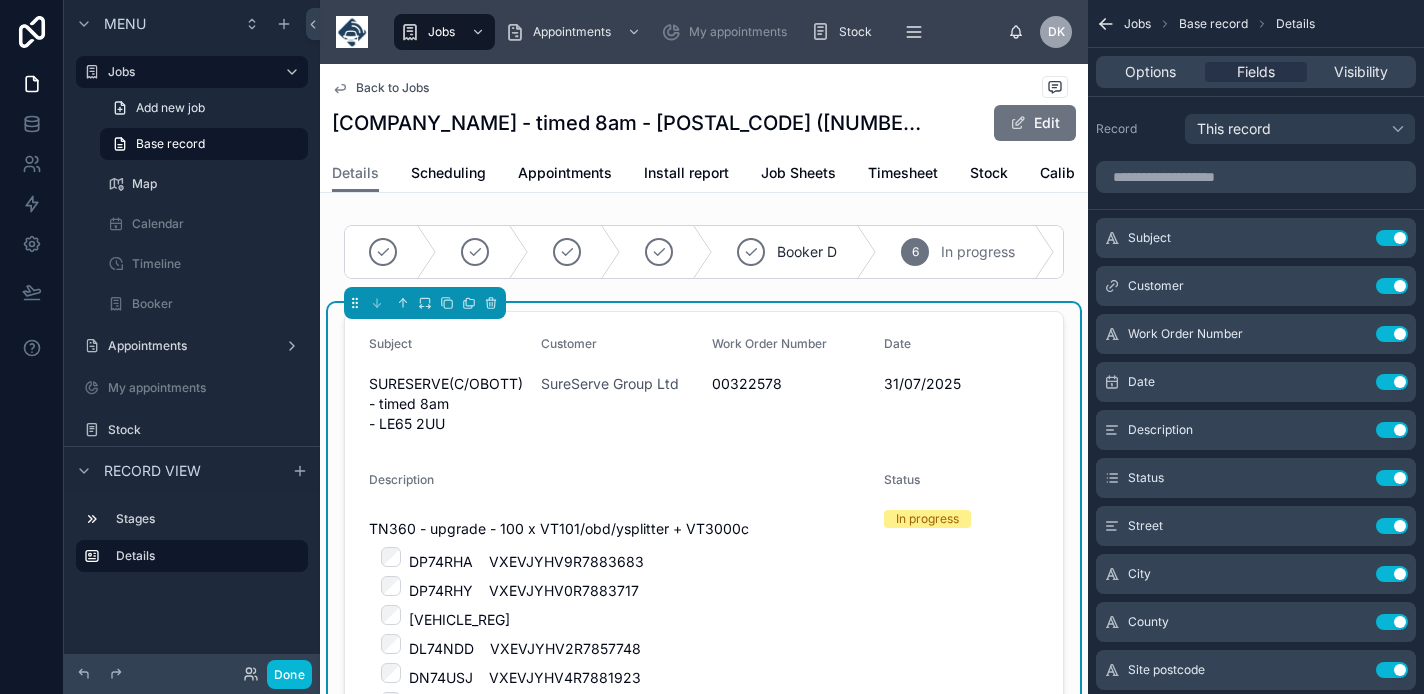 scroll, scrollTop: 0, scrollLeft: 0, axis: both 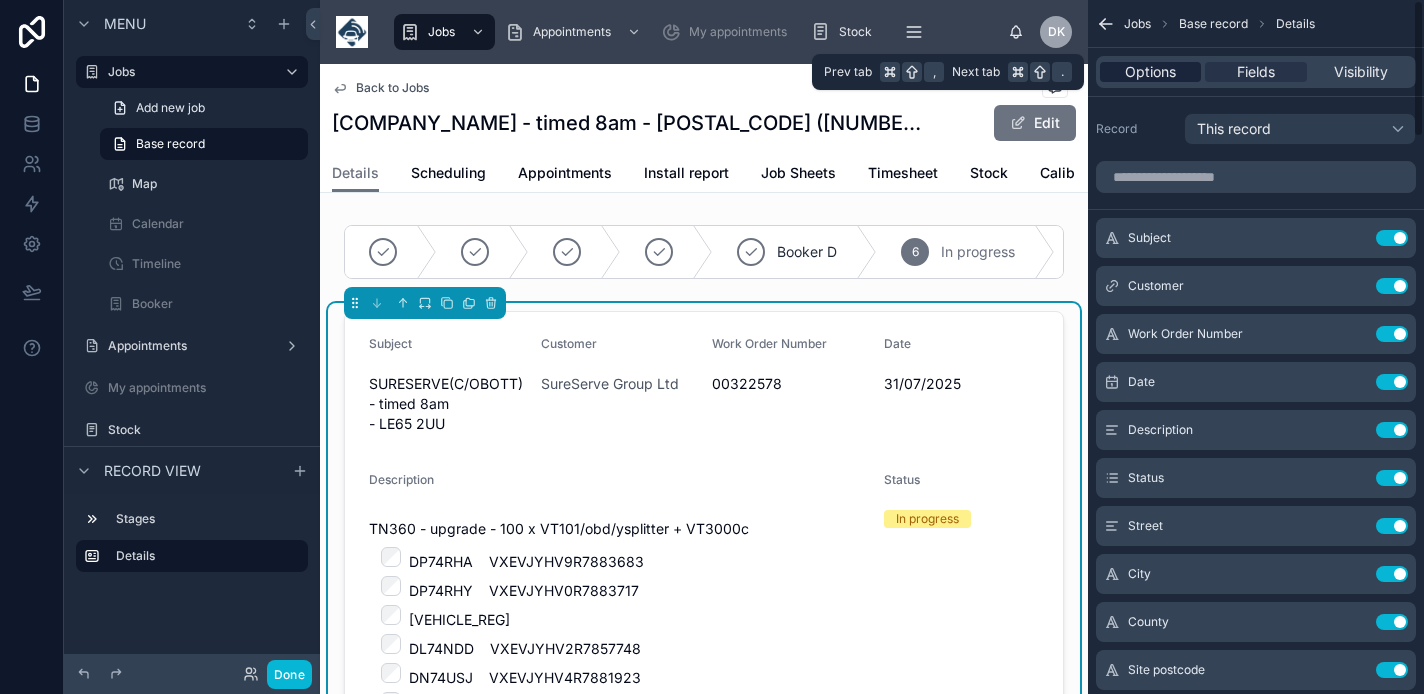 click on "Options" at bounding box center [1150, 72] 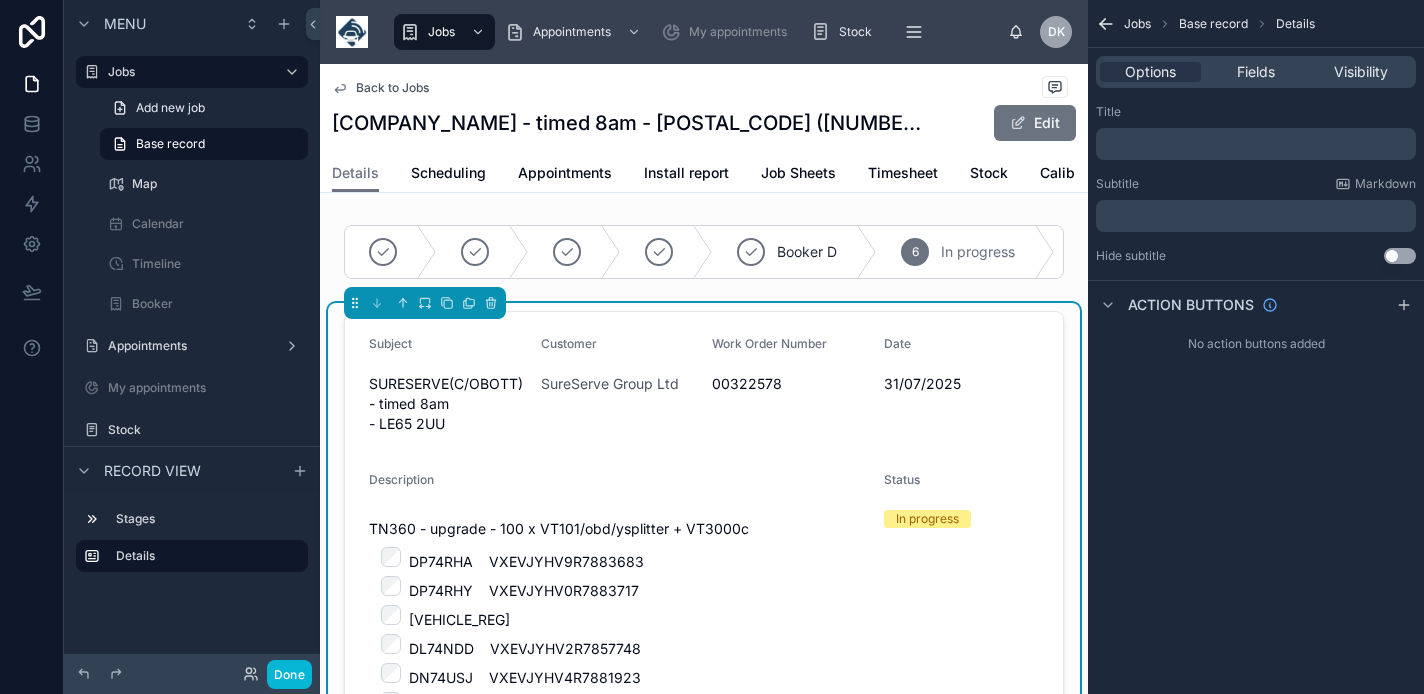 click on "Back to Jobs SURESERVE(C/OBOTT) - timed 8am - LE65 2UU (45869.33920446759) Edit Details Details Scheduling Appointments Install report Job Sheets Timesheet Stock Calibrate Map Booker D 6 In progress 7 Rescheduling Required 8 Scheduled 9 Holiday 10 Complete 11 Archived Subject SURESERVE(C/OBOTT) - timed 8am - LE65 2UU Customer SureServe Group Ltd Work Order Number 00322578 Date 31/07/2025 Description TN360 - upgrade - 100 x VT101/obd/ysplitter + VT3000c  DP74RHA    VXEVJYHV9R7883683  DP74RHY    VXEVJYHV0R7883717  DL74NCY    VXEVJYHV3R7853630  DL74NDD    VXEVJYHV2R7857748  DN74USJ    VXEVJYHV4R7881923  DL74NBA    VXEVJYHV1R7851777  DN74UTE    VXEVJYHV5R7883678  DL74NUF    VXEVJYHV5R7852902  DP74REU    VXEVJYHV9R7880105  DL74NCN    VXEVJYHV2R7853764  DN74UVA    VXEVJYHV1R7883693  DN74USM    VXEVJYHV4R7883705  DN74UTR    VXEVJYHV4R7880111  DL74NLN    VXEVJYHV5R7856674  DL74NLF    VXEVJYHV4R7857377  DL74NFK    VXEVJYHV4R7851675  DP74RLZ    VXEVJYHV4R7880092  DL74NKM    VXEVJYHV4R7852423  COMPLETED  Status Street" at bounding box center (704, 2687) 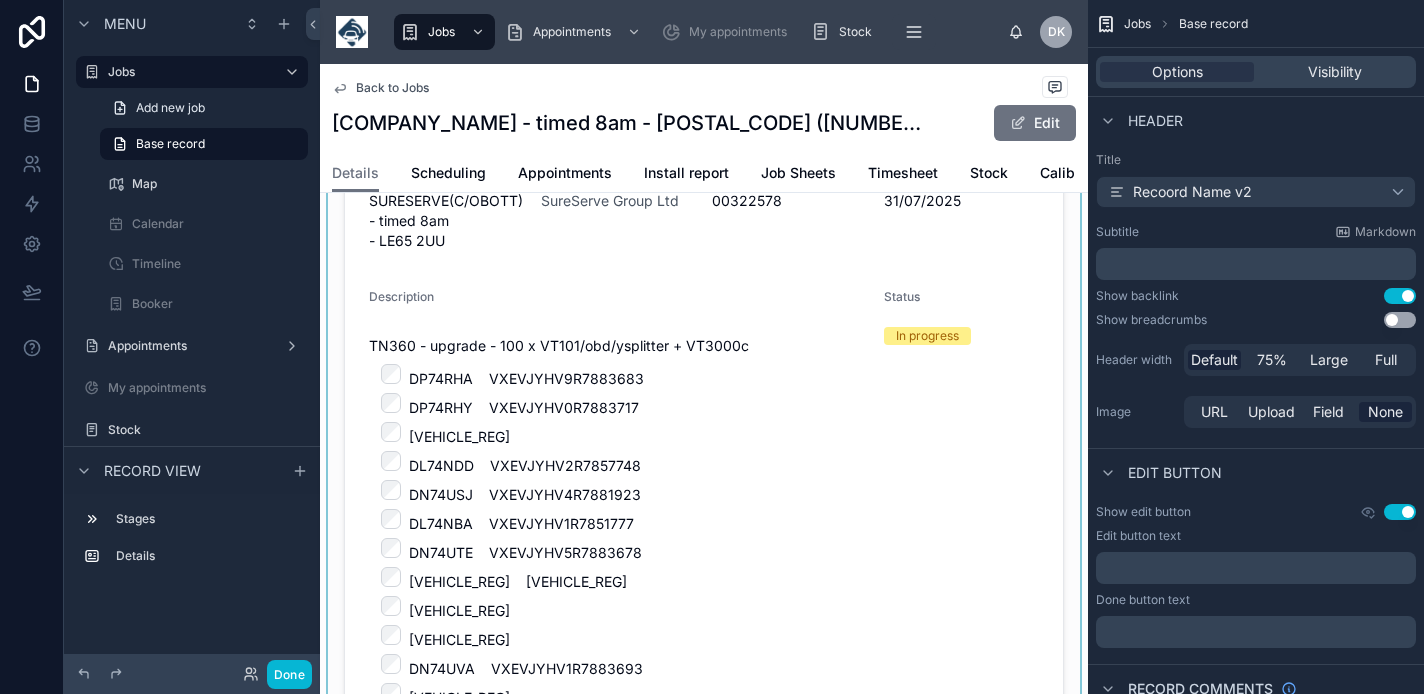 scroll, scrollTop: 199, scrollLeft: 0, axis: vertical 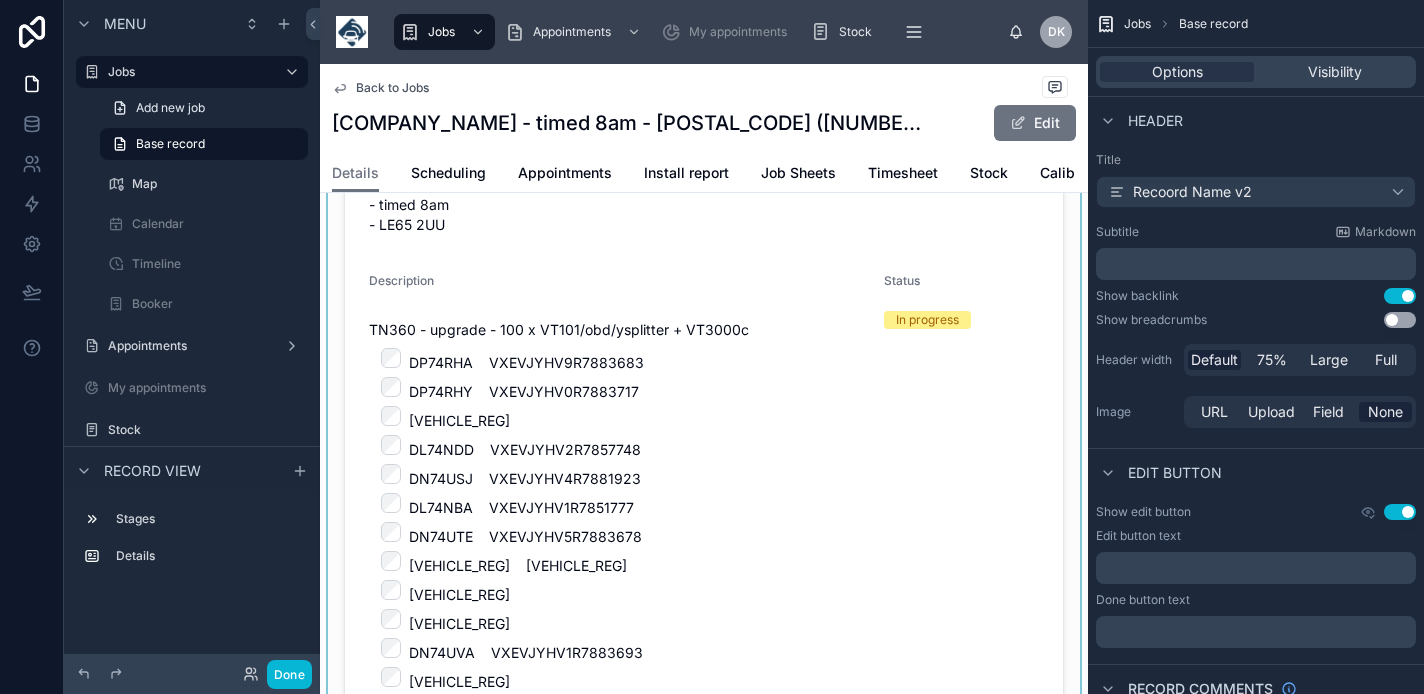 click at bounding box center [704, 2155] 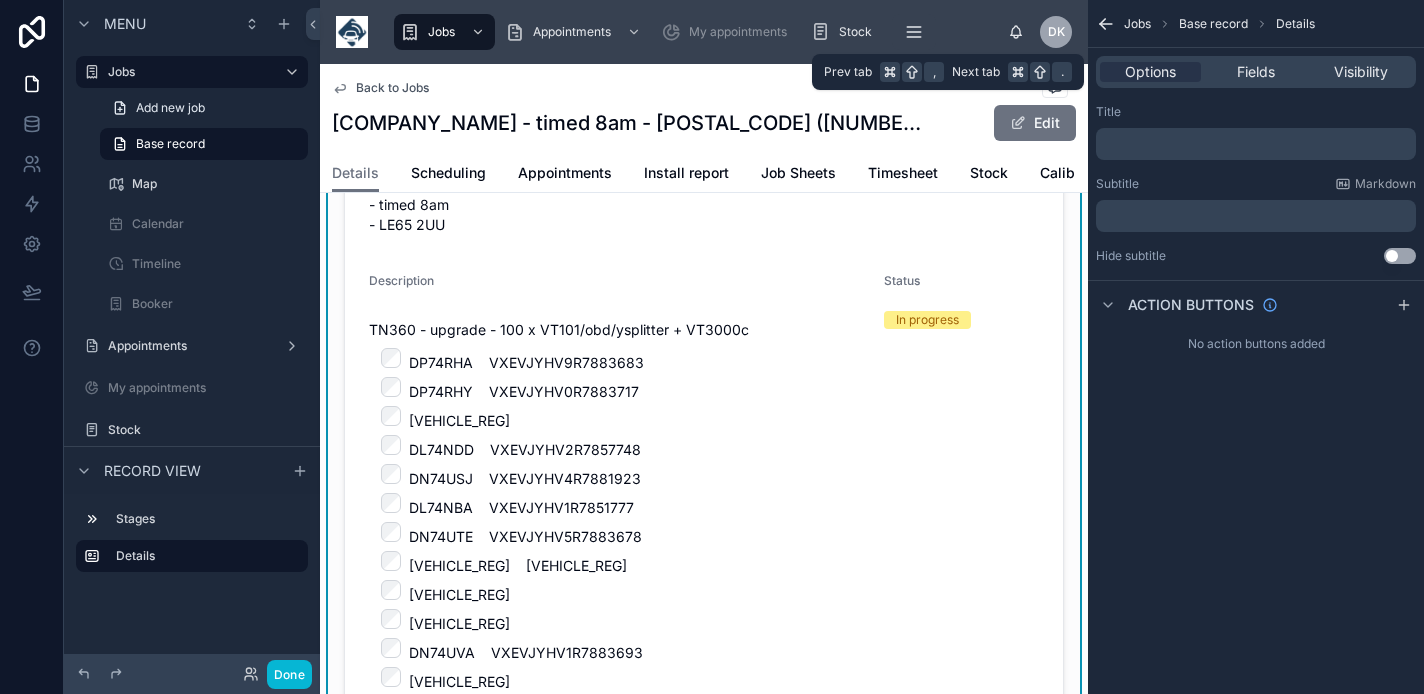 click on "Options Fields Visibility" at bounding box center [1256, 72] 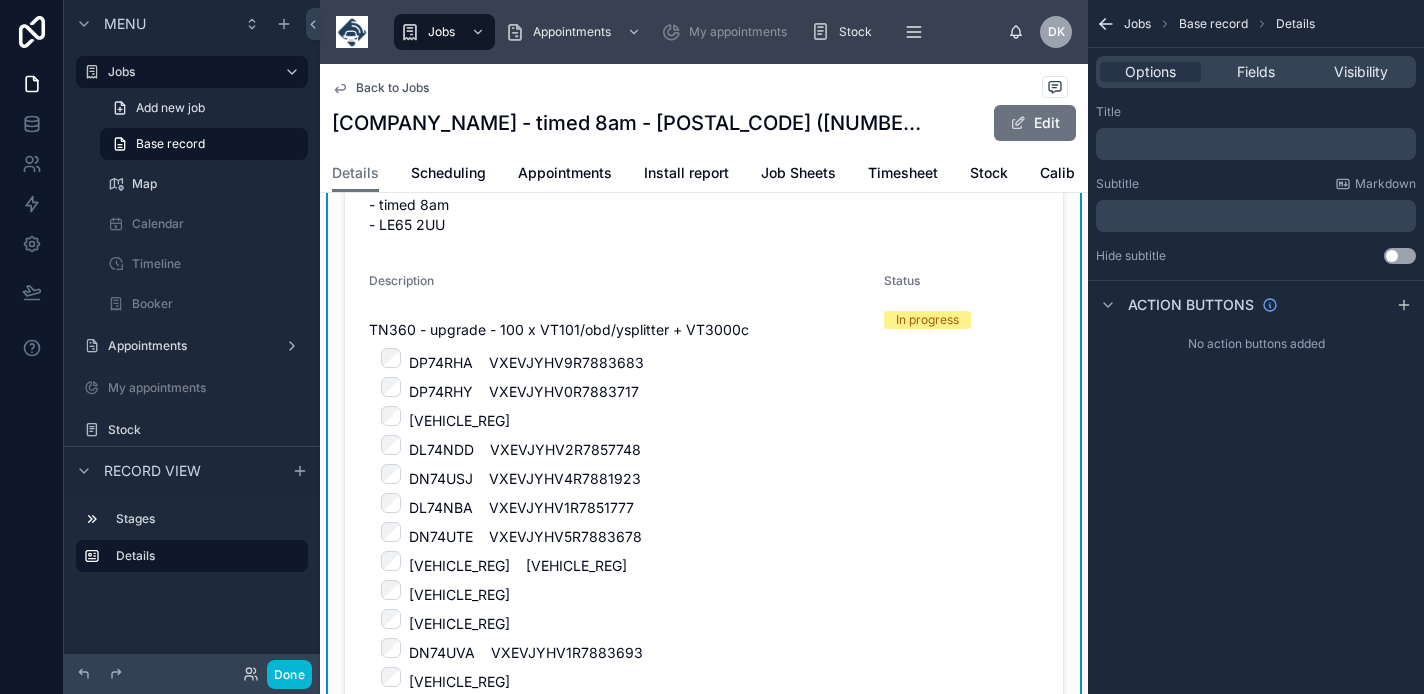click on "Jobs" at bounding box center [1137, 24] 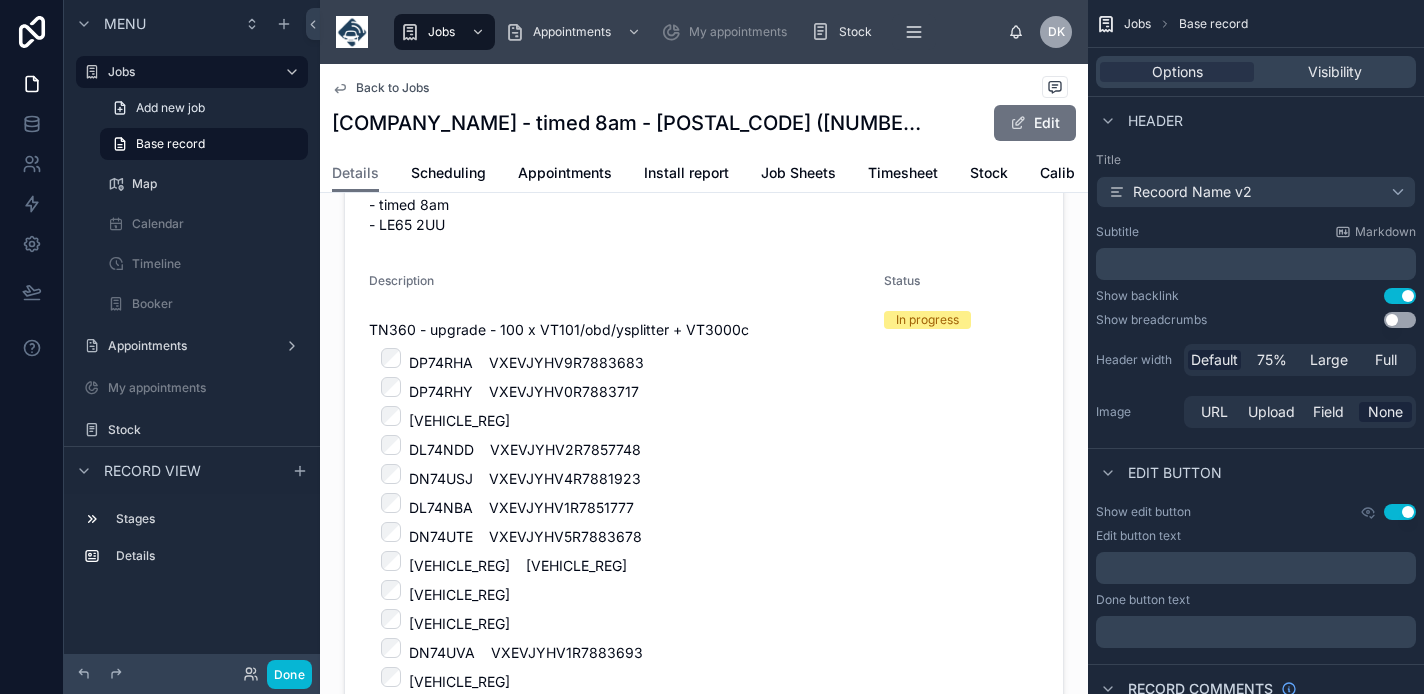 click at bounding box center (1106, 24) 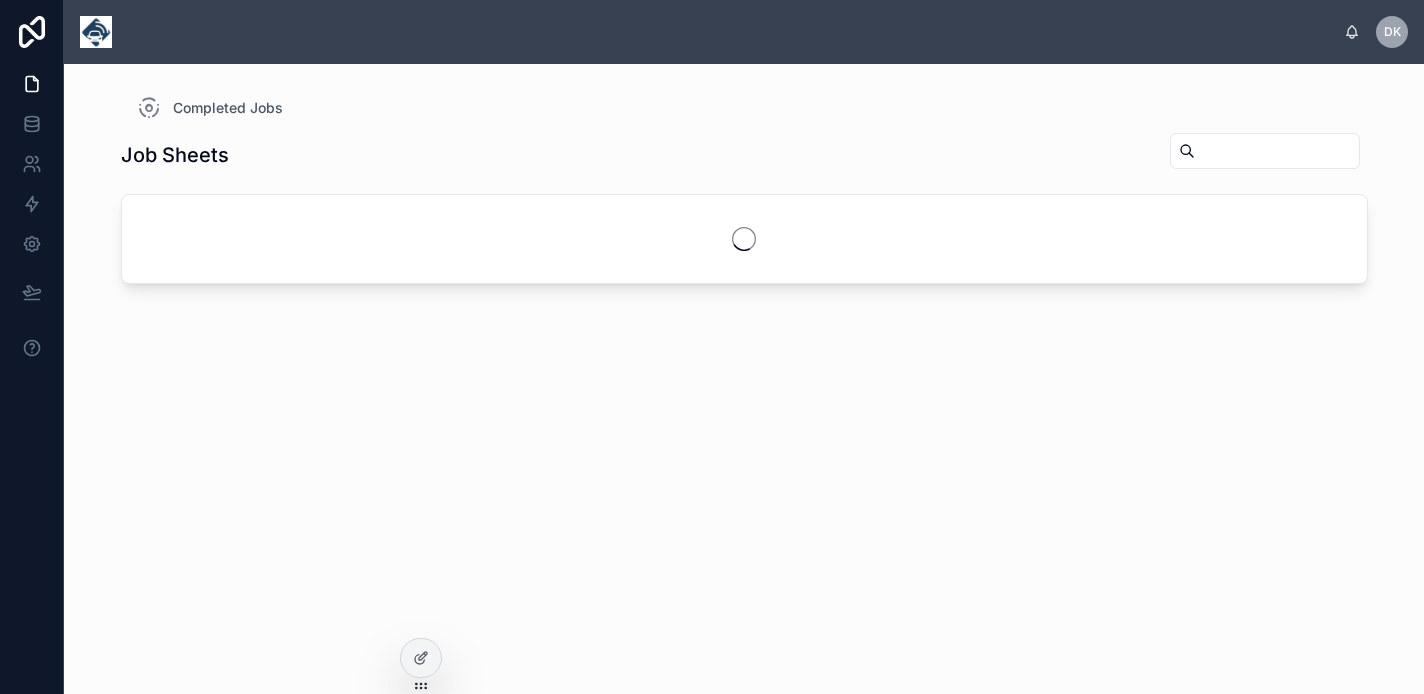 scroll, scrollTop: 0, scrollLeft: 0, axis: both 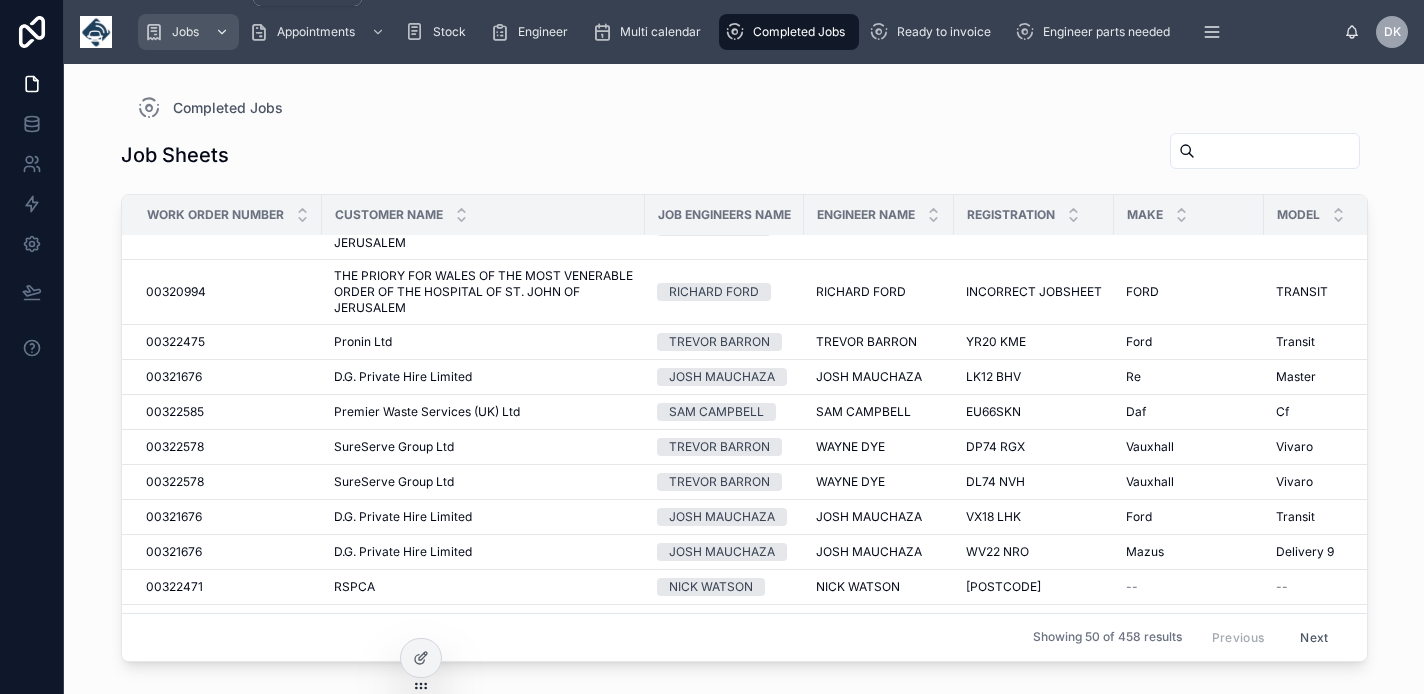 click on "Jobs" at bounding box center [185, 32] 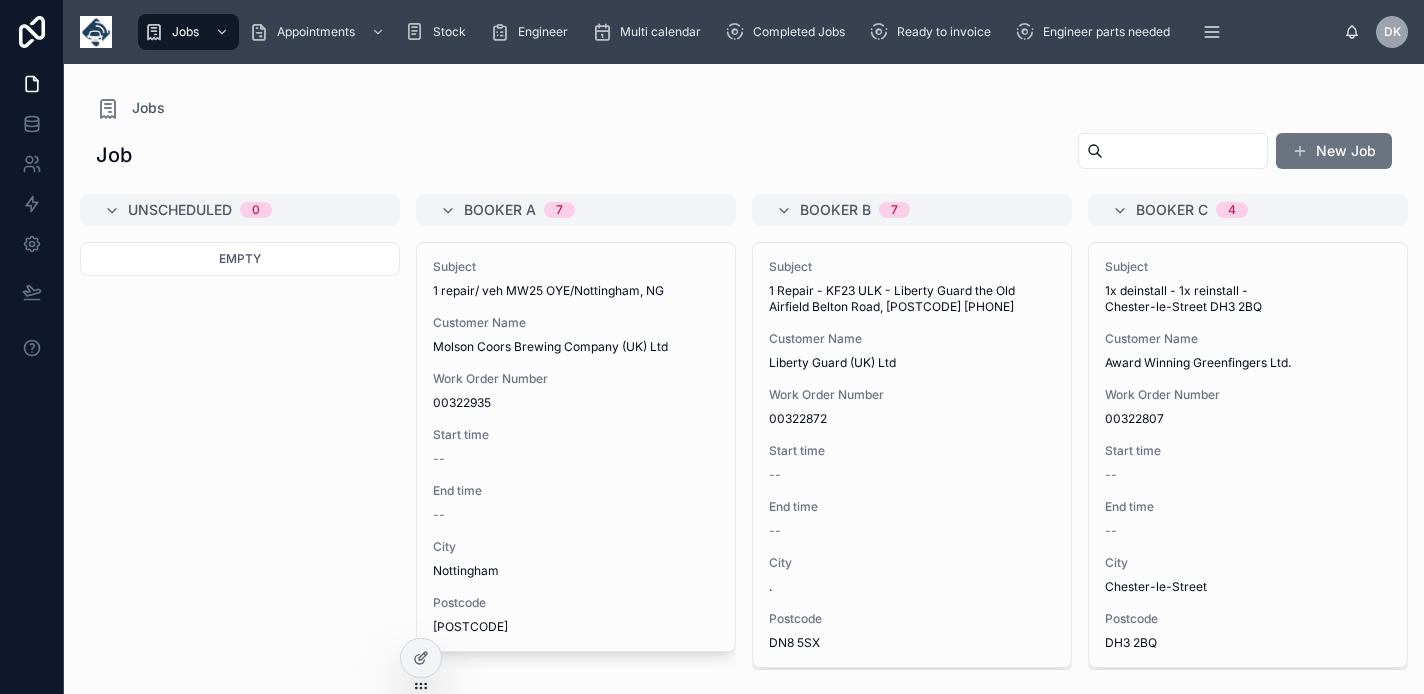 click at bounding box center [1185, 151] 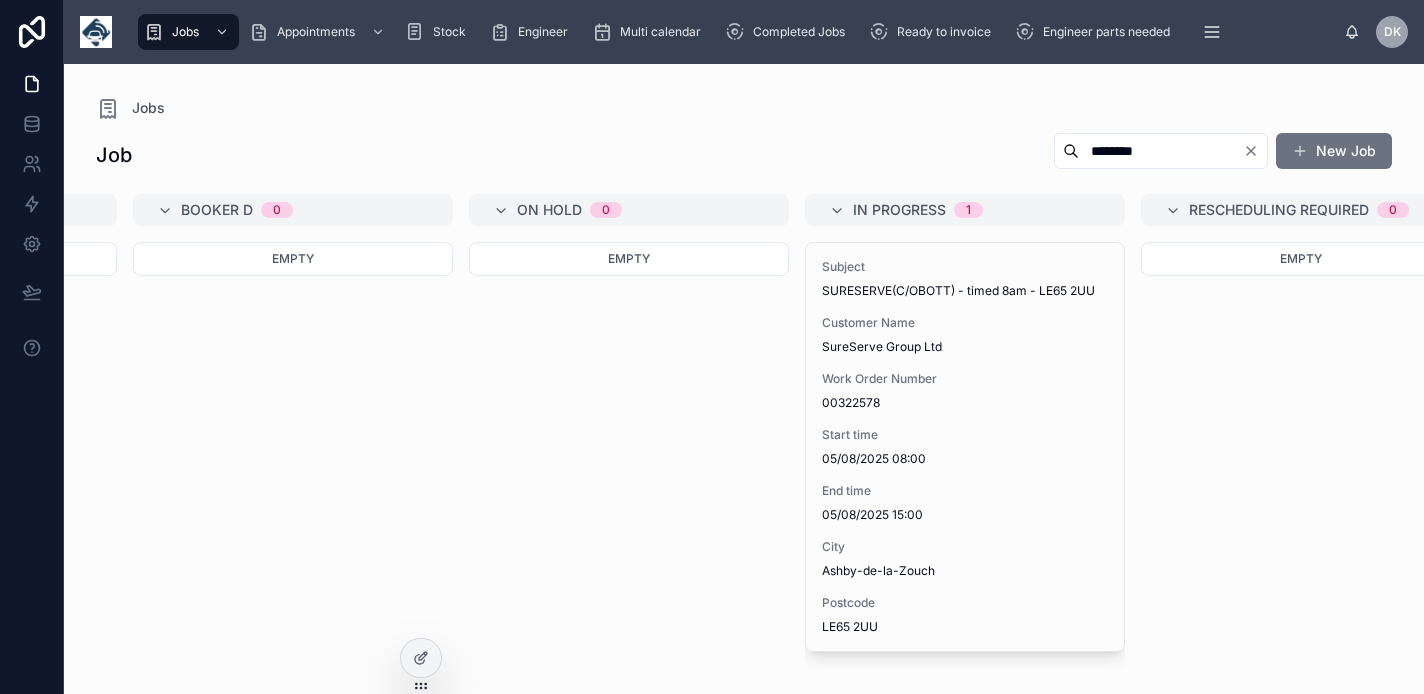 scroll, scrollTop: 0, scrollLeft: 1300, axis: horizontal 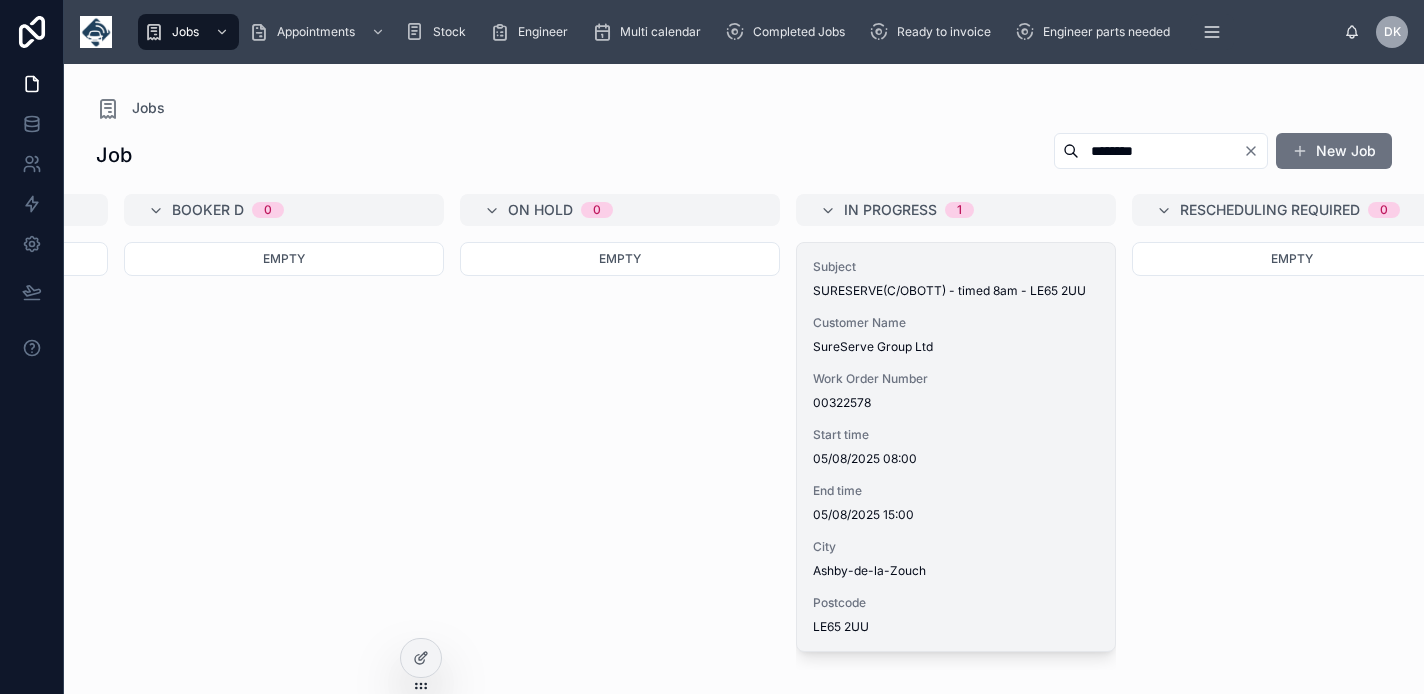 click on "Subject SURESERVE(C/OBOTT) - timed 8am - [POSTCODE] Customer Name SureServe Group Ltd Work Order Number 00322578 Start time [DATE] [TIME] End time [DATE] [TIME] City Ashby-de-la-Zouch Postcode [POSTCODE]" at bounding box center [956, 447] 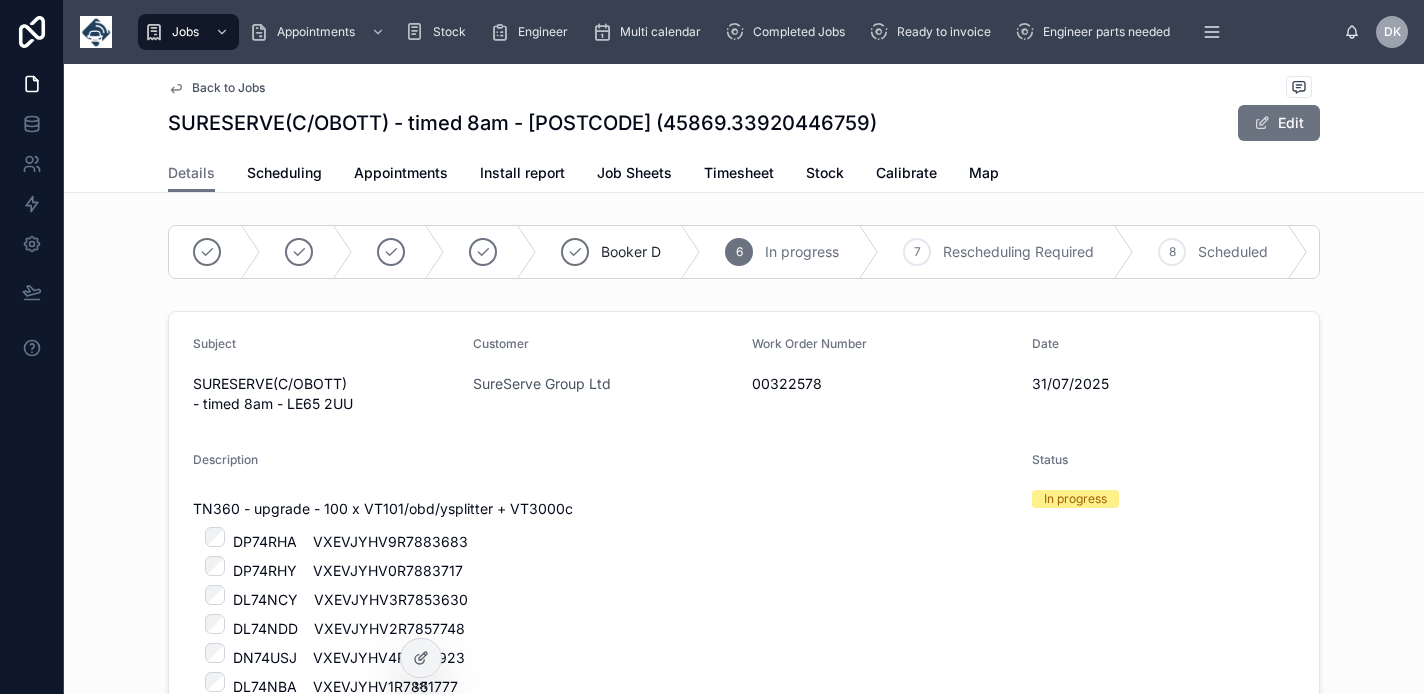 scroll, scrollTop: 0, scrollLeft: 0, axis: both 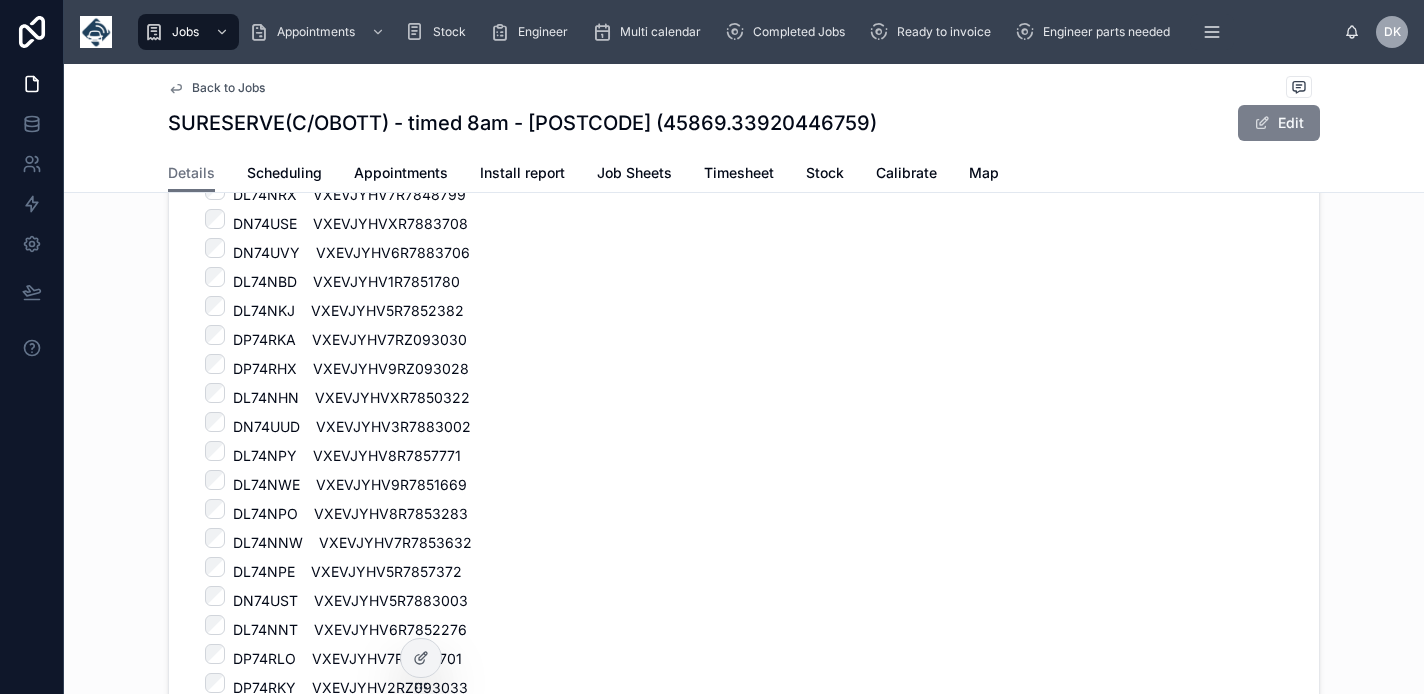 click on "Edit" at bounding box center (1279, 123) 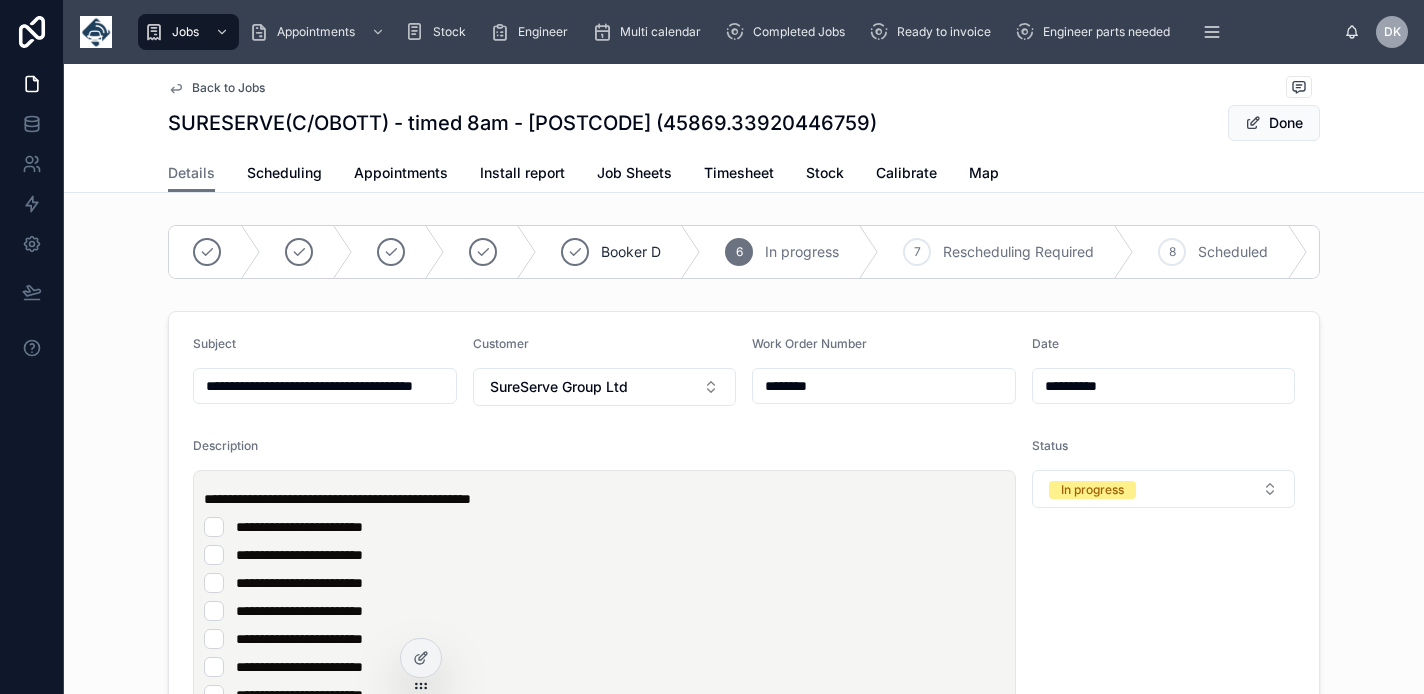 scroll, scrollTop: 0, scrollLeft: 0, axis: both 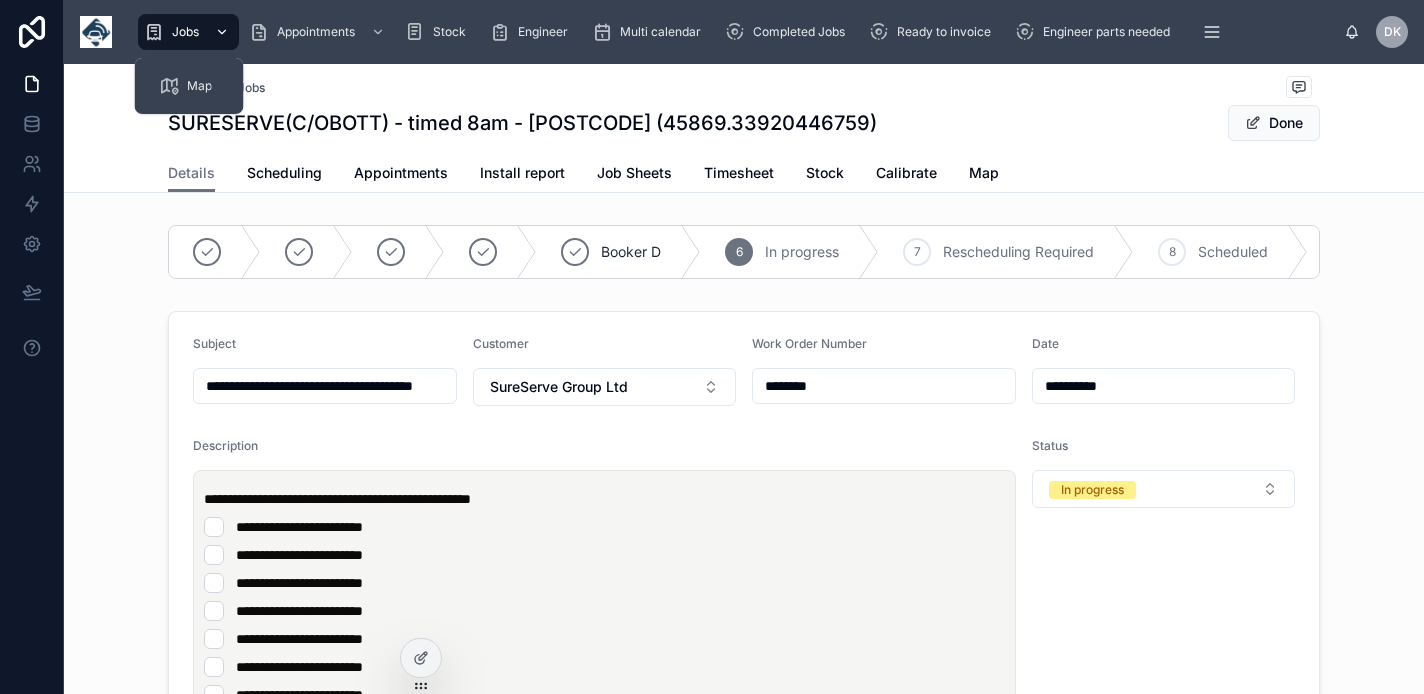 click on "Jobs" at bounding box center [185, 32] 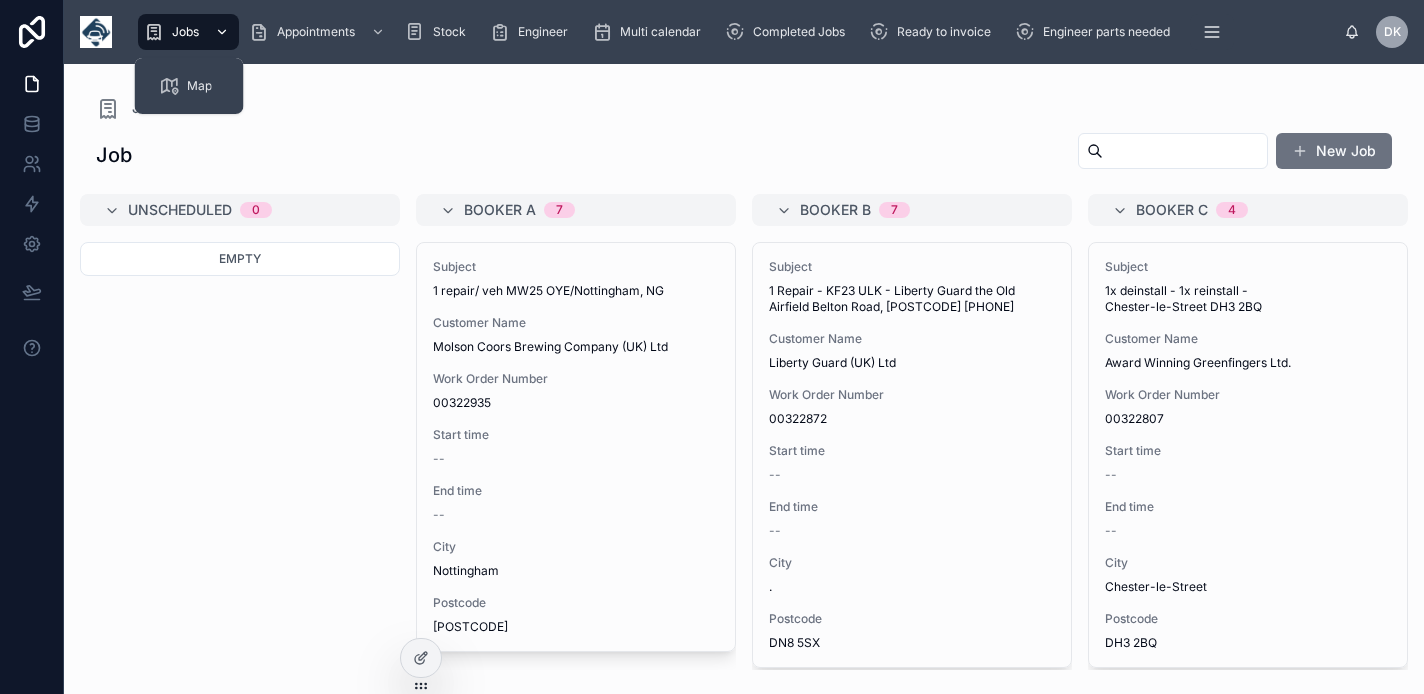 click on "Job" at bounding box center (114, 155) 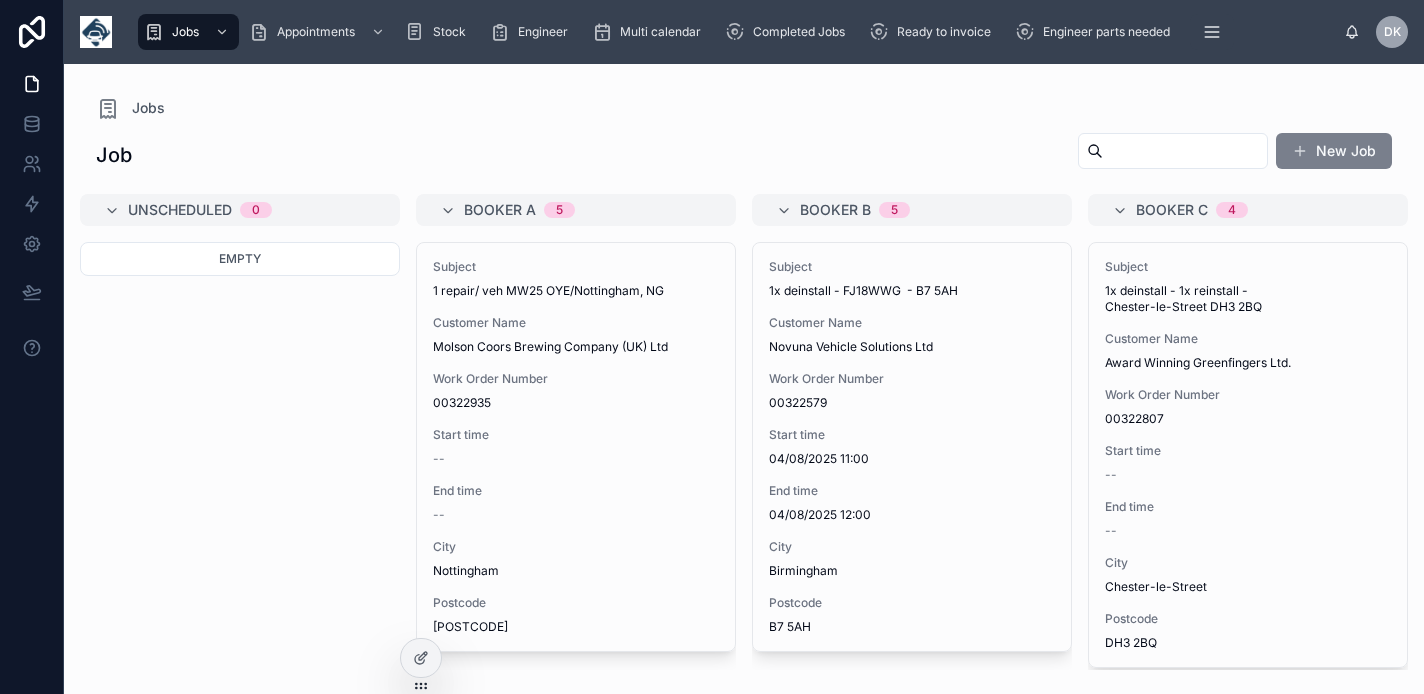 click on "New Job" at bounding box center [1334, 151] 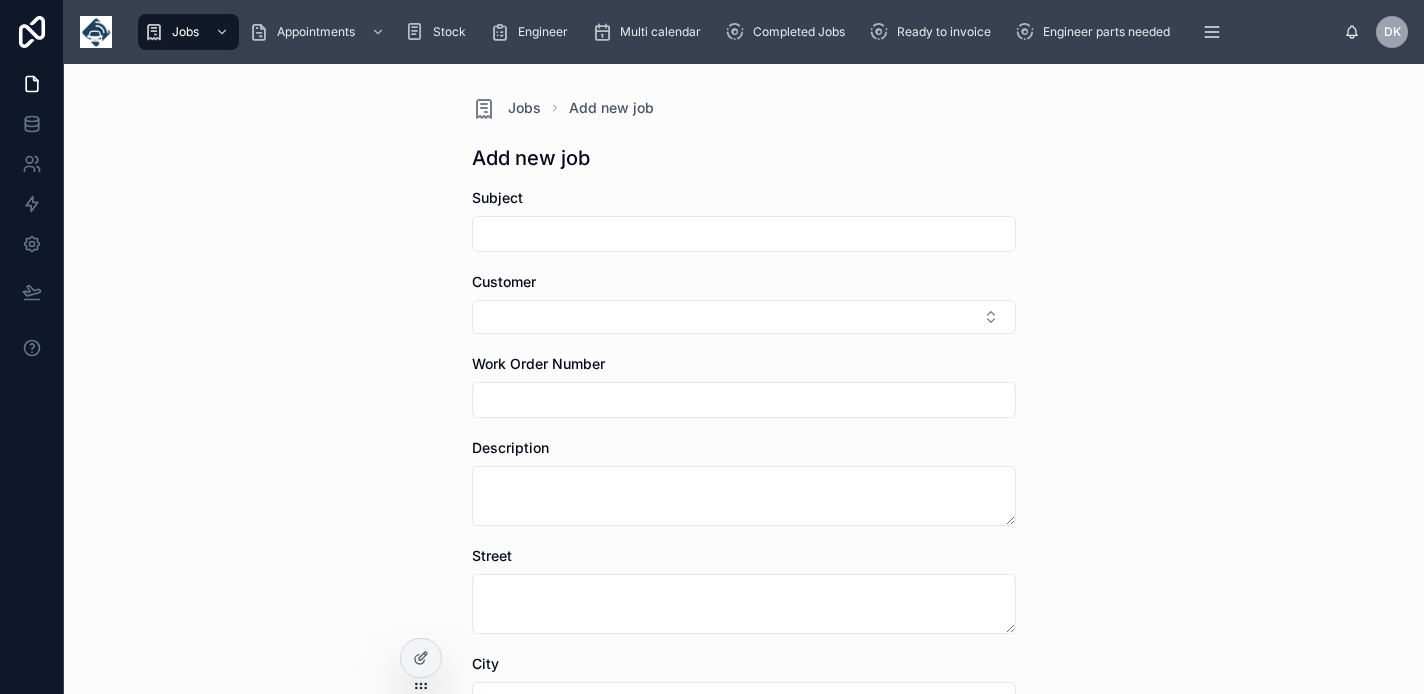 click on "Jobs Add new job Add new job Subject Customer Work Order Number Description Street City County Site postcode Contact Name Contact Email Contact Mobile Contact Phone Booker None Save" at bounding box center (744, 379) 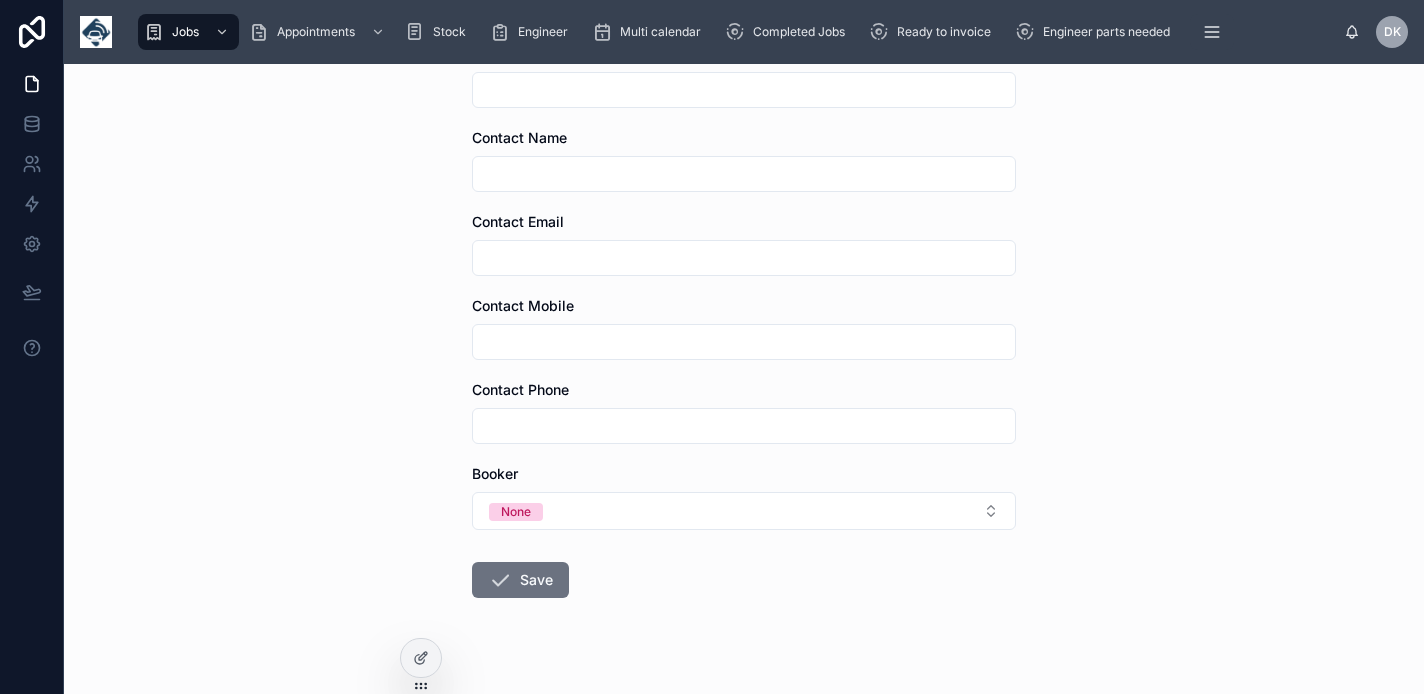 scroll, scrollTop: 793, scrollLeft: 0, axis: vertical 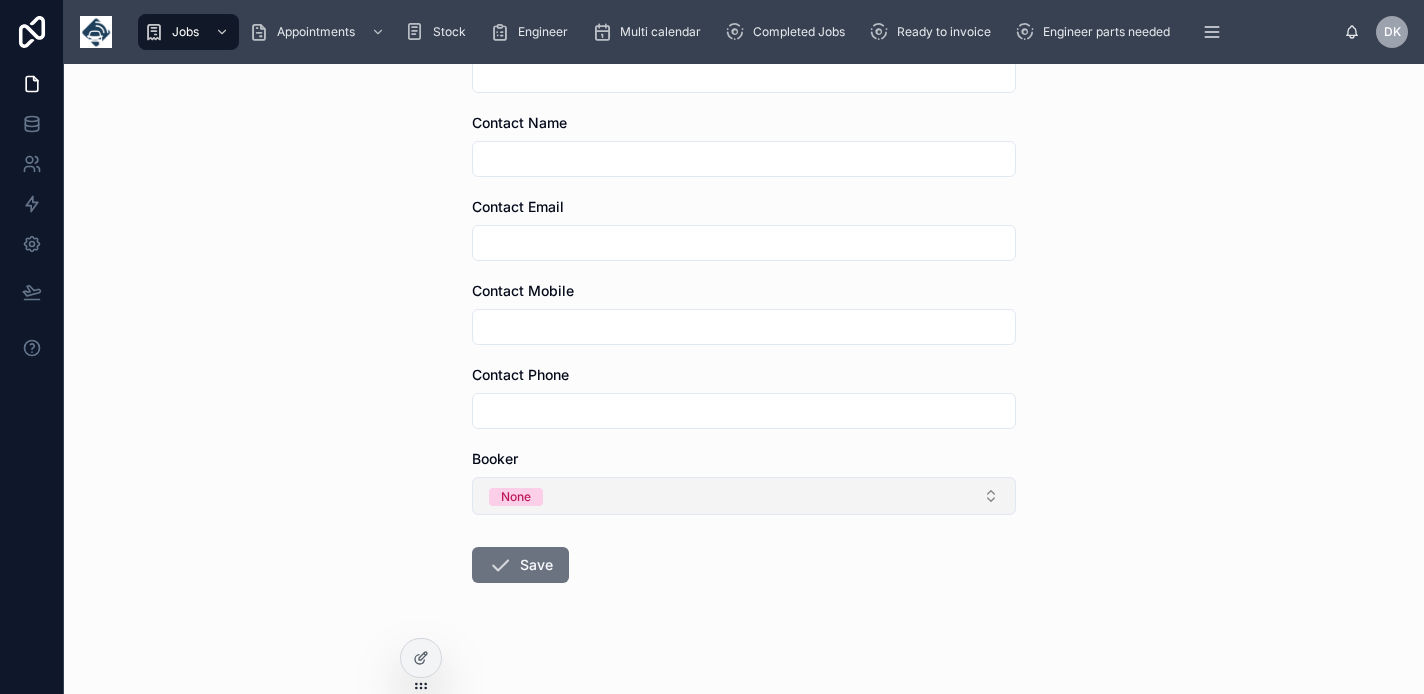 click on "None" at bounding box center [744, 496] 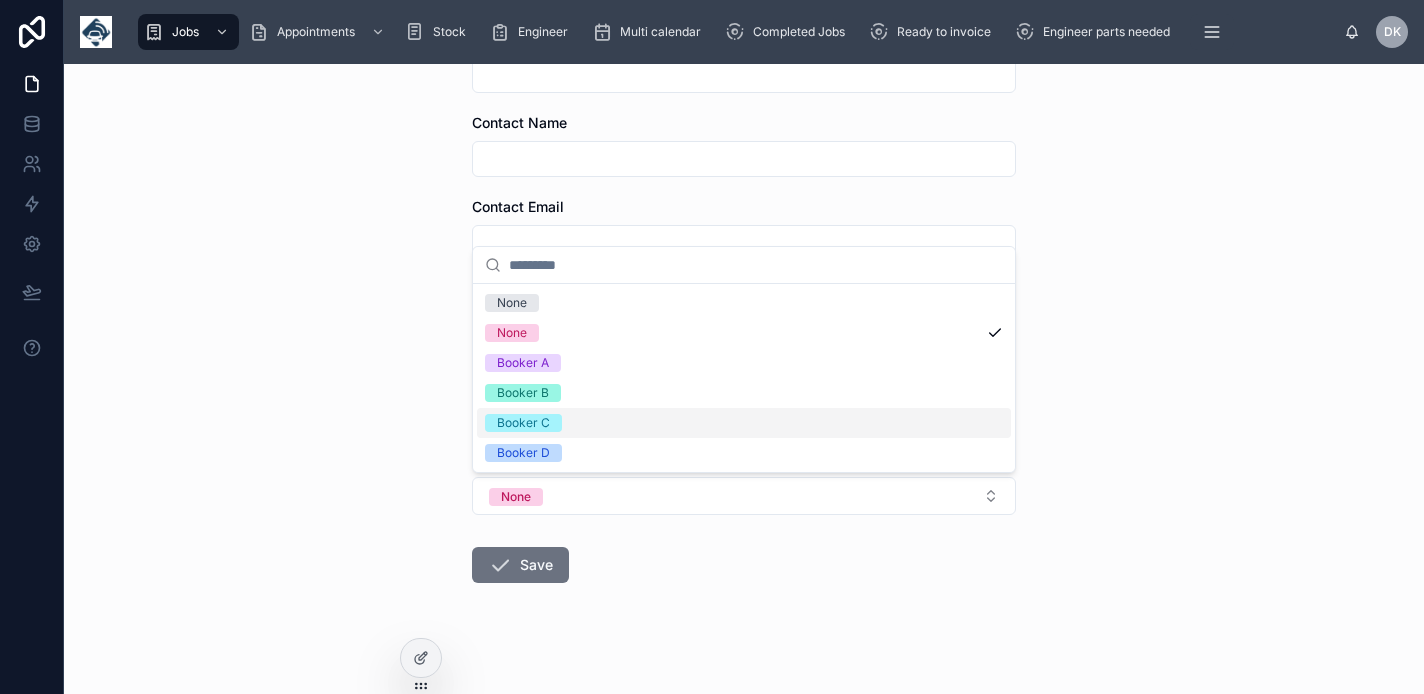 click on "Jobs Add new job Add new job Subject Customer Work Order Number Description Street City County Site postcode Contact Name Contact Email Contact Mobile Contact Phone Booker None Save" at bounding box center [744, 379] 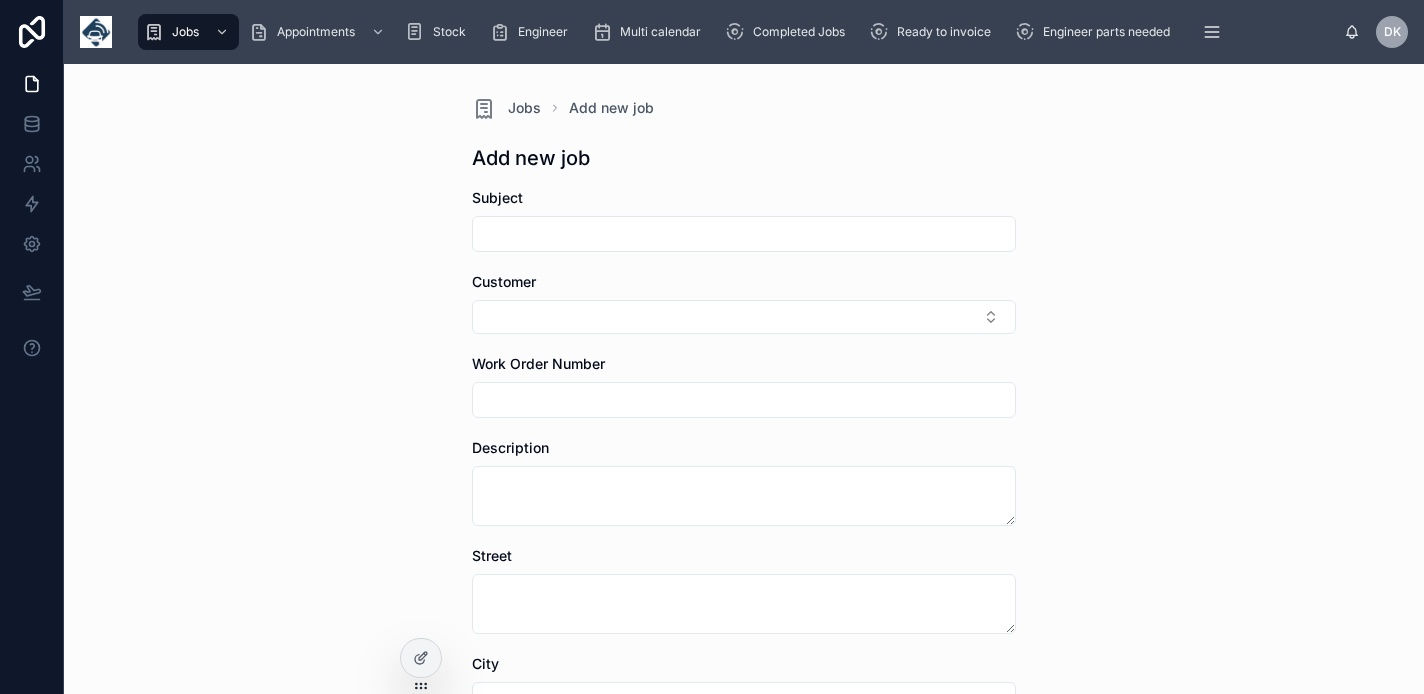 scroll, scrollTop: 0, scrollLeft: 0, axis: both 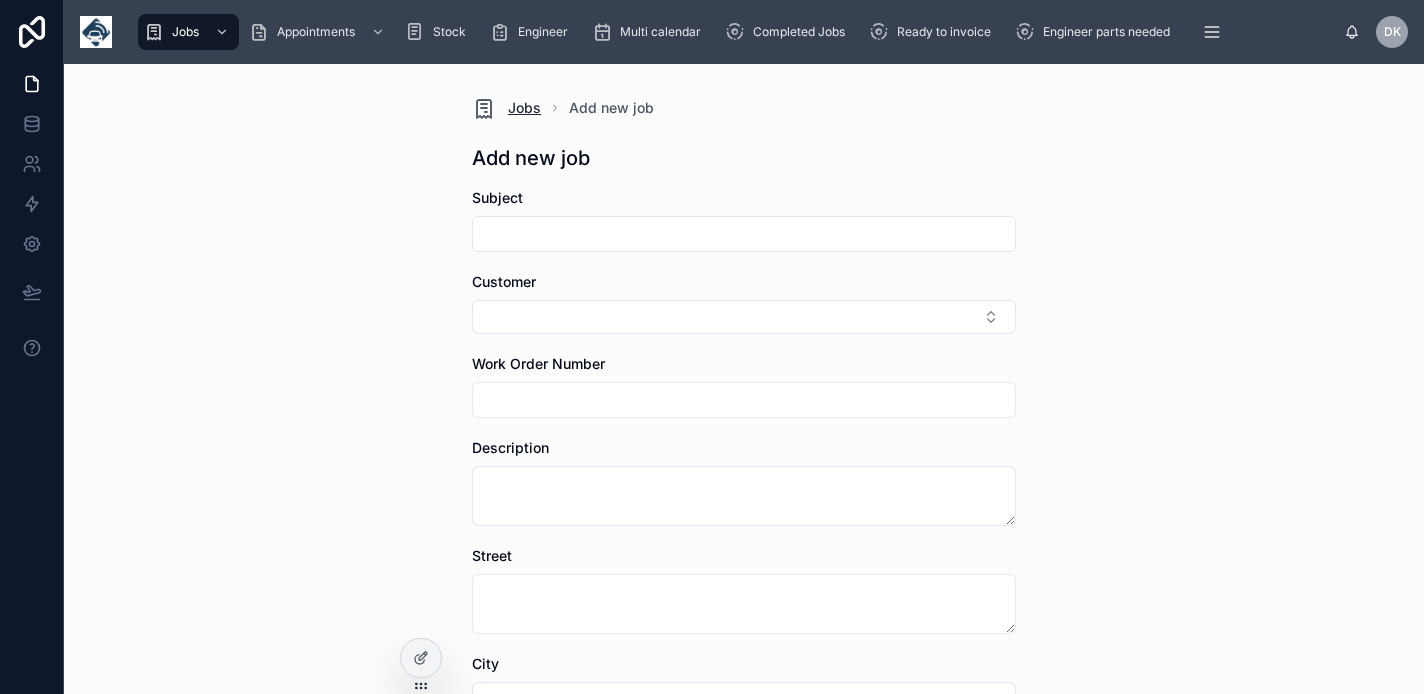 click on "Jobs" at bounding box center [524, 108] 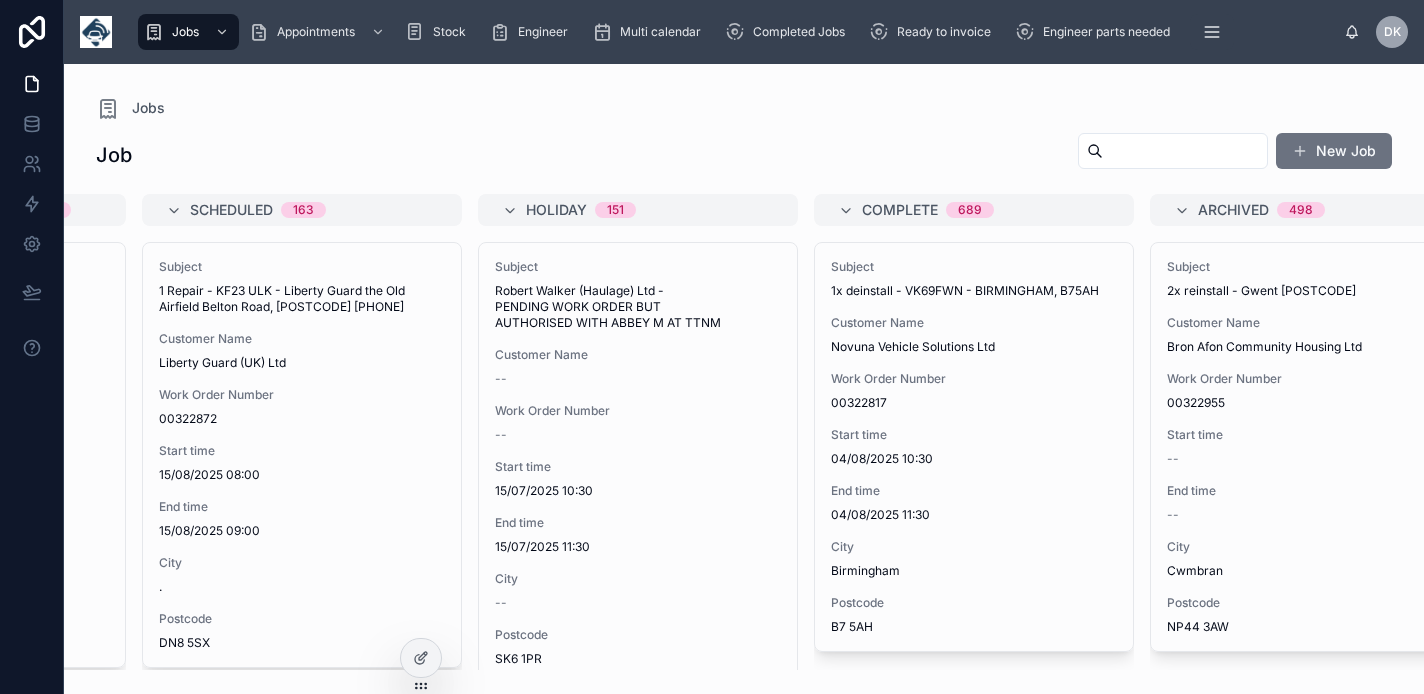 scroll, scrollTop: 0, scrollLeft: 2625, axis: horizontal 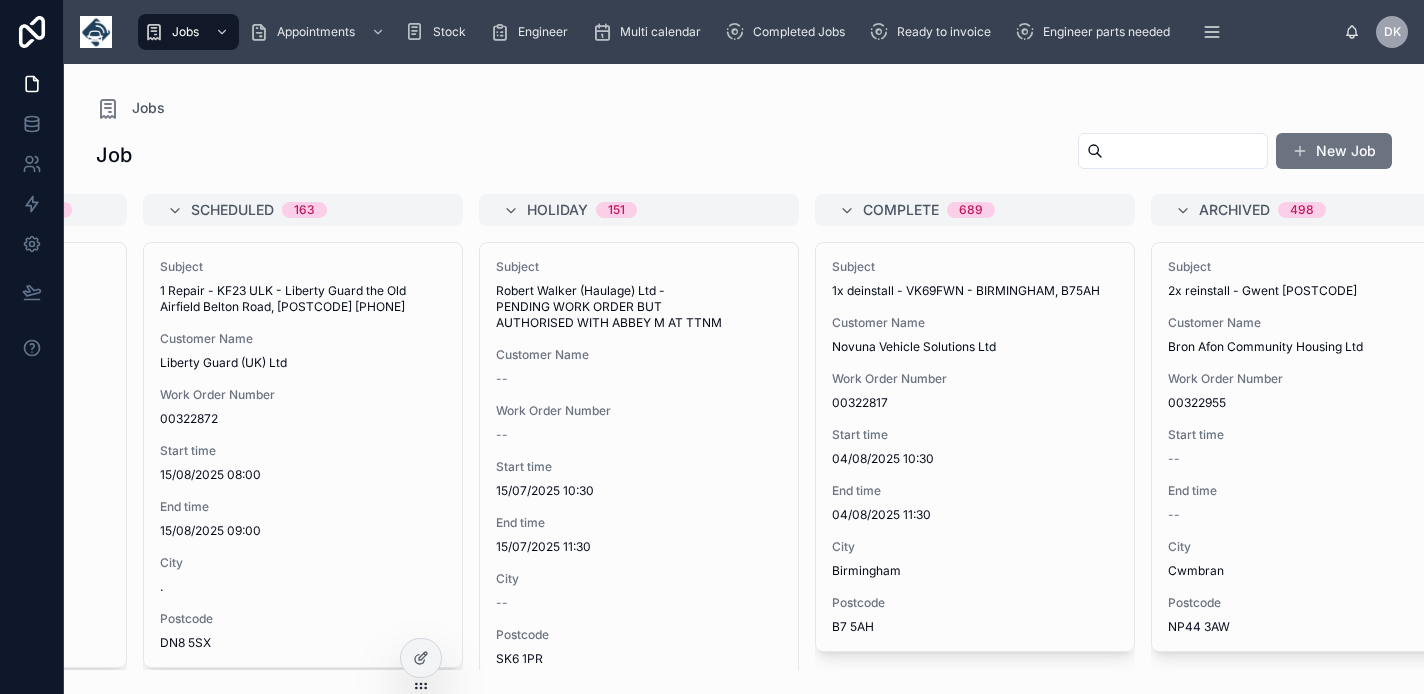 click at bounding box center [1185, 151] 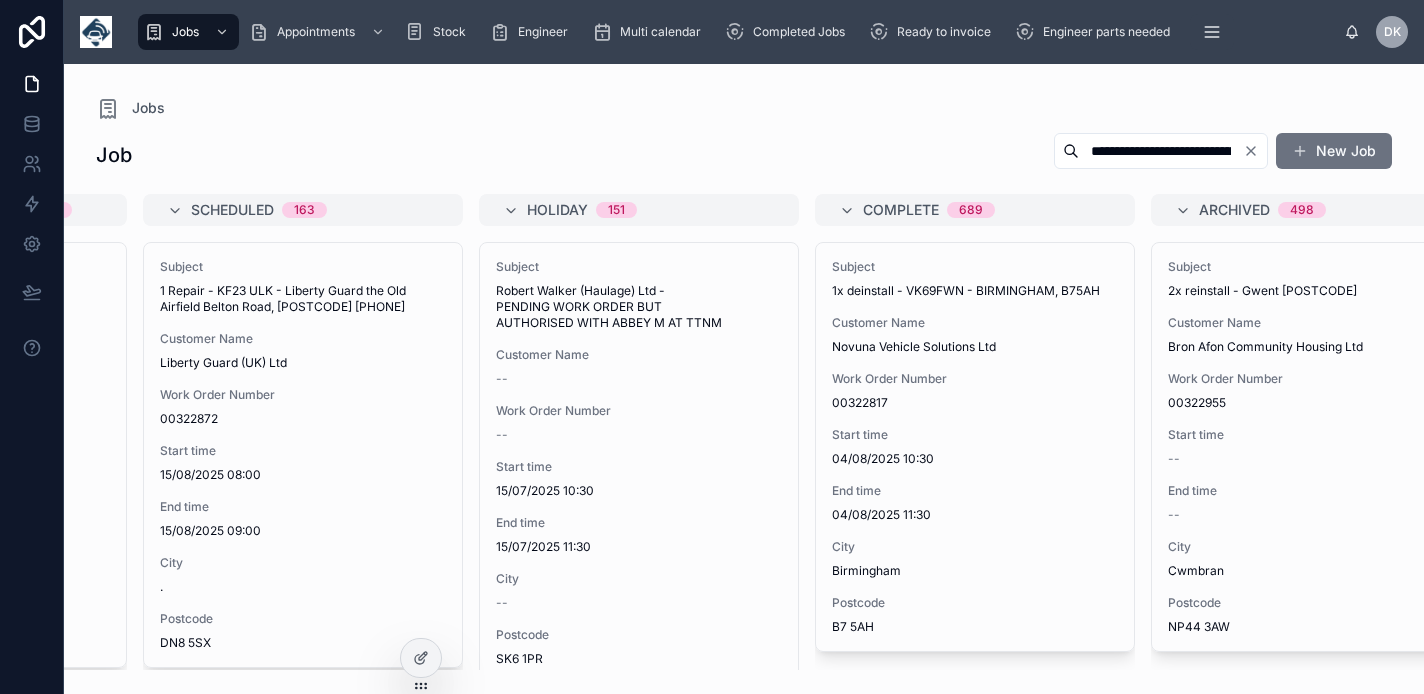 type on "**********" 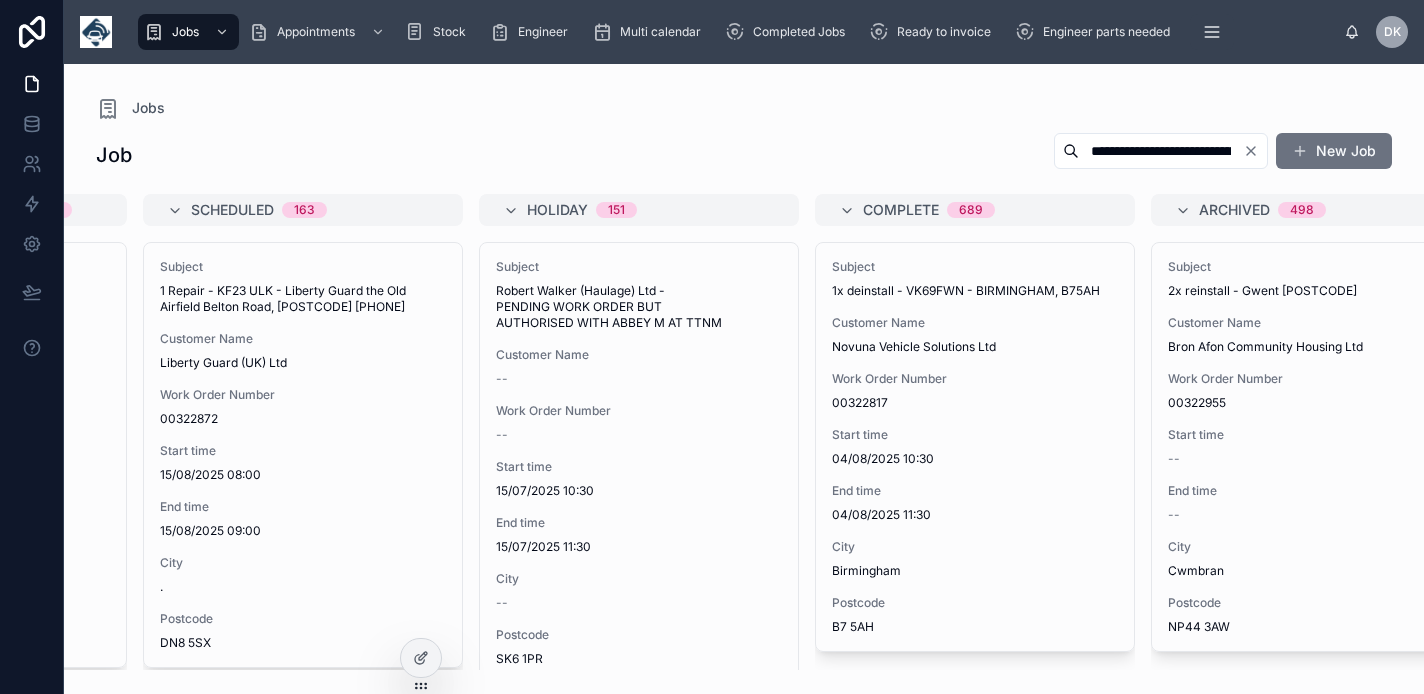 click on "**********" at bounding box center [1161, 151] 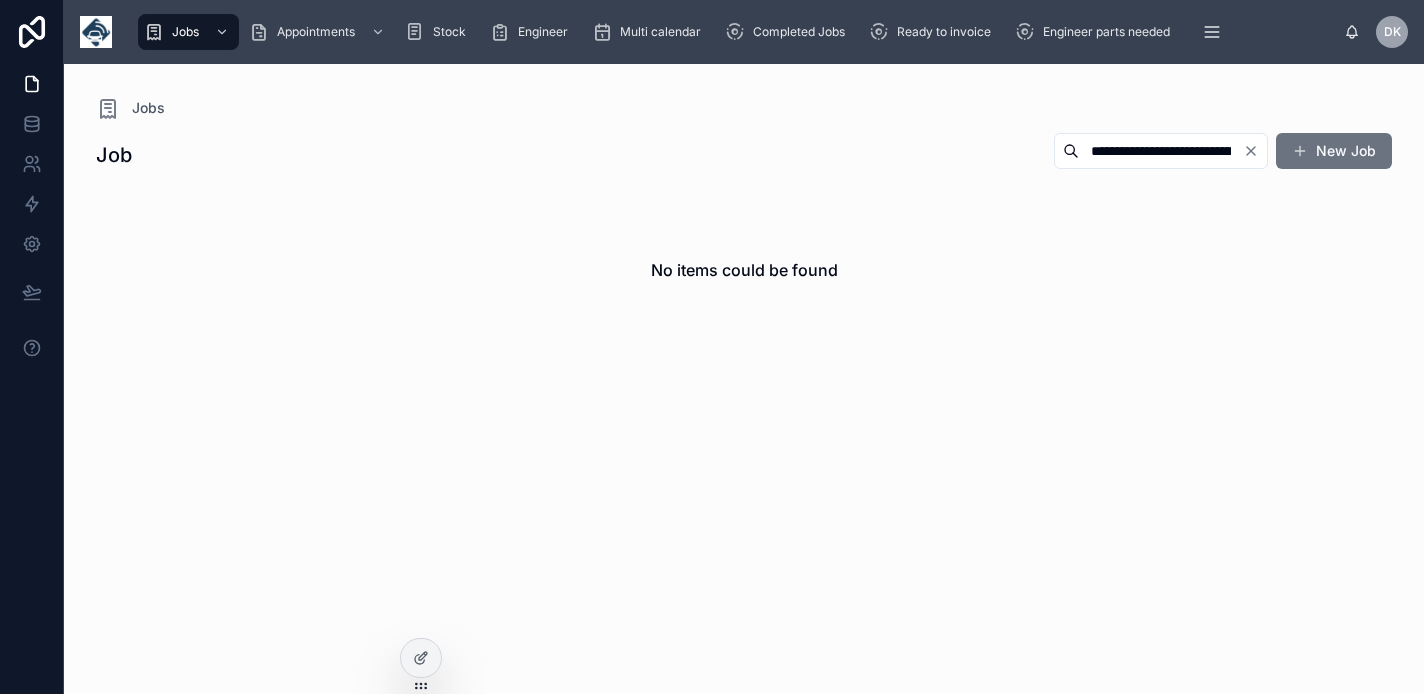scroll, scrollTop: 0, scrollLeft: 0, axis: both 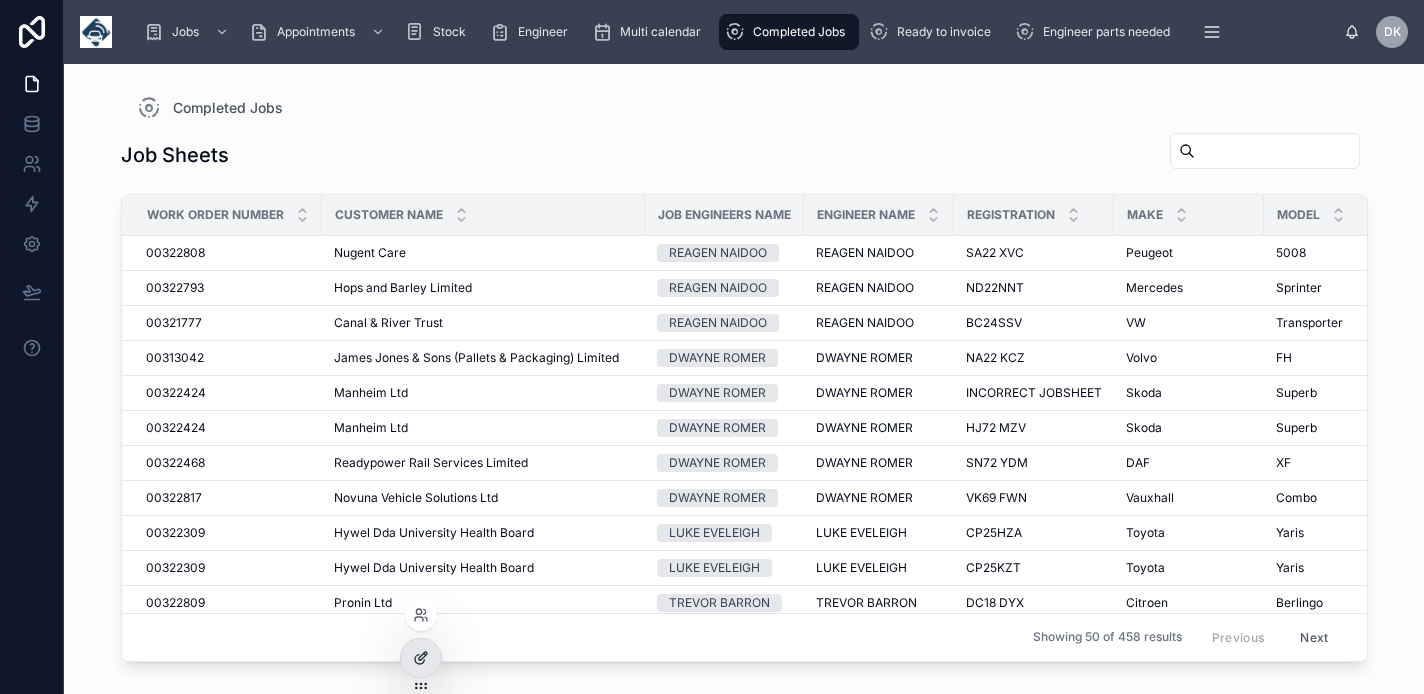 click at bounding box center [421, 658] 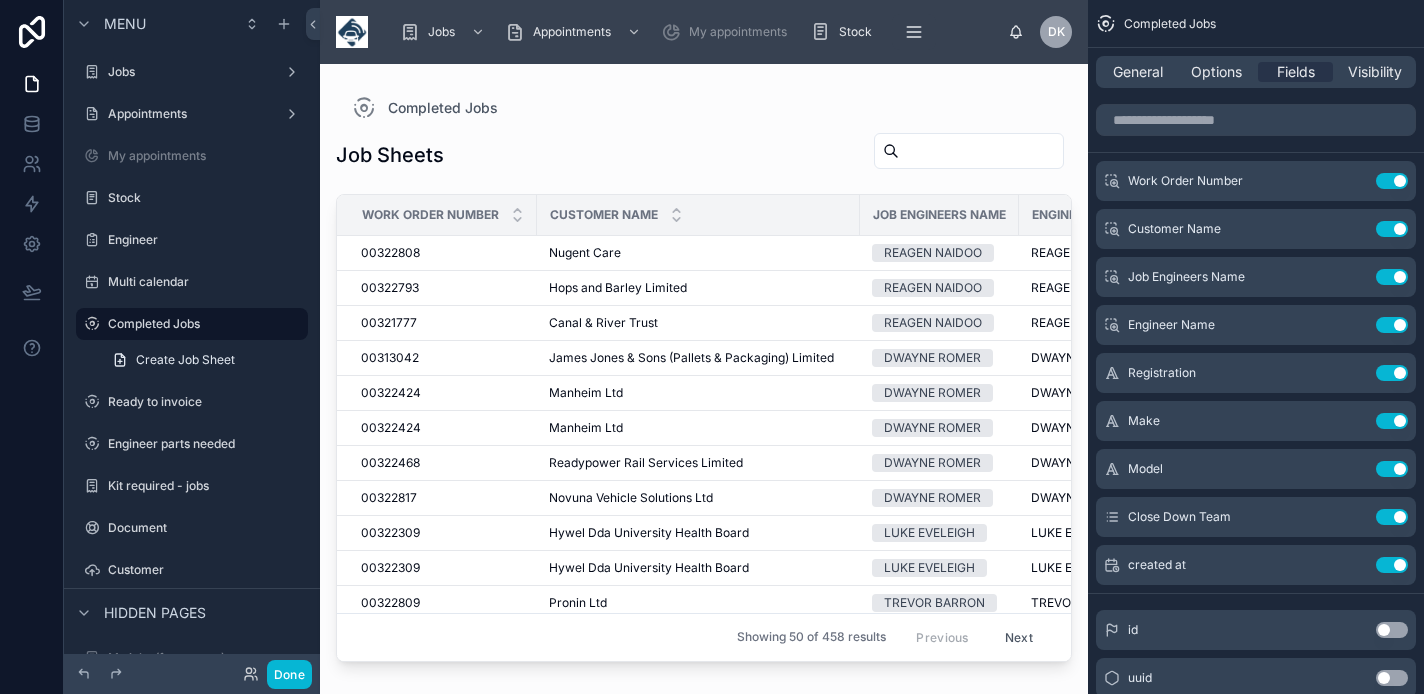 scroll, scrollTop: 0, scrollLeft: 0, axis: both 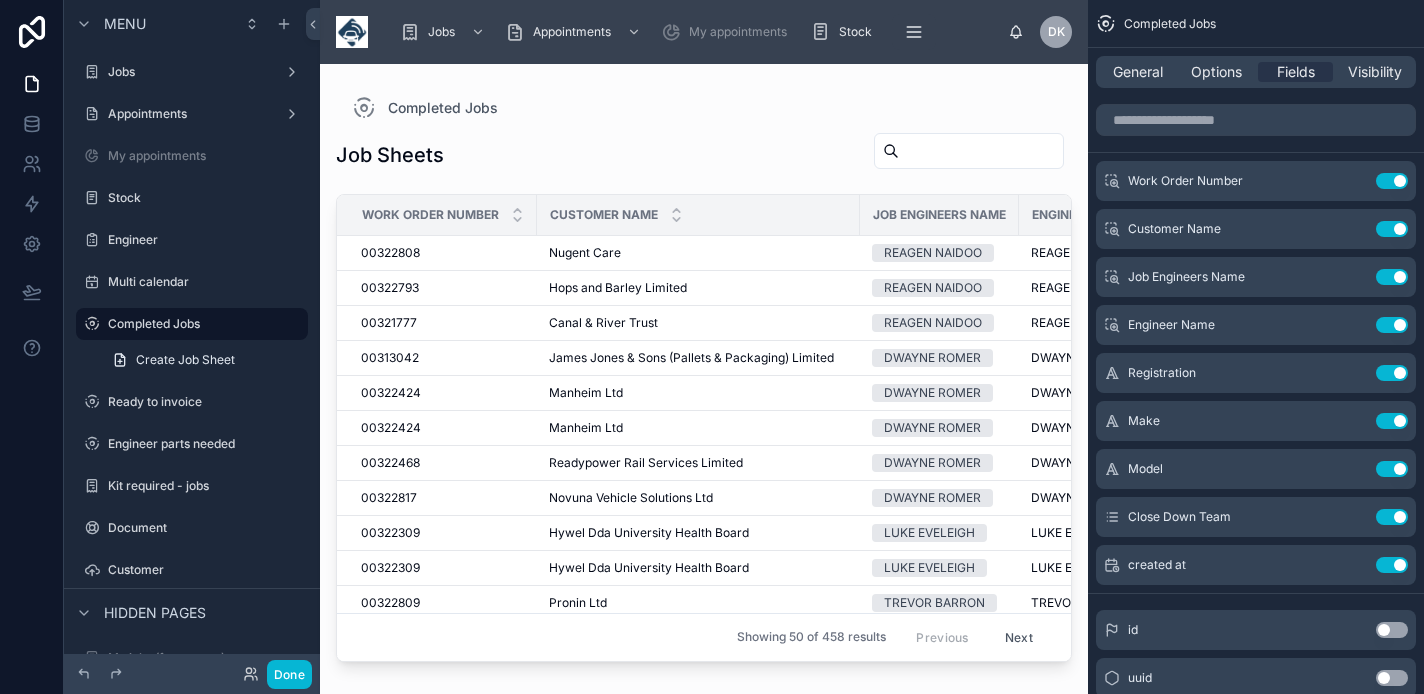 click on "Next" at bounding box center (1019, 637) 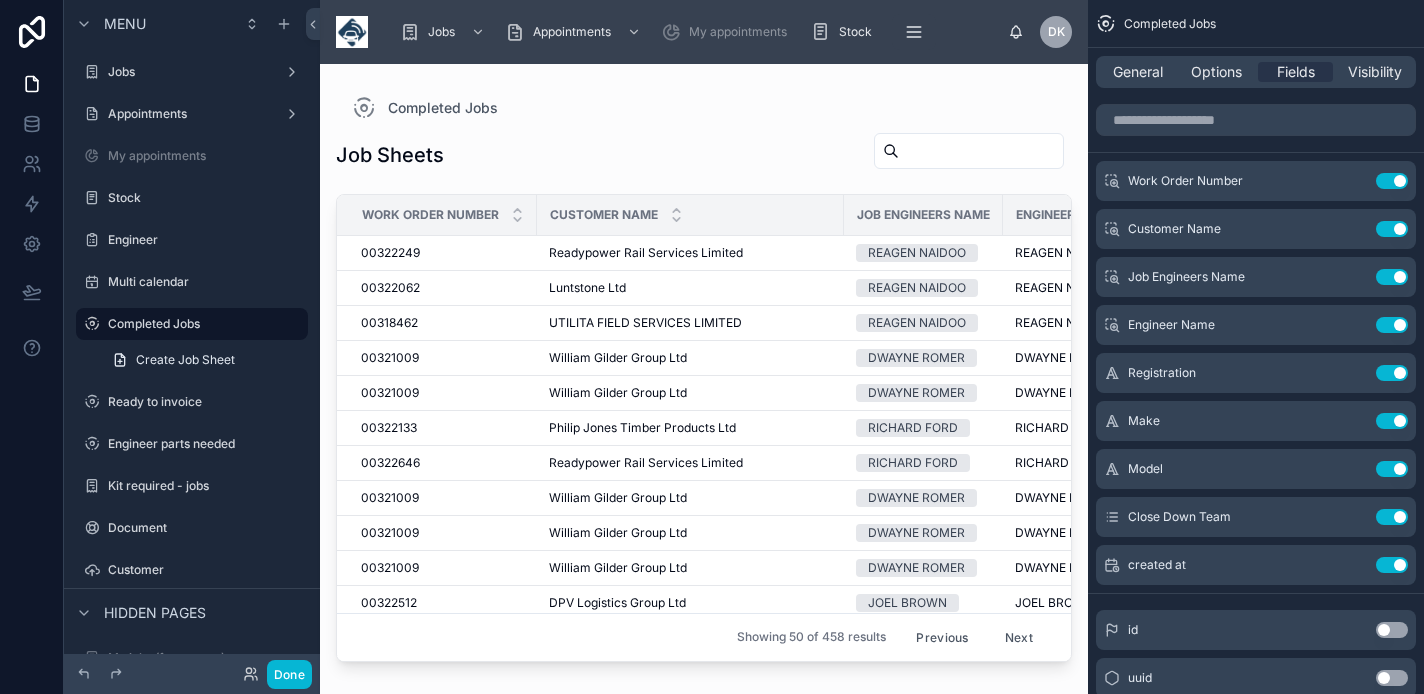 click on "Next" at bounding box center (1019, 637) 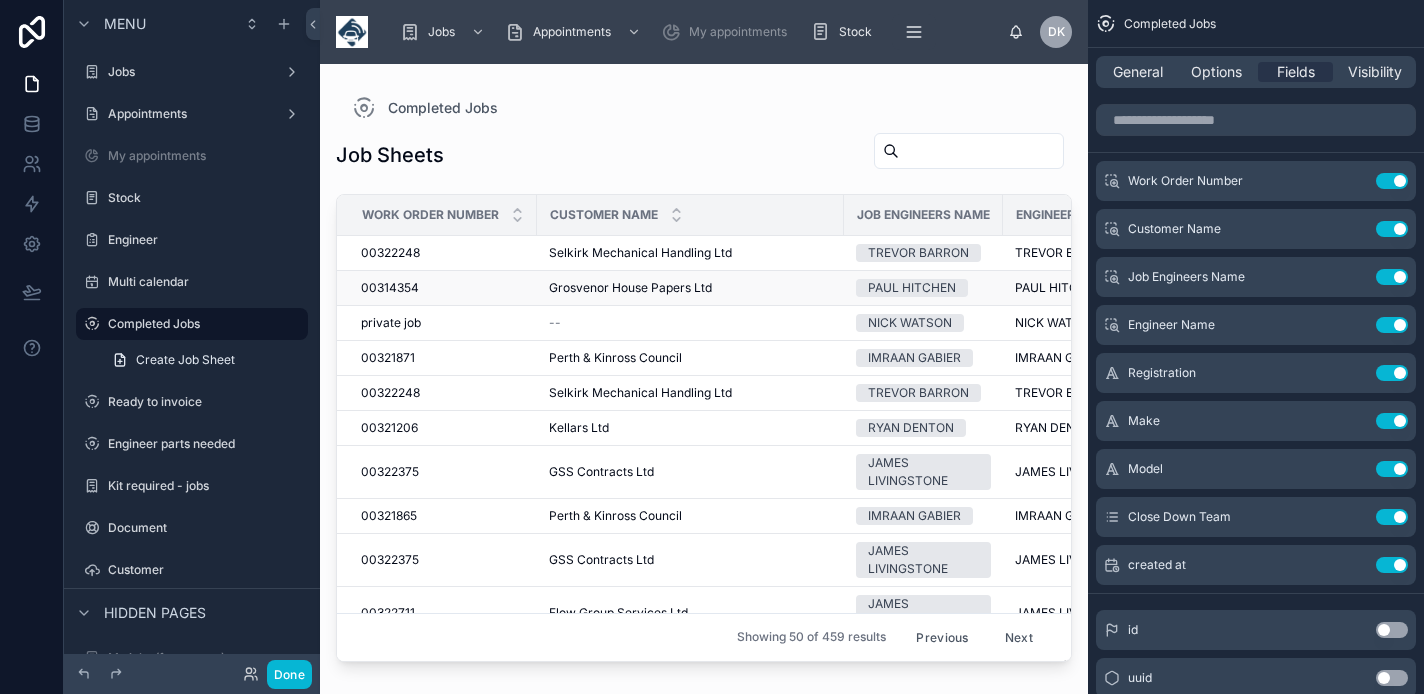 scroll, scrollTop: 0, scrollLeft: 0, axis: both 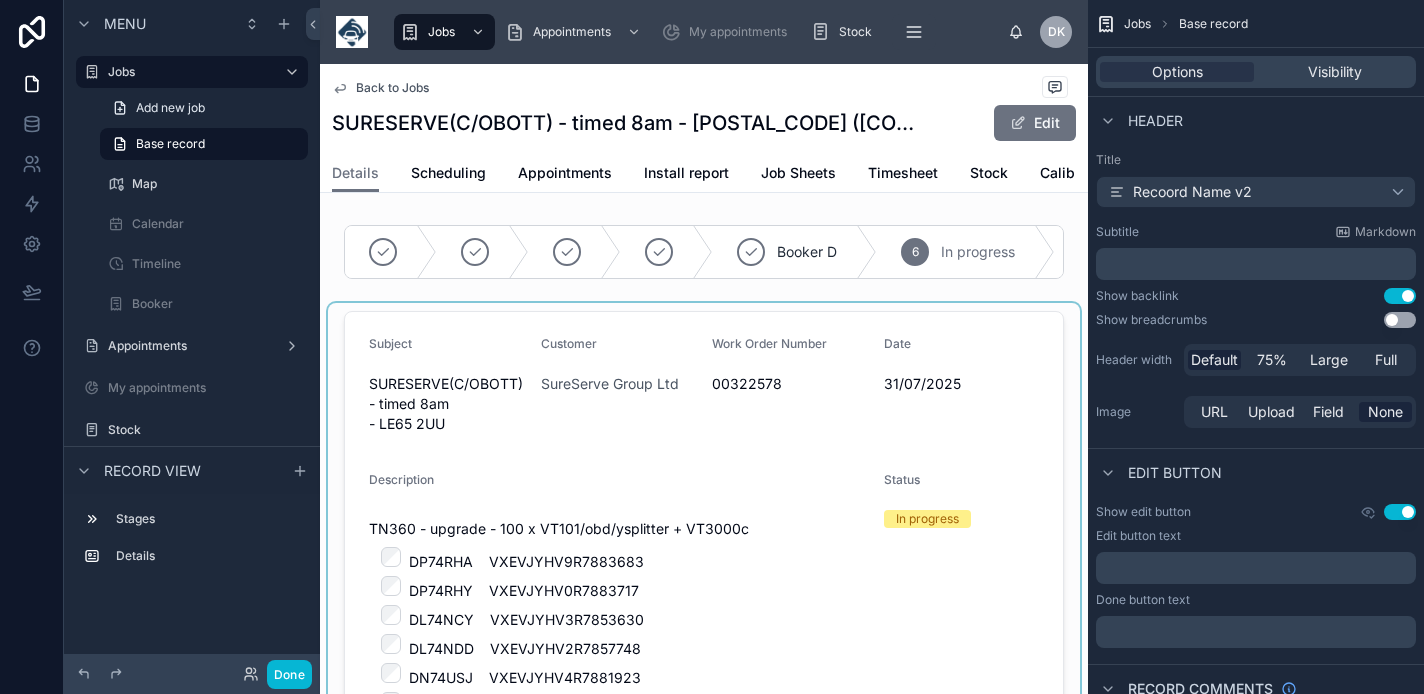 click at bounding box center (704, 2364) 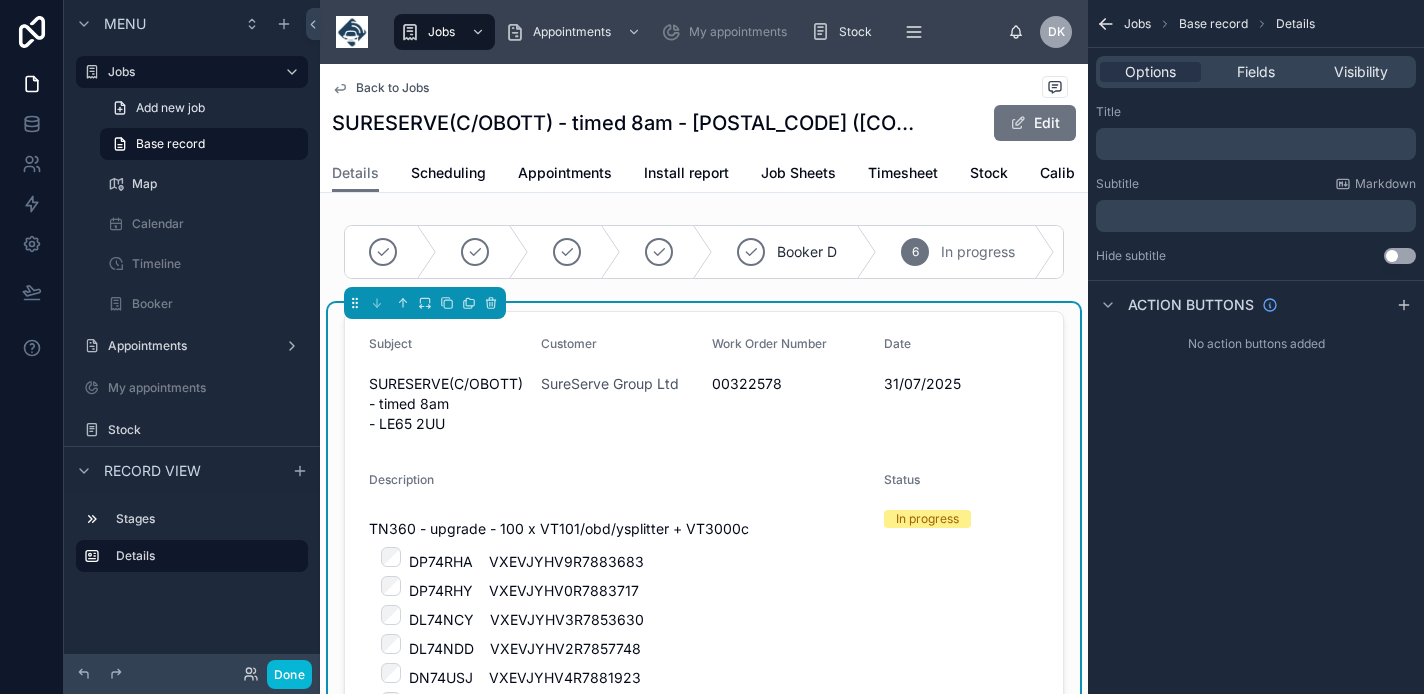 click on "00322578" at bounding box center [790, 384] 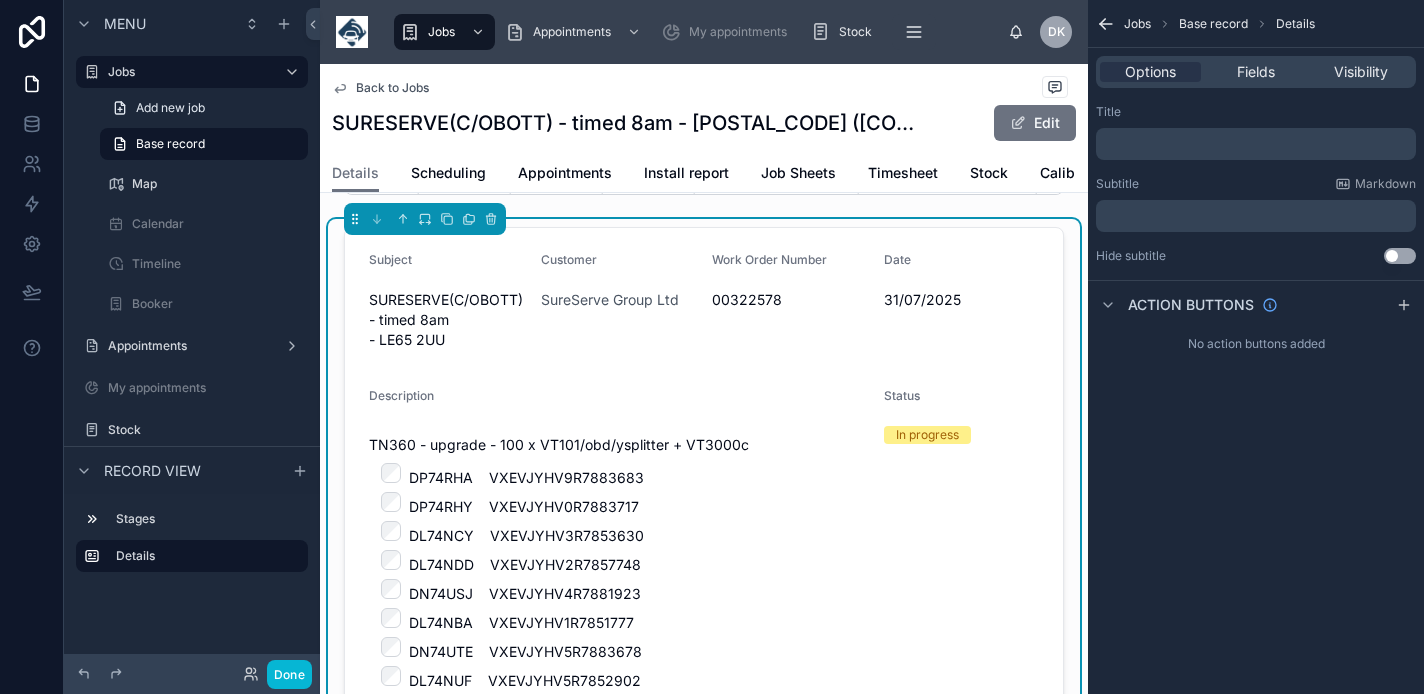 scroll, scrollTop: 59, scrollLeft: 0, axis: vertical 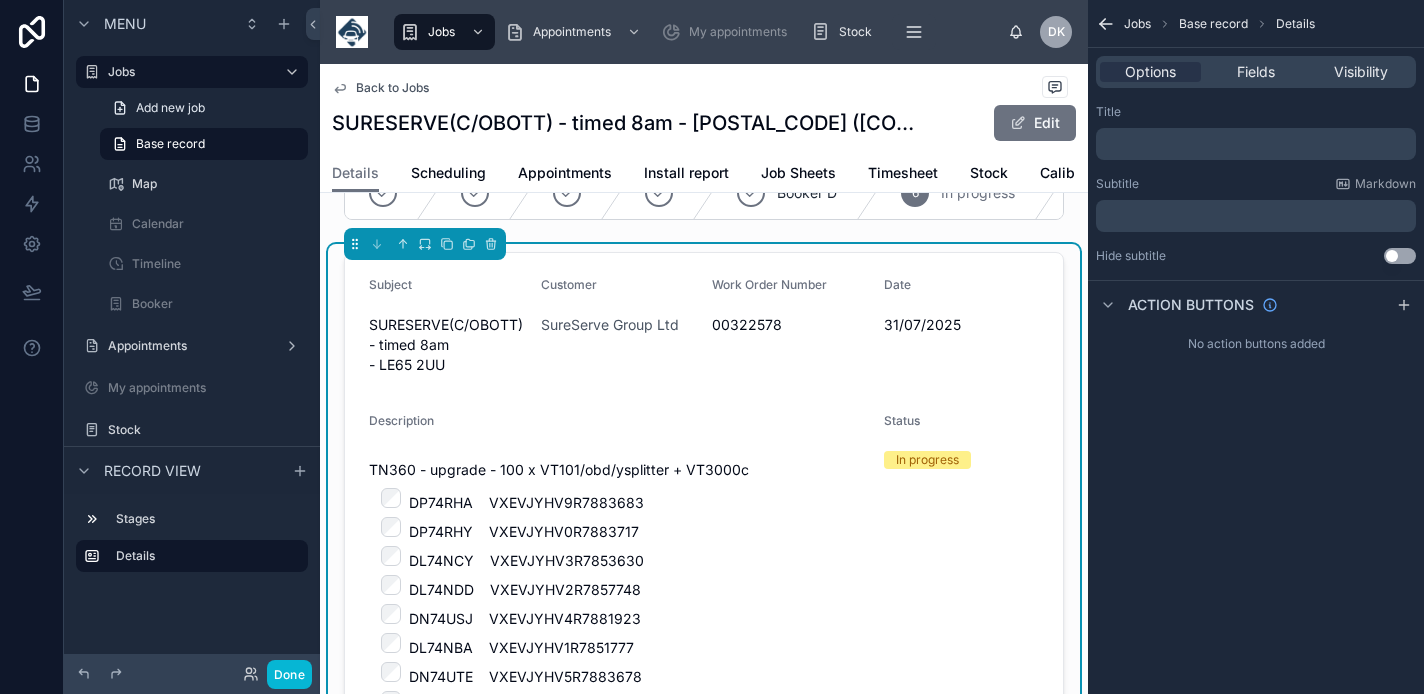 click on "Work Order Number" at bounding box center (769, 284) 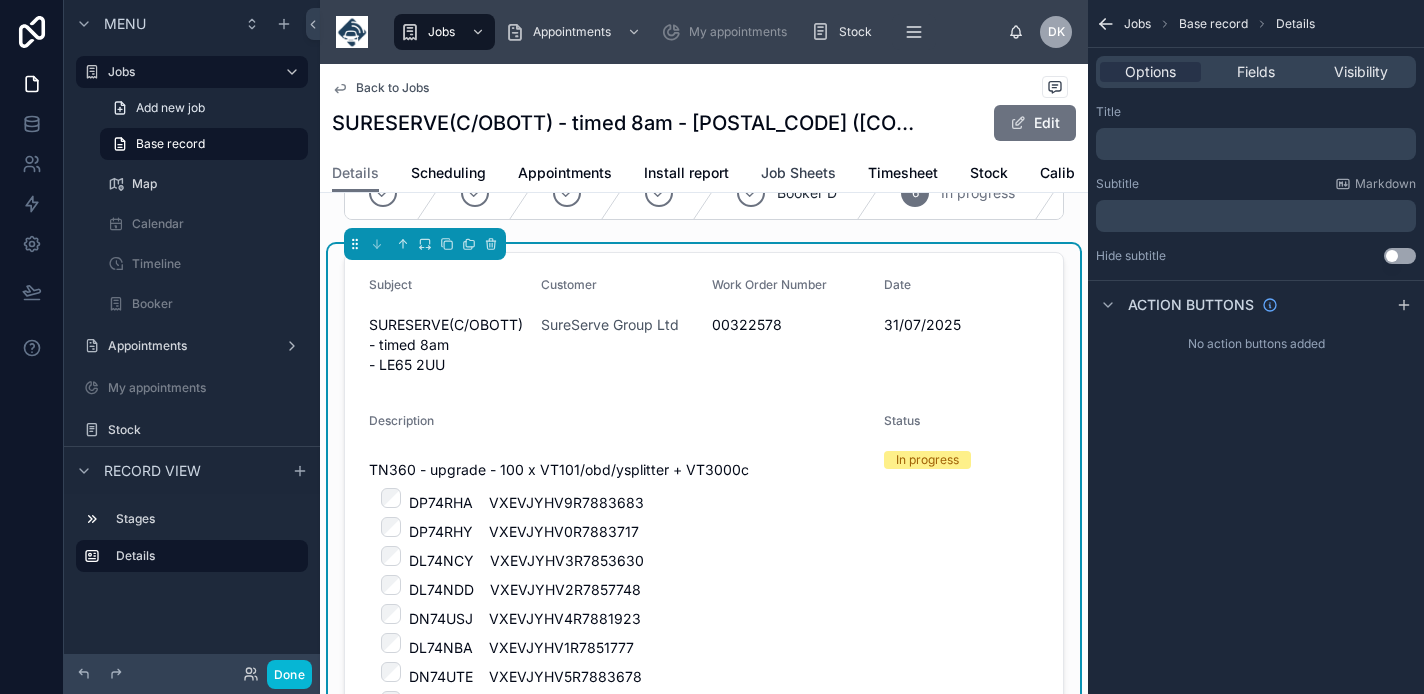 click on "Job Sheets" at bounding box center [798, 173] 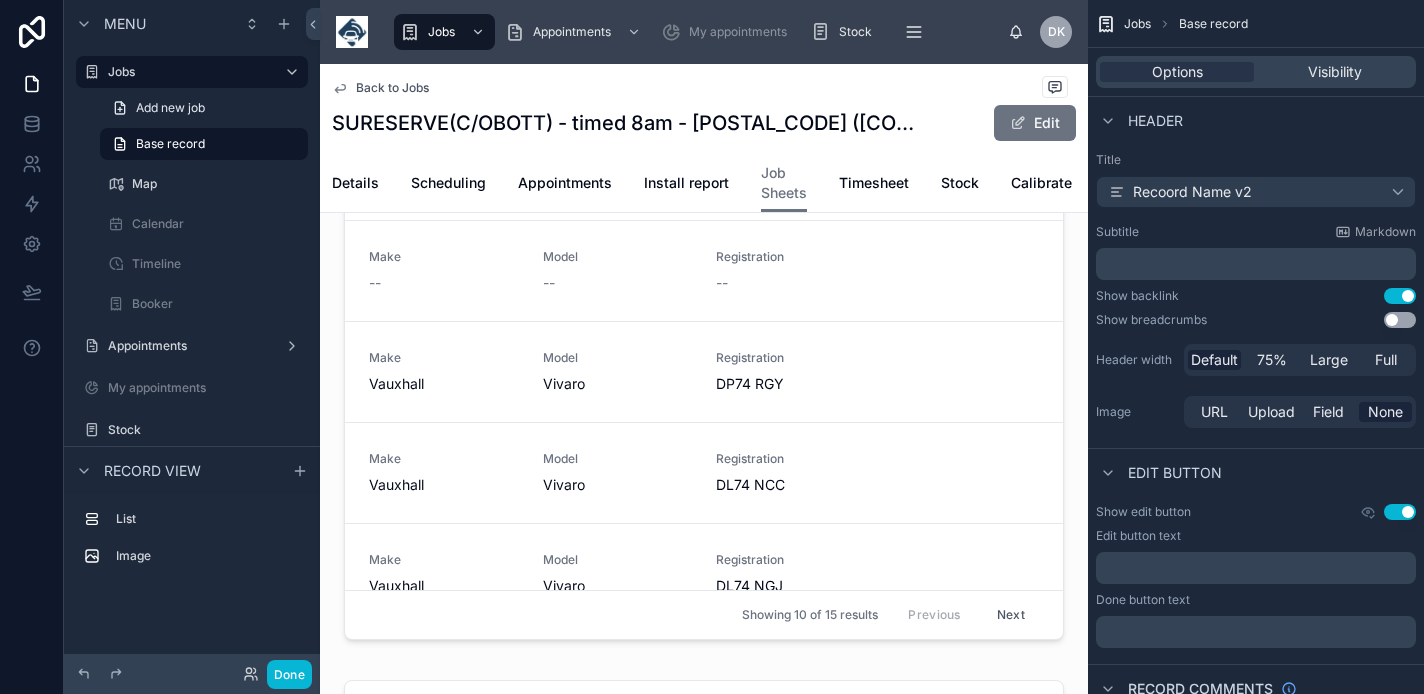 scroll, scrollTop: 178, scrollLeft: 0, axis: vertical 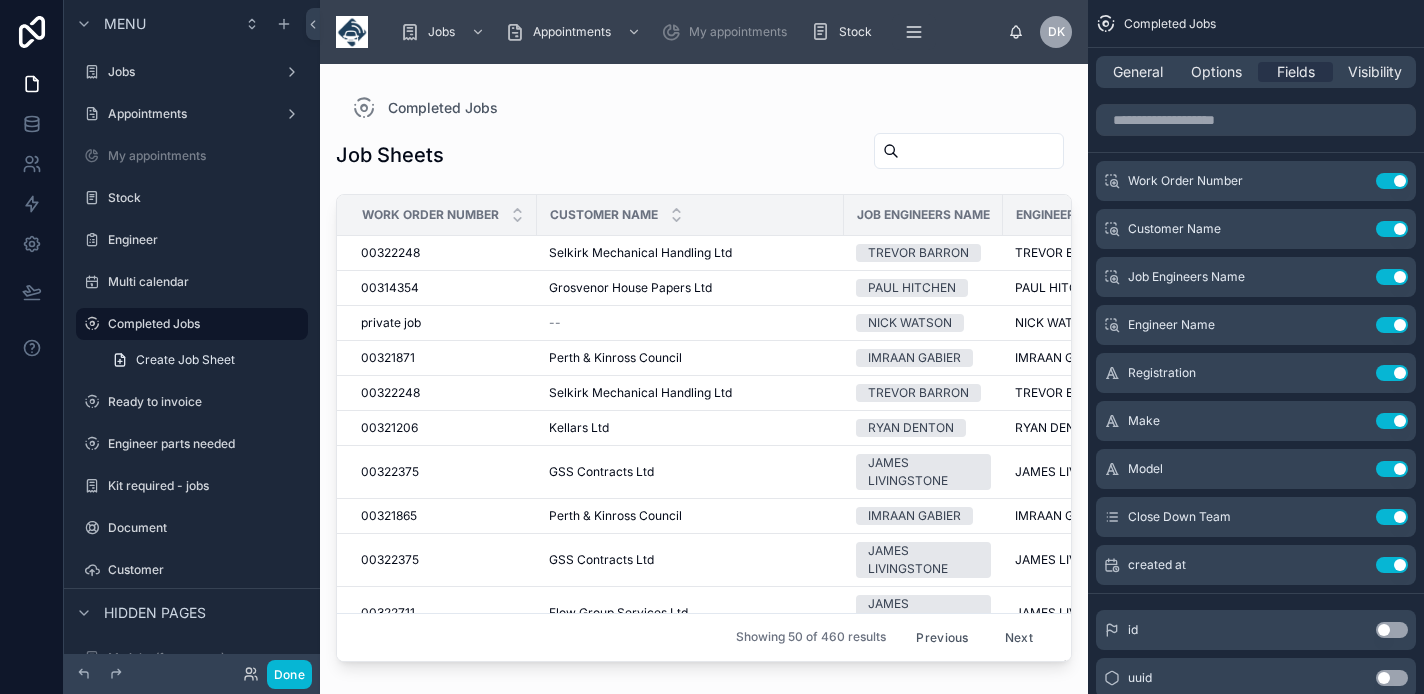 click at bounding box center (981, 151) 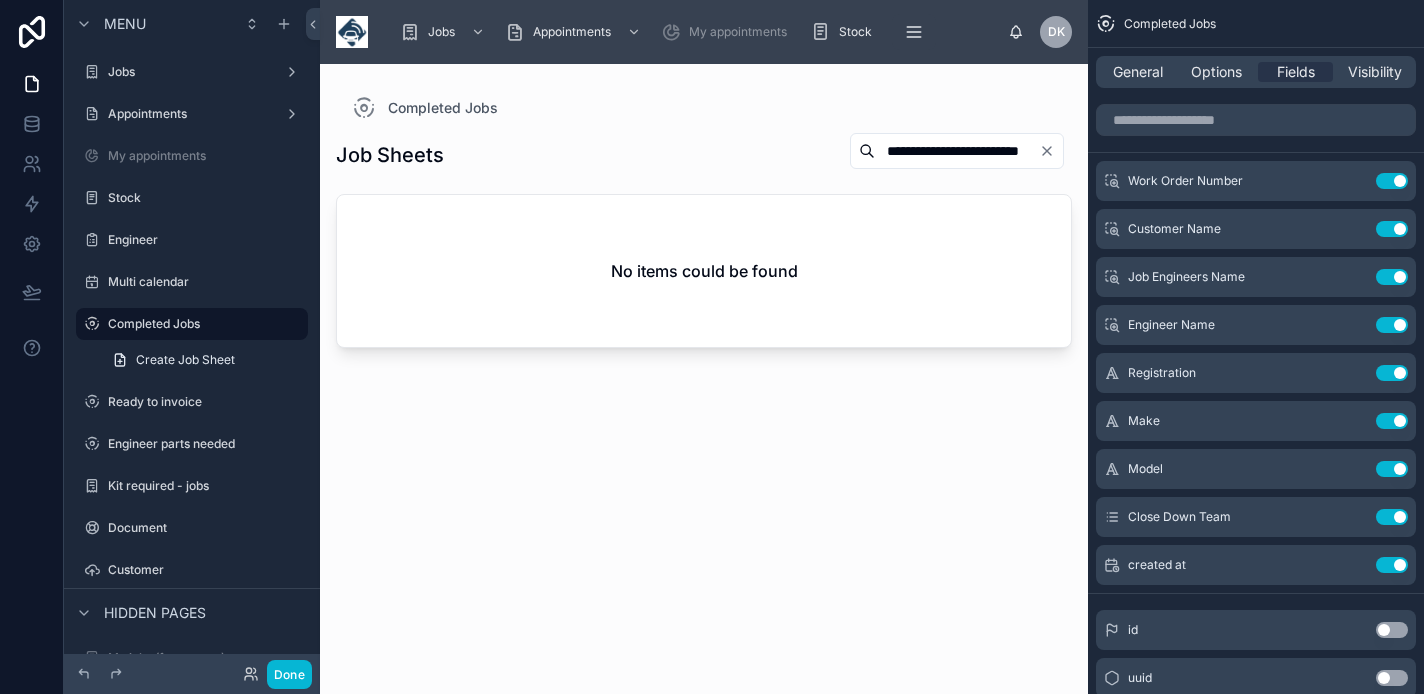 drag, startPoint x: 954, startPoint y: 150, endPoint x: 774, endPoint y: 135, distance: 180.62392 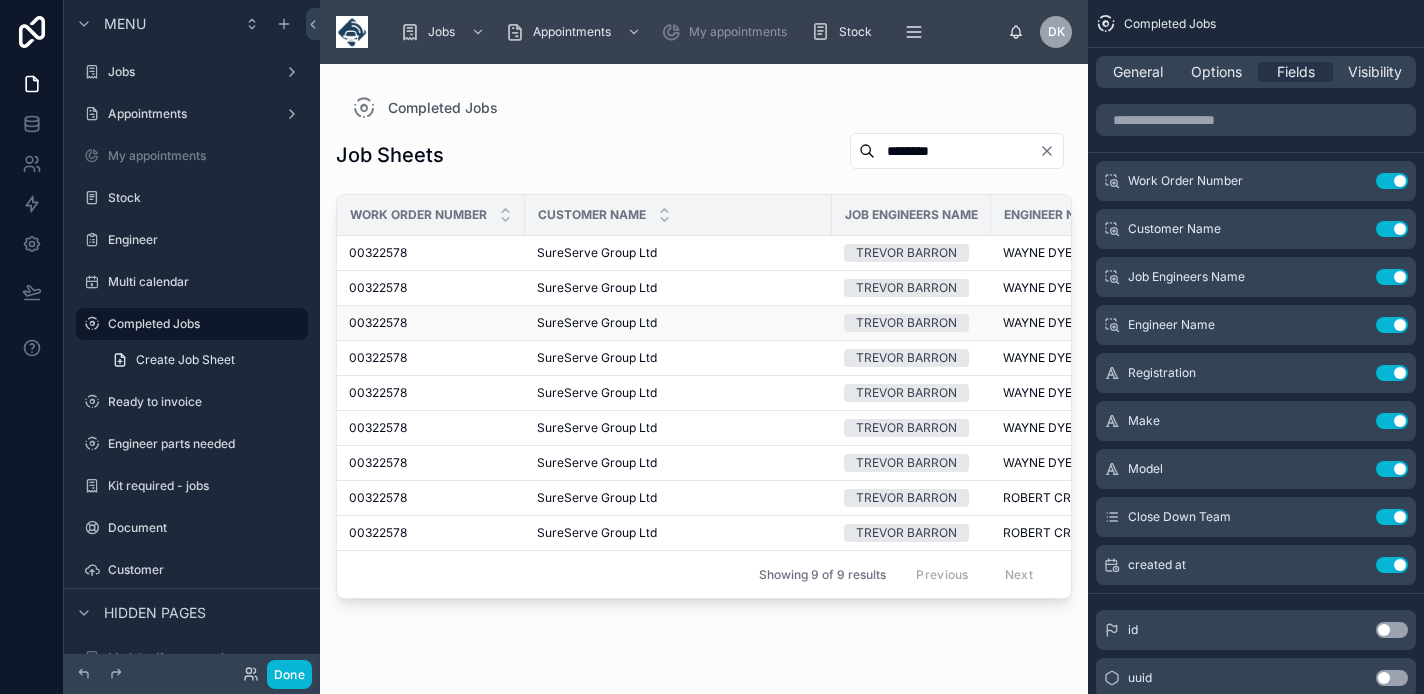 scroll, scrollTop: 0, scrollLeft: 0, axis: both 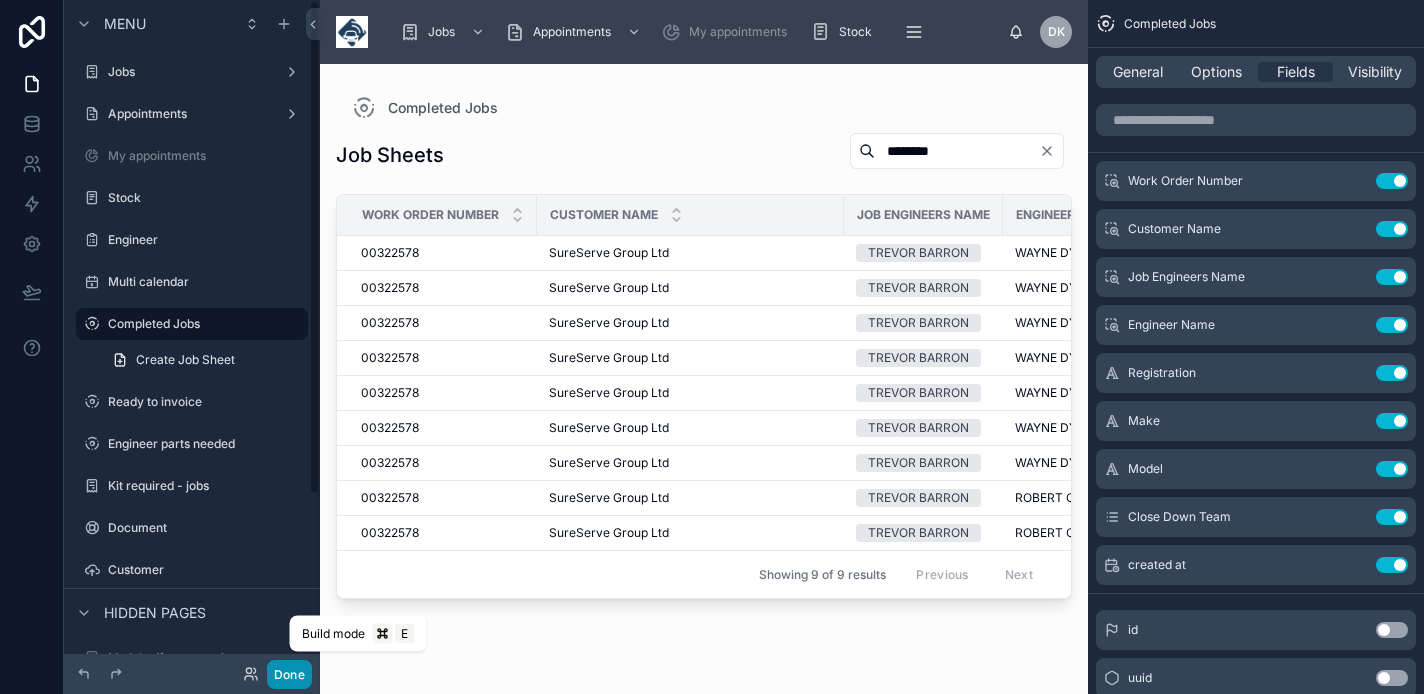 type on "********" 